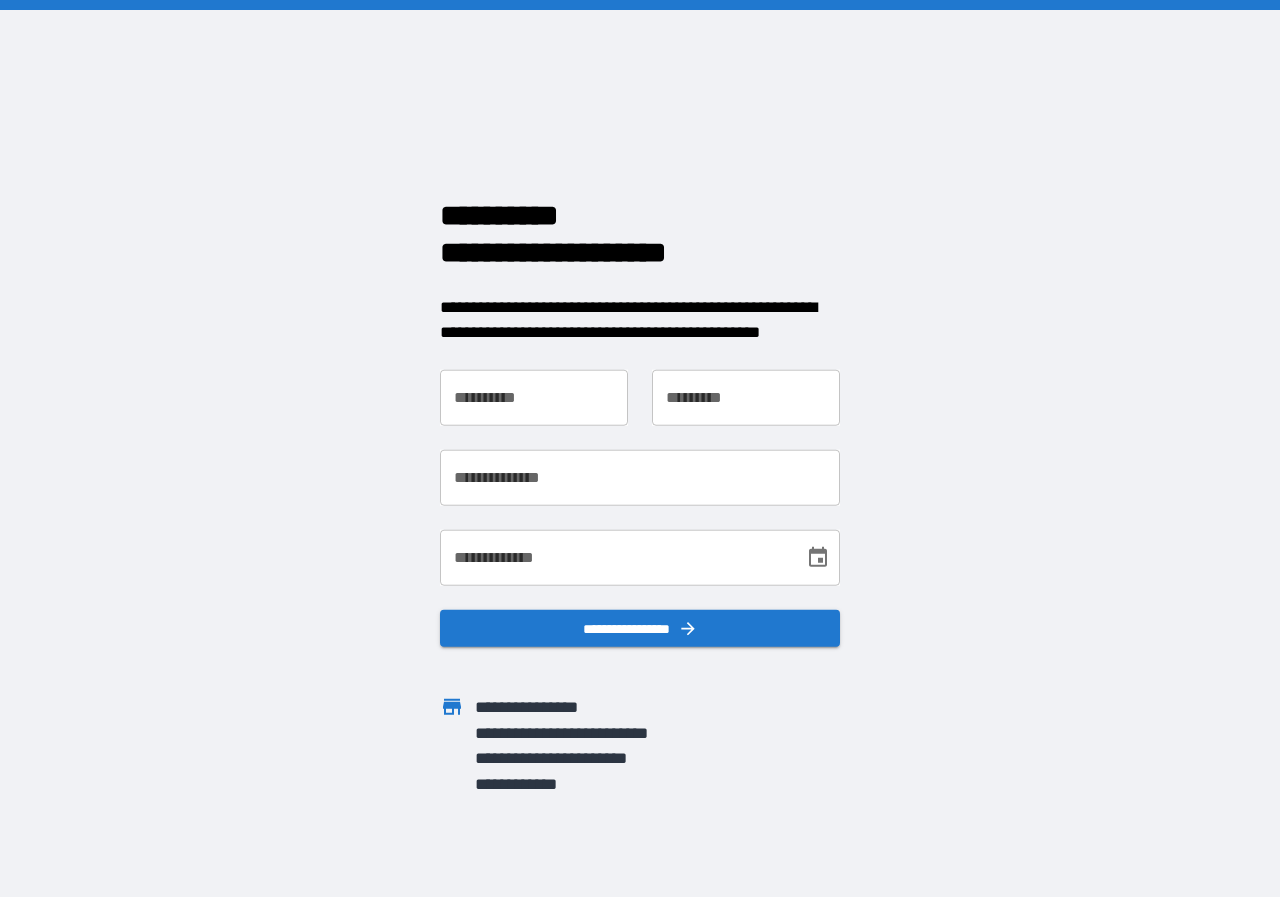 scroll, scrollTop: 0, scrollLeft: 0, axis: both 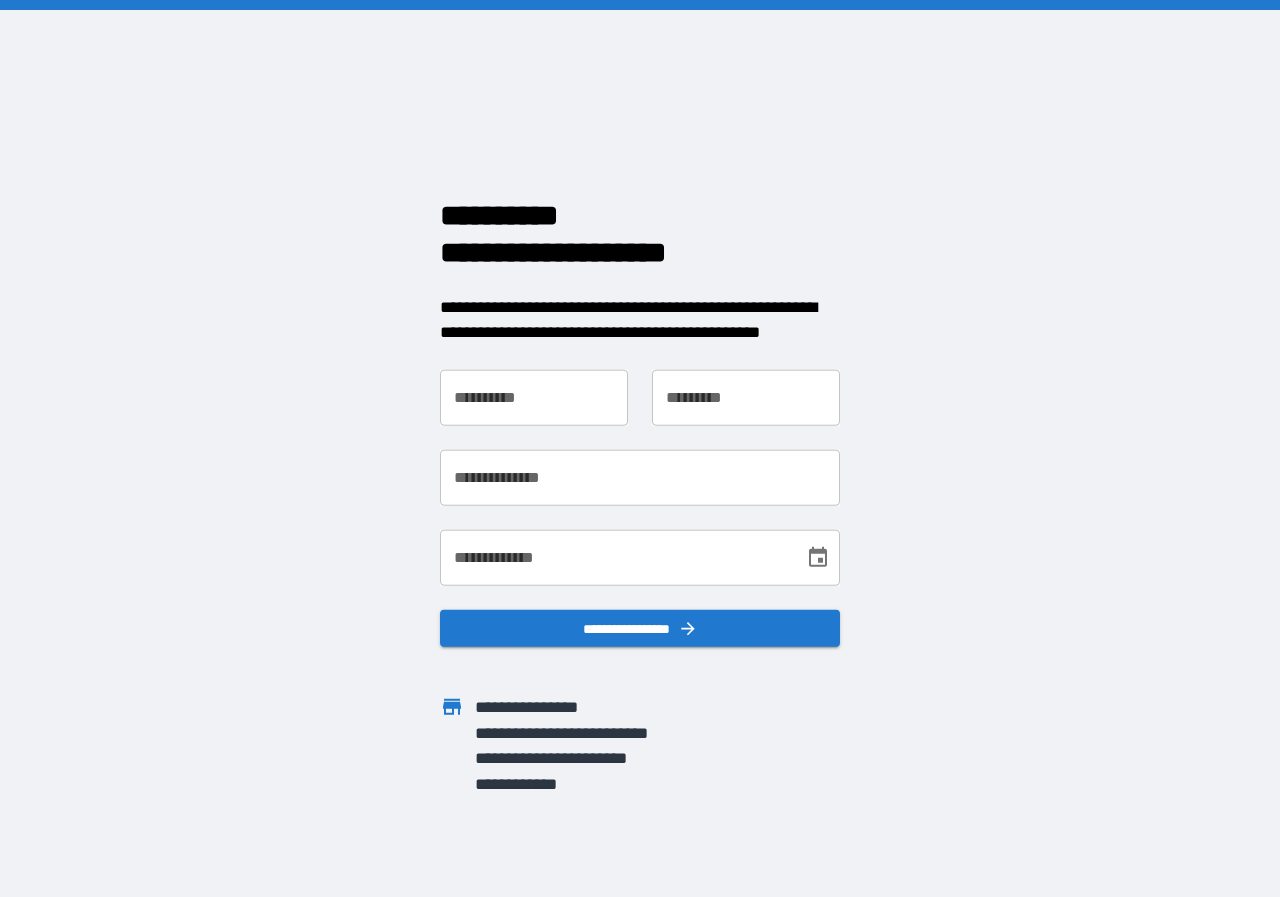 click on "**********" at bounding box center [534, 397] 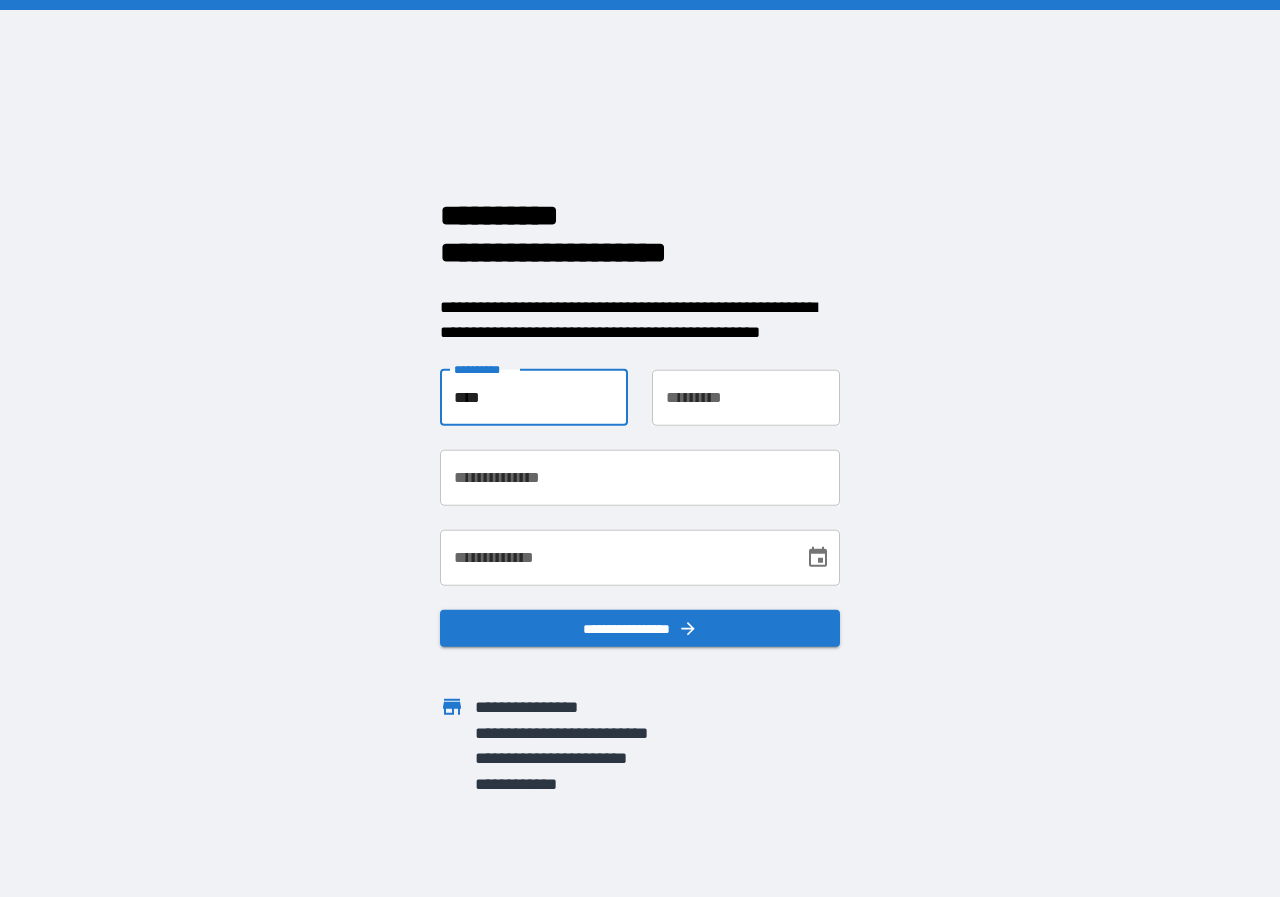 type on "****" 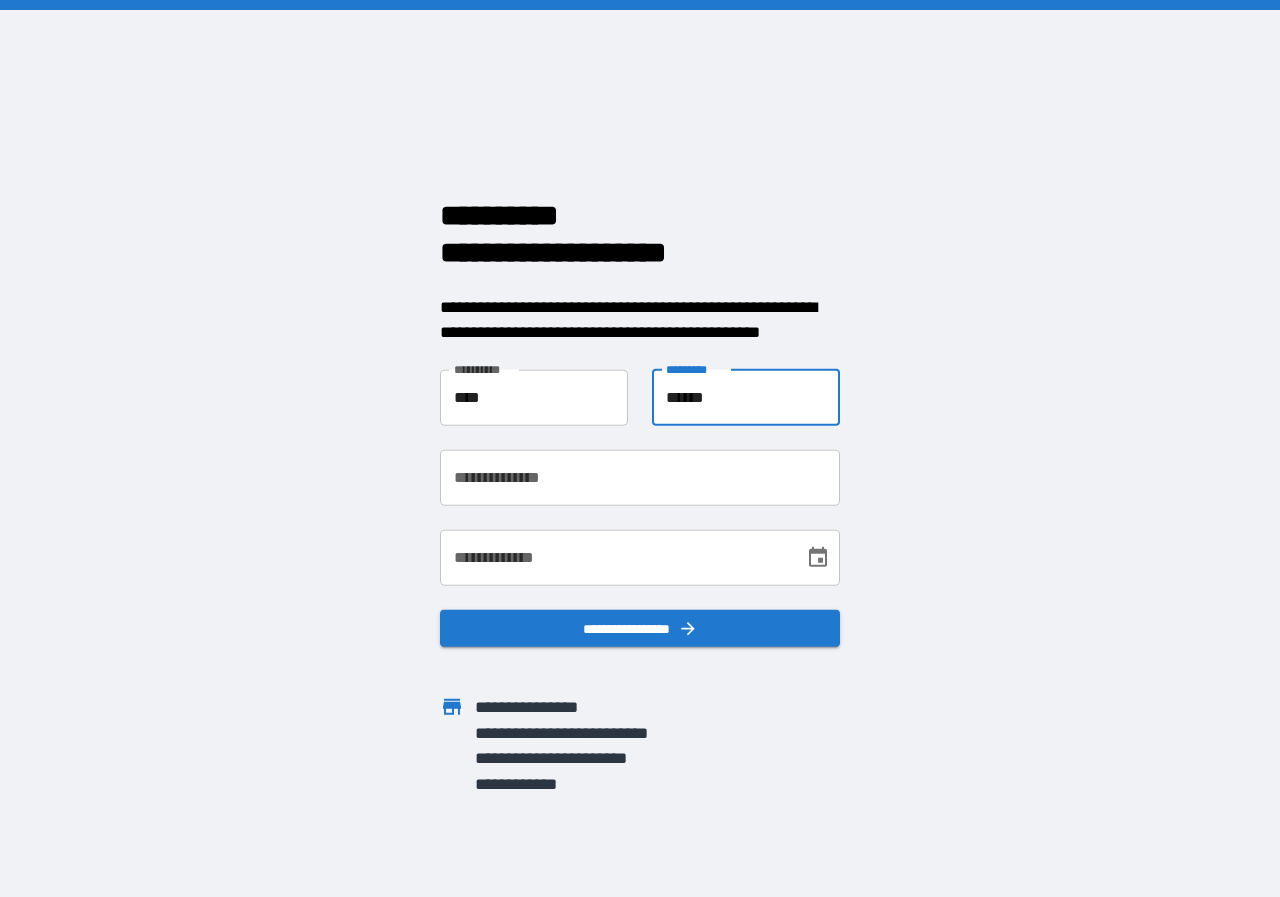 type on "******" 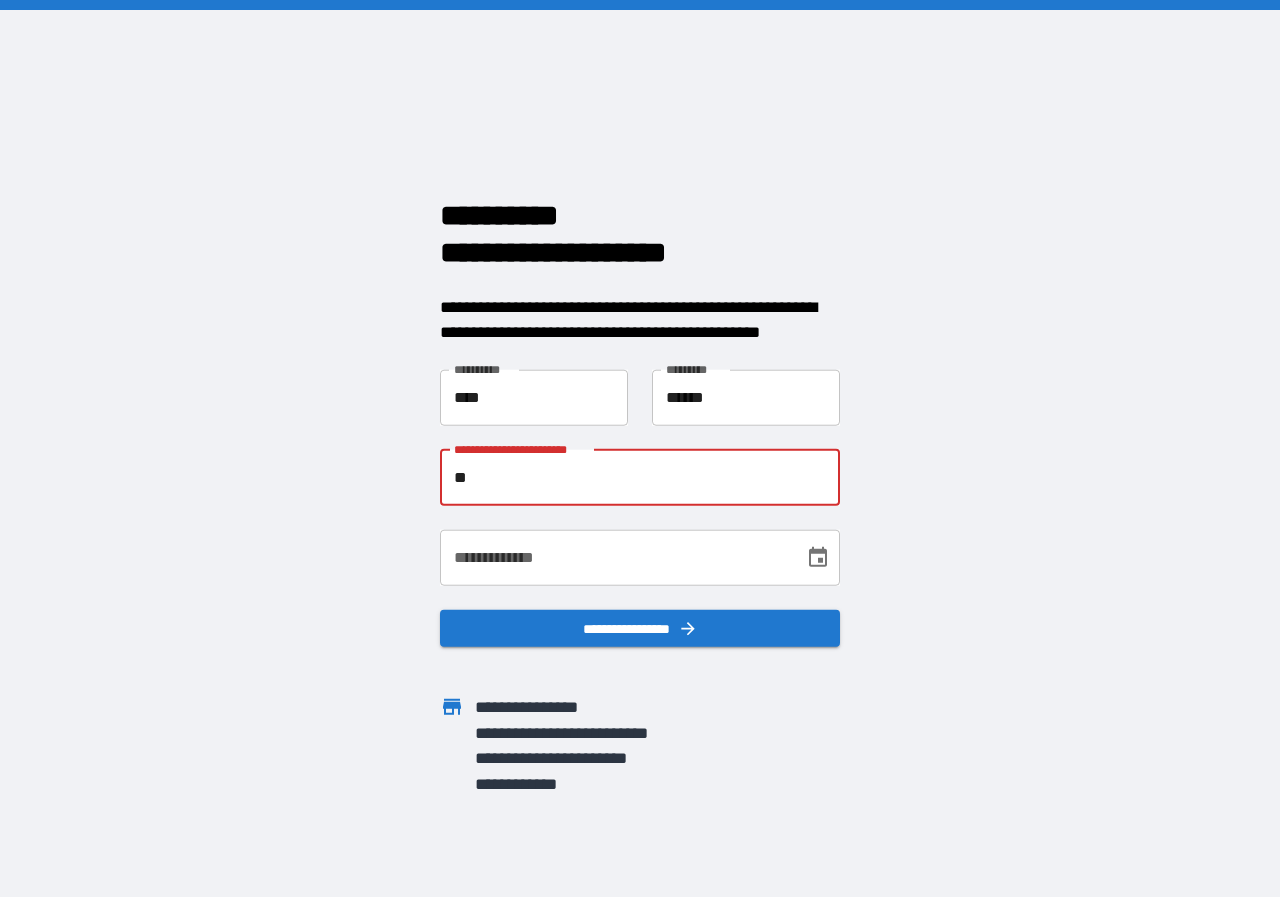 type on "*" 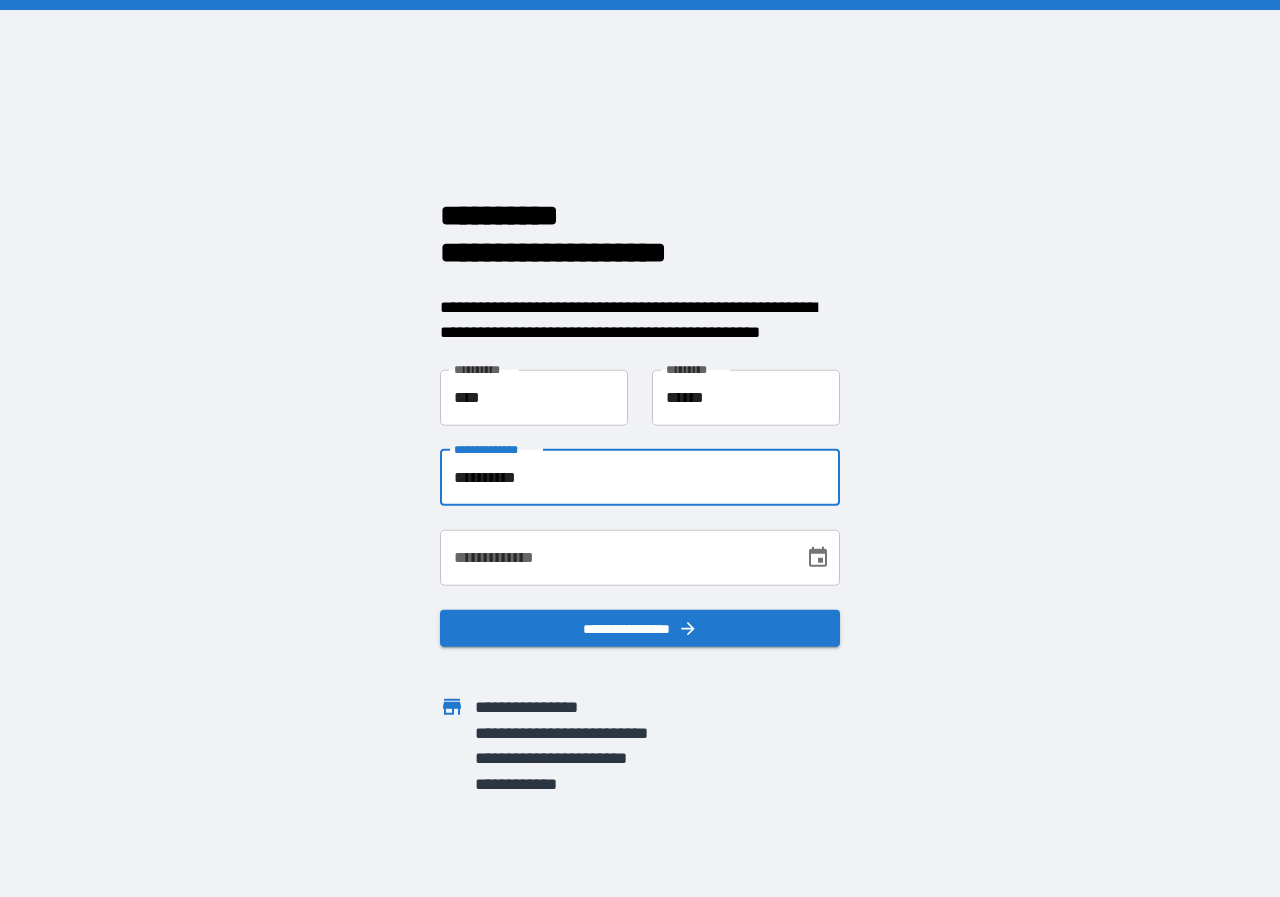 type on "**********" 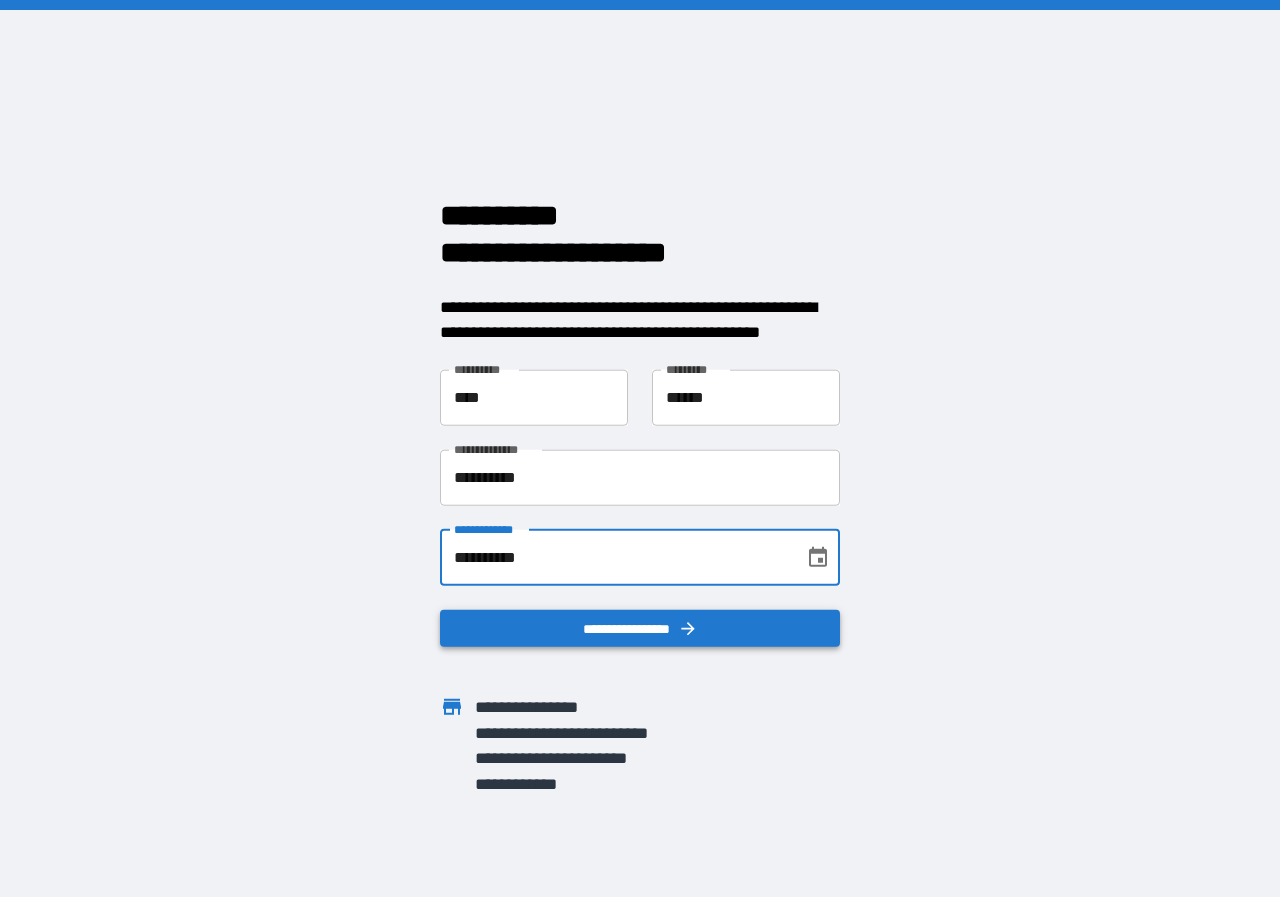 type on "**********" 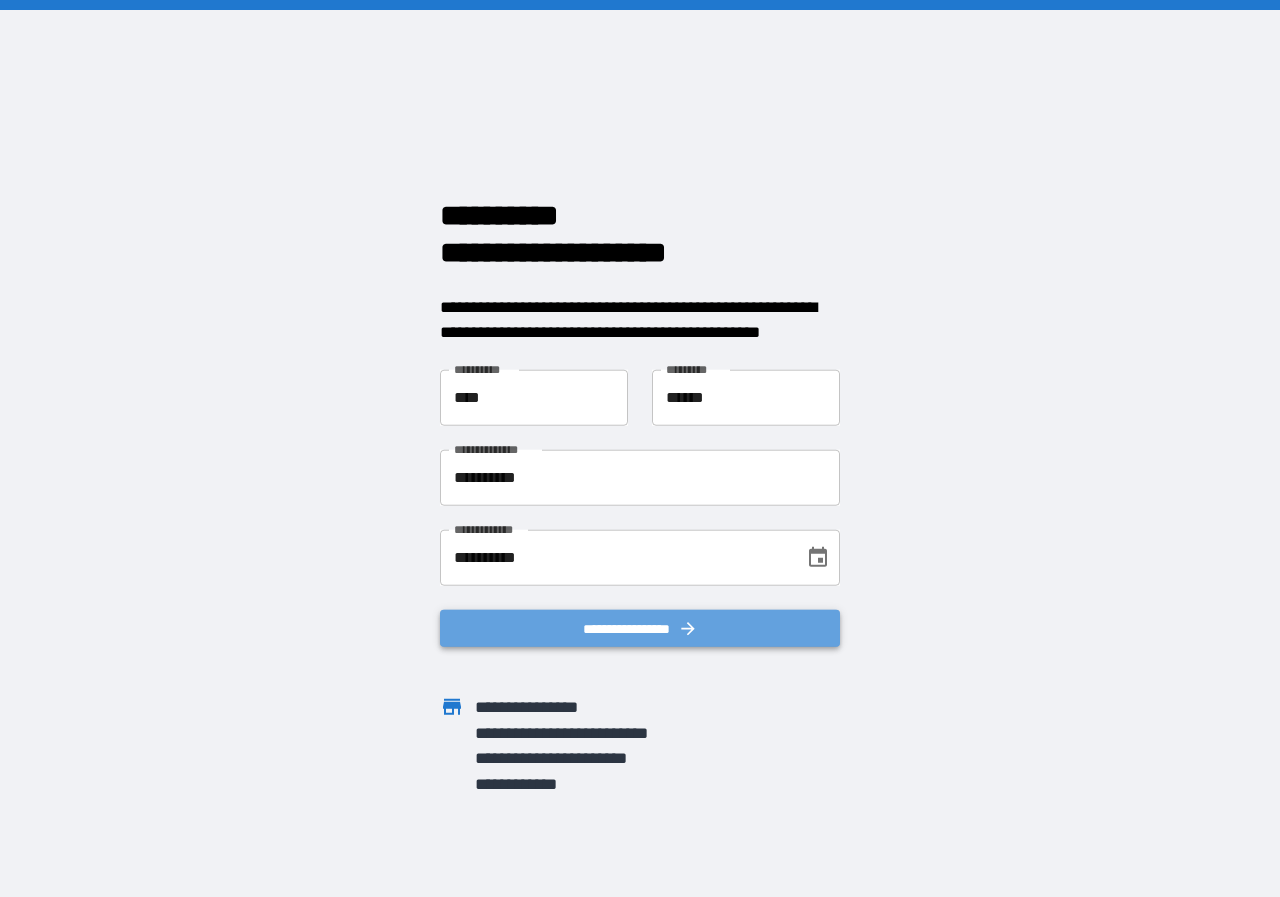 click on "**********" at bounding box center (640, 628) 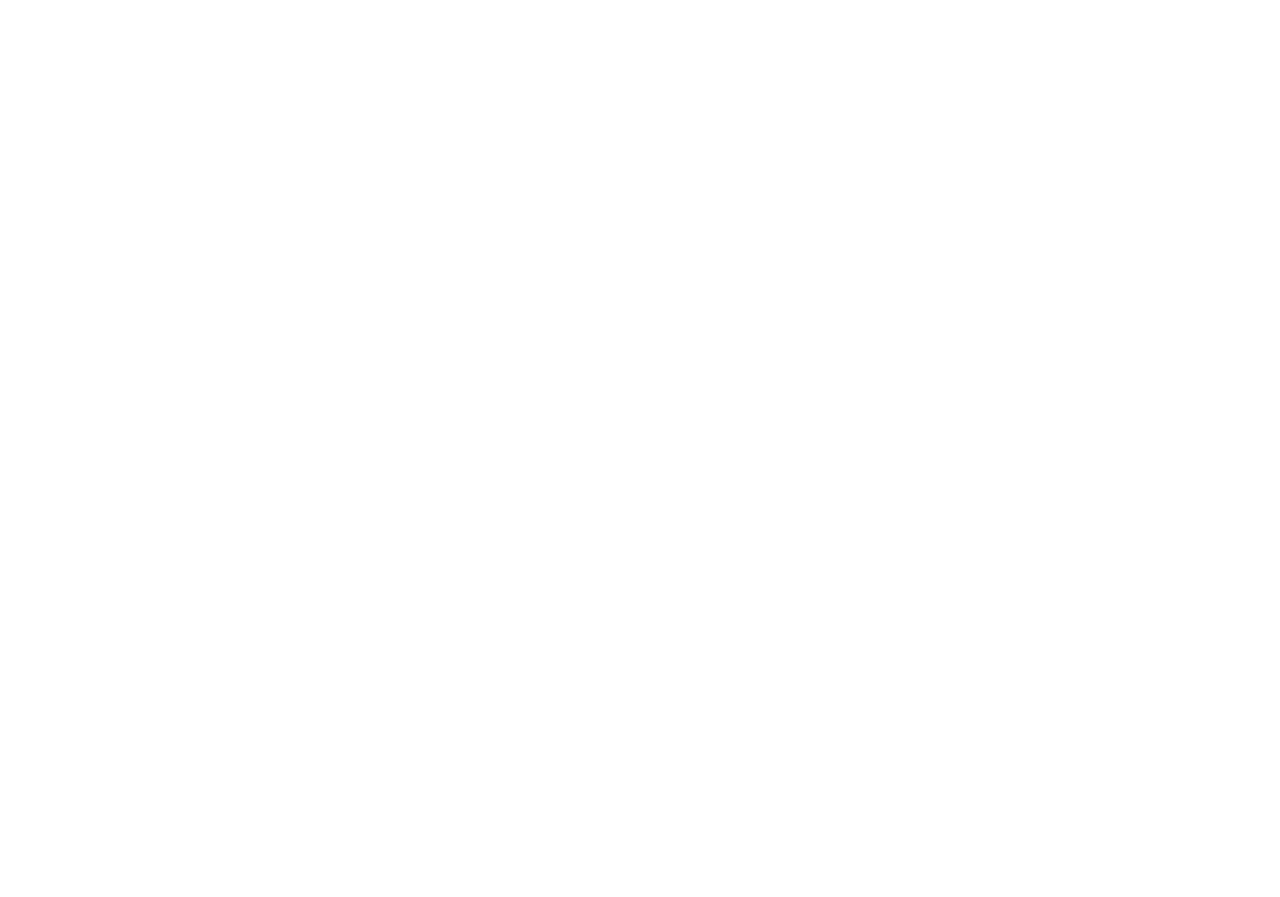 scroll, scrollTop: 0, scrollLeft: 0, axis: both 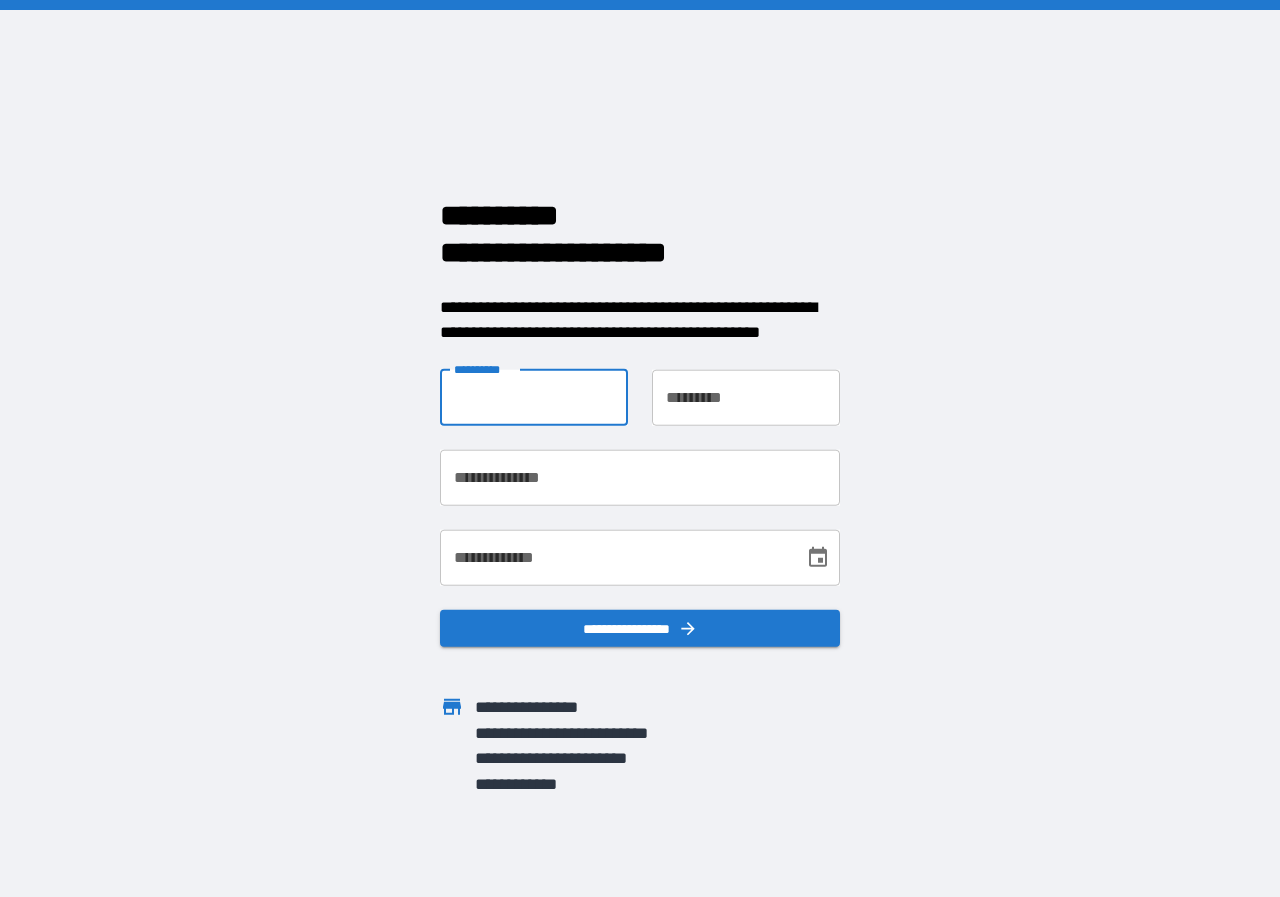 click on "**********" at bounding box center [534, 397] 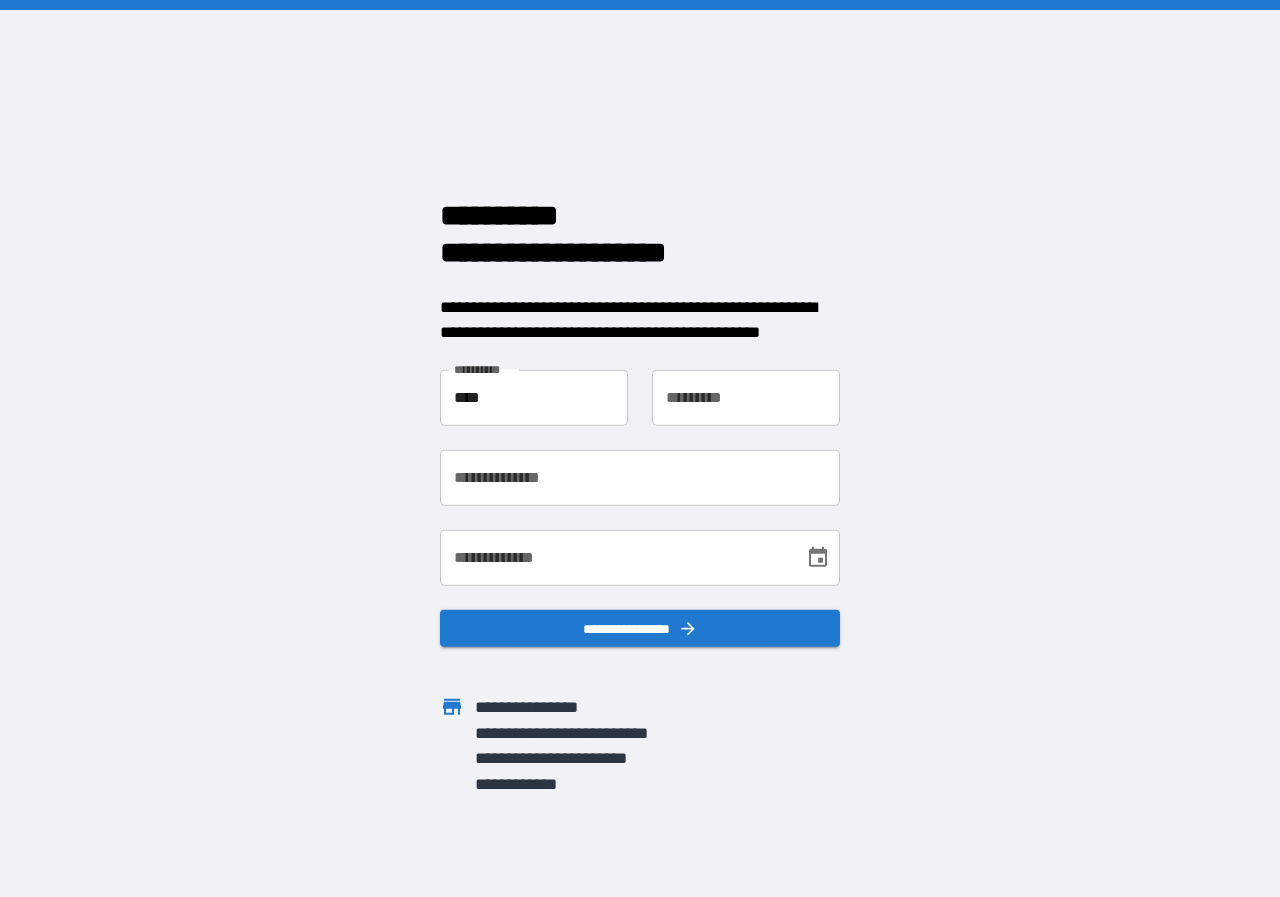 click on "********* *********" at bounding box center [734, 385] 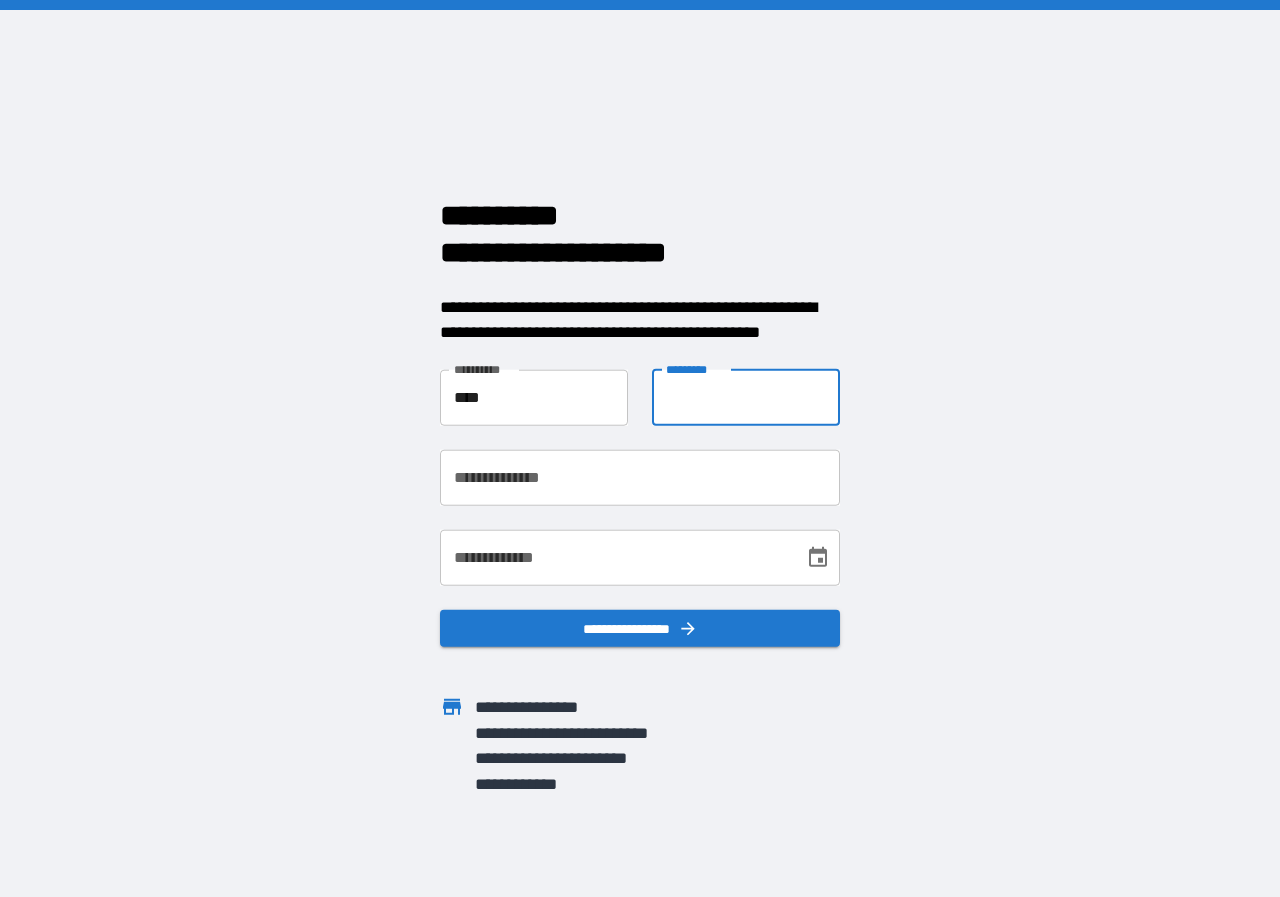 click on "********* *********" at bounding box center [746, 397] 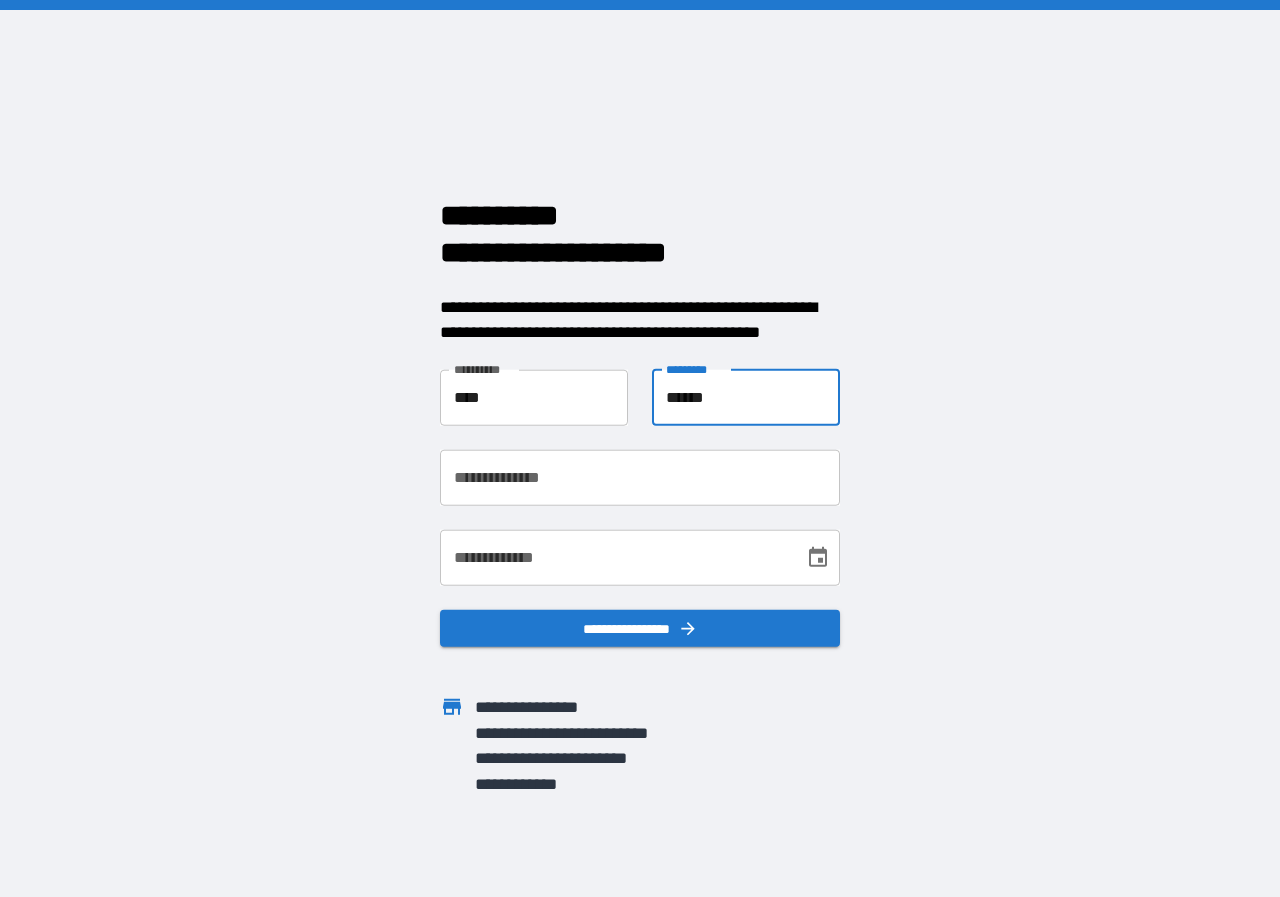click on "**********" at bounding box center [640, 477] 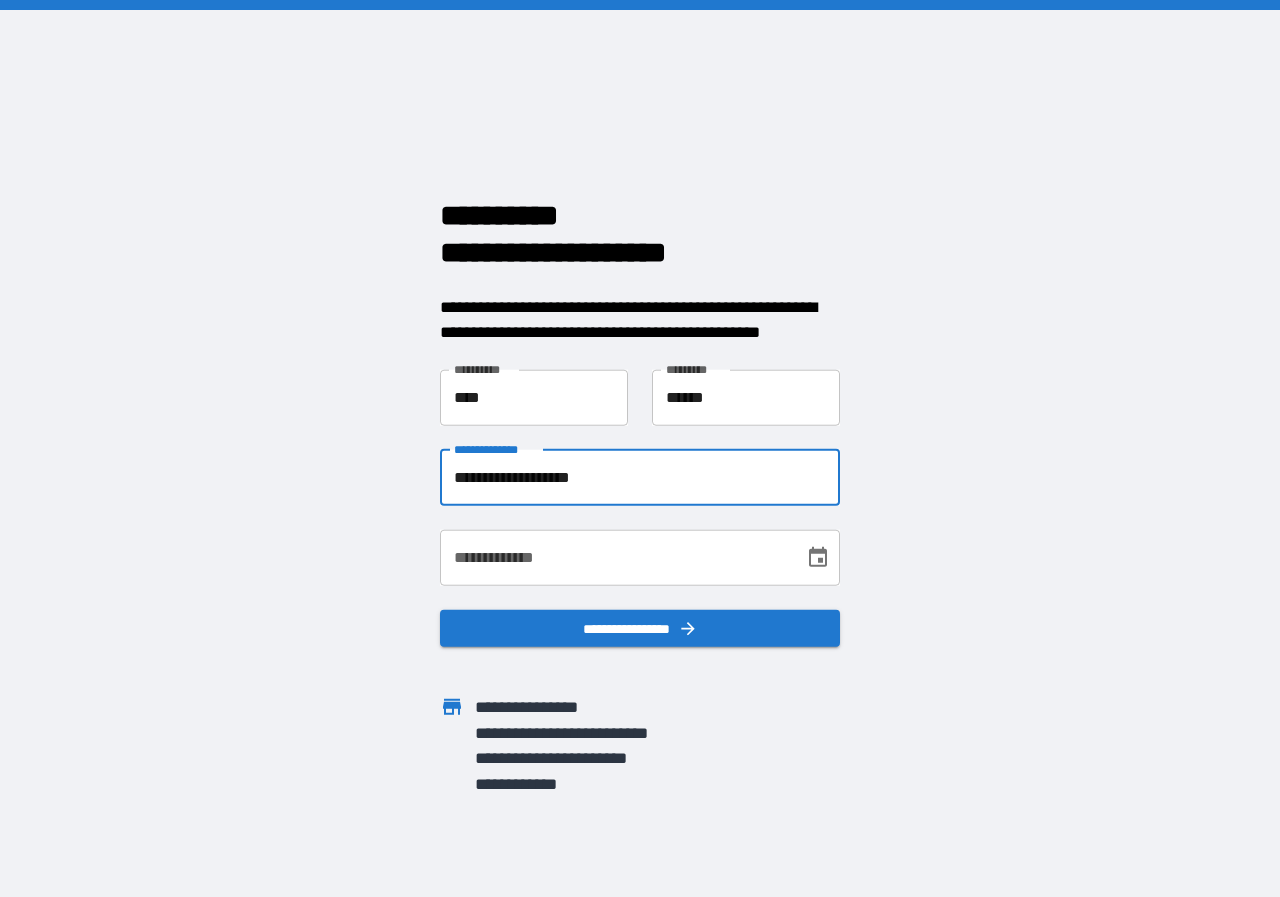 type on "**********" 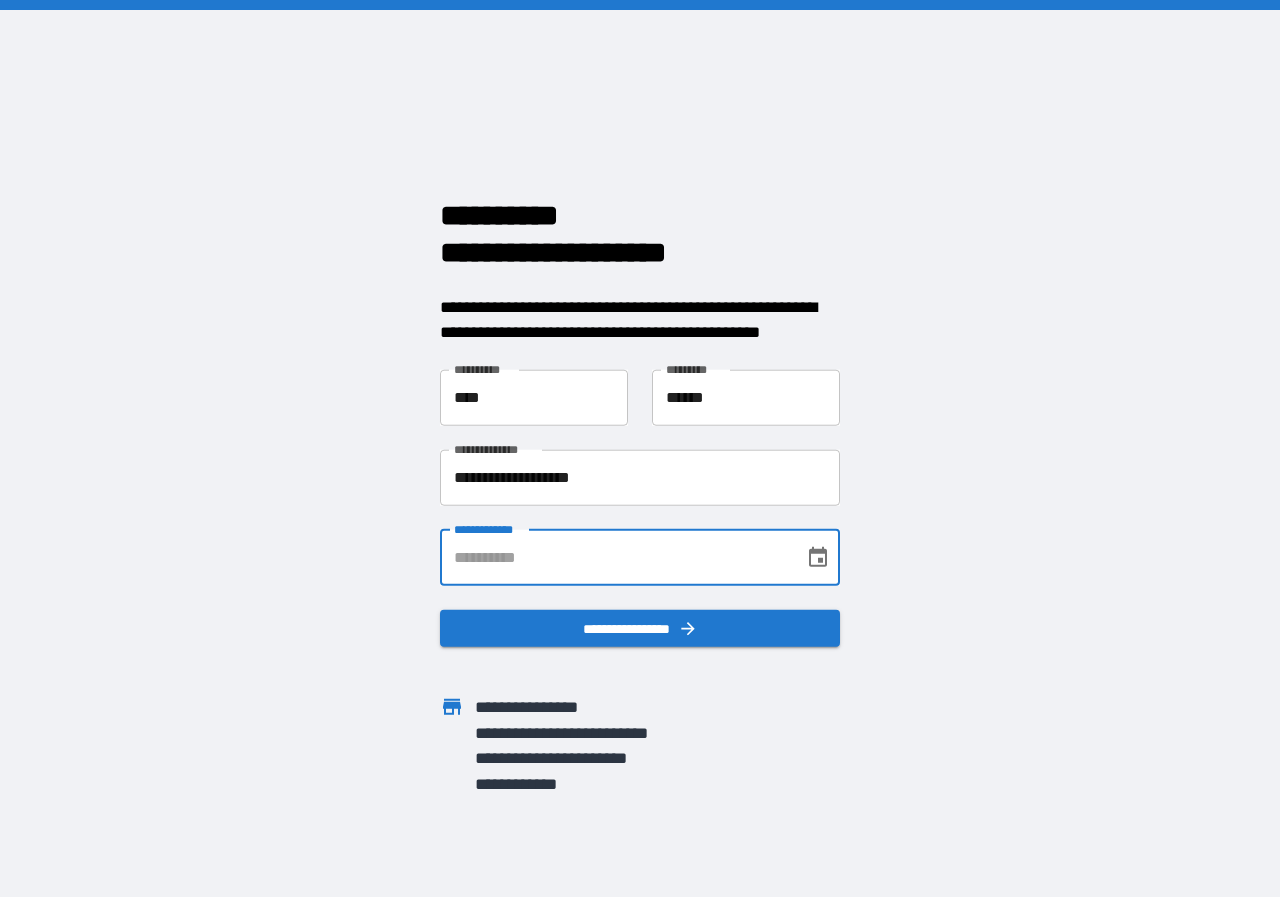 click on "**********" at bounding box center [615, 557] 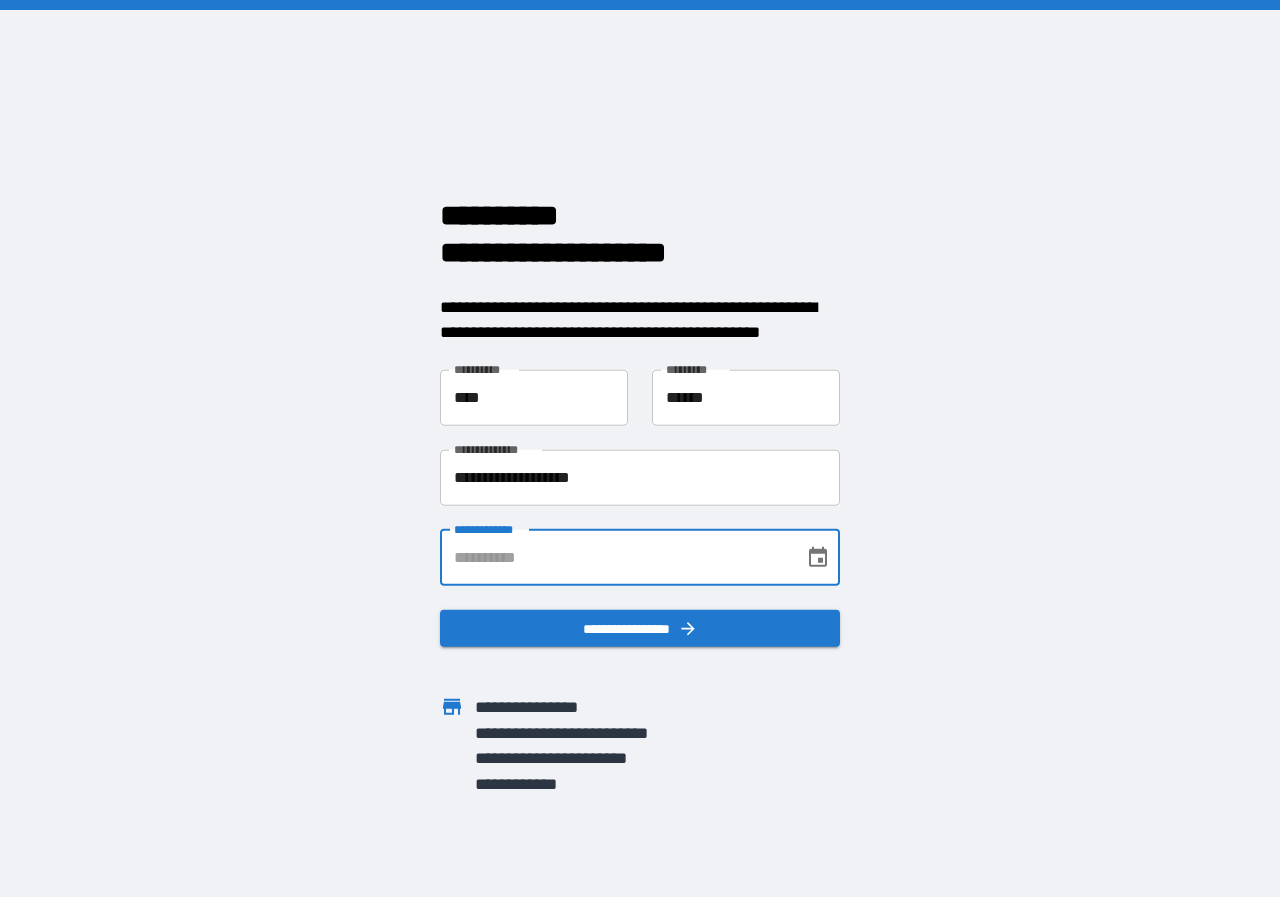type on "**********" 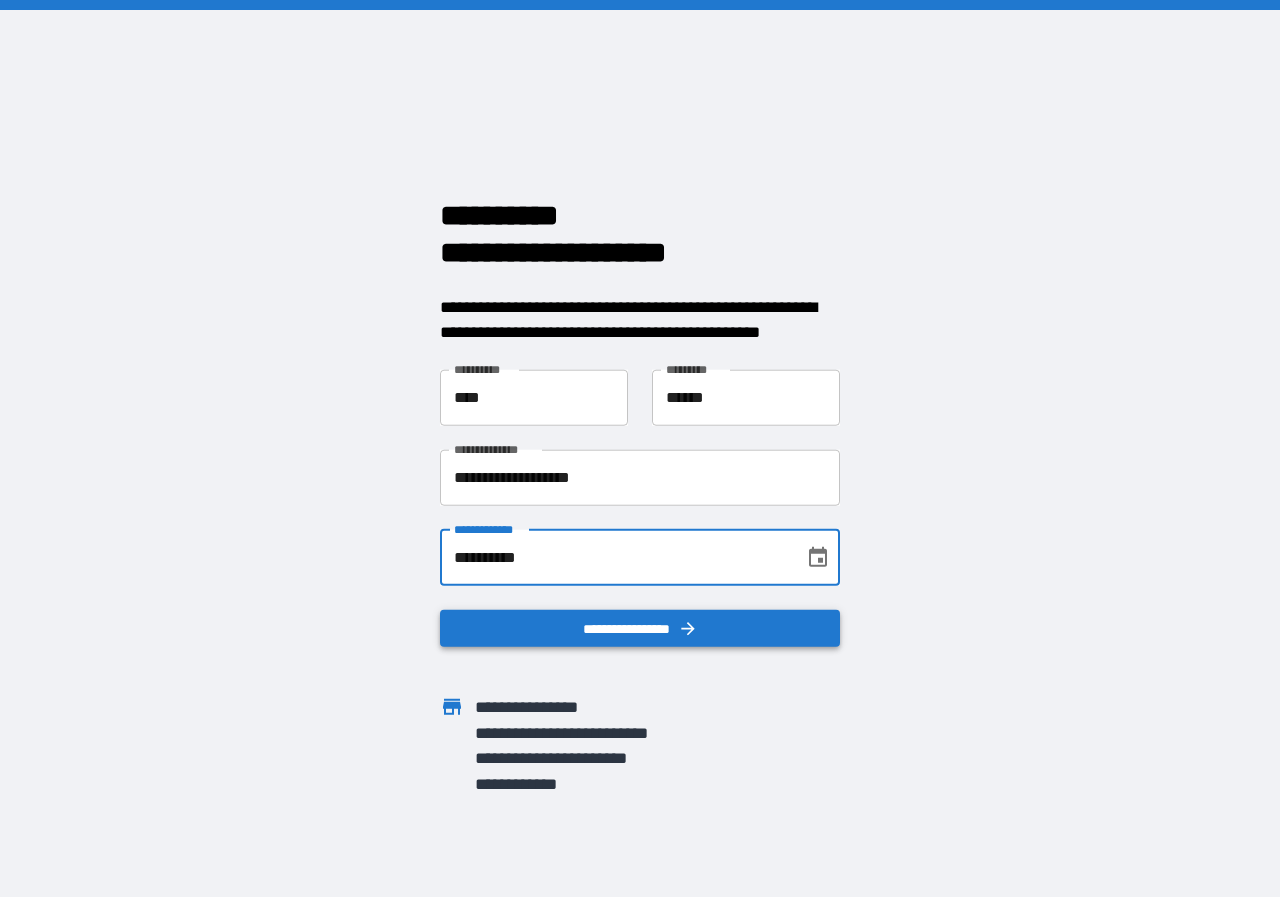 click on "**********" at bounding box center (640, 628) 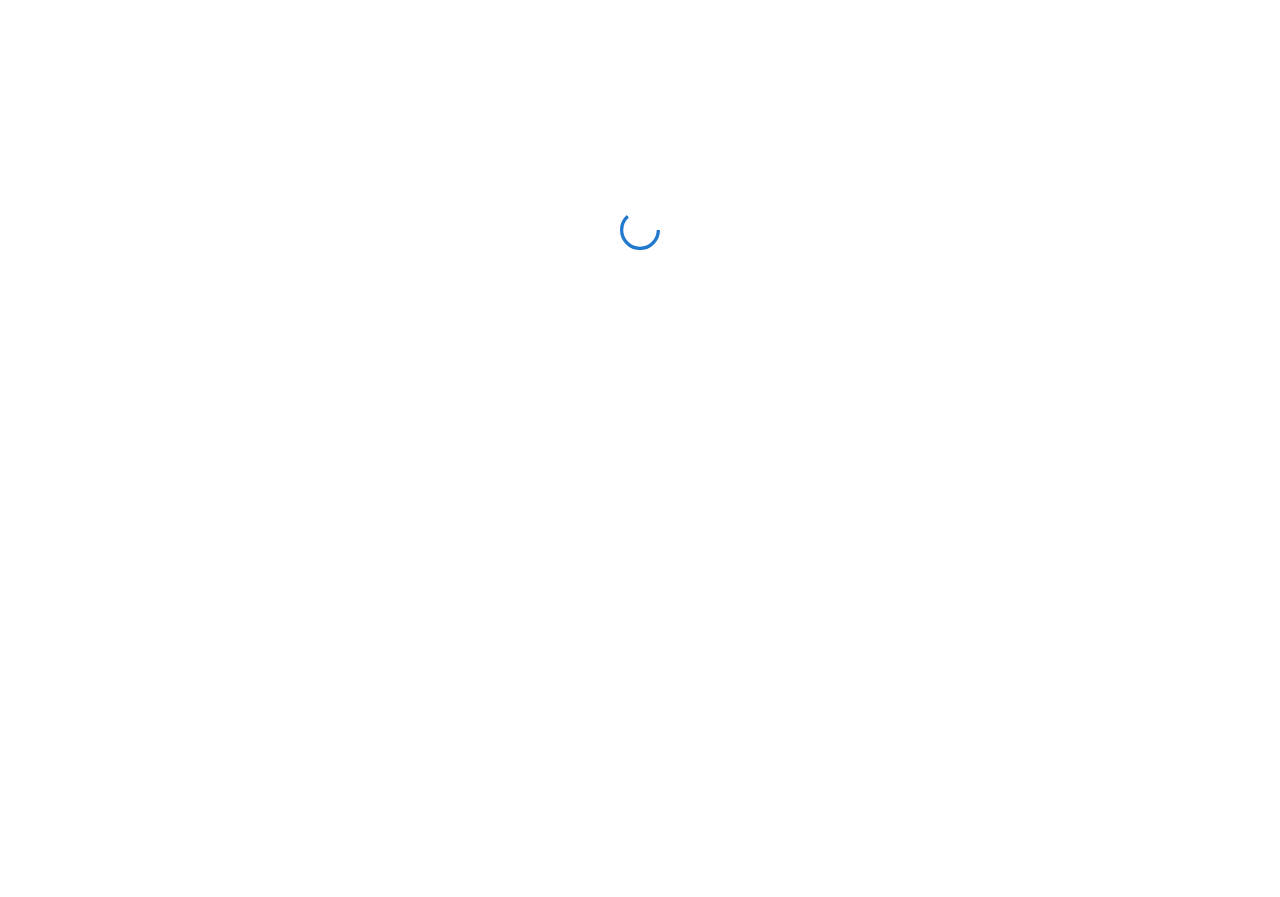 scroll, scrollTop: 0, scrollLeft: 0, axis: both 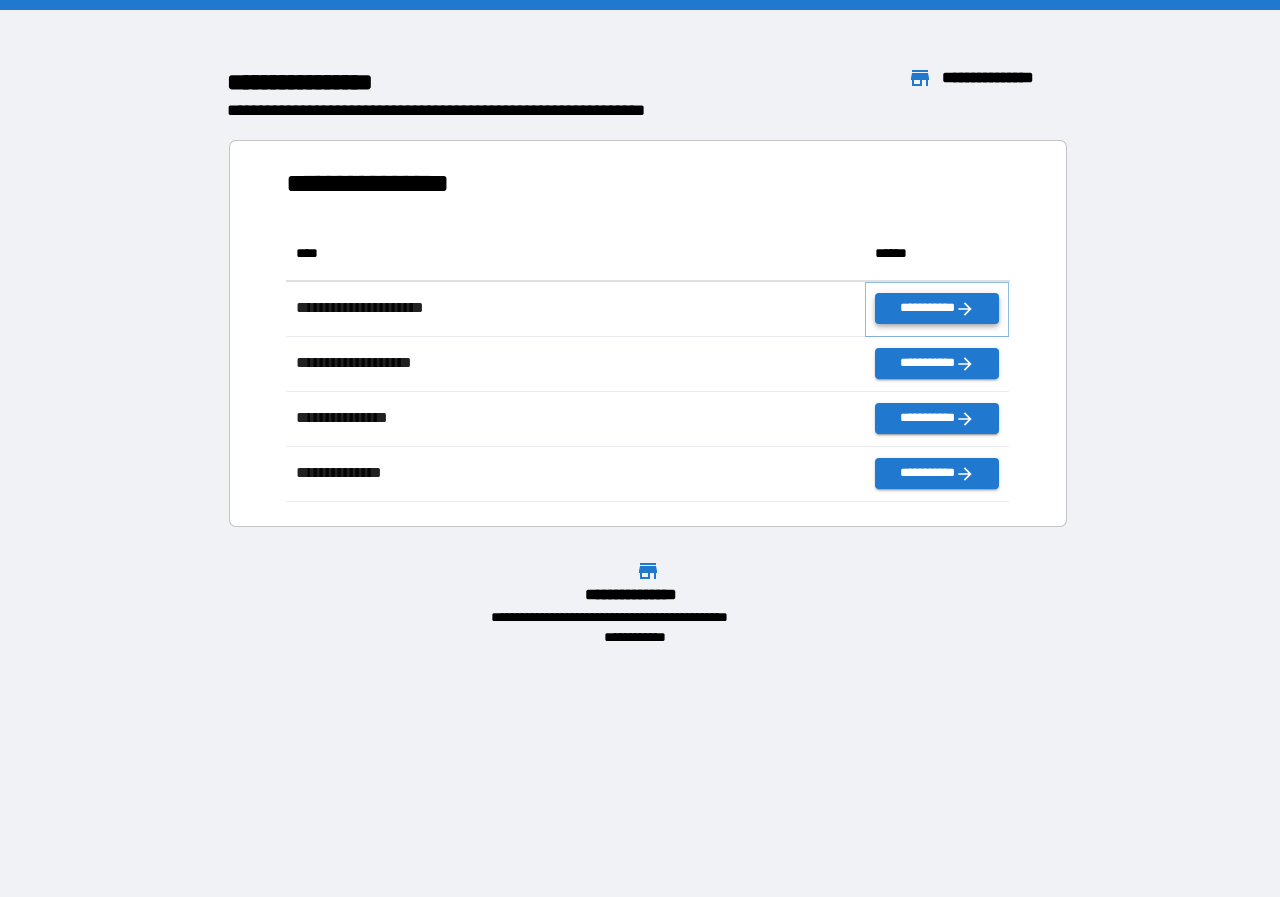 click on "**********" at bounding box center (937, 308) 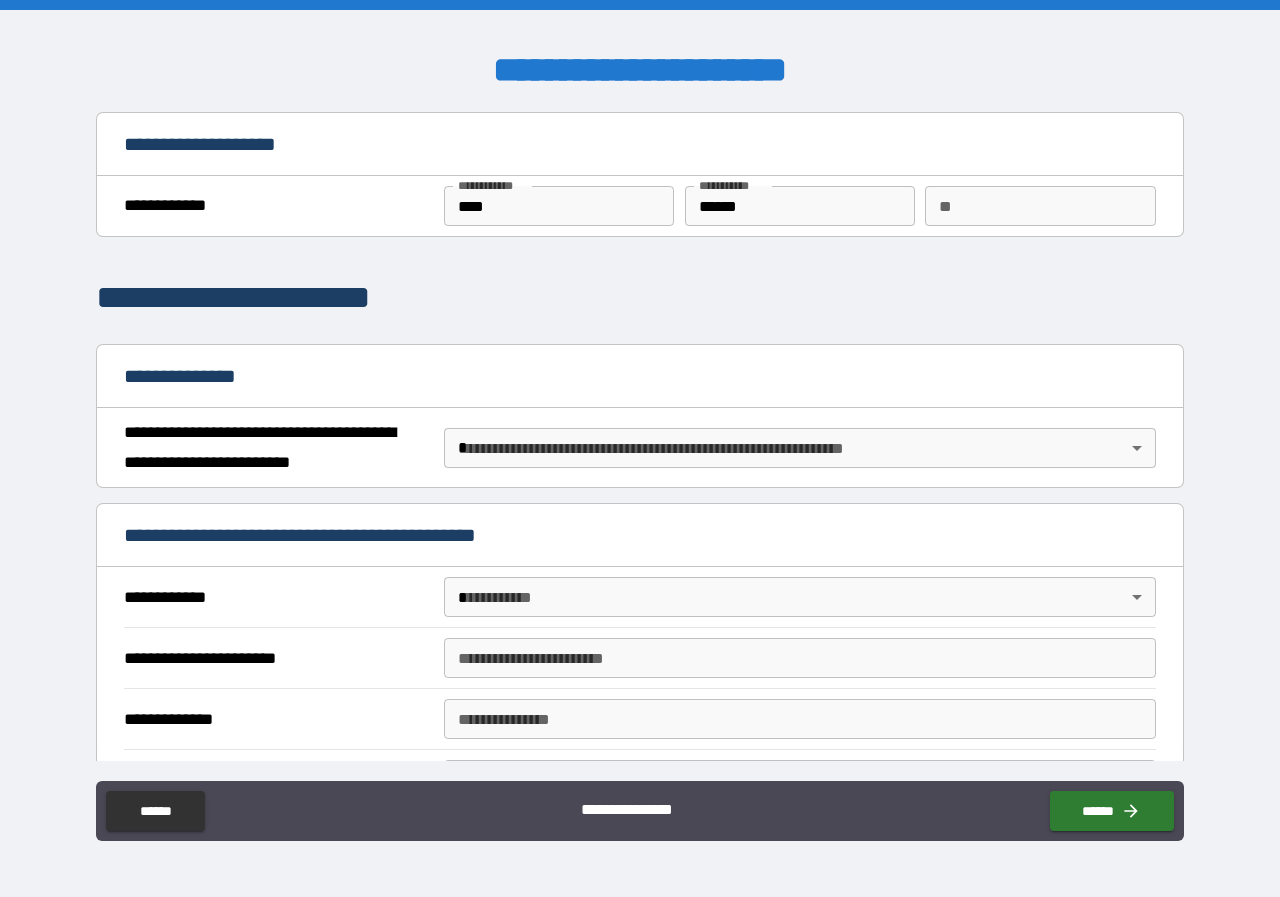 scroll, scrollTop: 300, scrollLeft: 0, axis: vertical 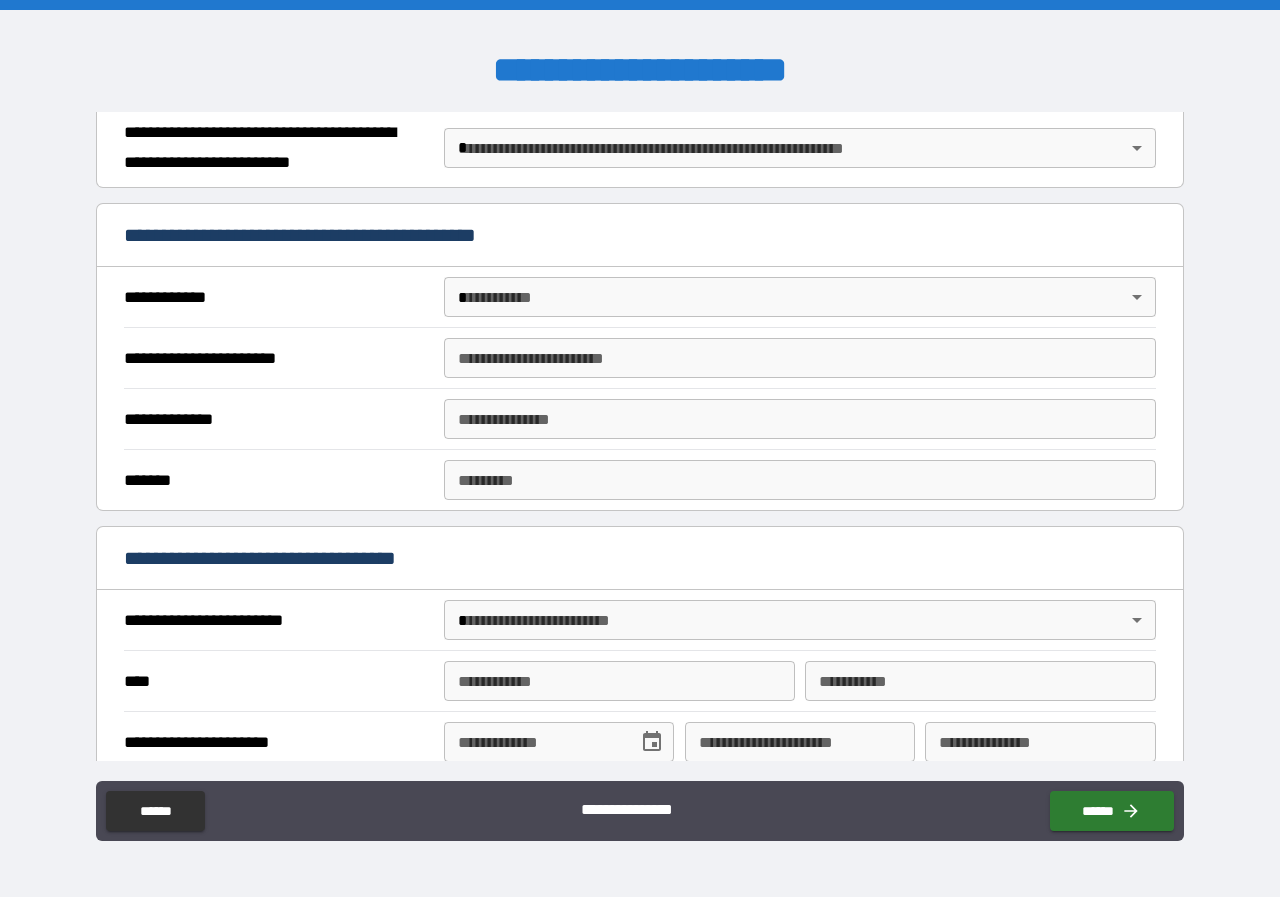 click on "**********" at bounding box center (640, 448) 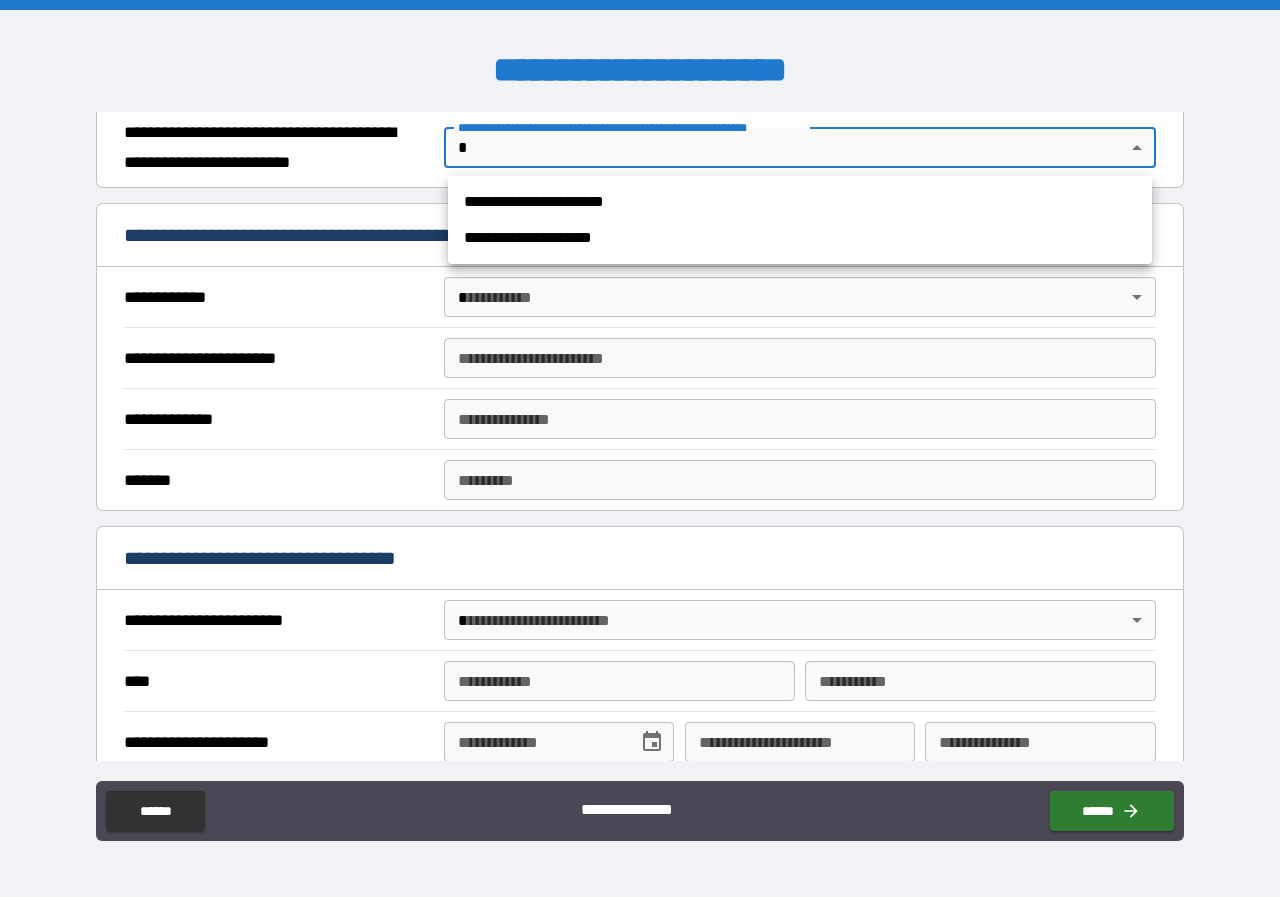 click on "**********" at bounding box center [800, 202] 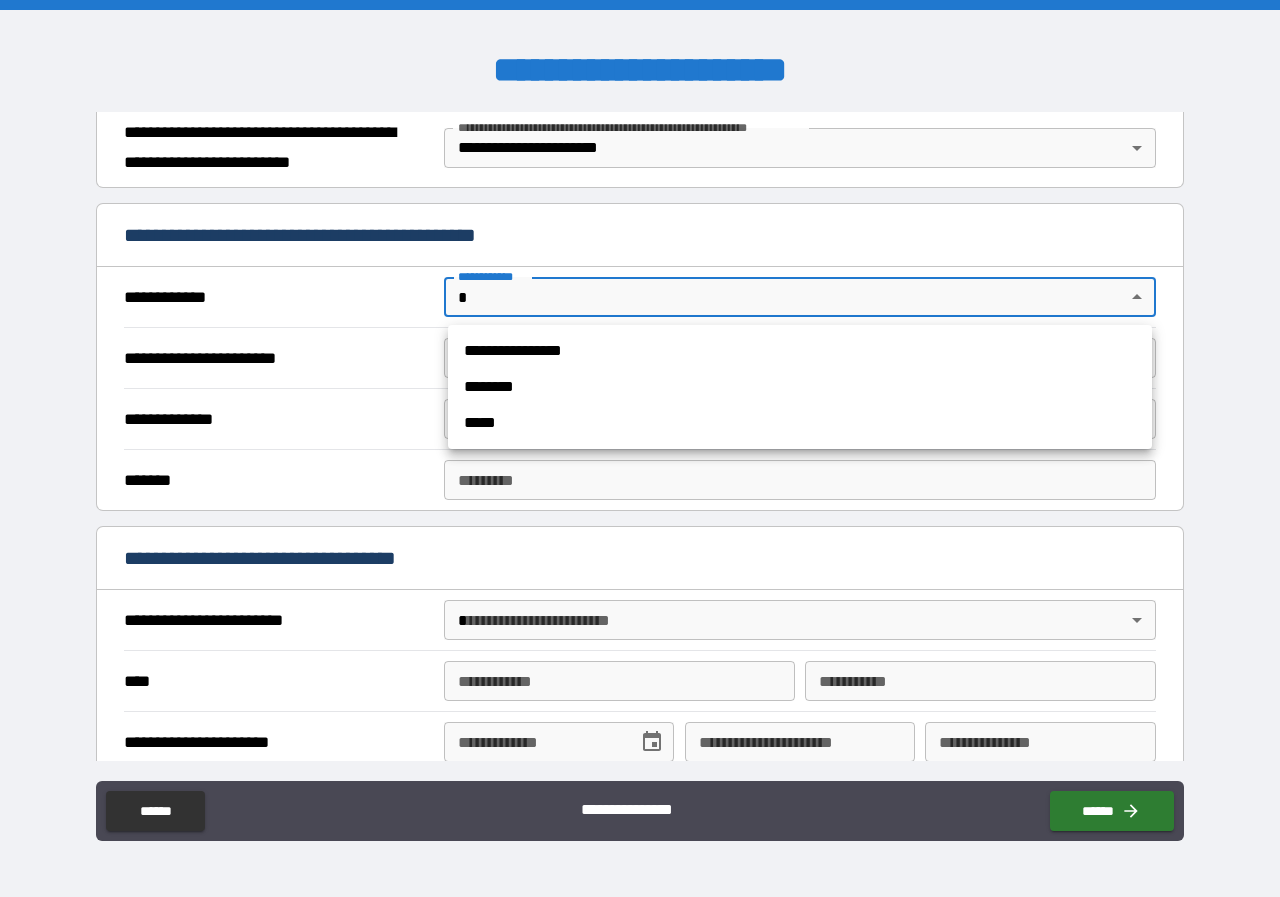 click on "**********" at bounding box center [640, 448] 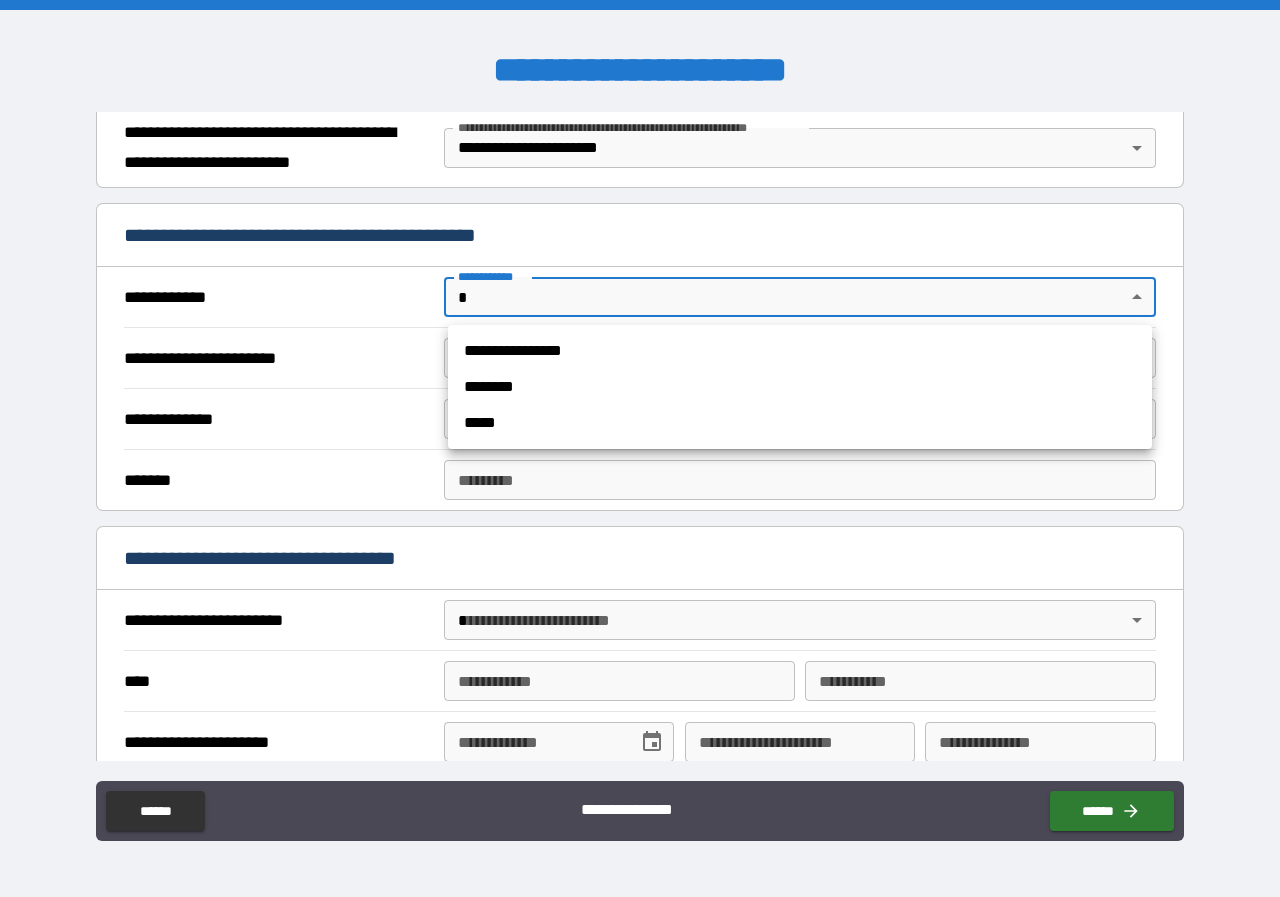 type 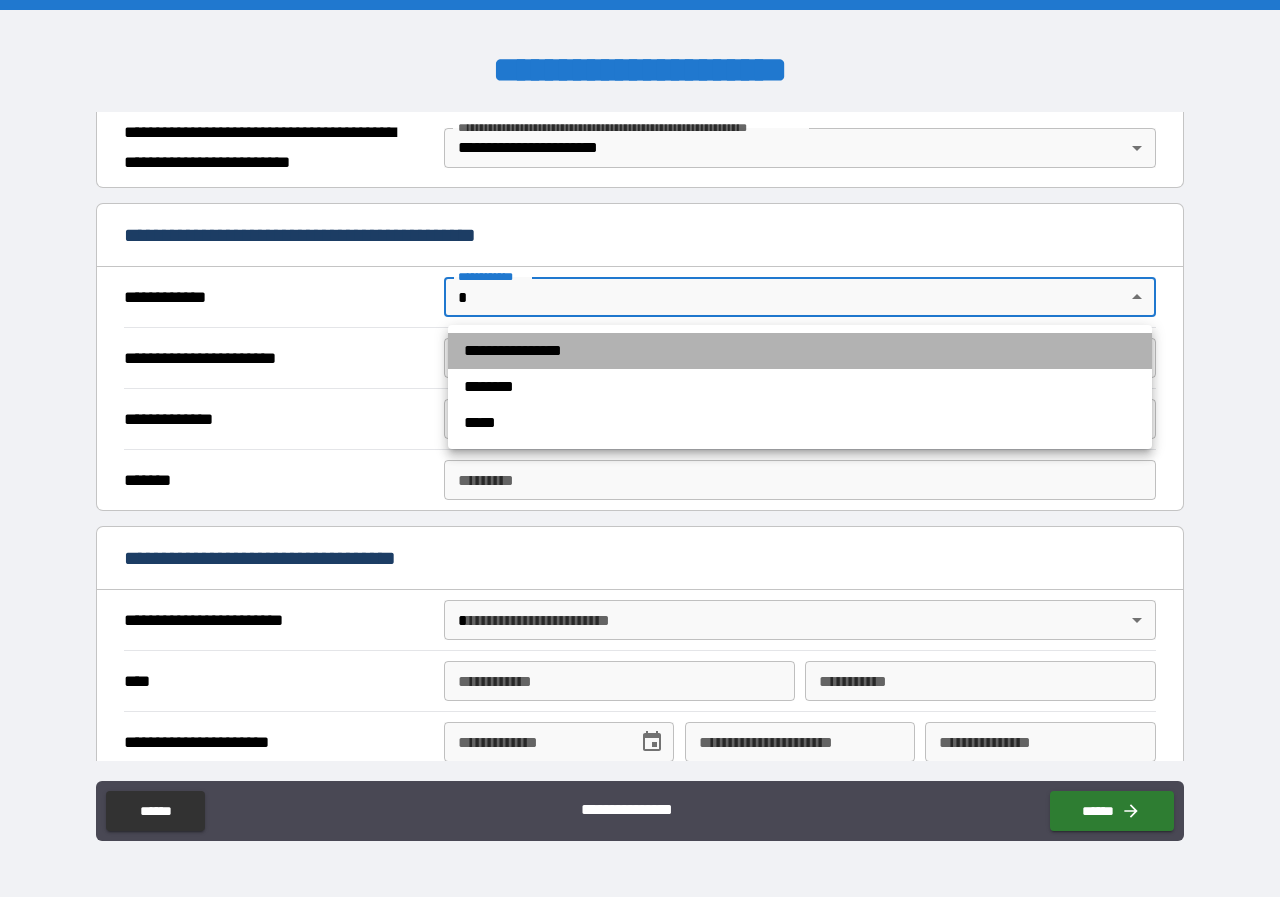 click on "**********" at bounding box center (800, 351) 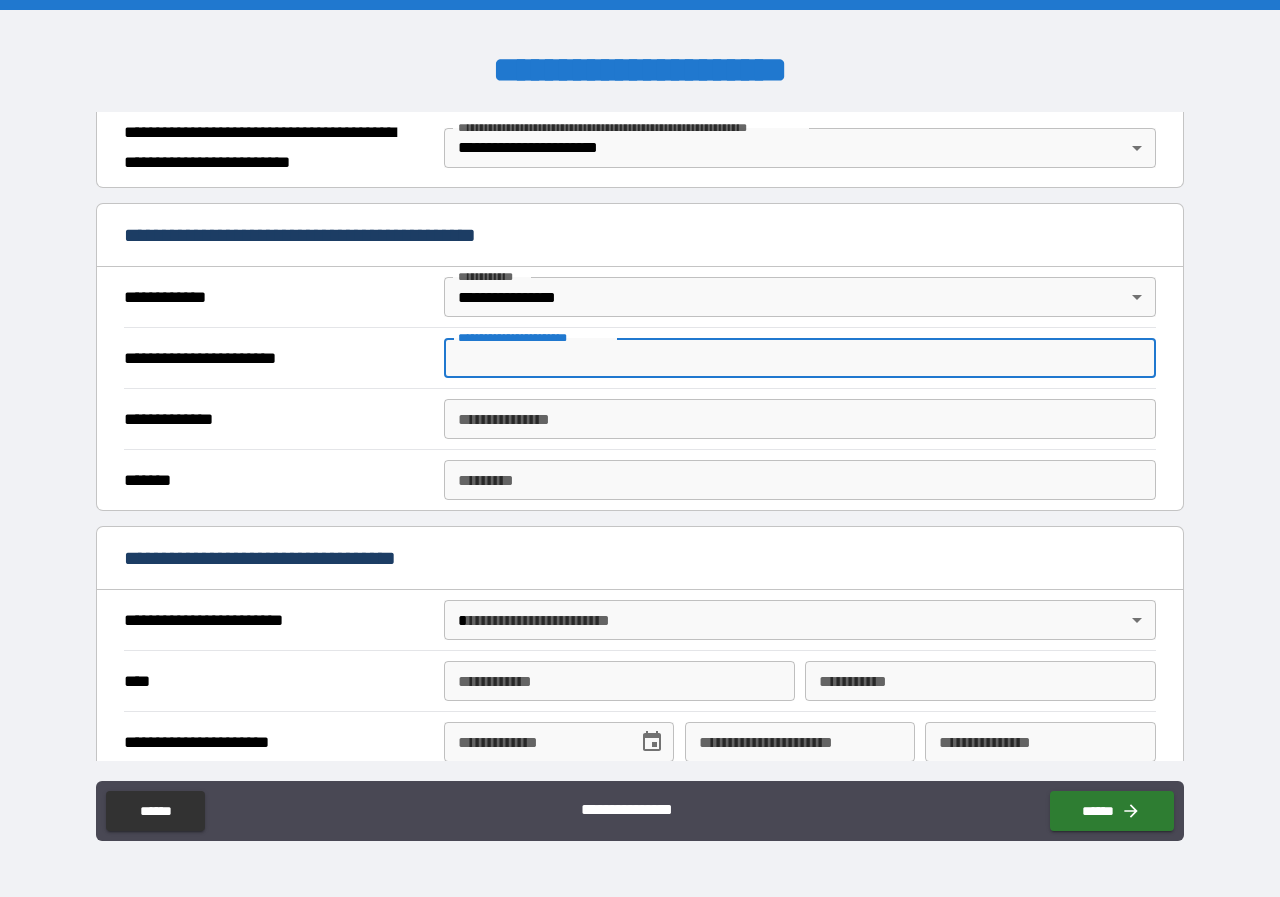 click on "**********" at bounding box center [800, 358] 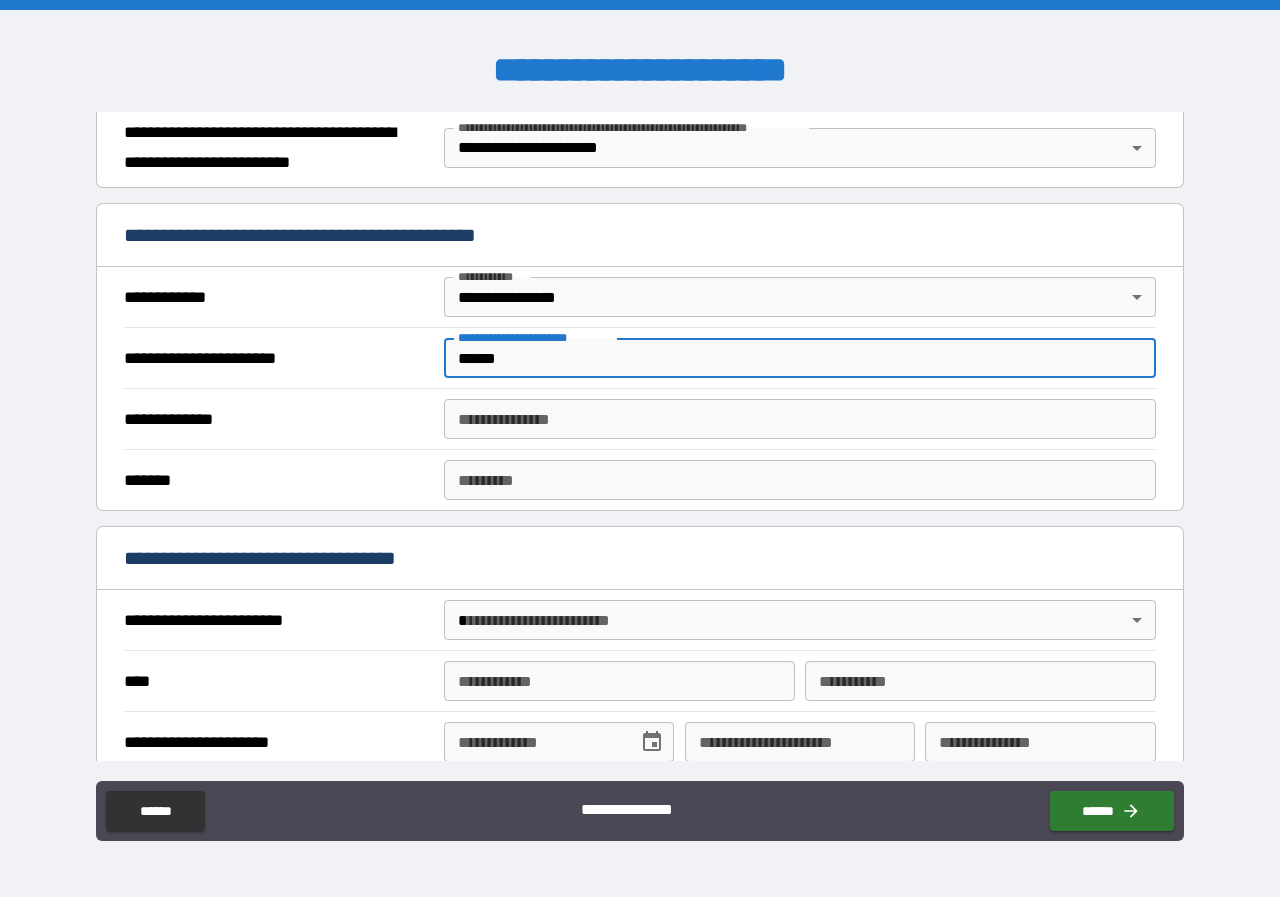 type on "******" 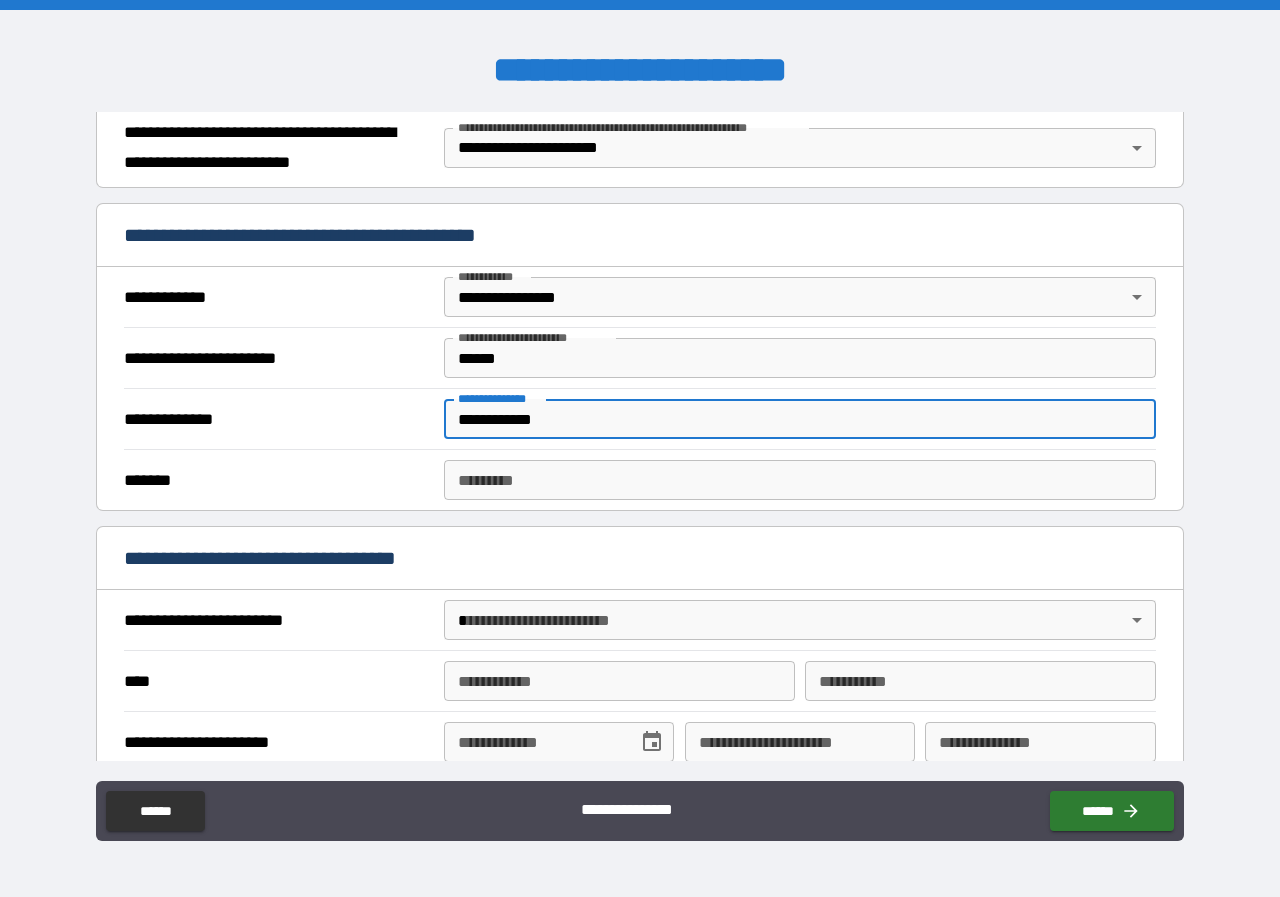 type on "**********" 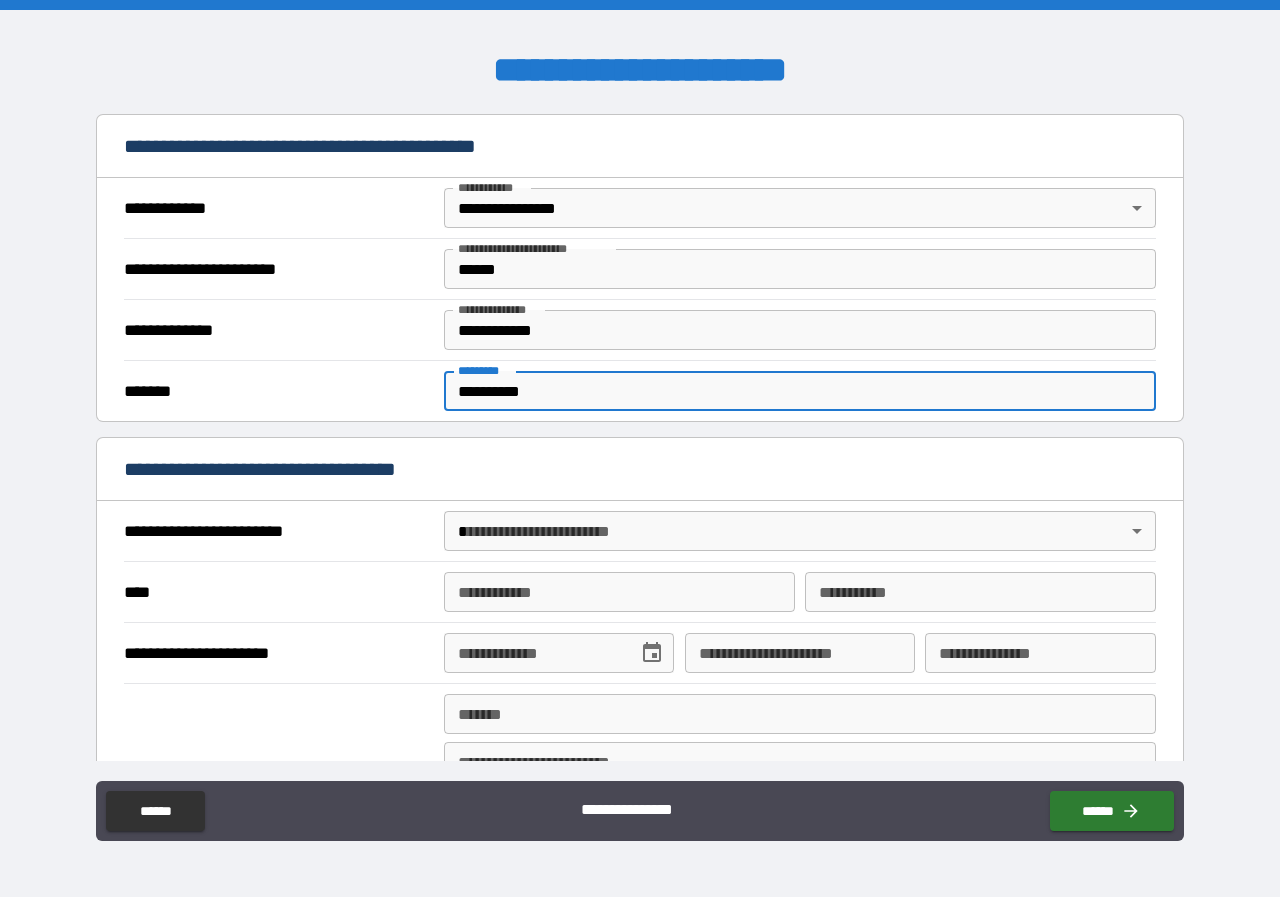 scroll, scrollTop: 600, scrollLeft: 0, axis: vertical 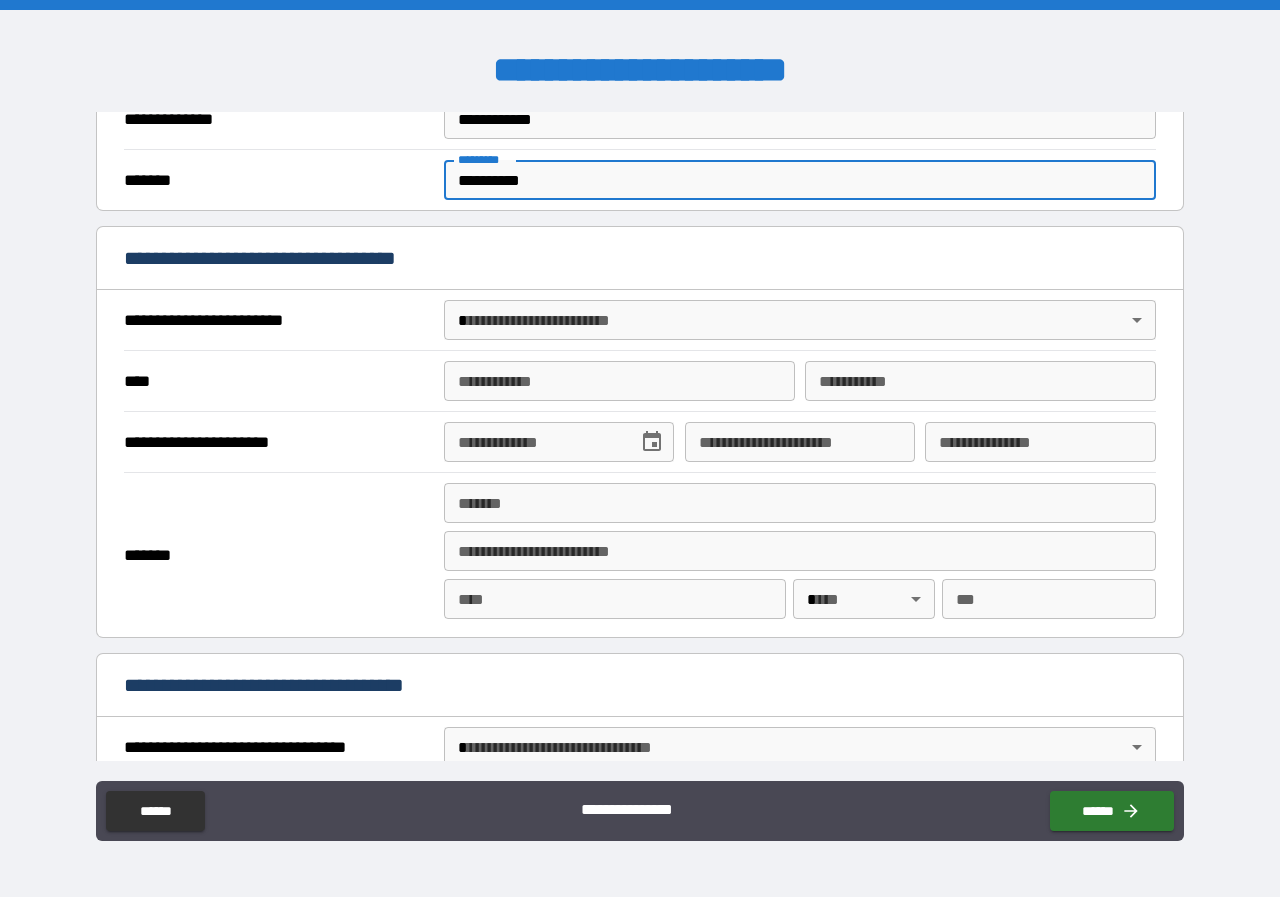 type on "**********" 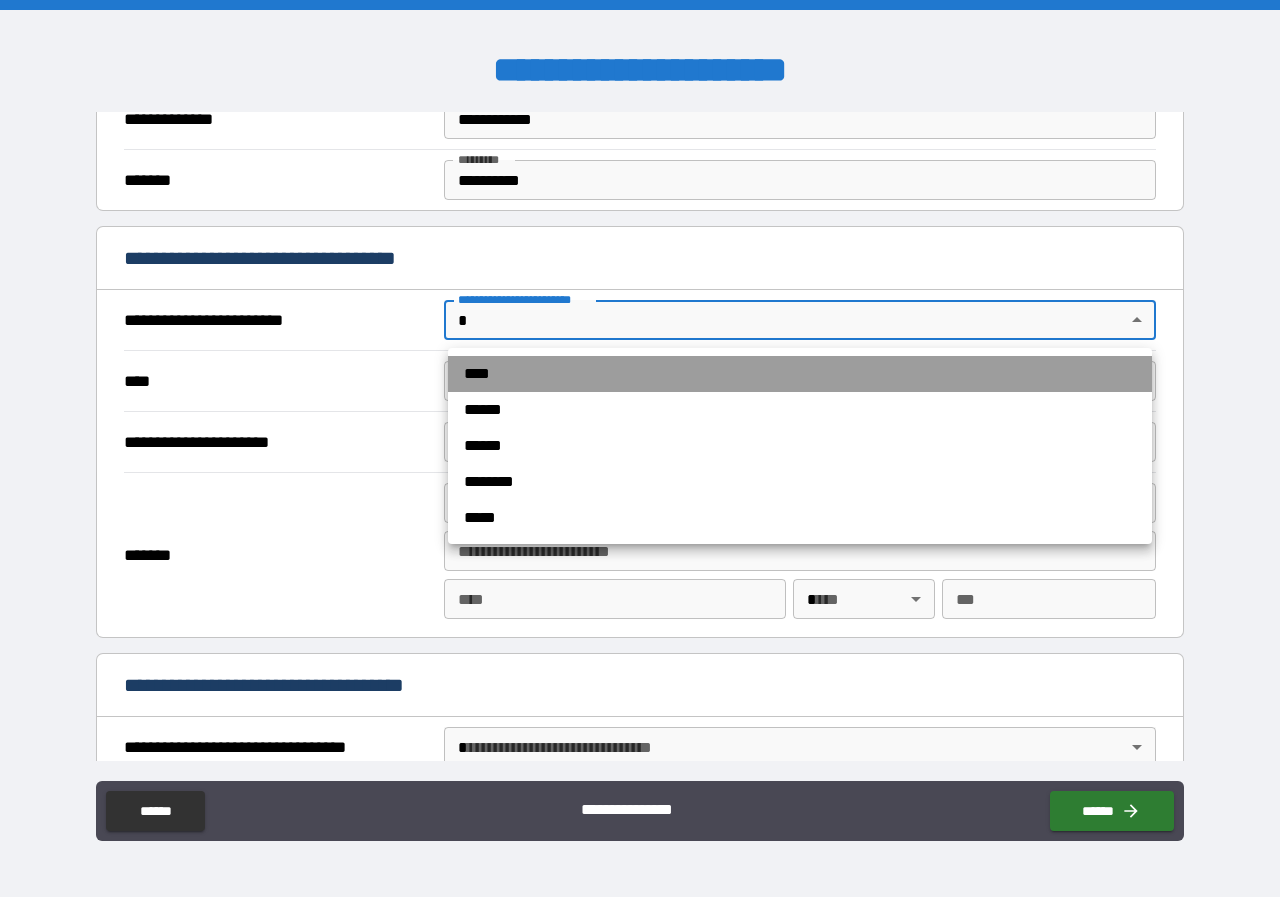 click on "****" at bounding box center (800, 374) 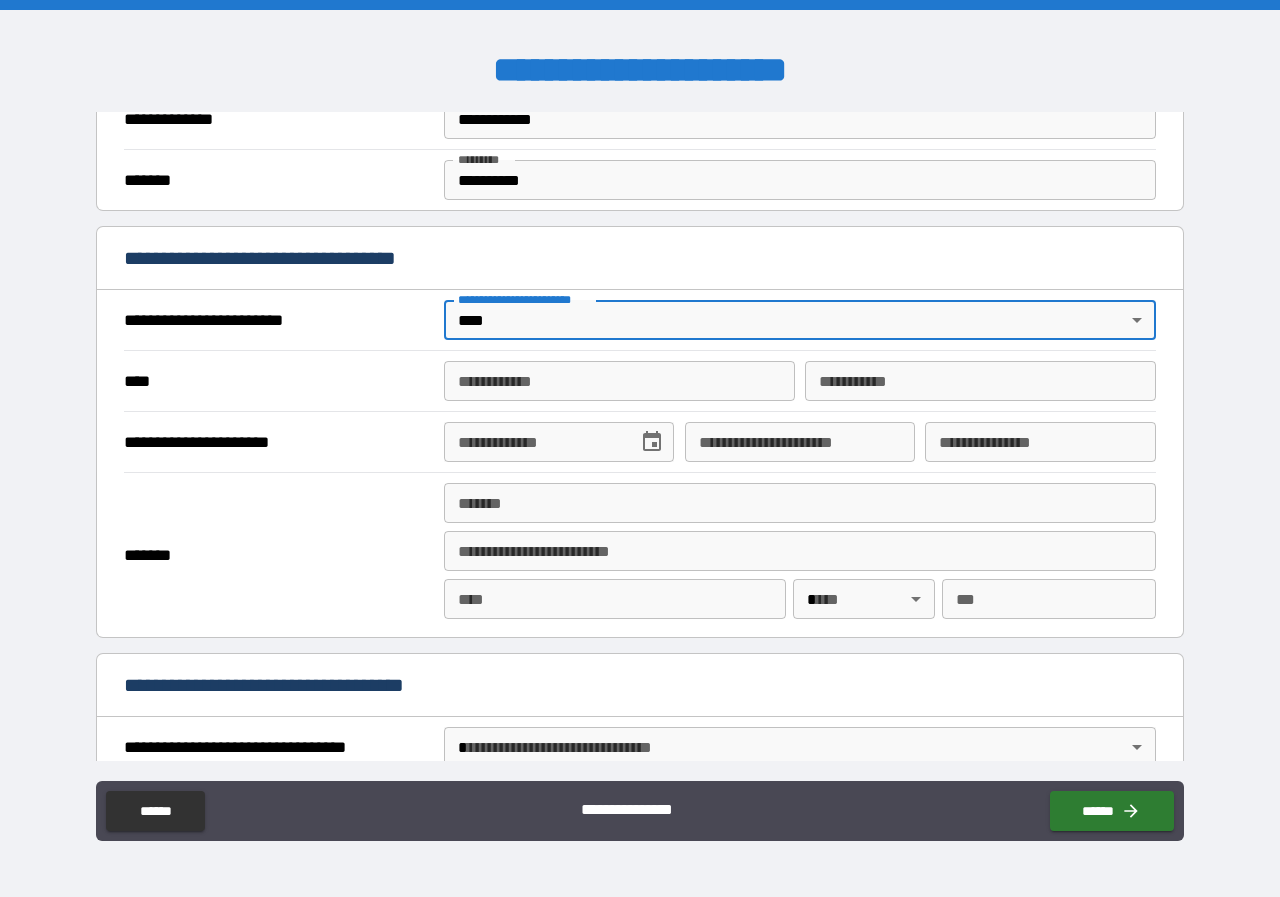 click on "**********" at bounding box center [619, 381] 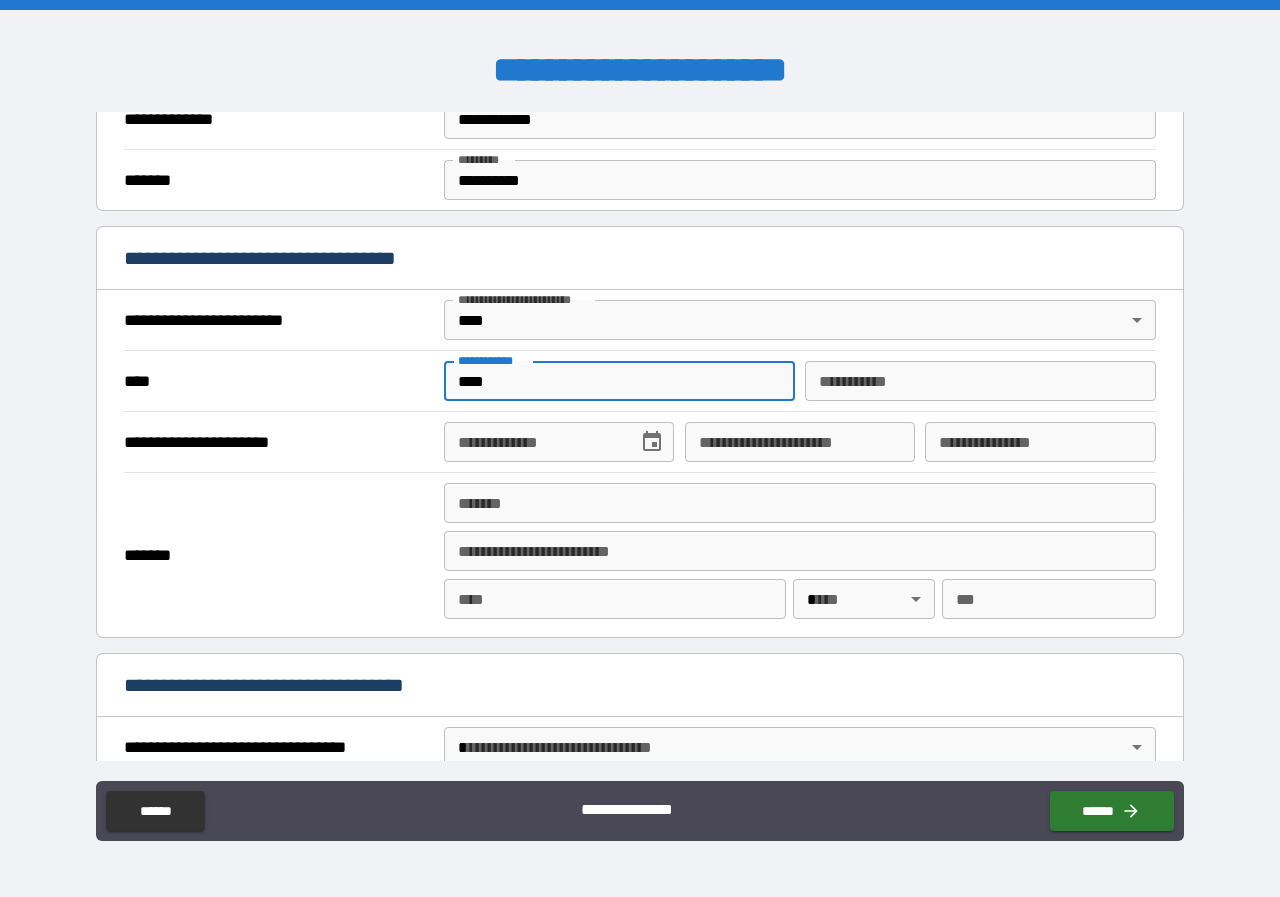 type on "****" 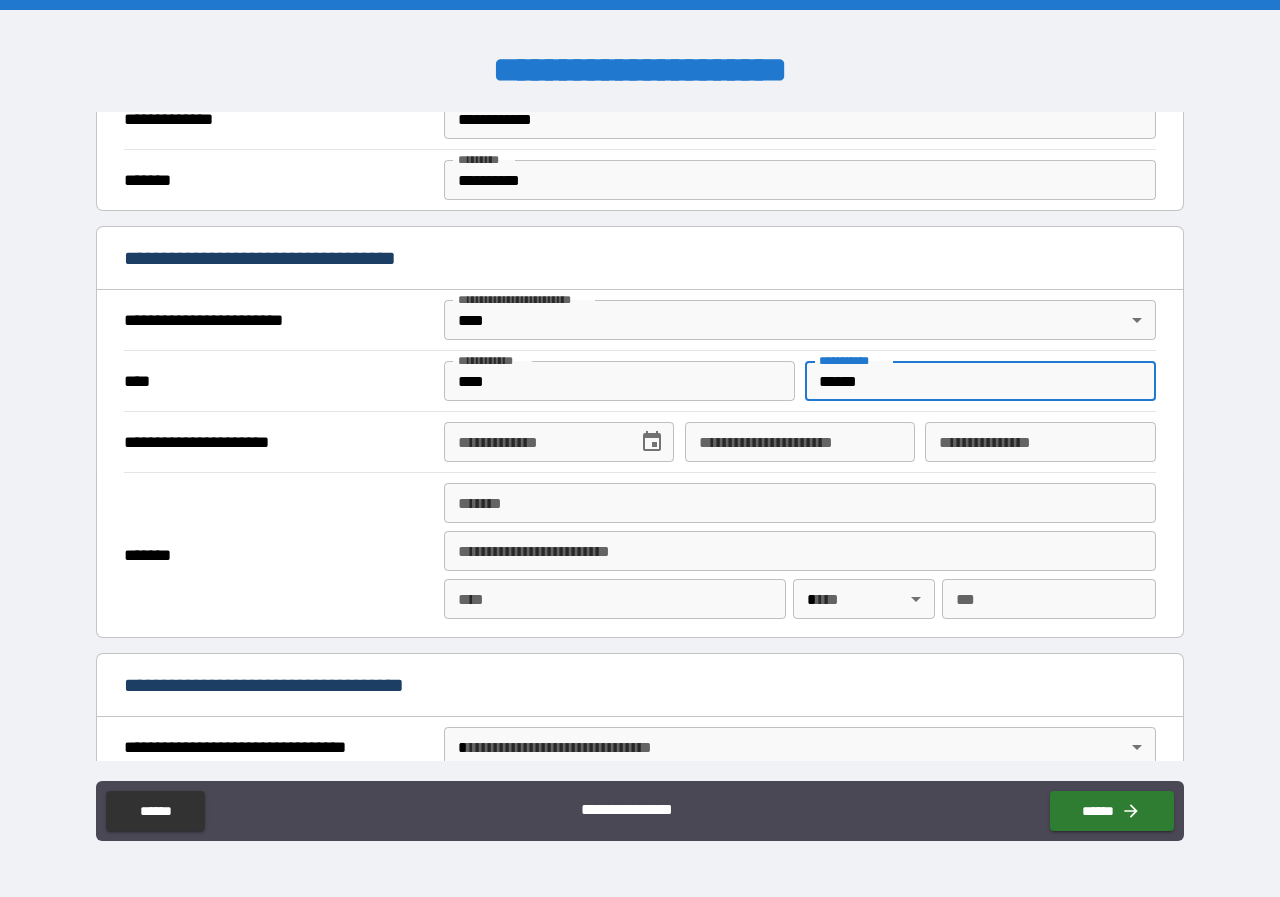 type on "******" 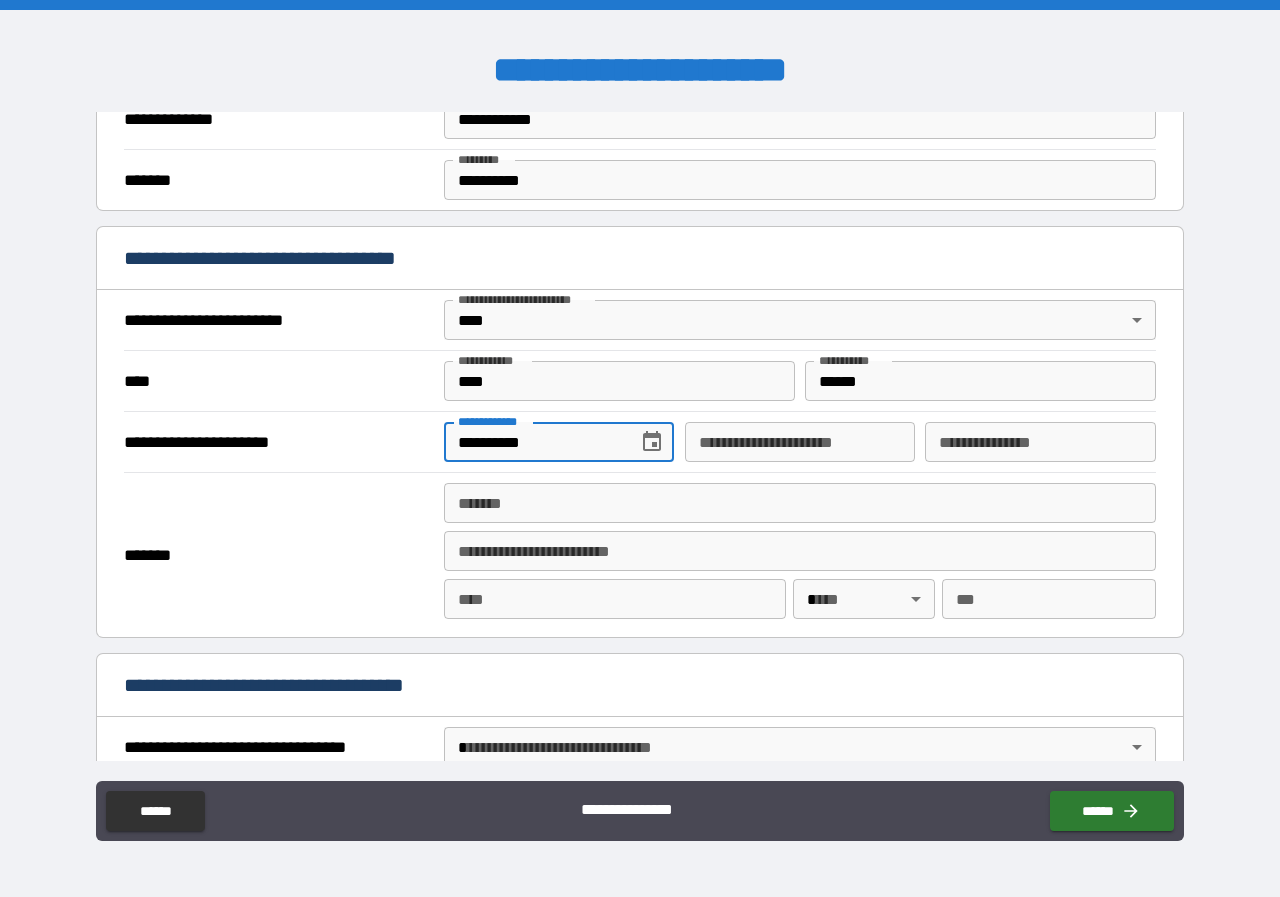 type on "**********" 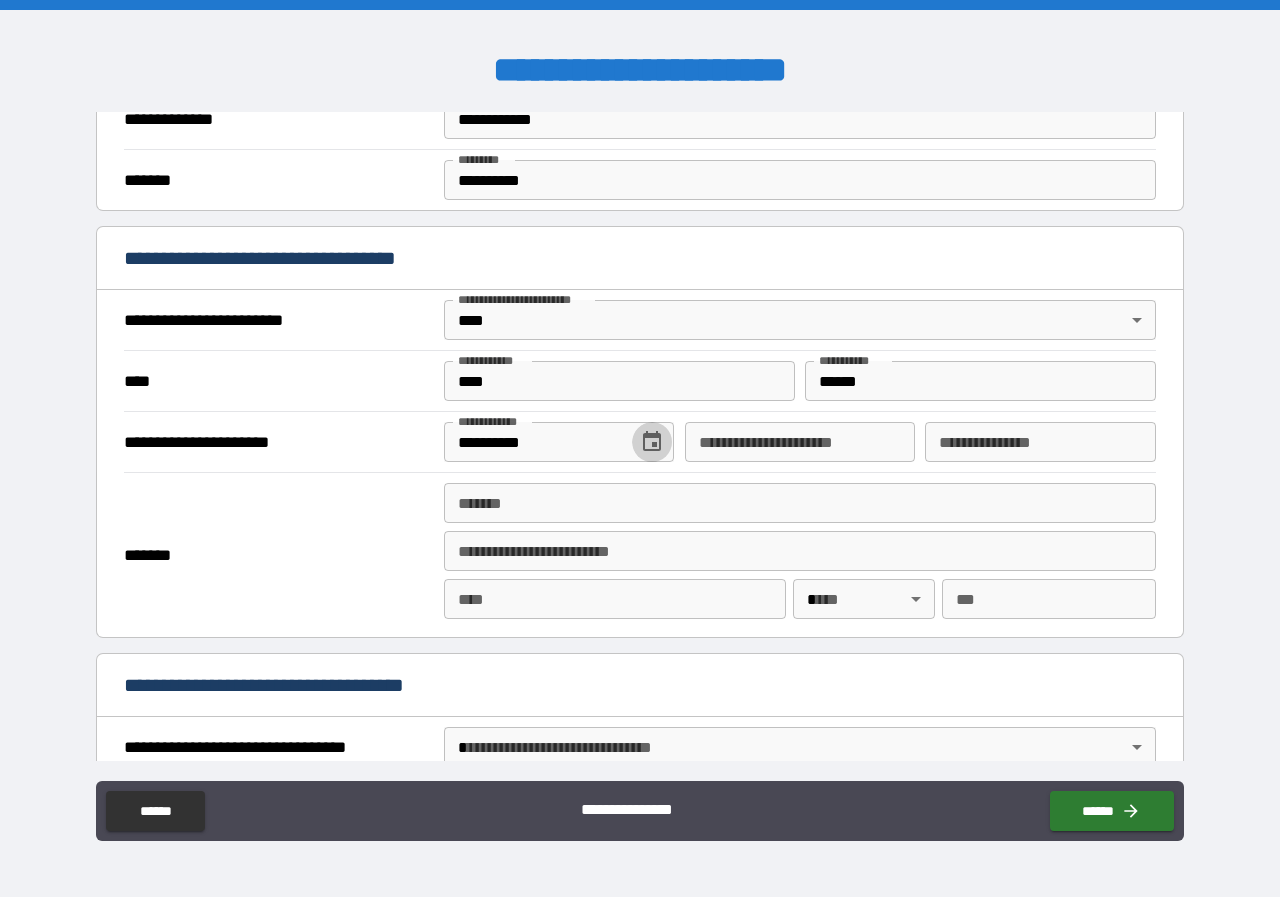 type 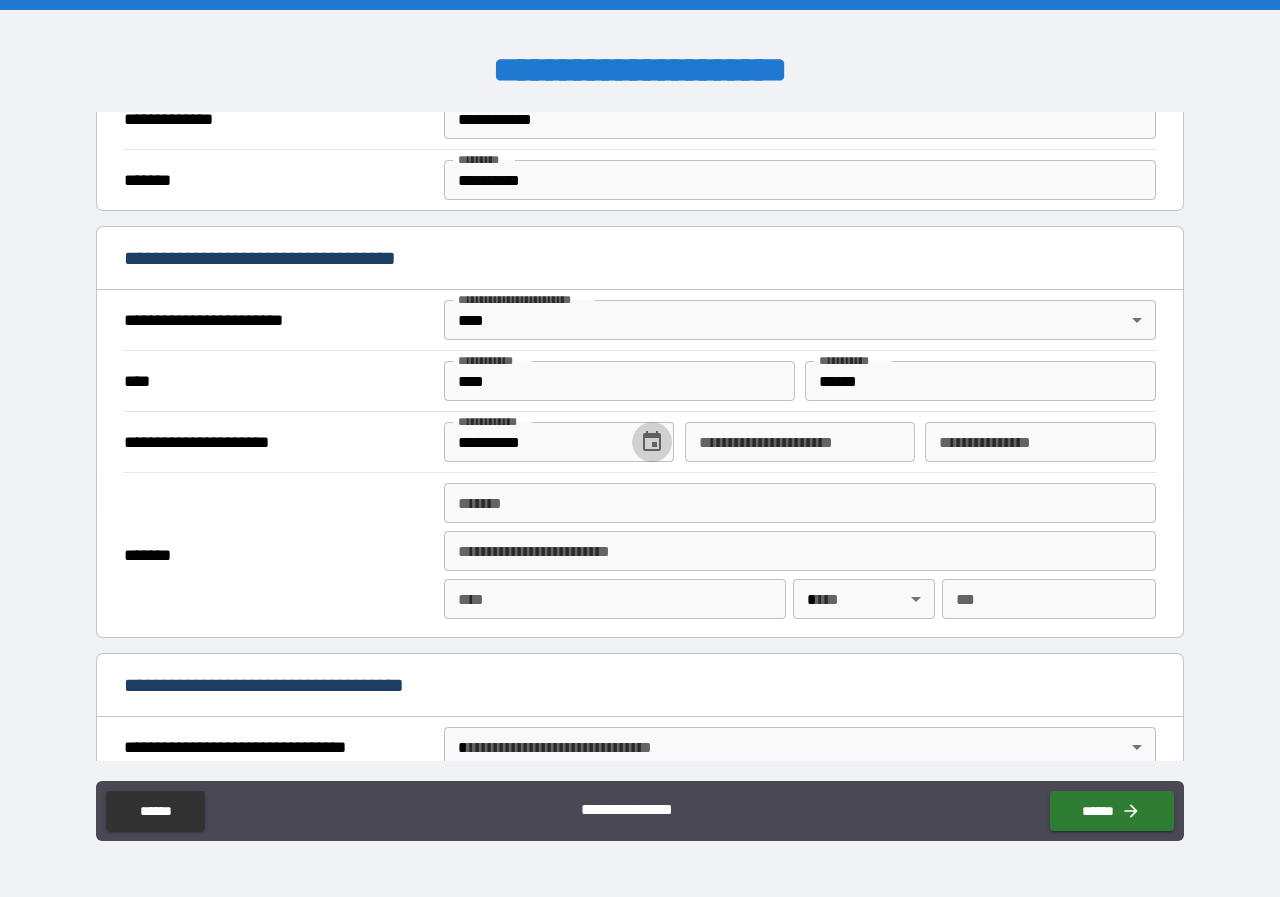 click on "**********" at bounding box center [800, 442] 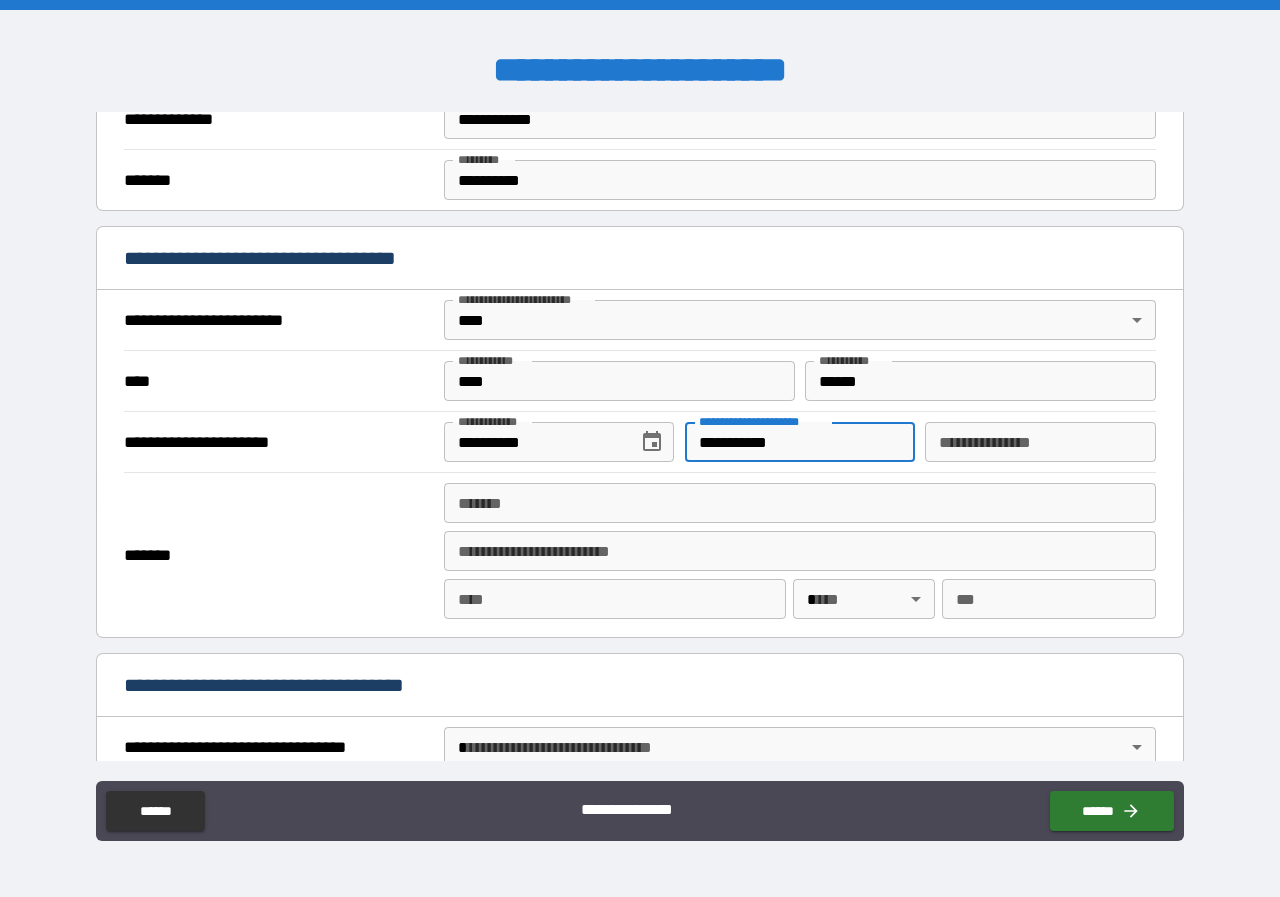 type on "**********" 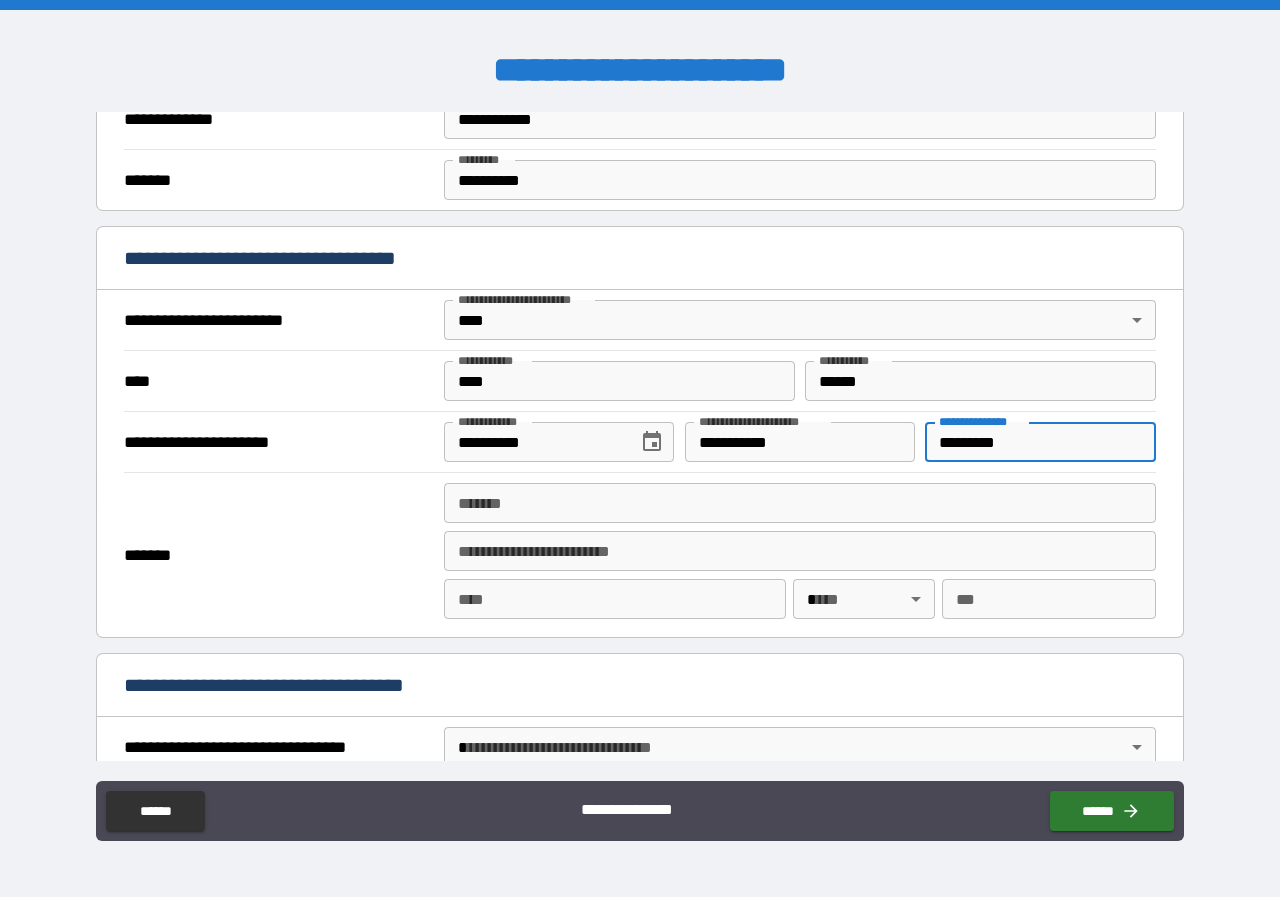 type on "*********" 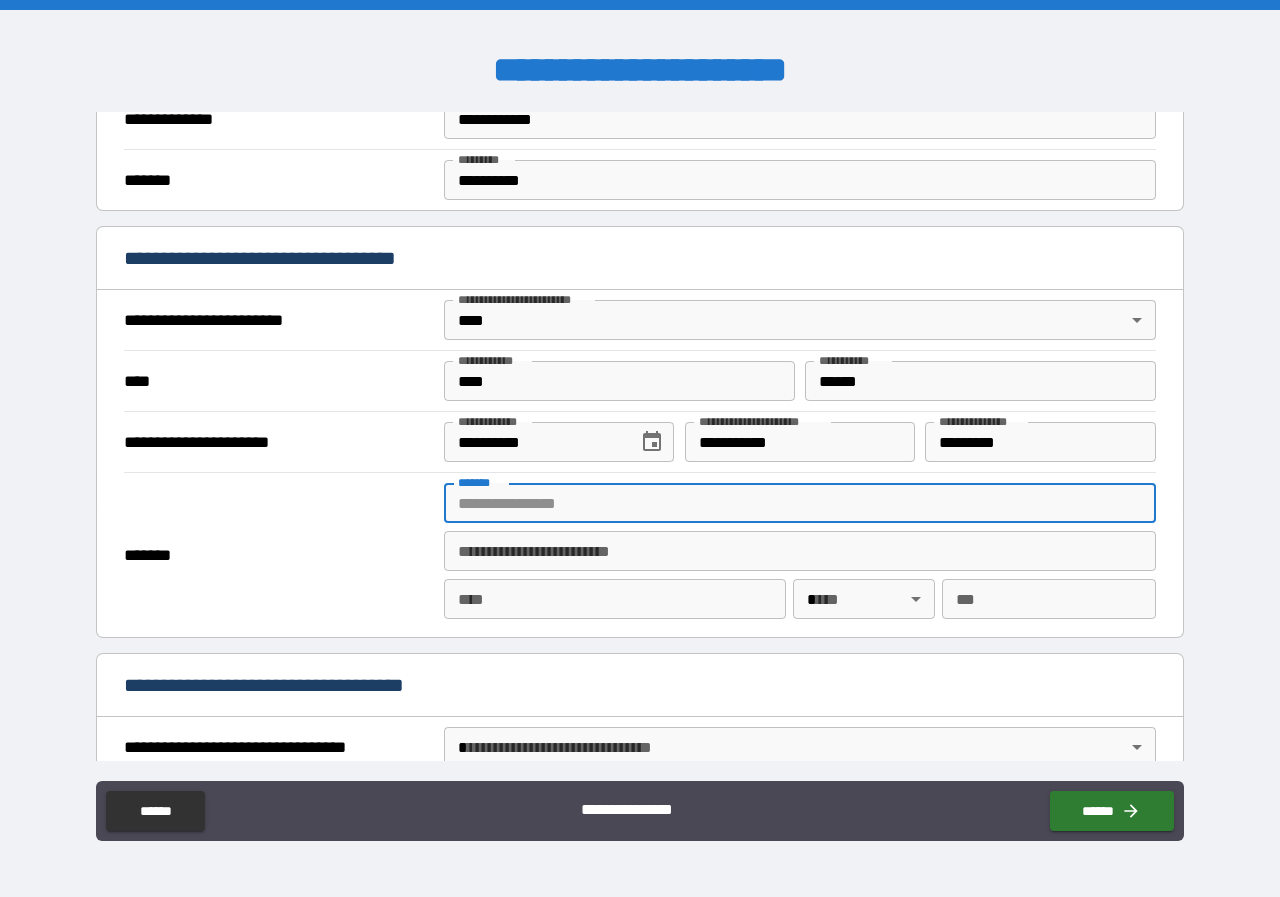 click on "*******" at bounding box center [800, 503] 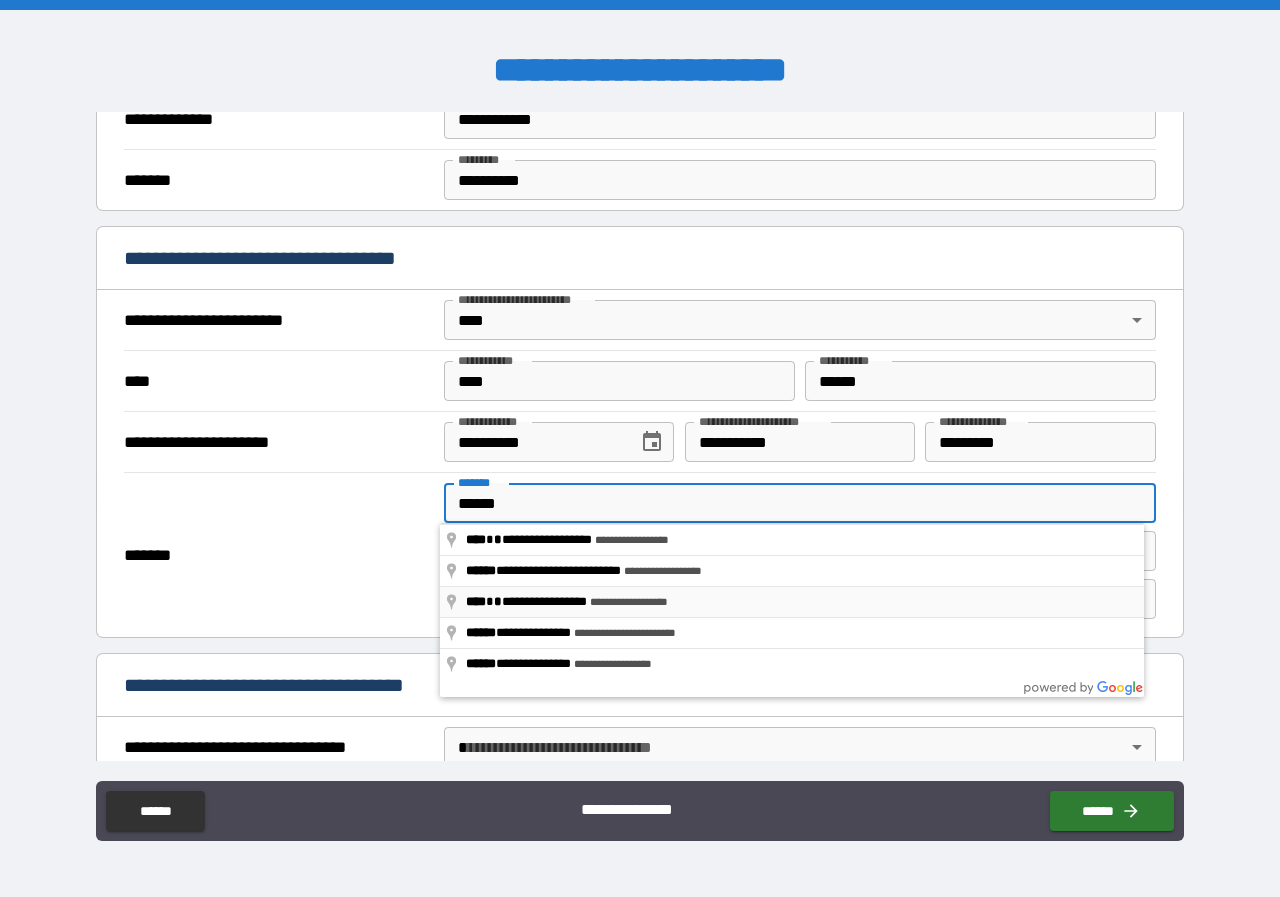 type on "**********" 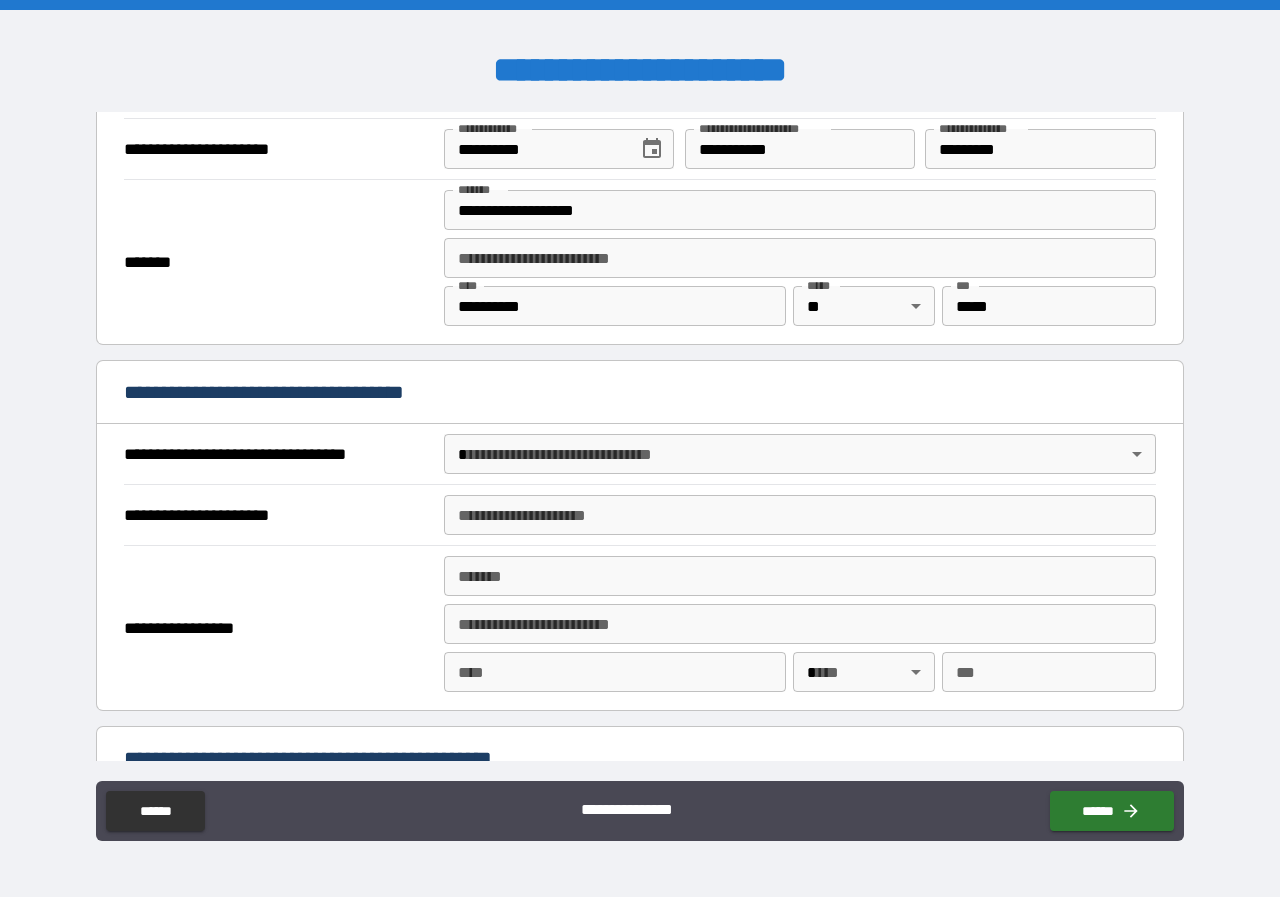 scroll, scrollTop: 900, scrollLeft: 0, axis: vertical 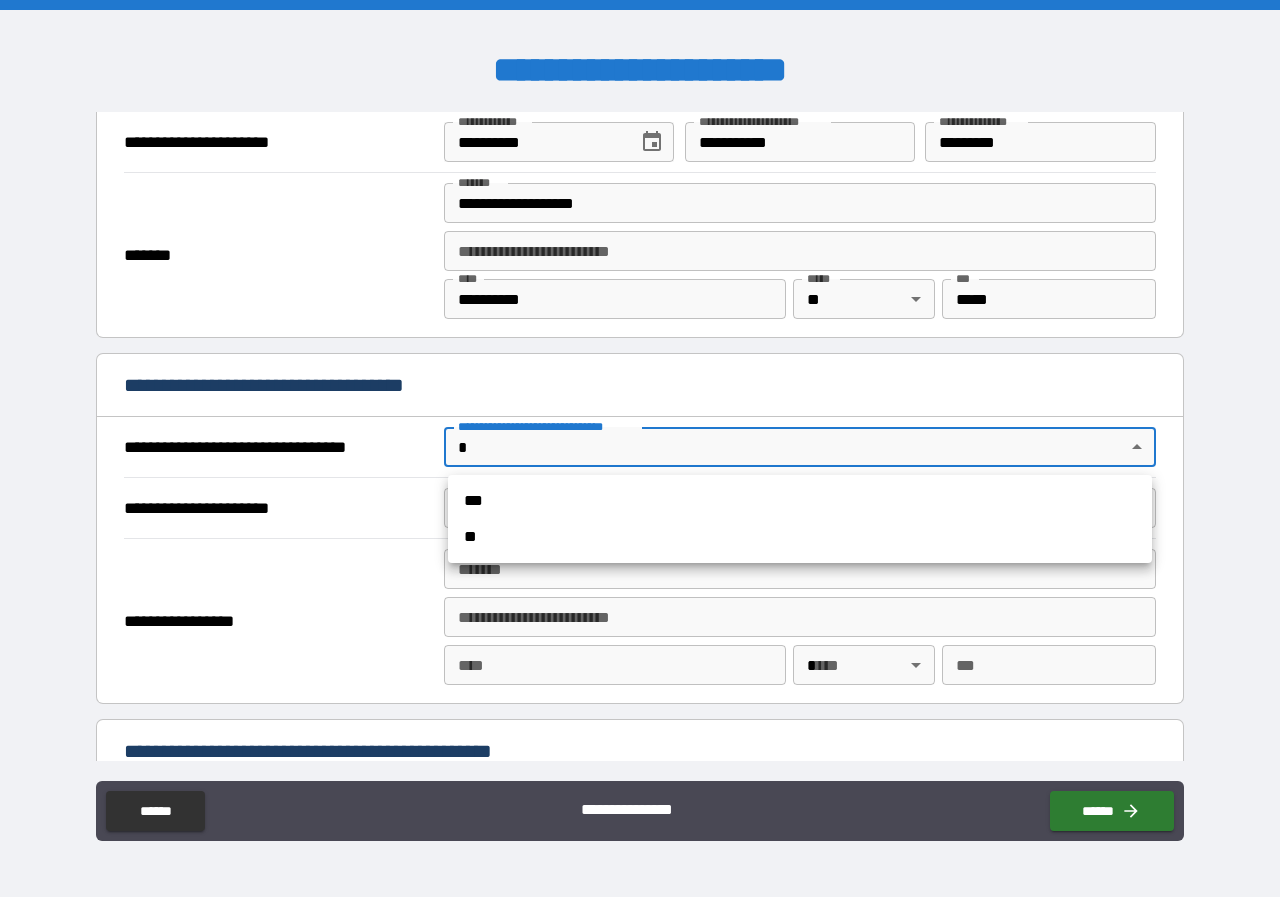 click on "**********" at bounding box center [640, 448] 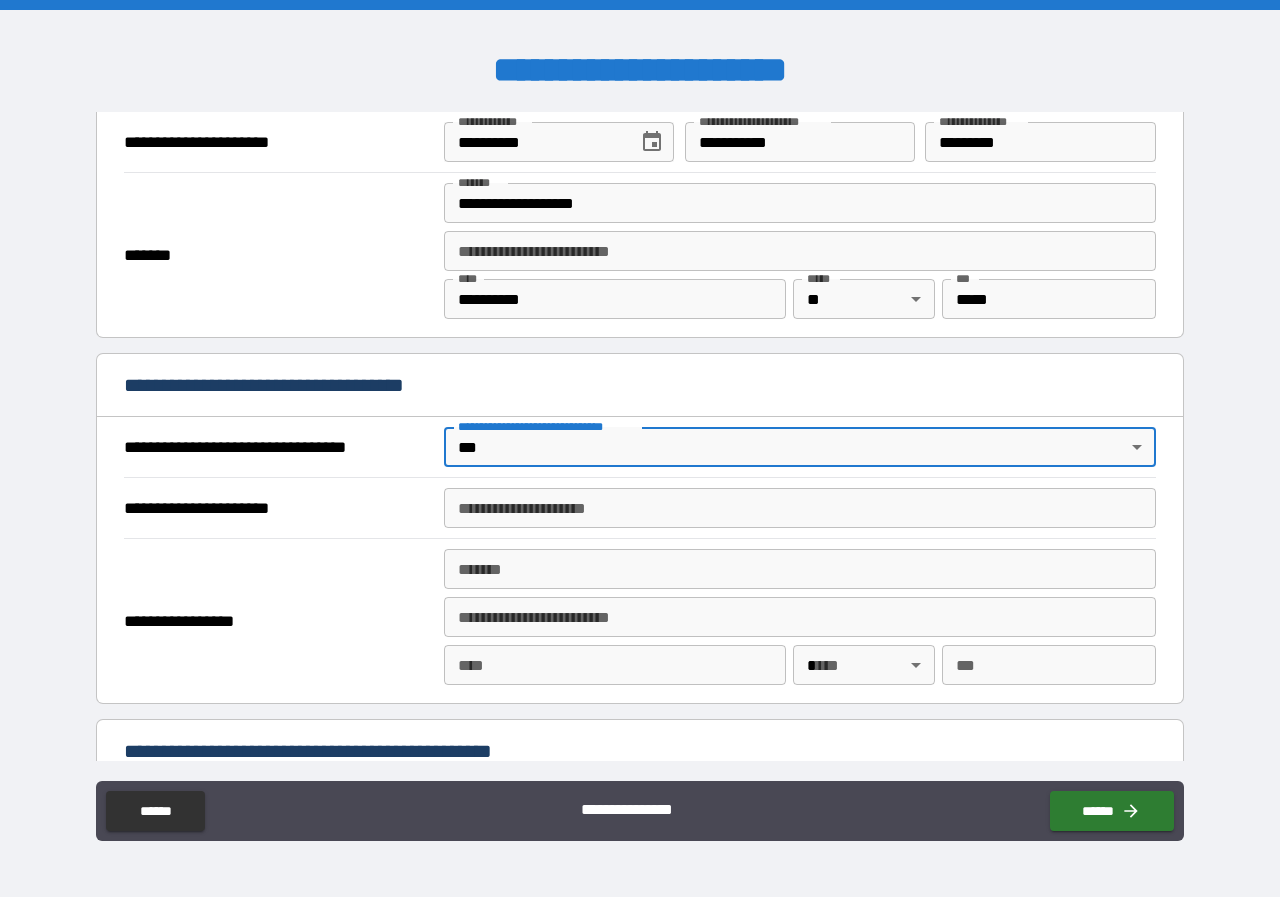 click on "**********" at bounding box center [800, 508] 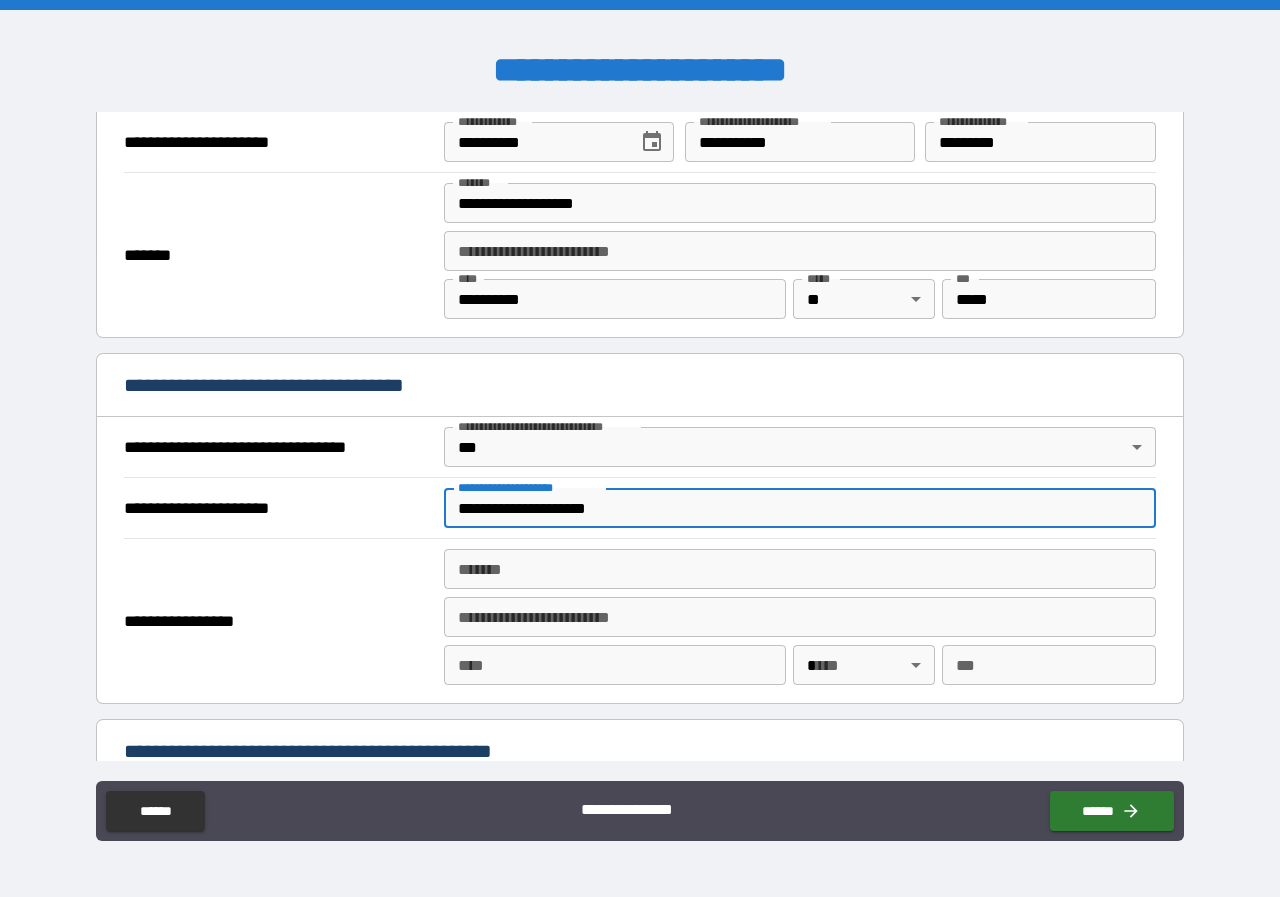 type on "**********" 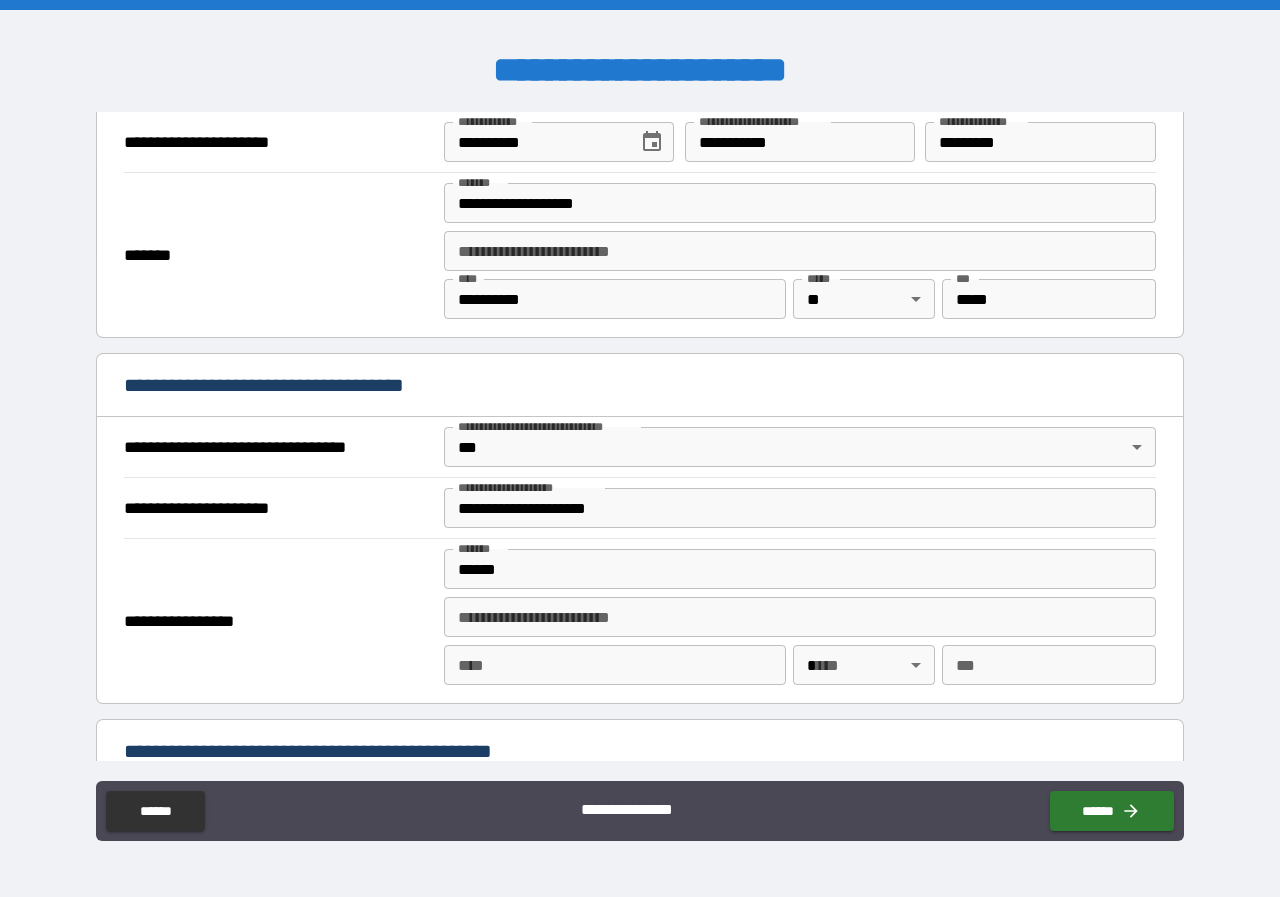 type on "**********" 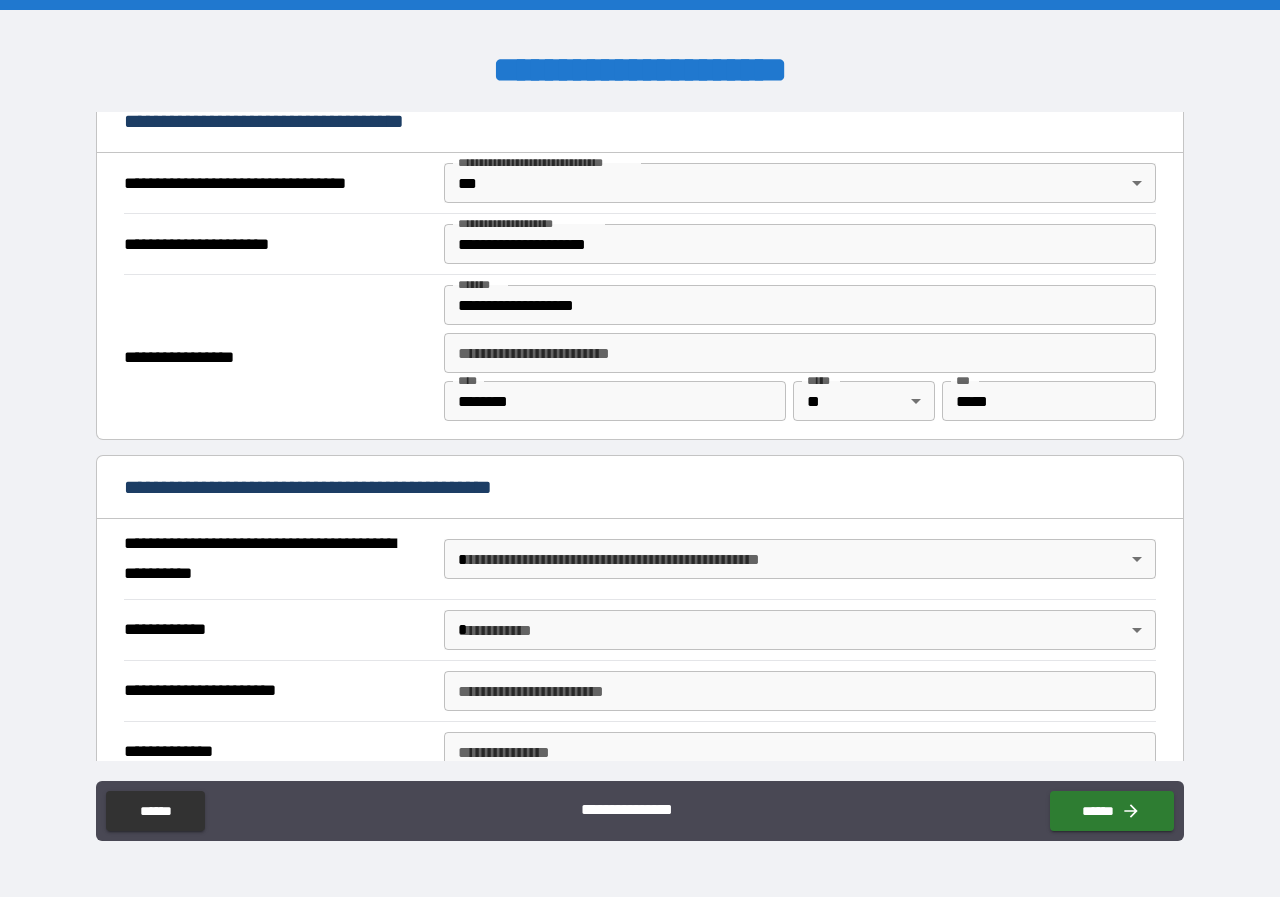 scroll, scrollTop: 1300, scrollLeft: 0, axis: vertical 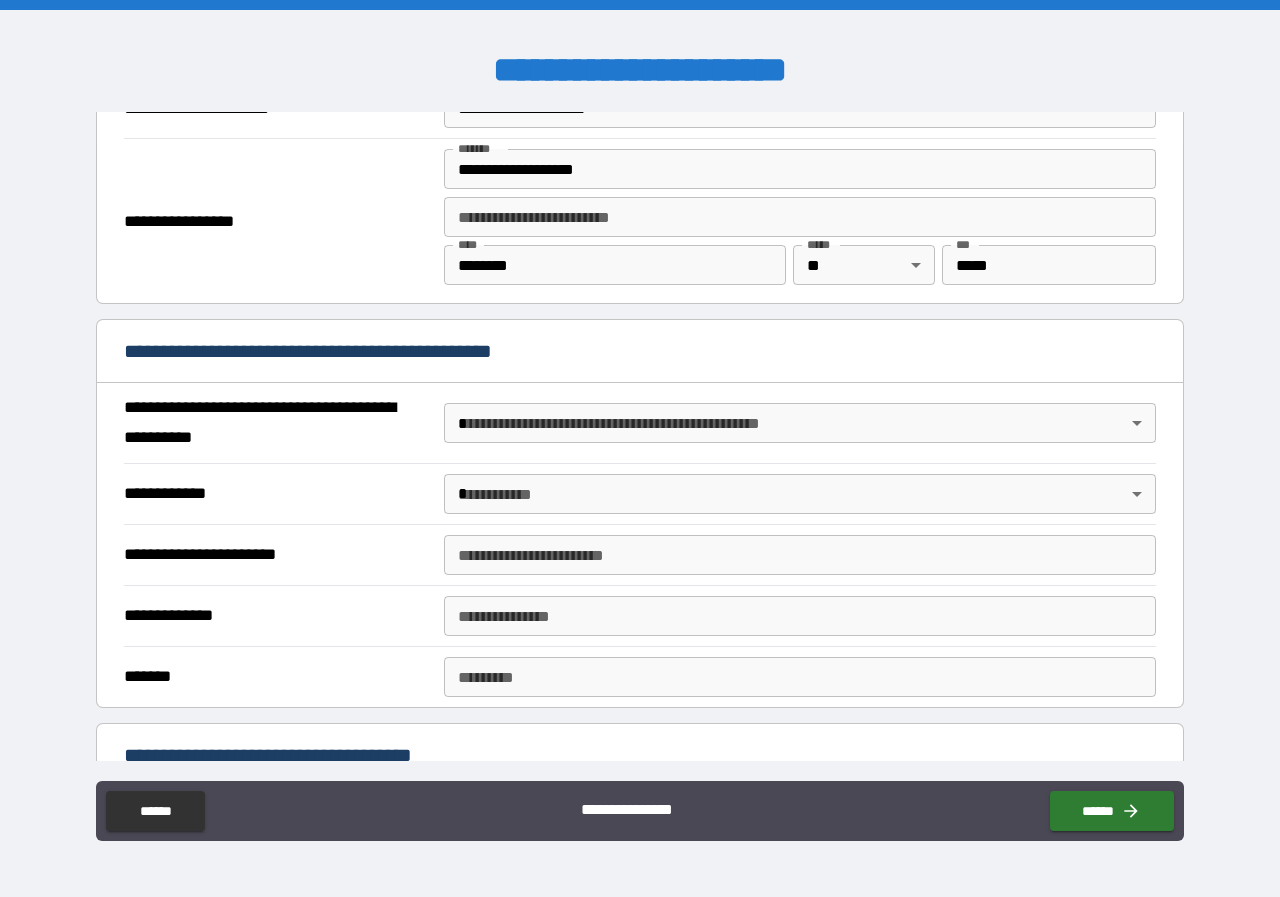 click on "**********" at bounding box center (640, 448) 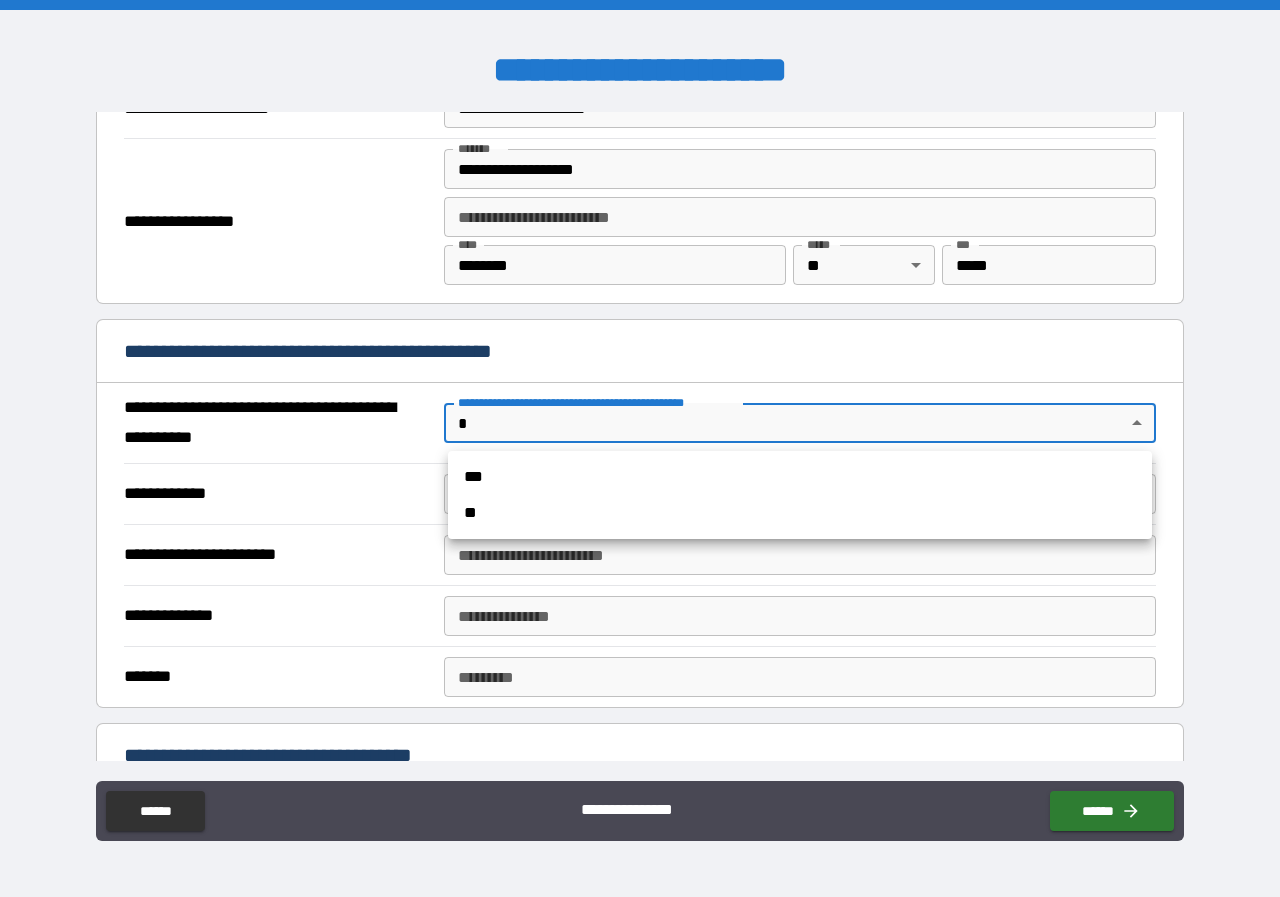 click on "**" at bounding box center (800, 513) 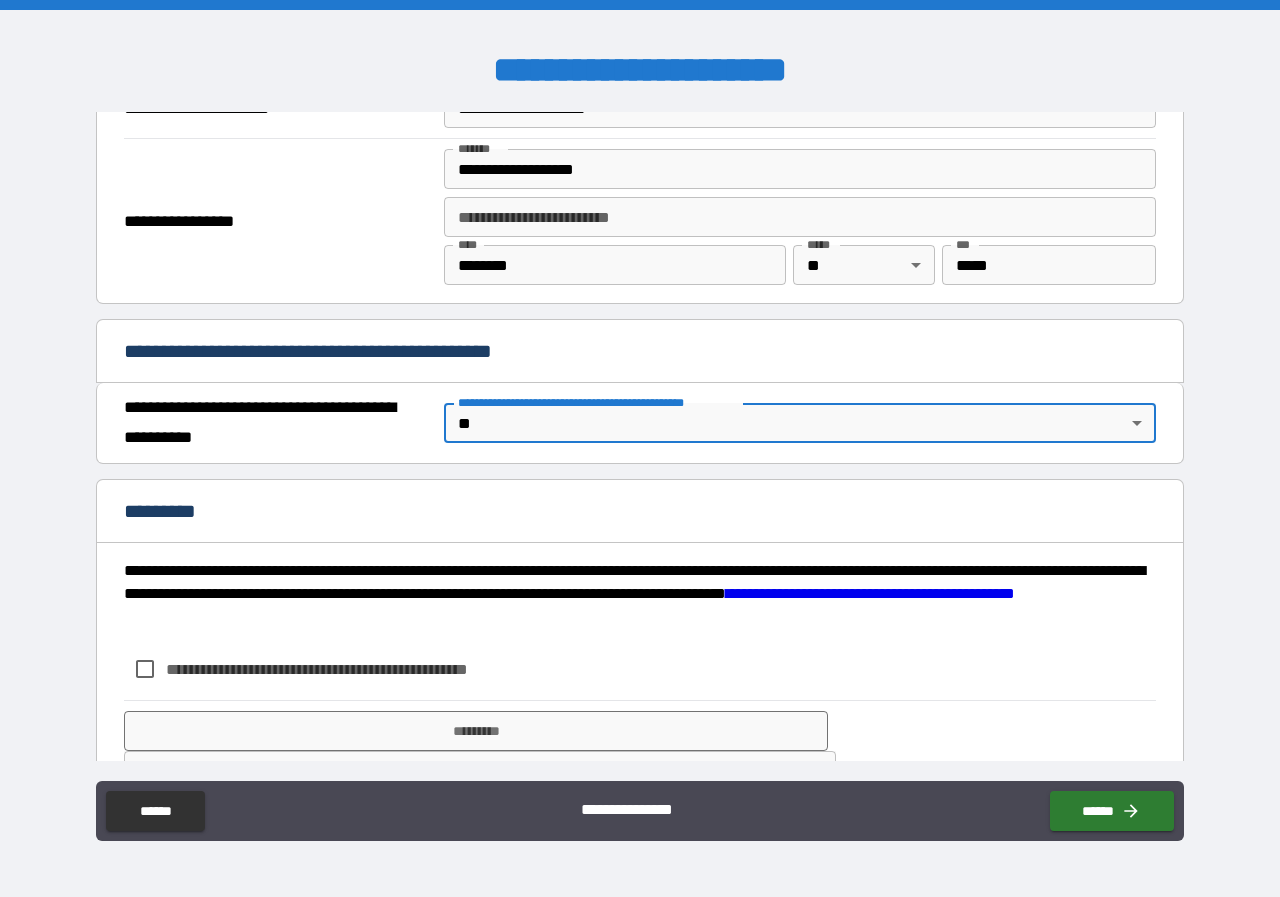 type on "*" 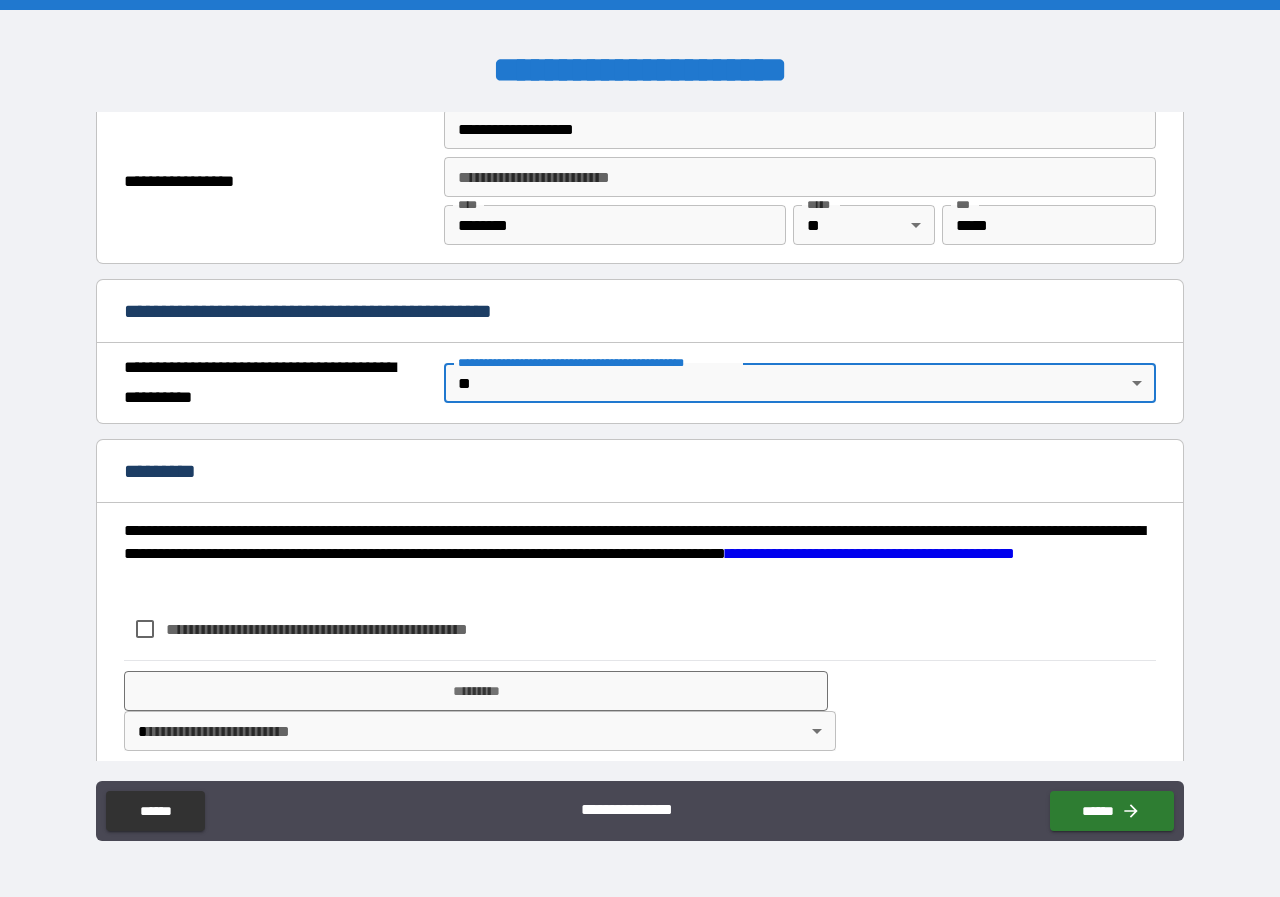 scroll, scrollTop: 1361, scrollLeft: 0, axis: vertical 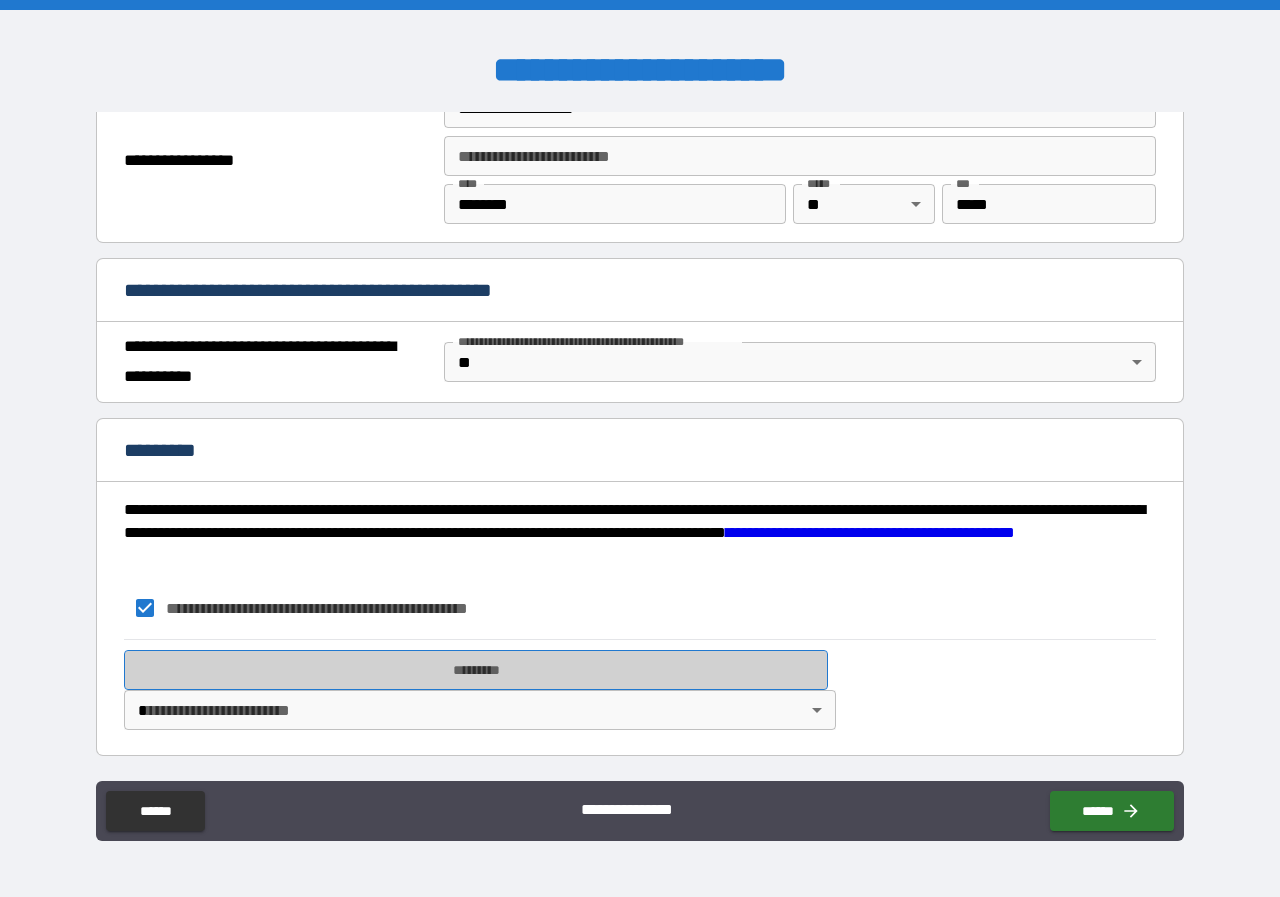 click on "*********" at bounding box center [476, 670] 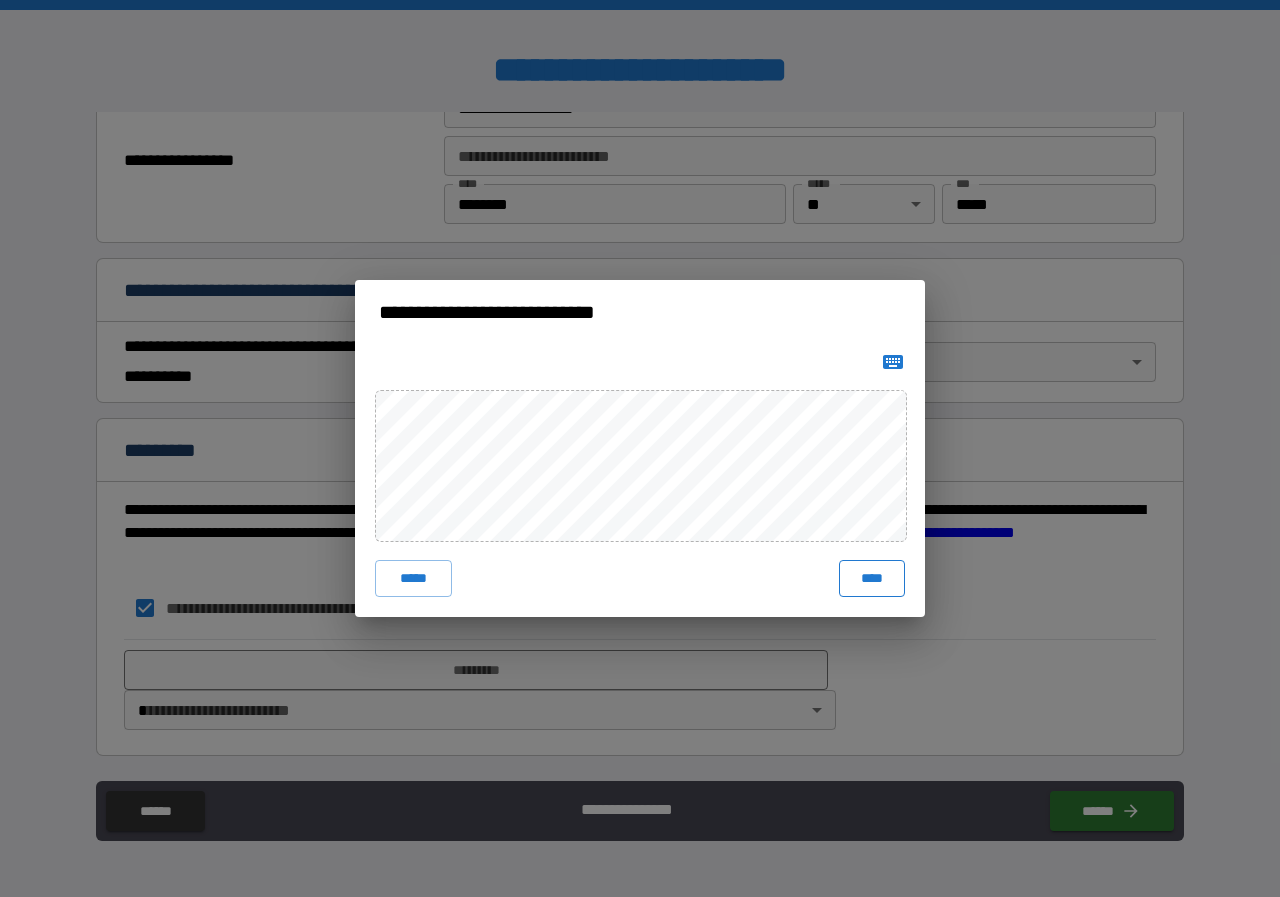 click on "****" at bounding box center [872, 578] 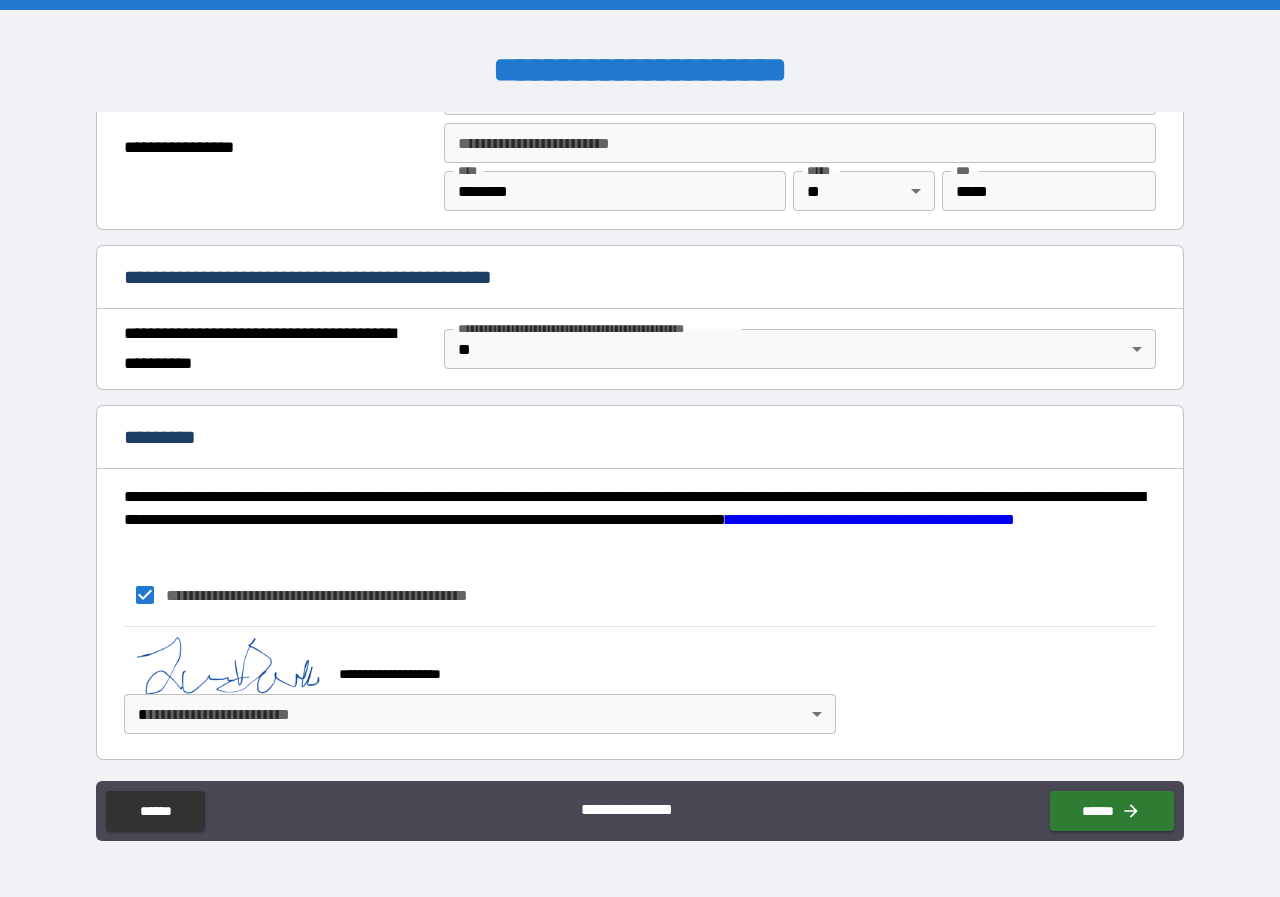 scroll, scrollTop: 1378, scrollLeft: 0, axis: vertical 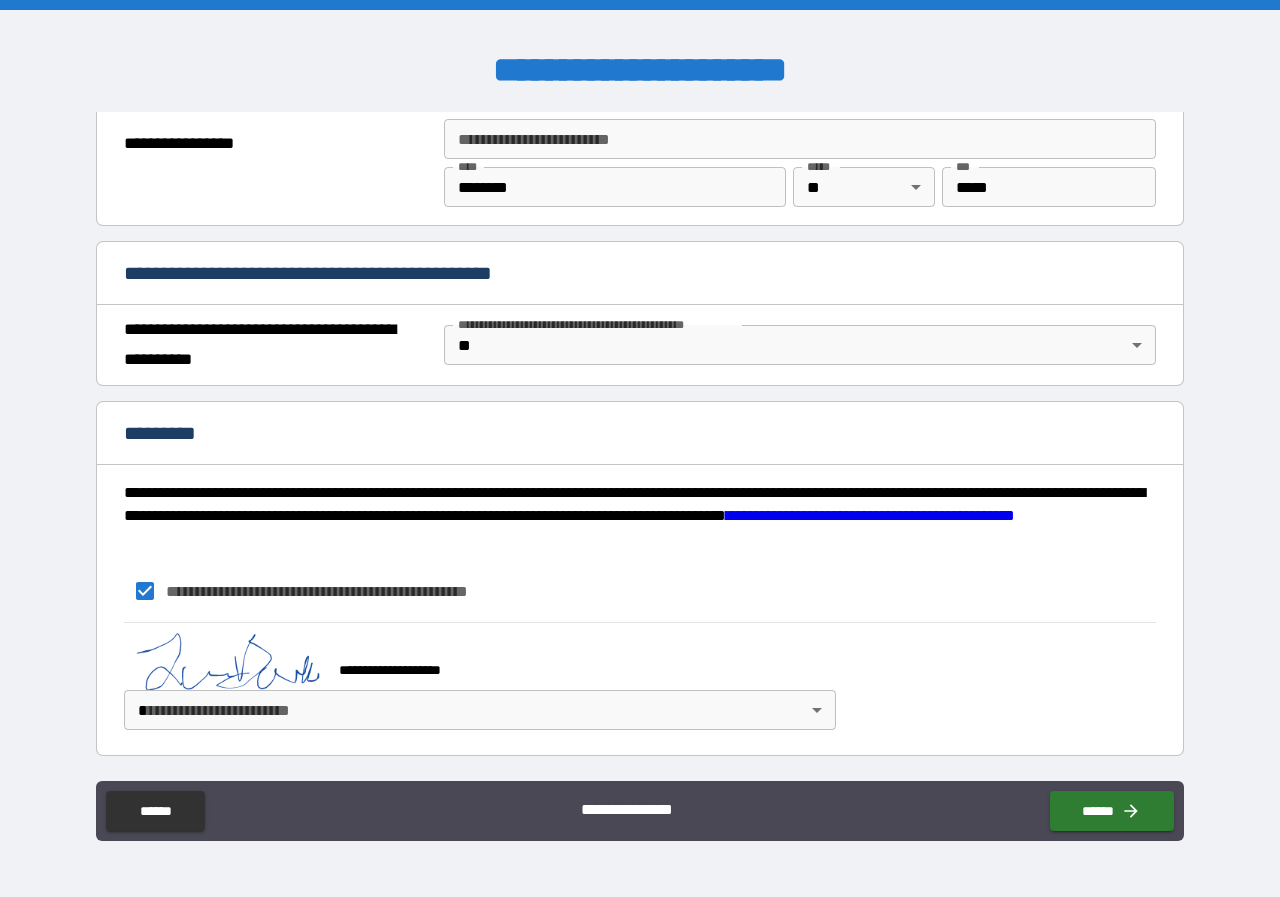 click on "**********" at bounding box center (640, 448) 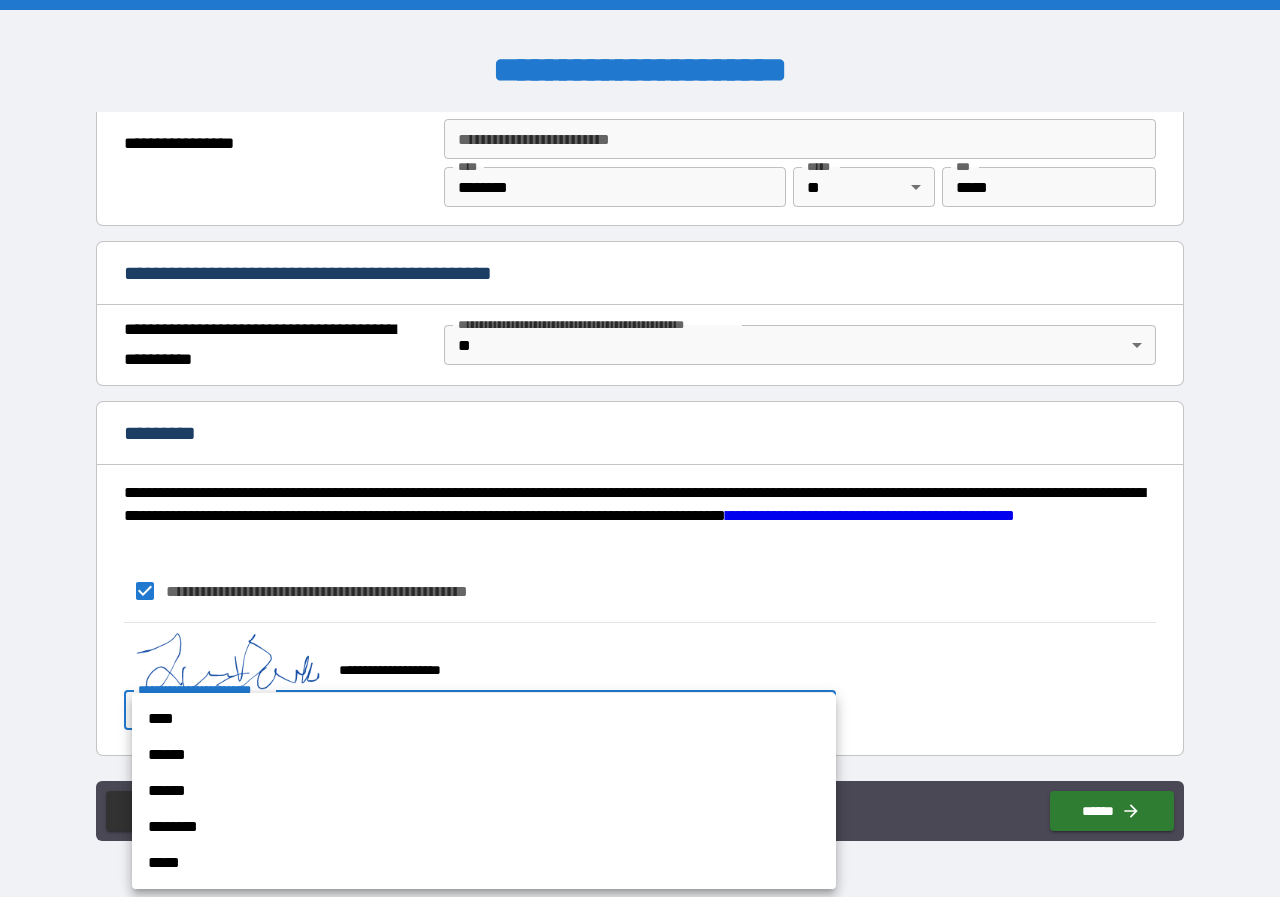 click on "****" at bounding box center [484, 719] 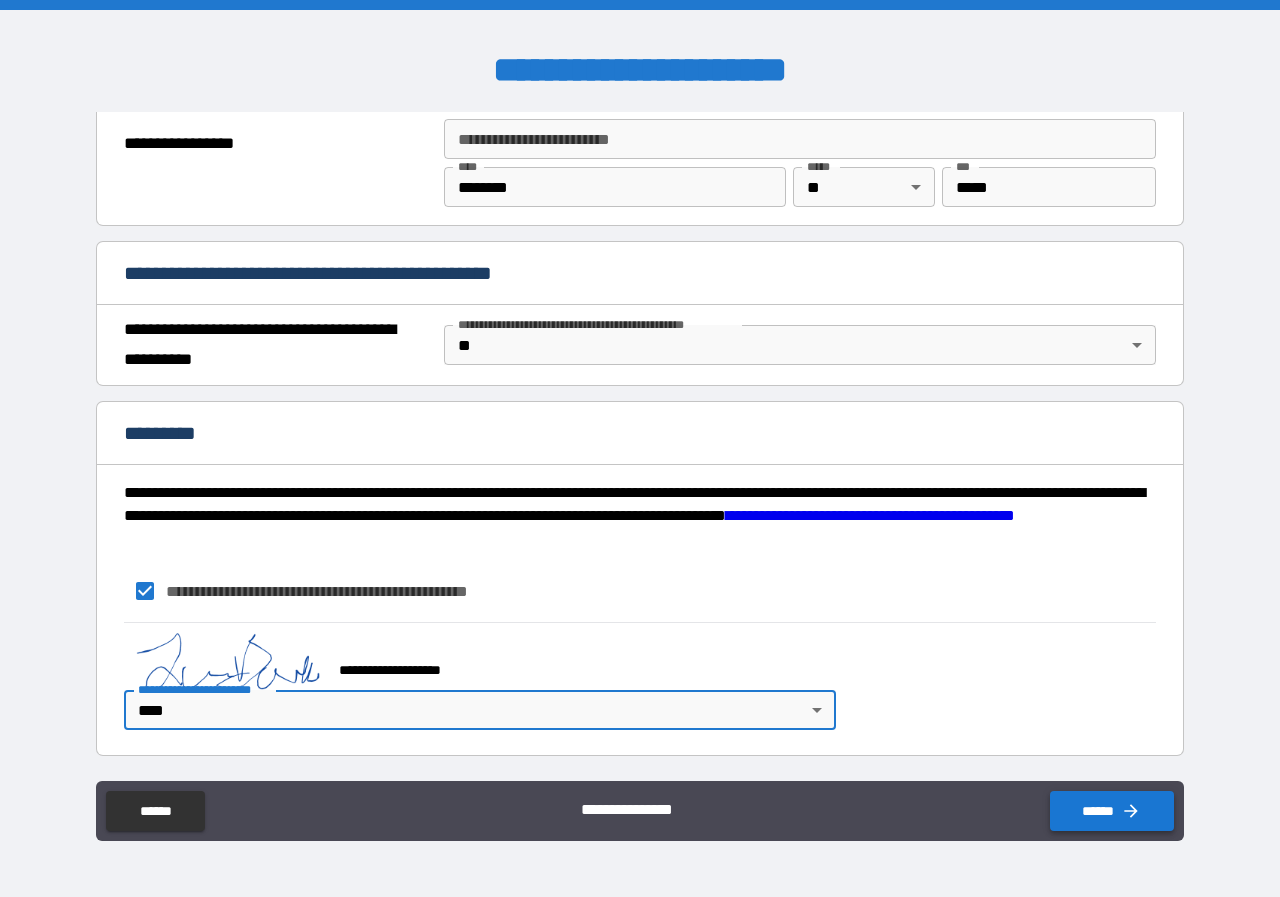 click on "******" at bounding box center (1112, 811) 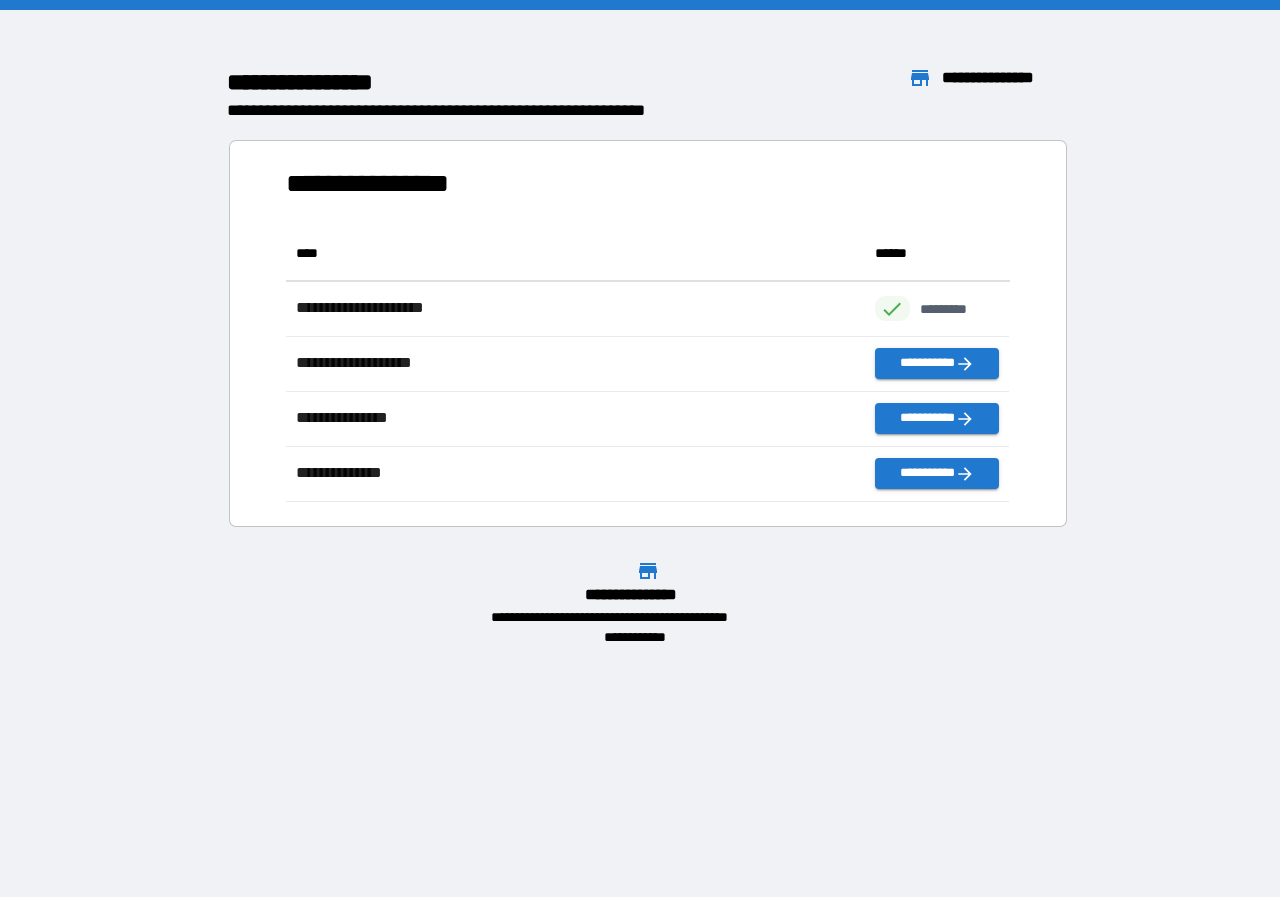 scroll, scrollTop: 16, scrollLeft: 16, axis: both 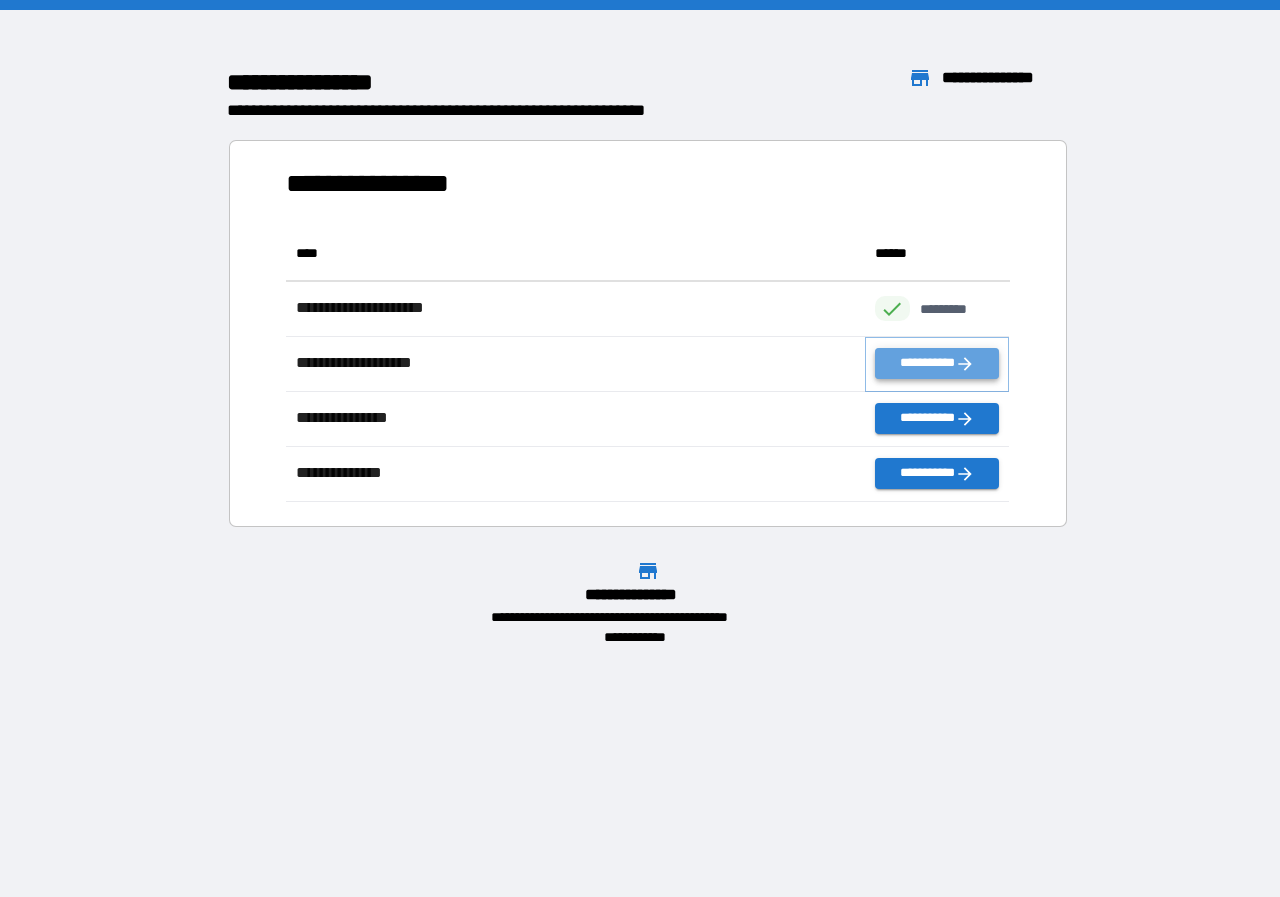 click on "**********" at bounding box center (937, 363) 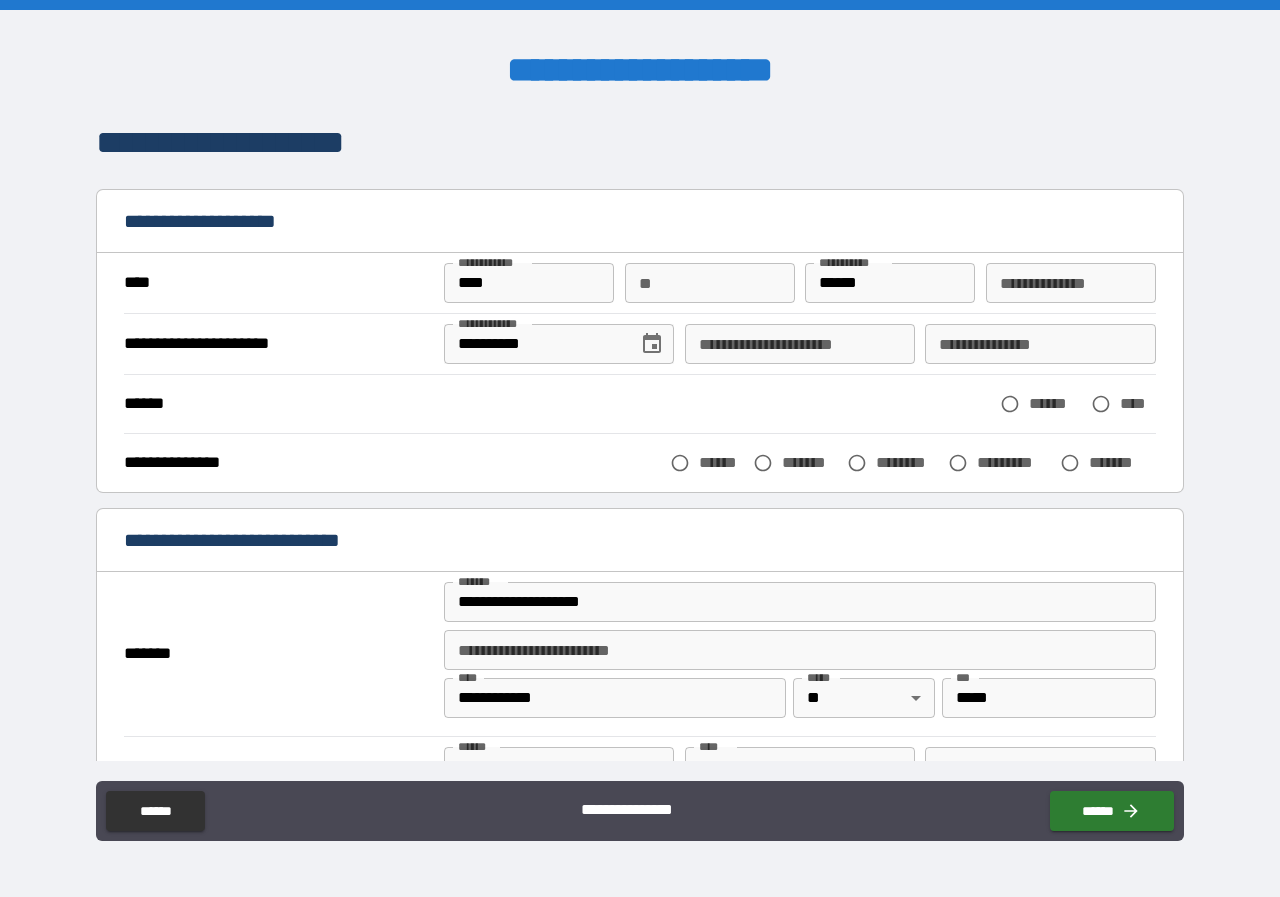 click on "**********" at bounding box center (800, 344) 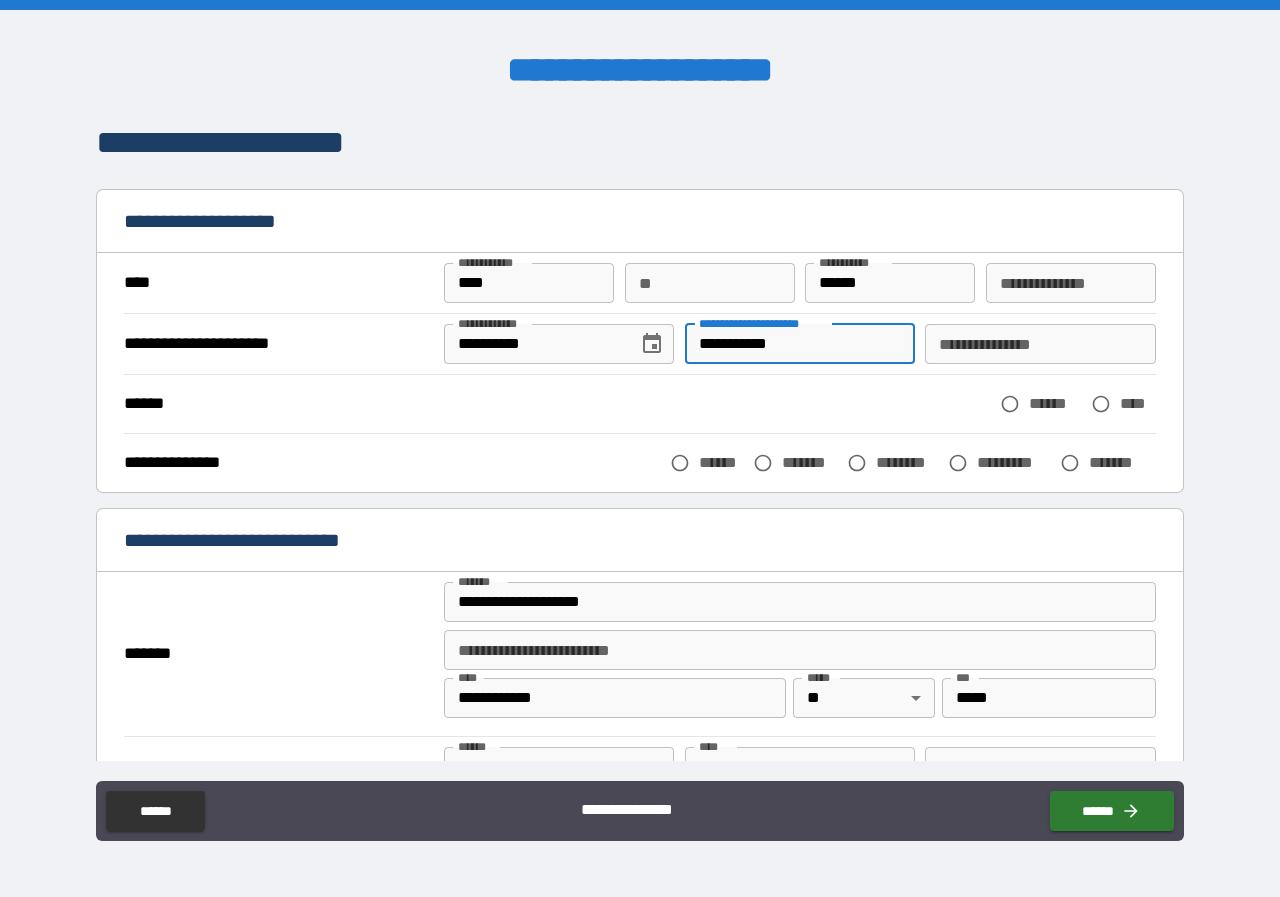 type on "**********" 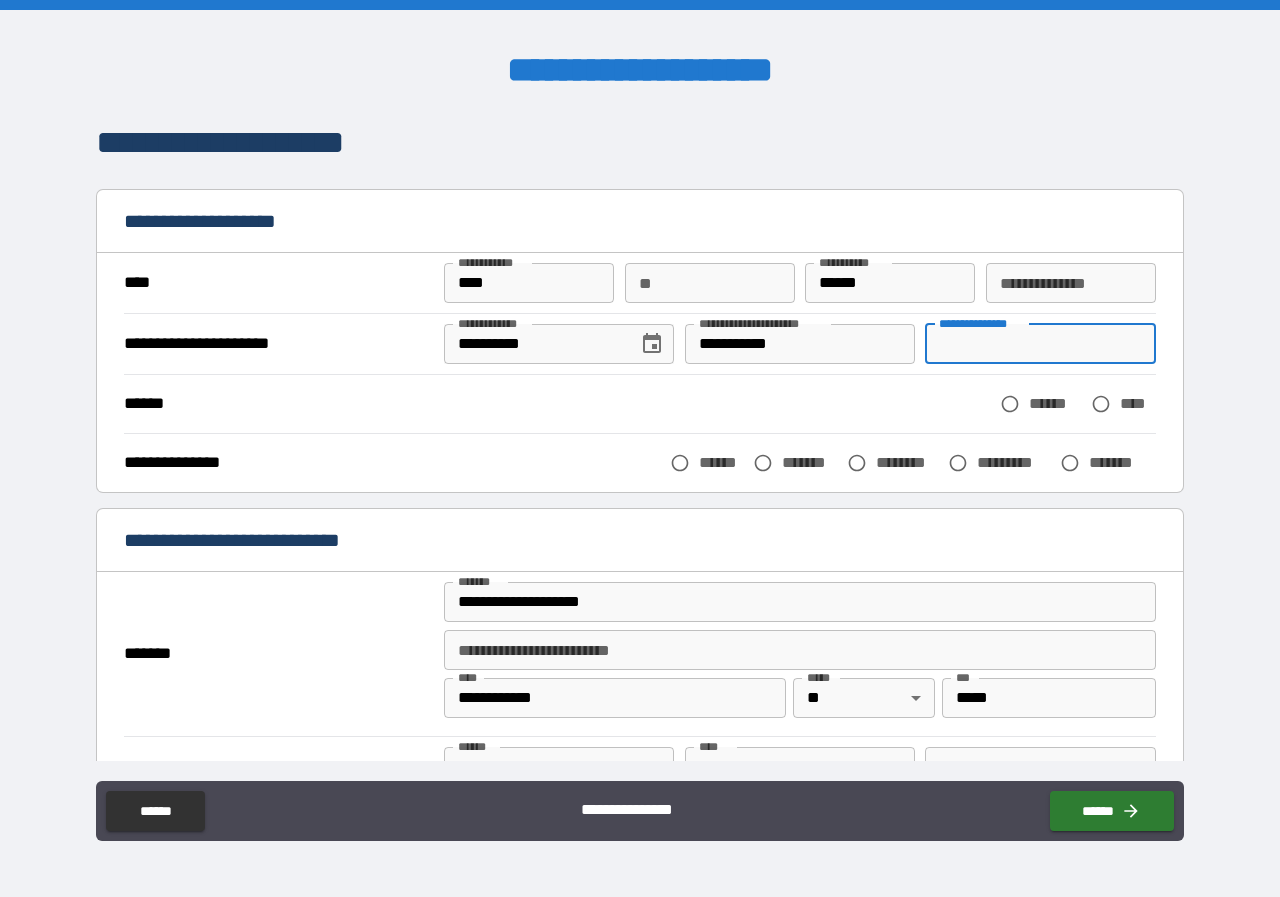 click on "**********" at bounding box center (1040, 344) 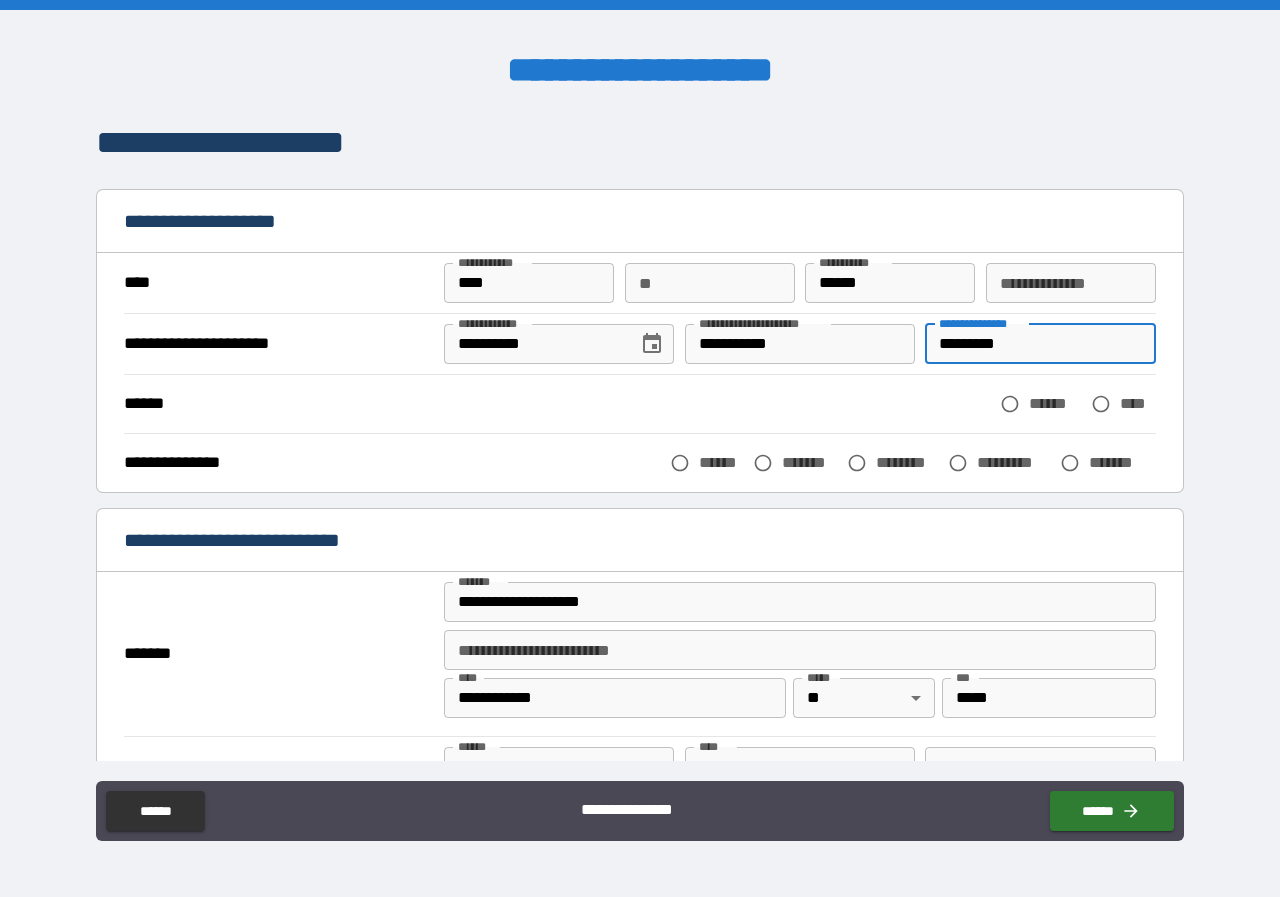 type on "*********" 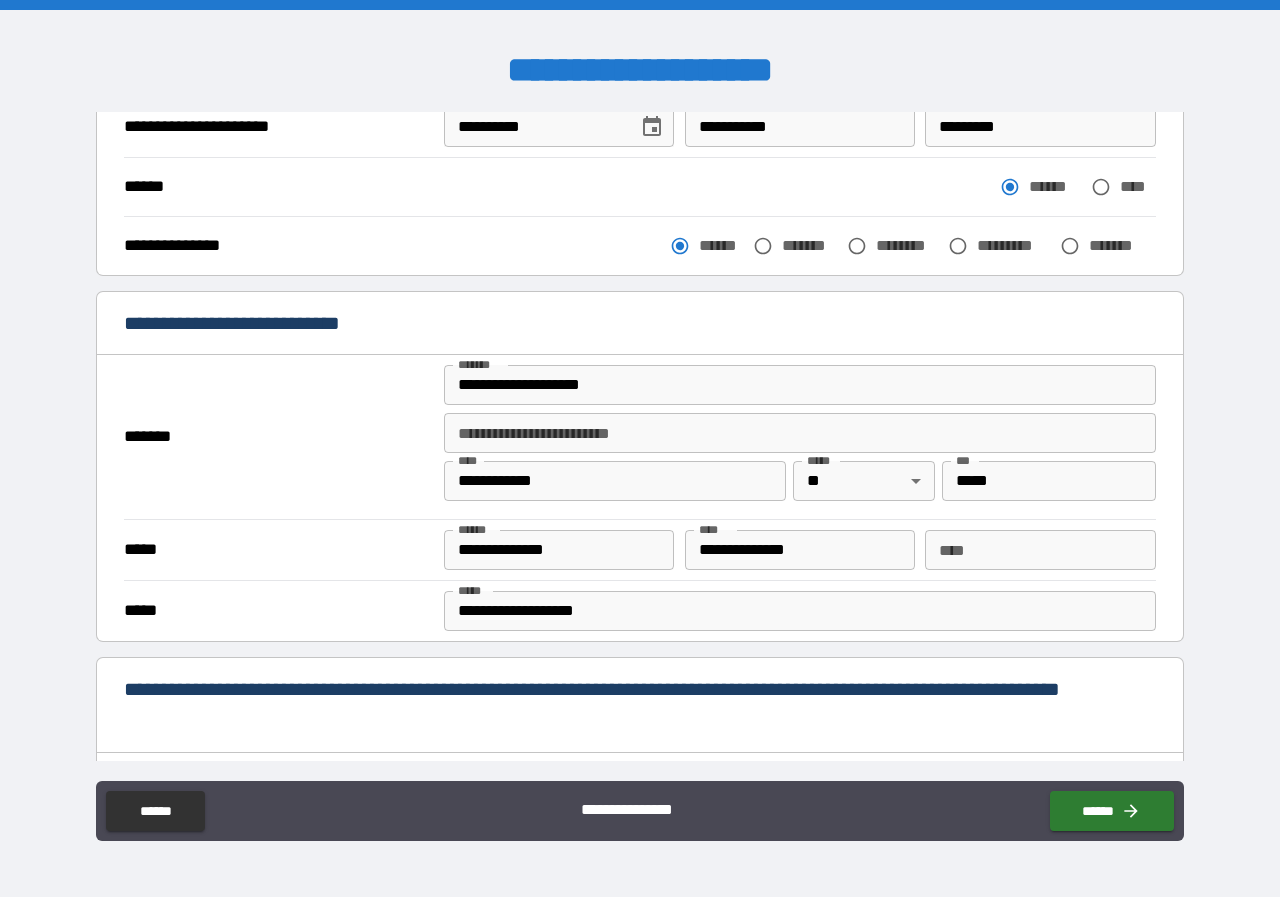 scroll, scrollTop: 300, scrollLeft: 0, axis: vertical 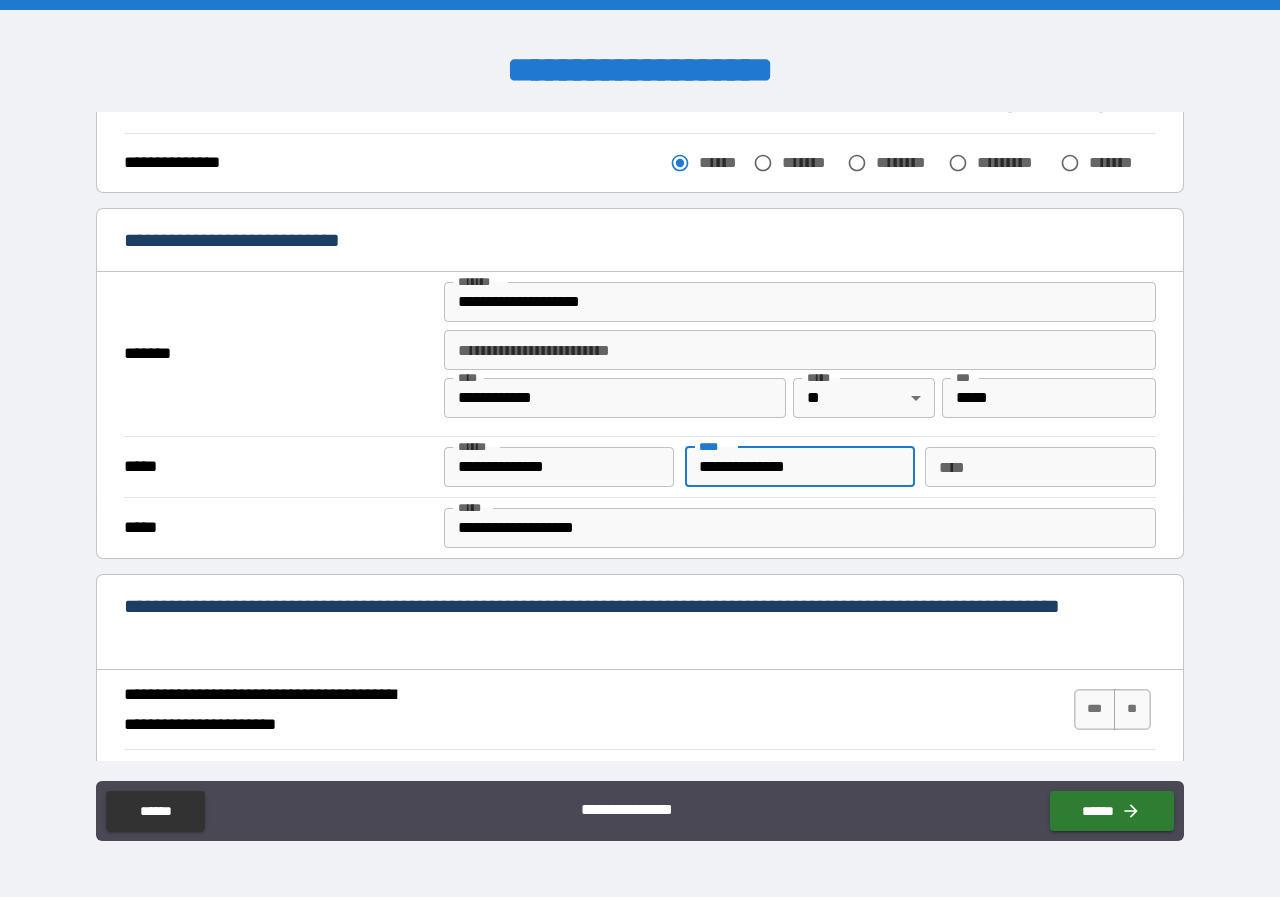 drag, startPoint x: 816, startPoint y: 466, endPoint x: 672, endPoint y: 496, distance: 147.09181 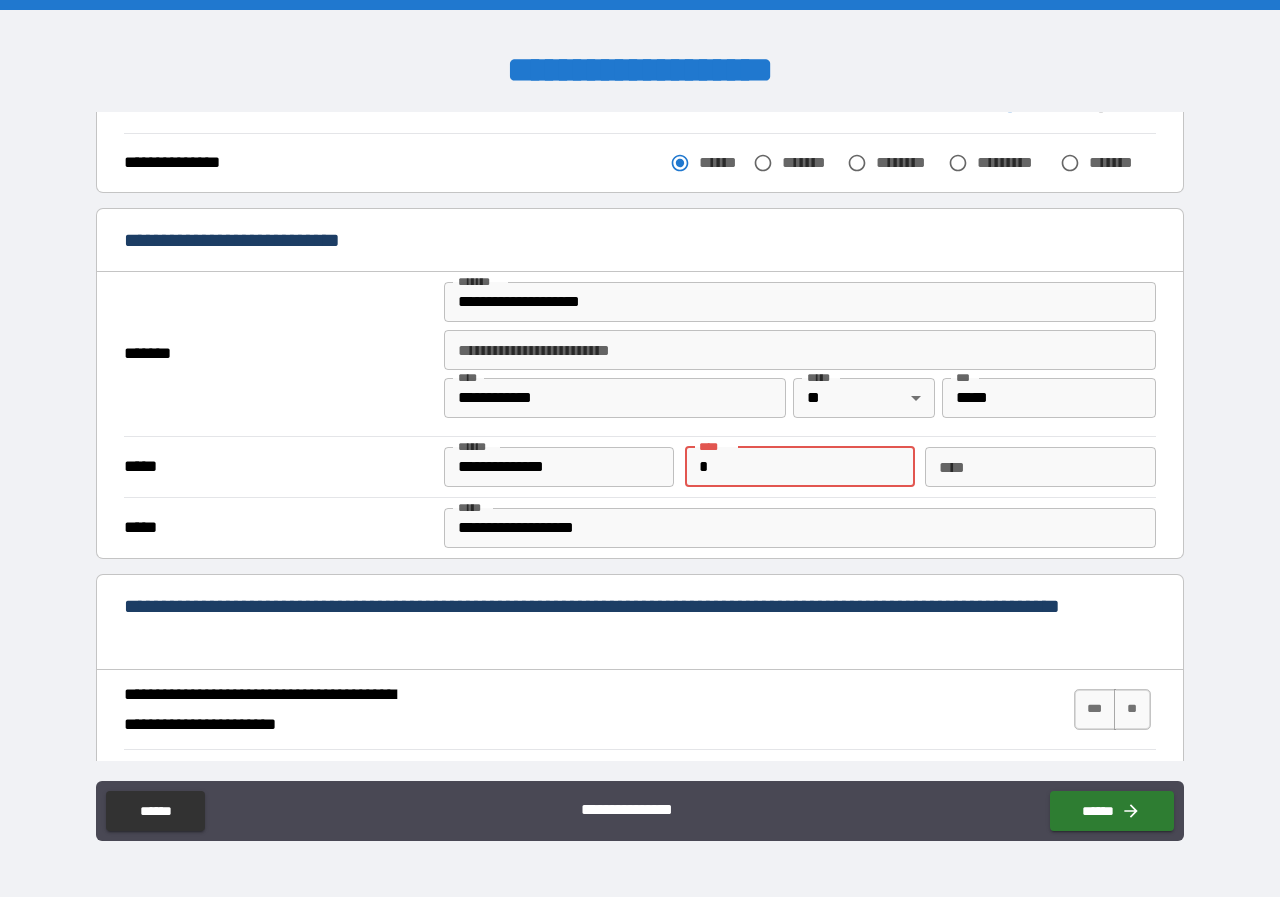 type on "*" 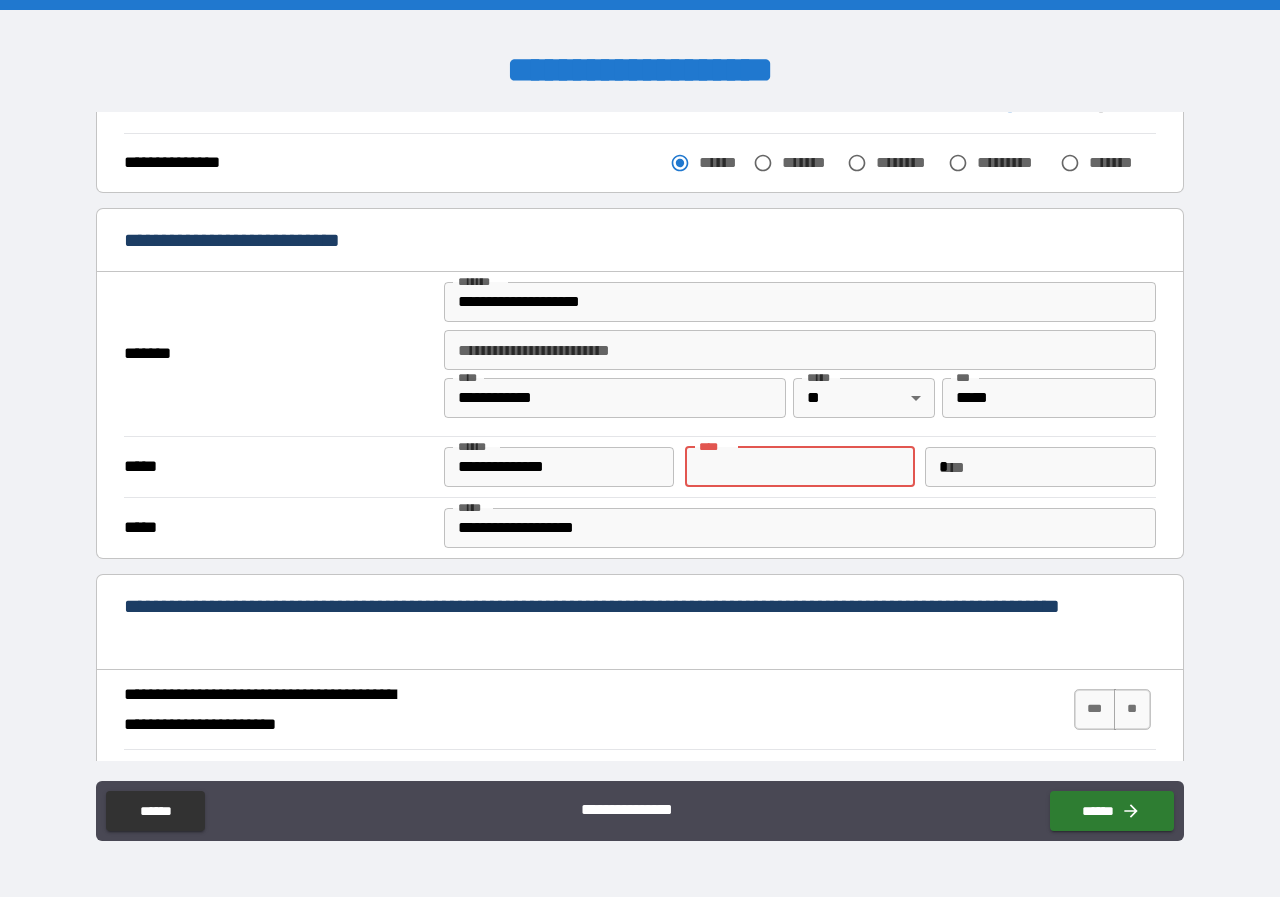 click on "*" at bounding box center (1040, 467) 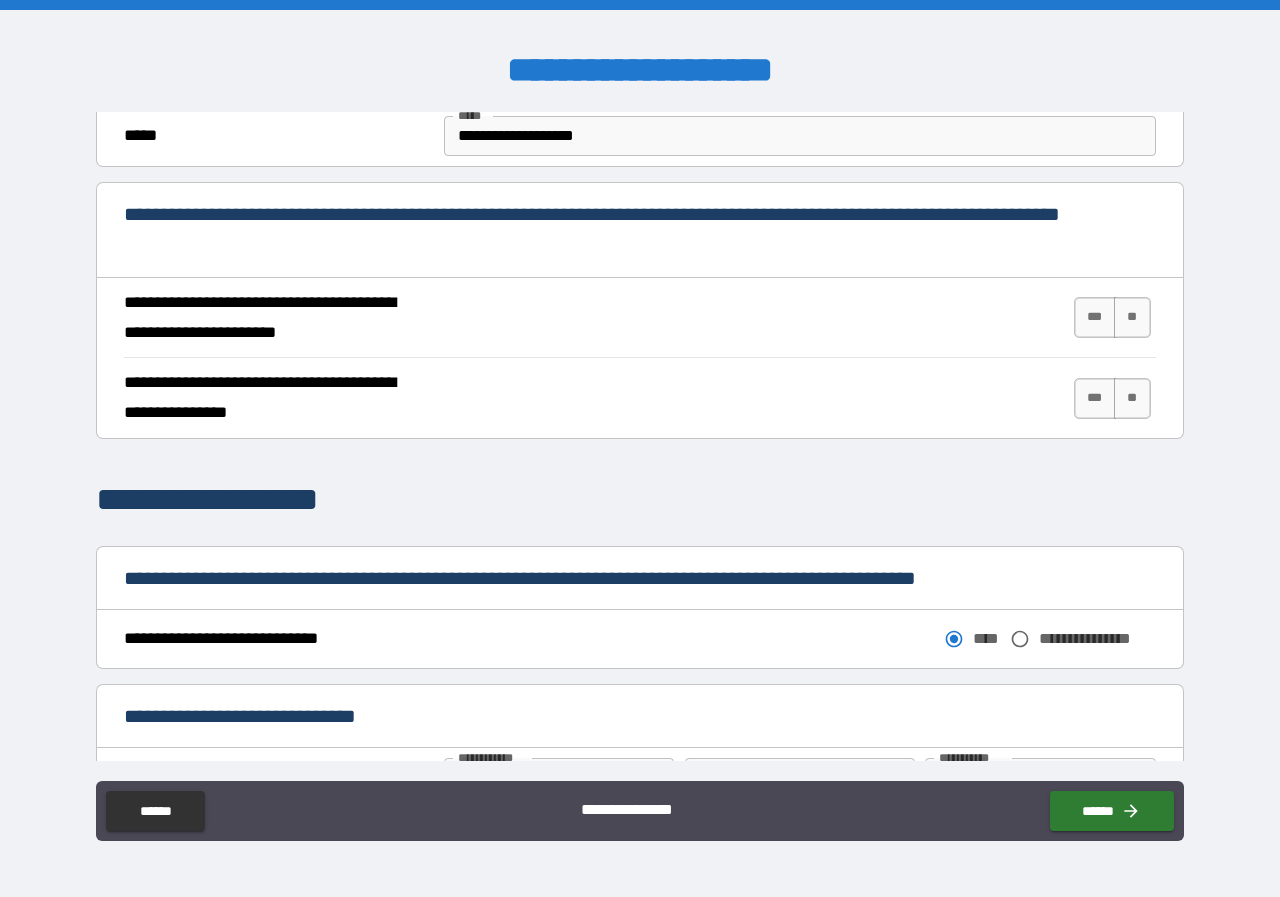 scroll, scrollTop: 700, scrollLeft: 0, axis: vertical 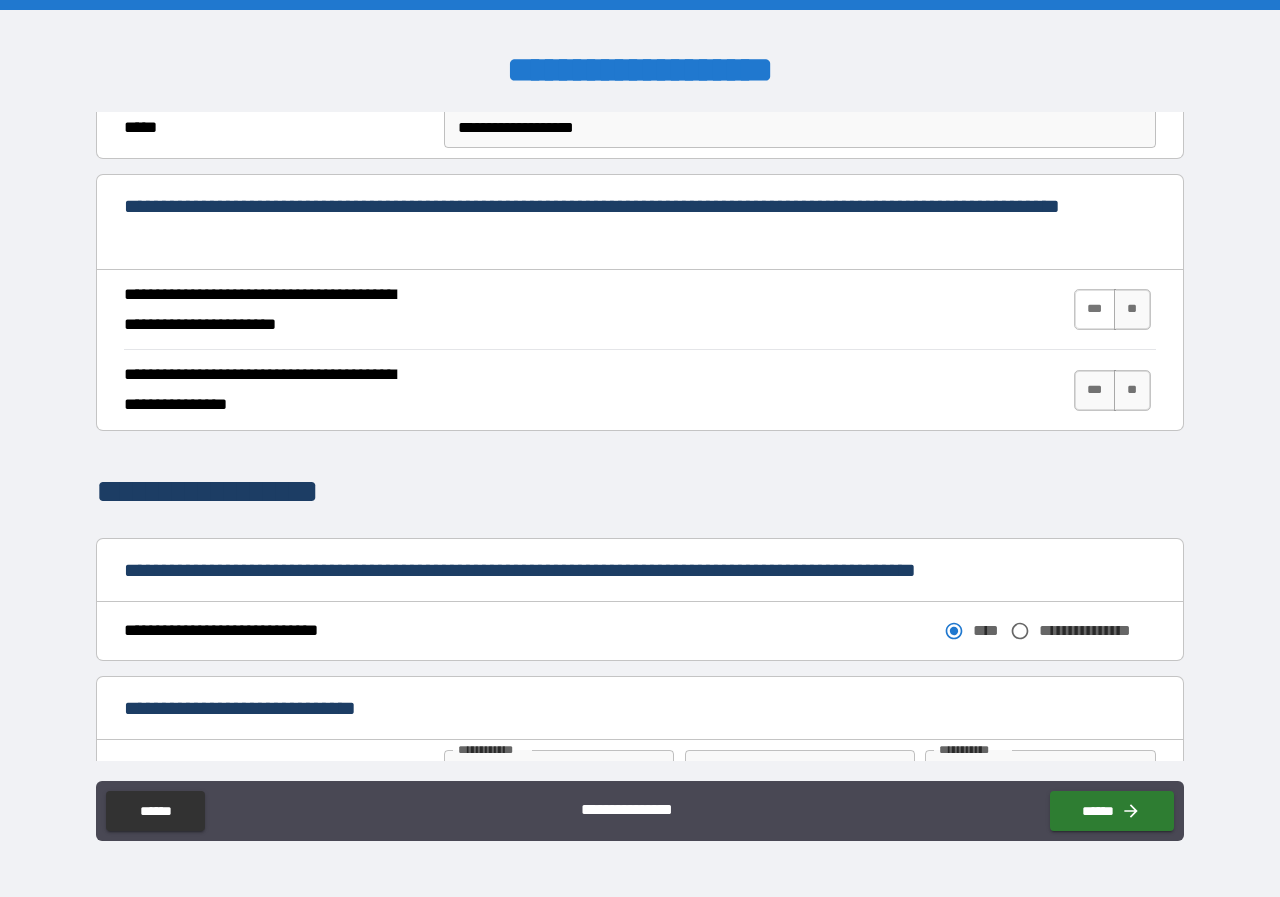 type 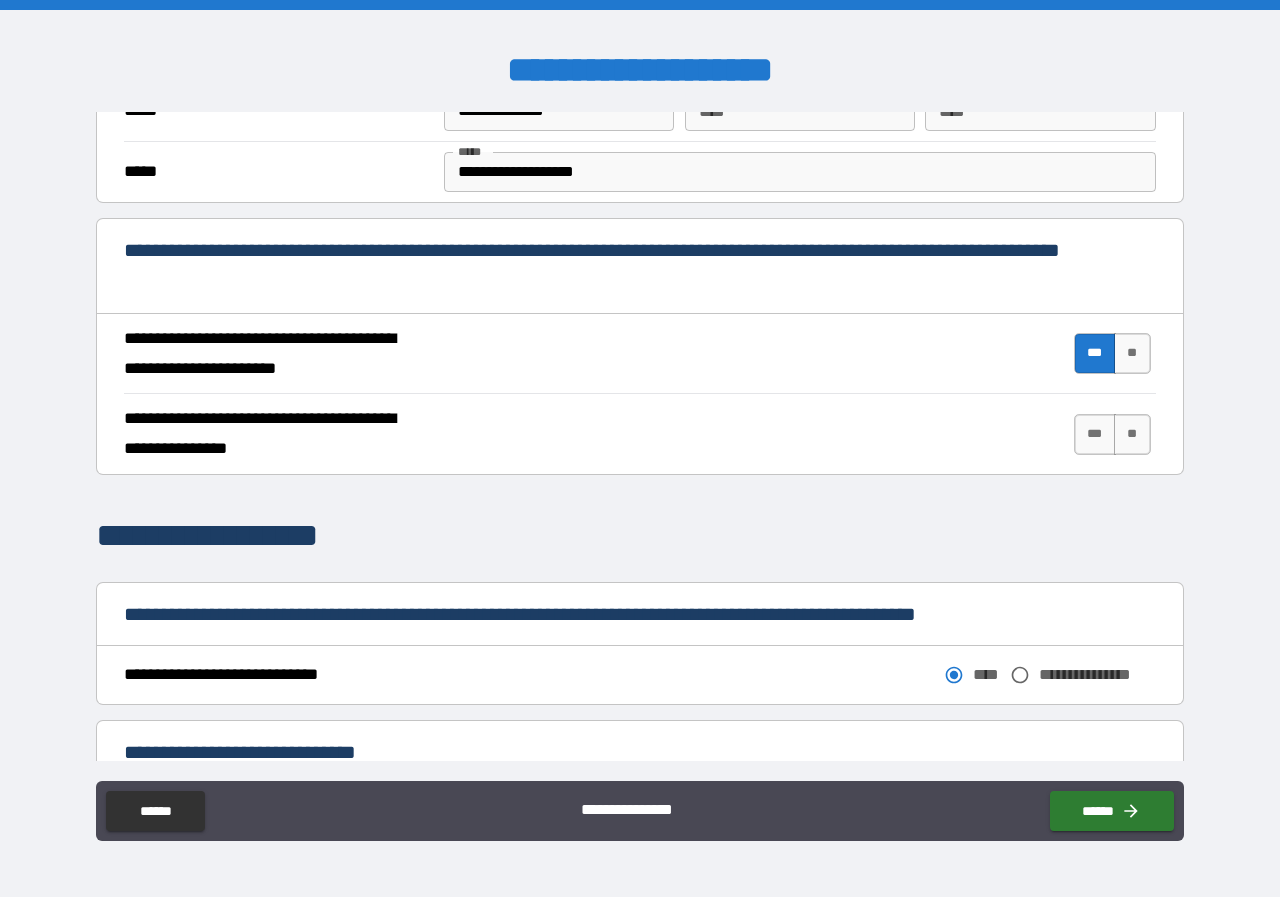 scroll, scrollTop: 700, scrollLeft: 0, axis: vertical 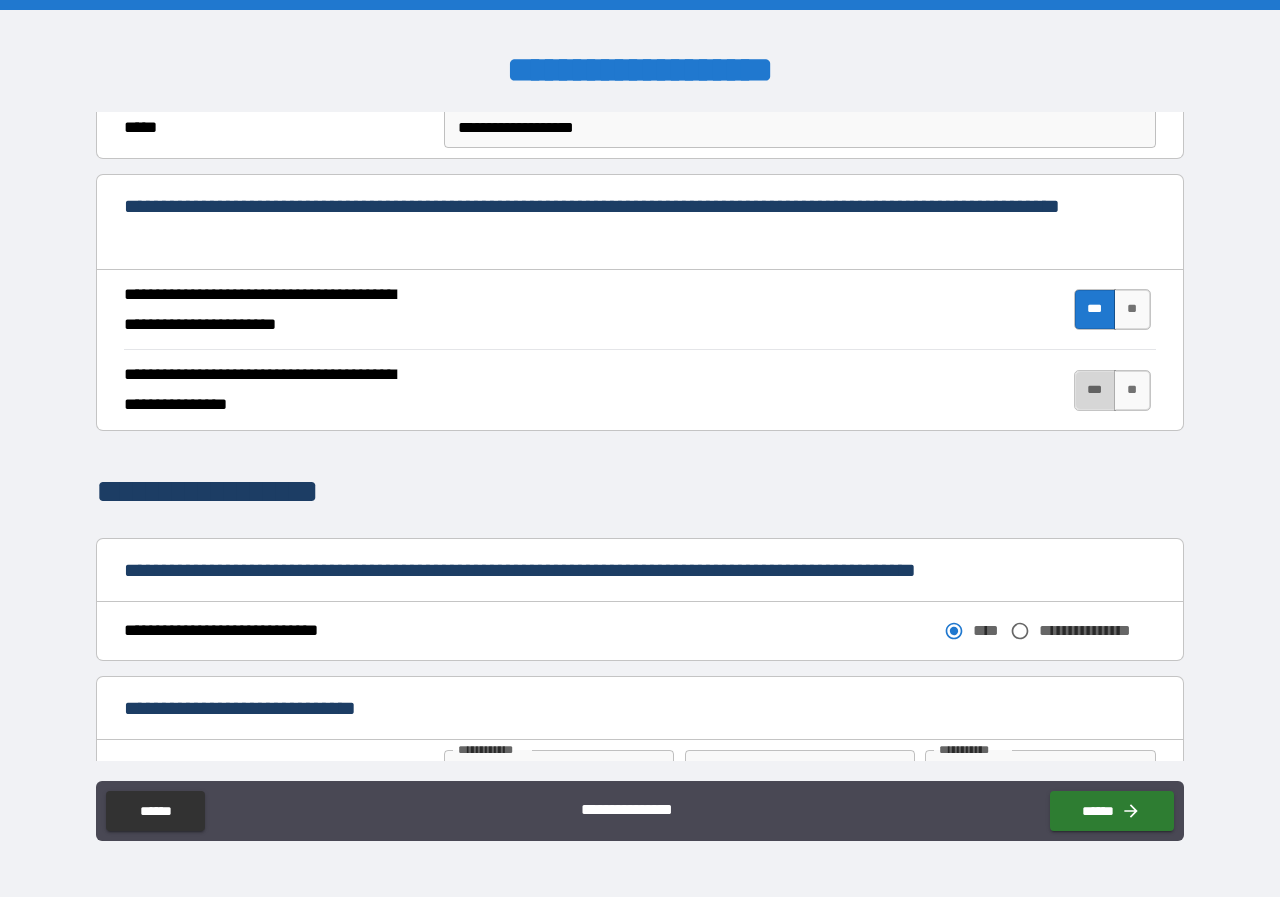 click on "***" at bounding box center [1095, 390] 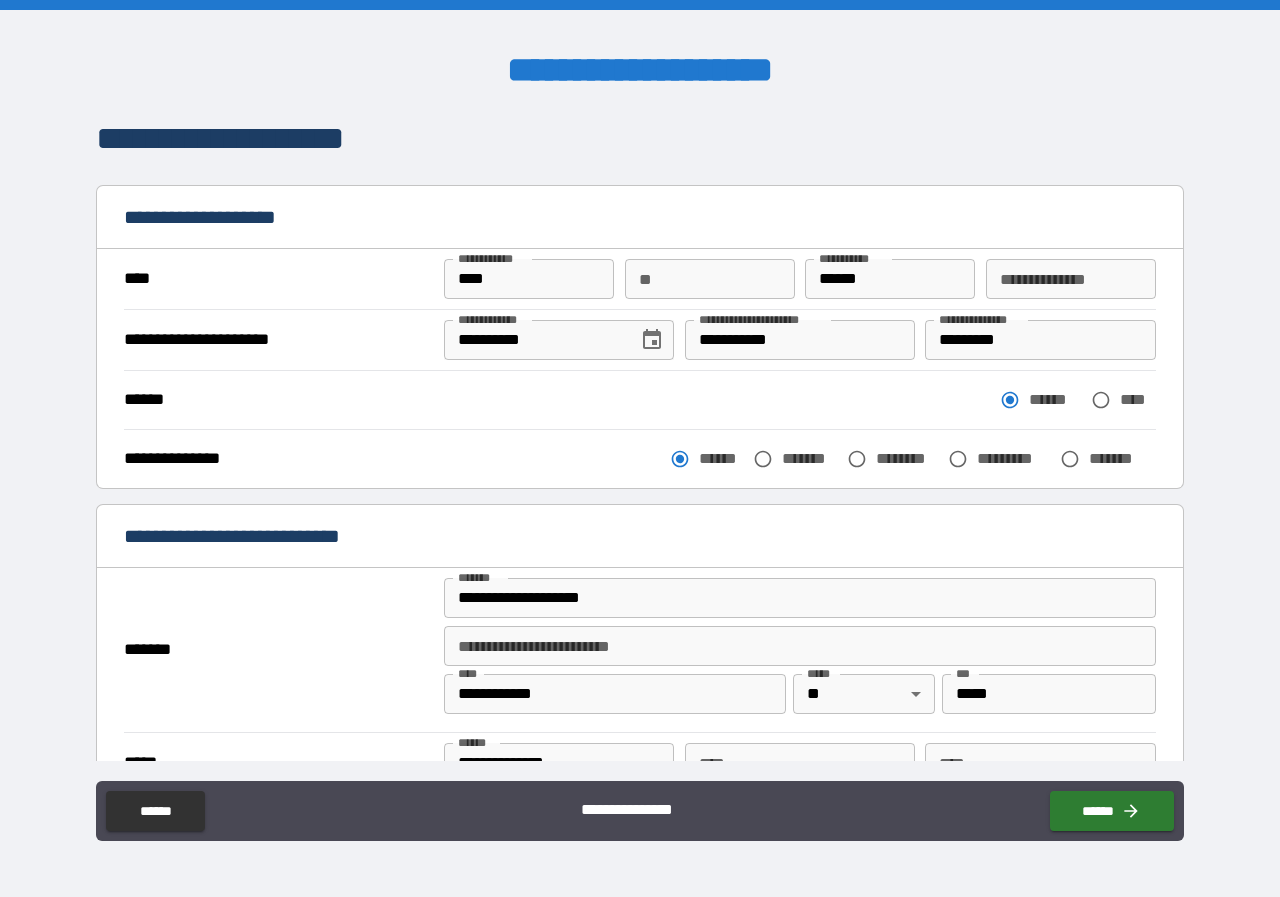 scroll, scrollTop: 0, scrollLeft: 0, axis: both 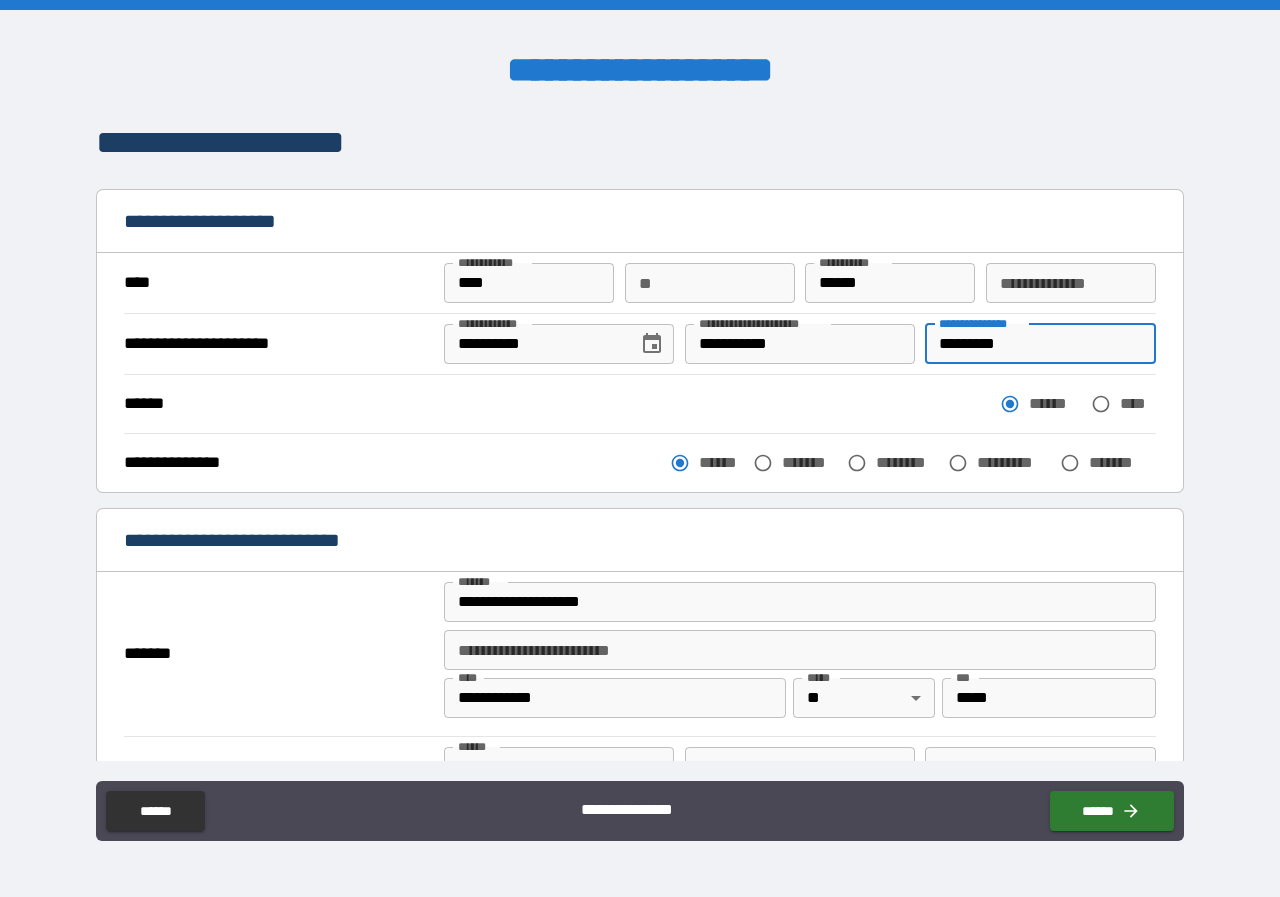 drag, startPoint x: 922, startPoint y: 339, endPoint x: 1040, endPoint y: 337, distance: 118.016945 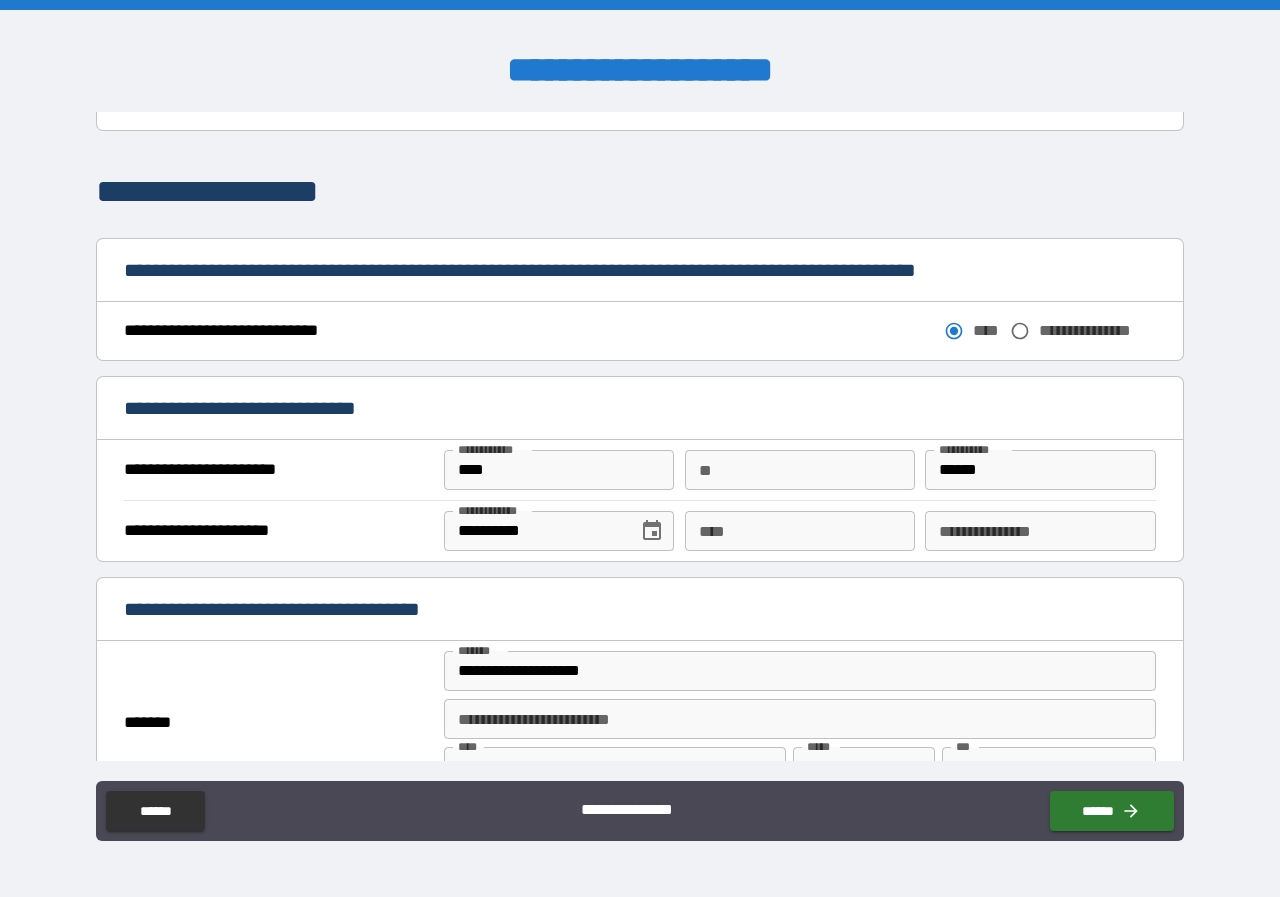 scroll, scrollTop: 1100, scrollLeft: 0, axis: vertical 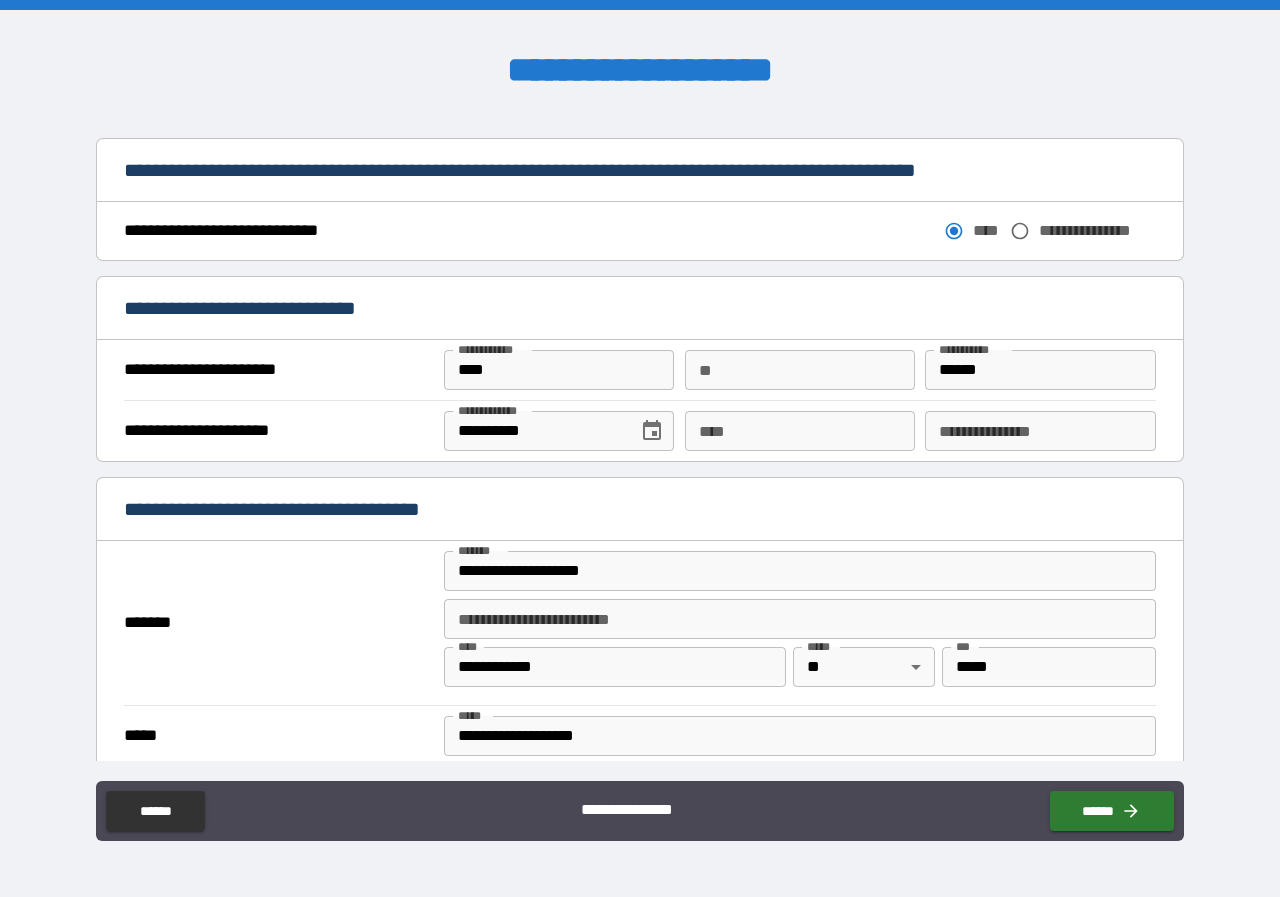 click on "**********" at bounding box center [1040, 431] 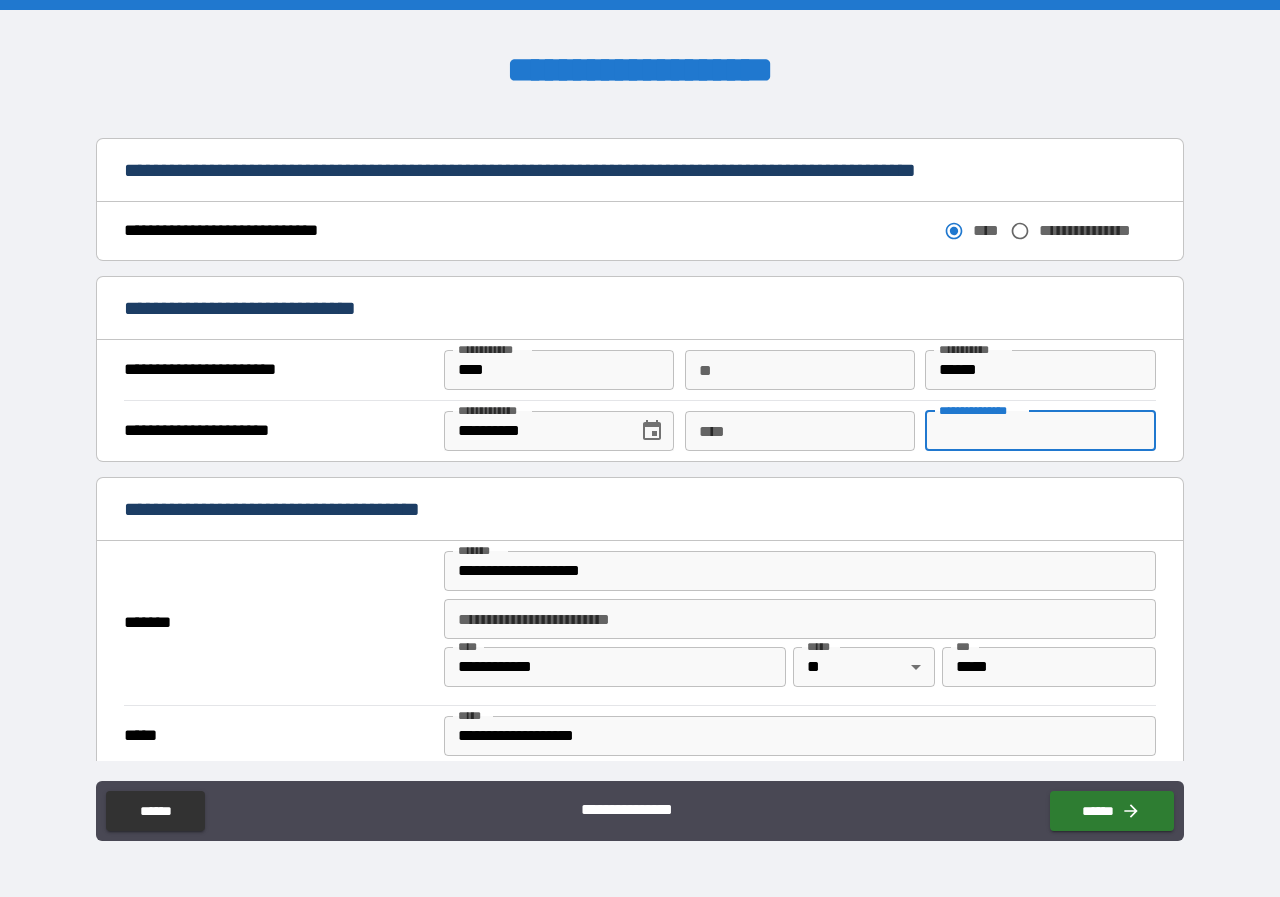 paste on "*********" 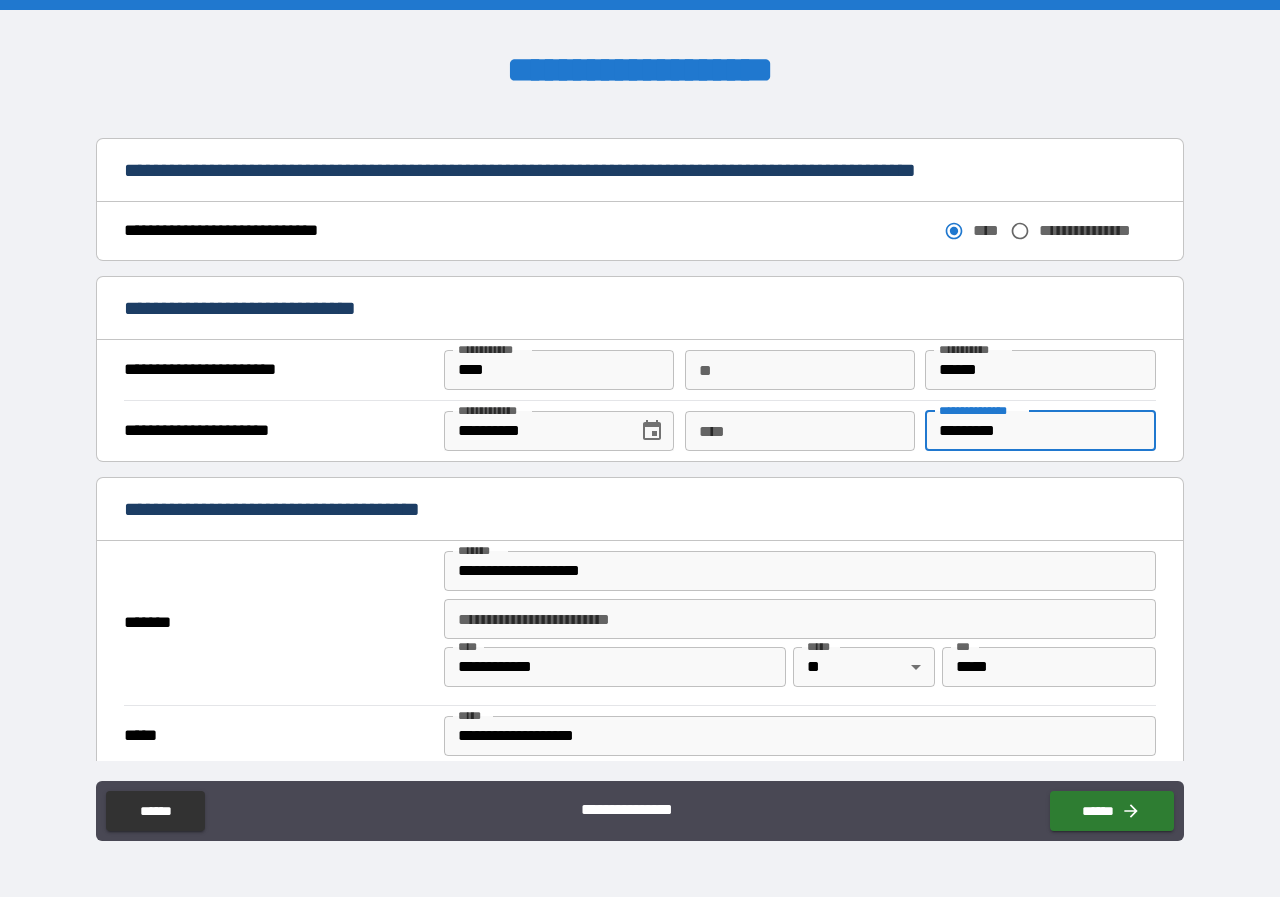type on "*********" 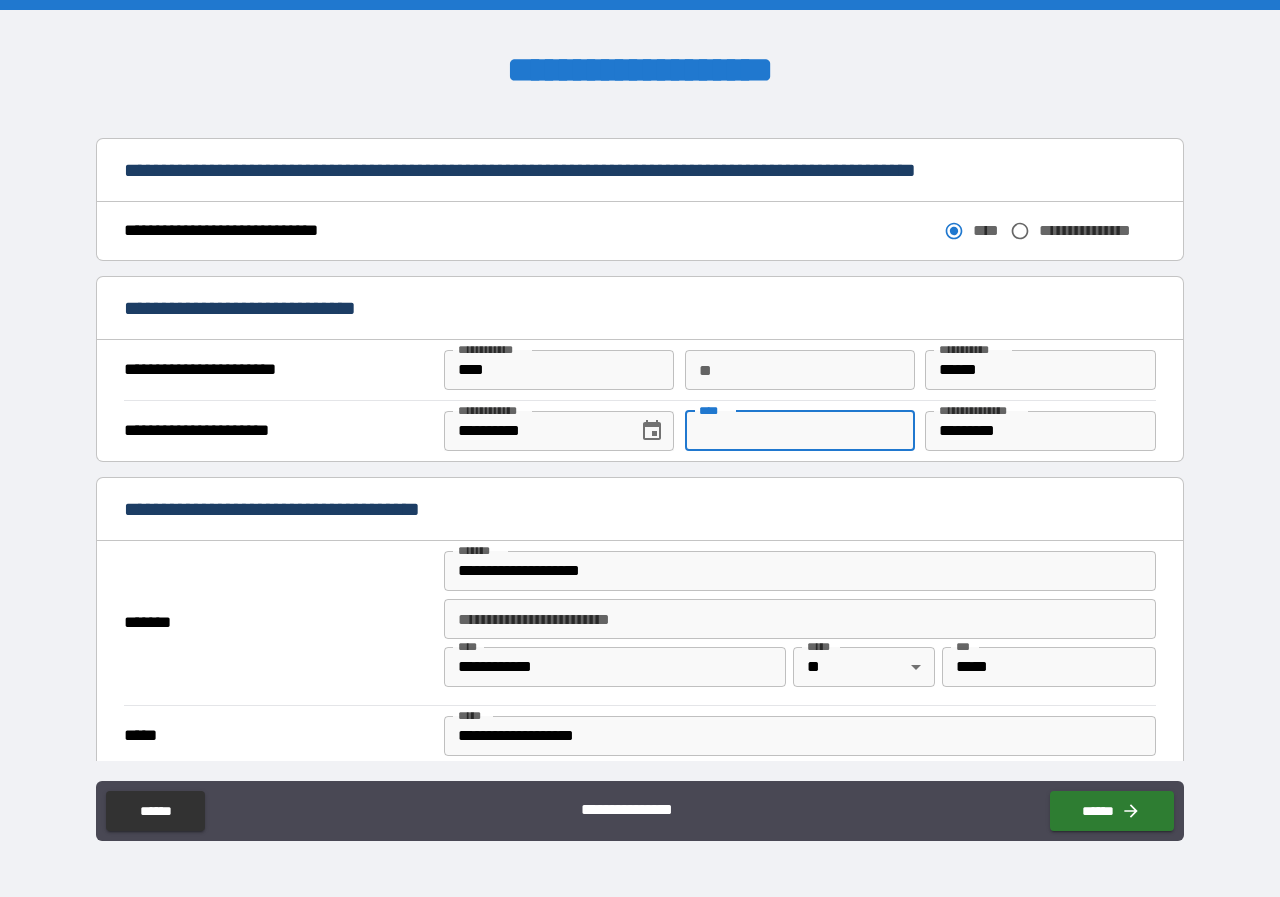 click on "****" at bounding box center [800, 431] 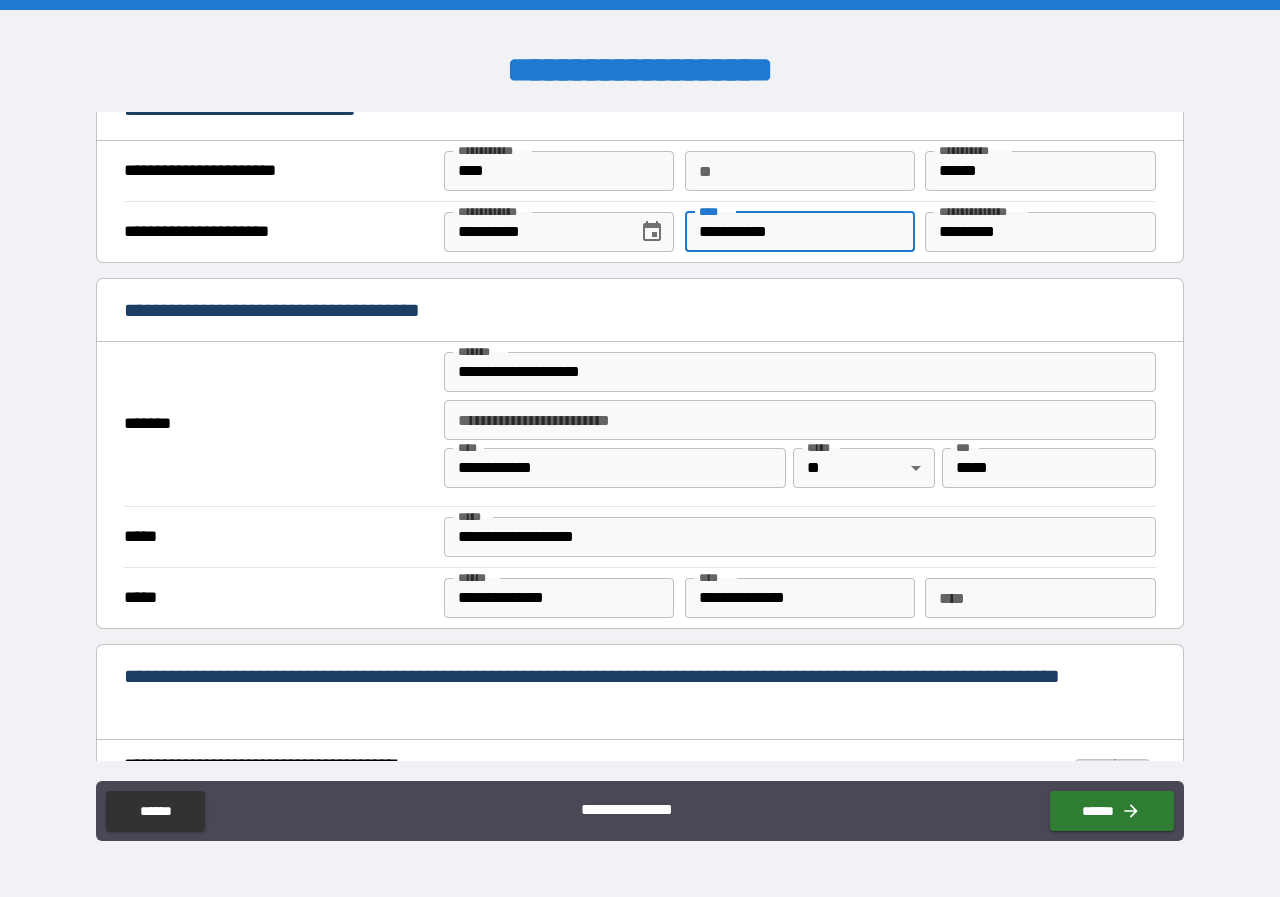 scroll, scrollTop: 1300, scrollLeft: 0, axis: vertical 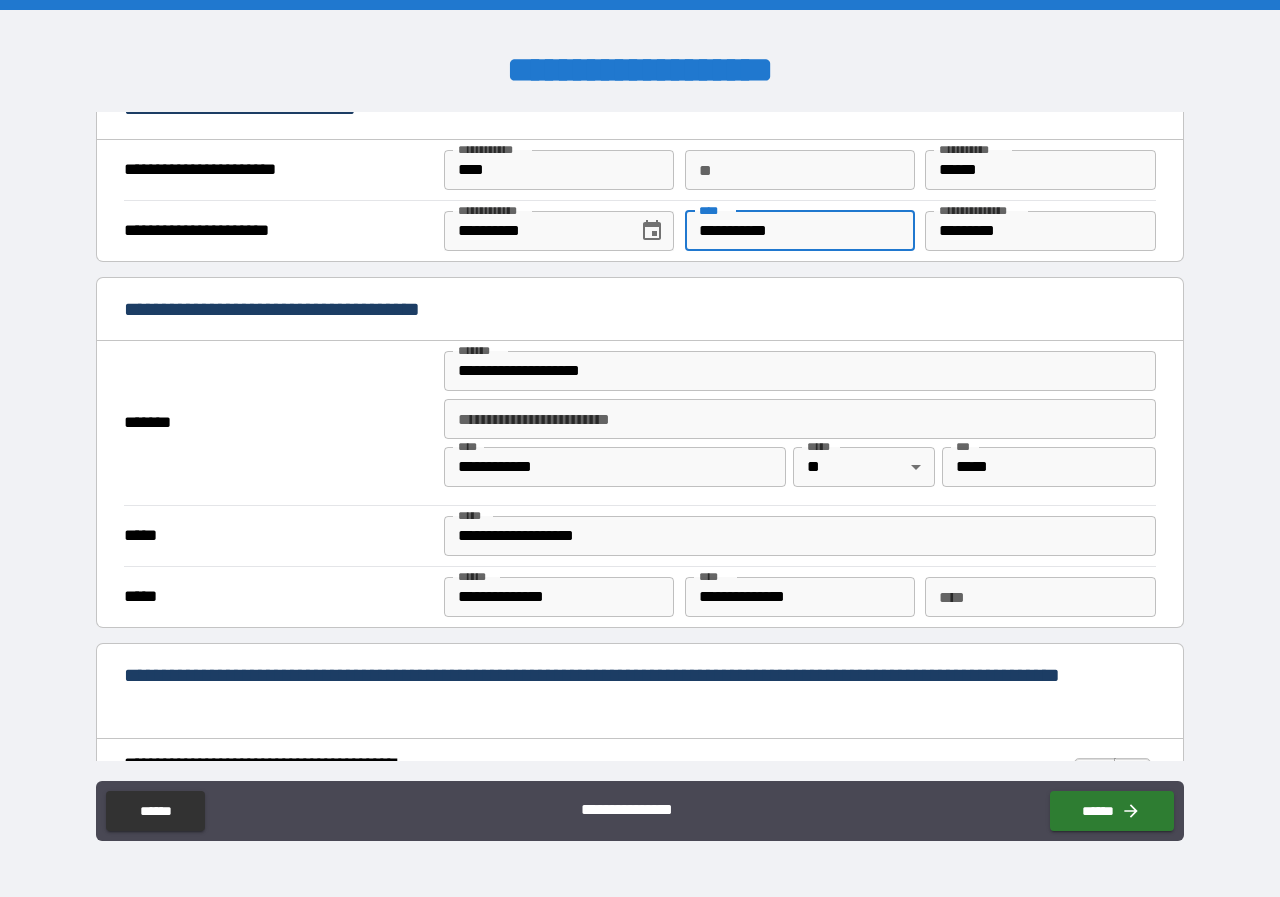 type on "**********" 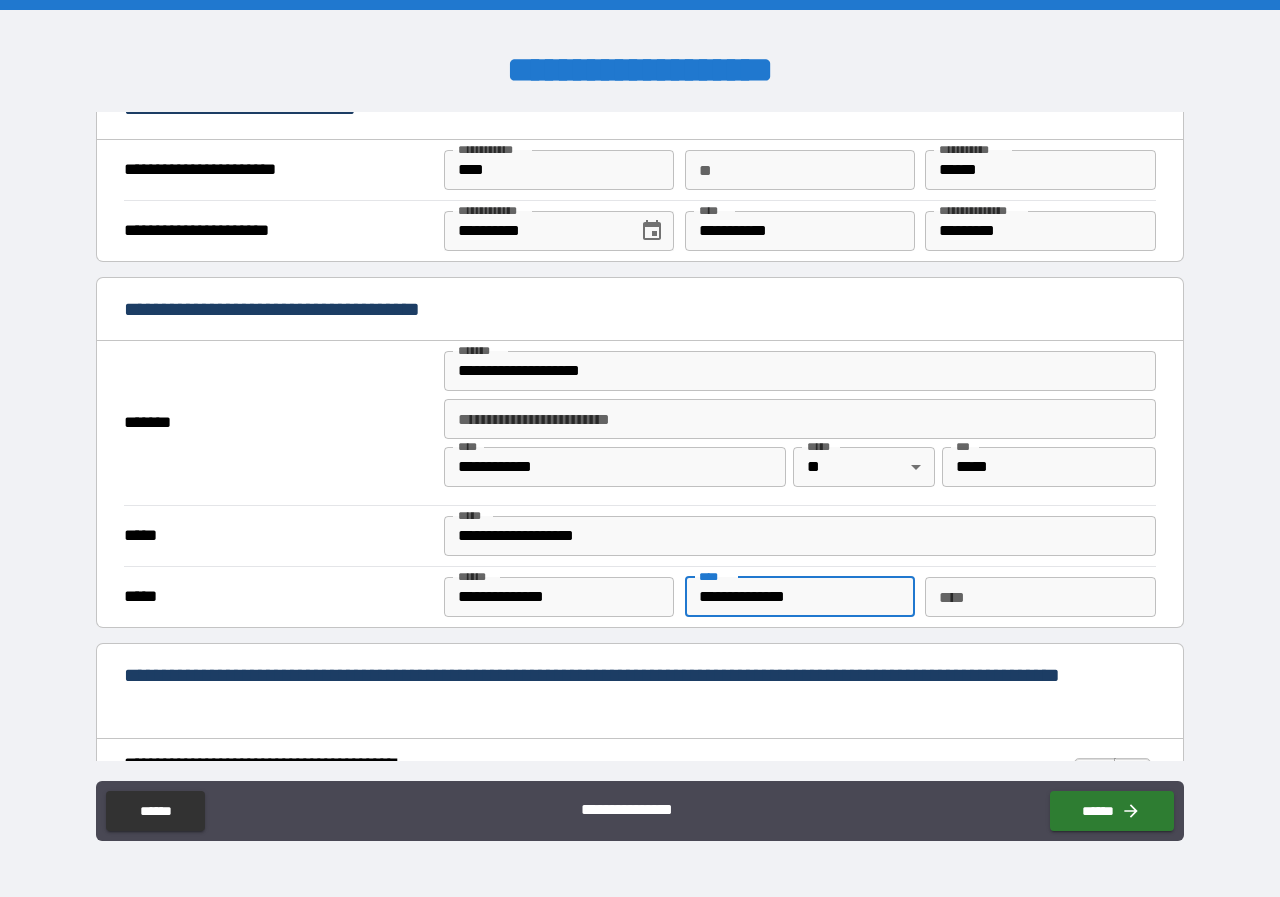drag, startPoint x: 841, startPoint y: 589, endPoint x: 553, endPoint y: 641, distance: 292.6568 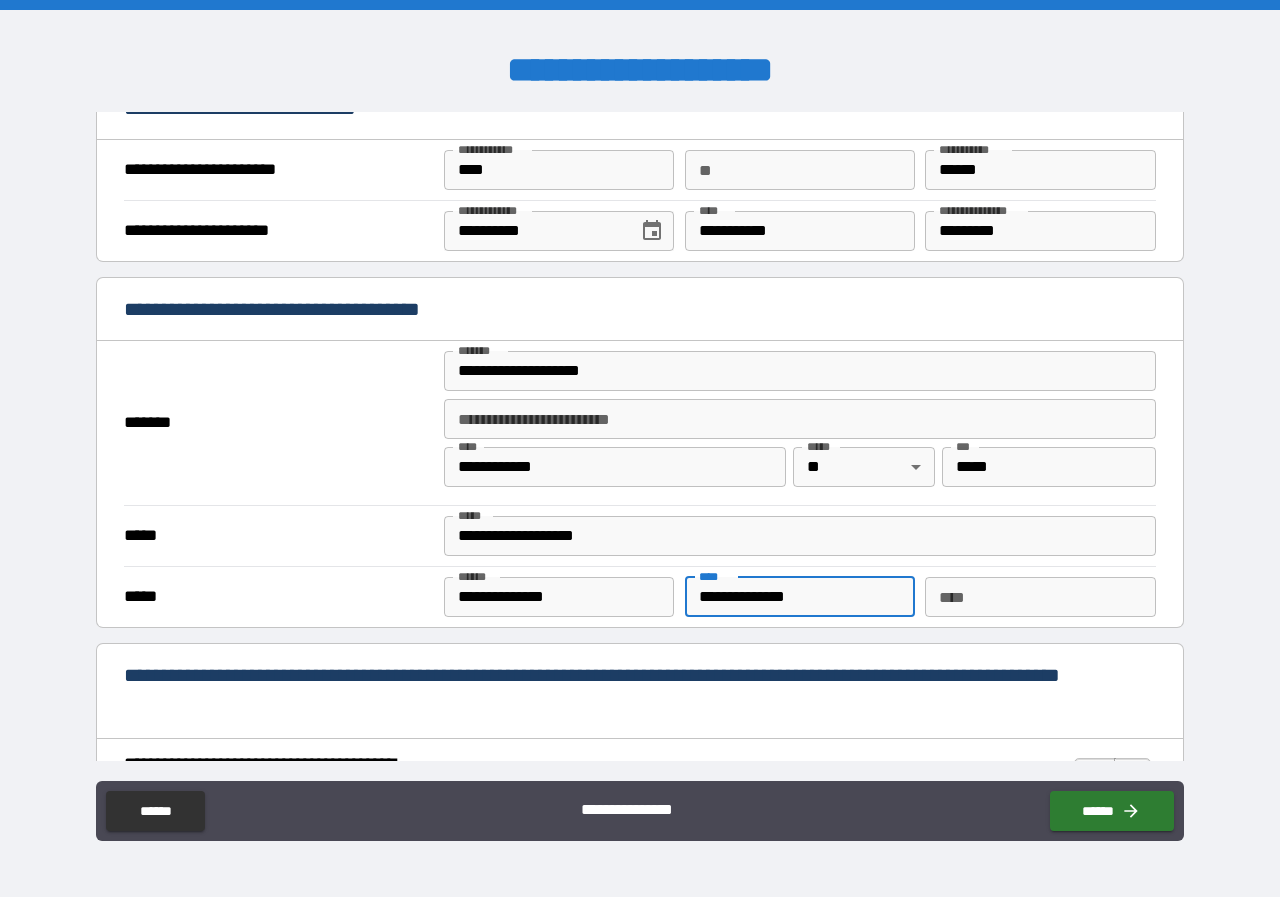 click on "**********" at bounding box center [640, 436] 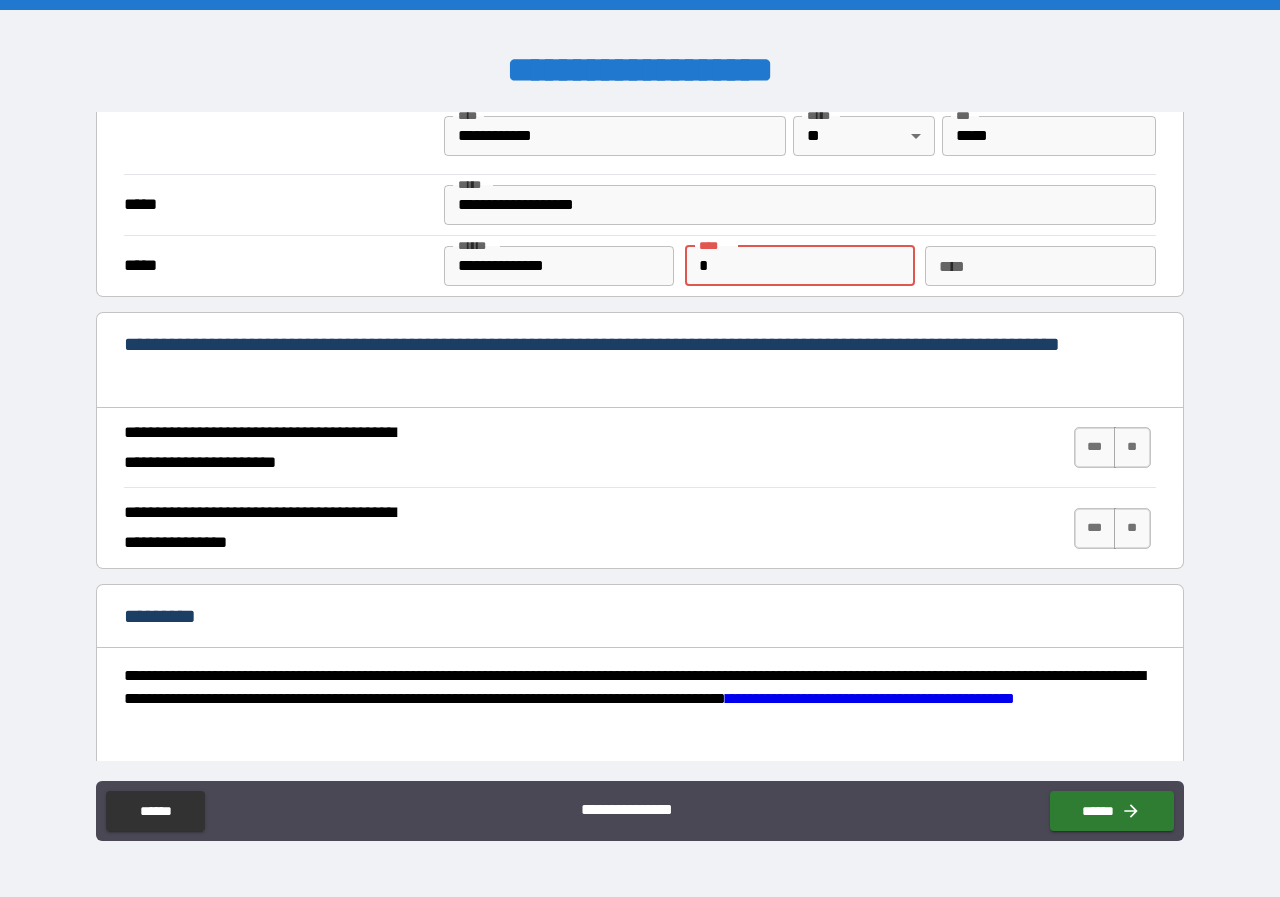 scroll, scrollTop: 1700, scrollLeft: 0, axis: vertical 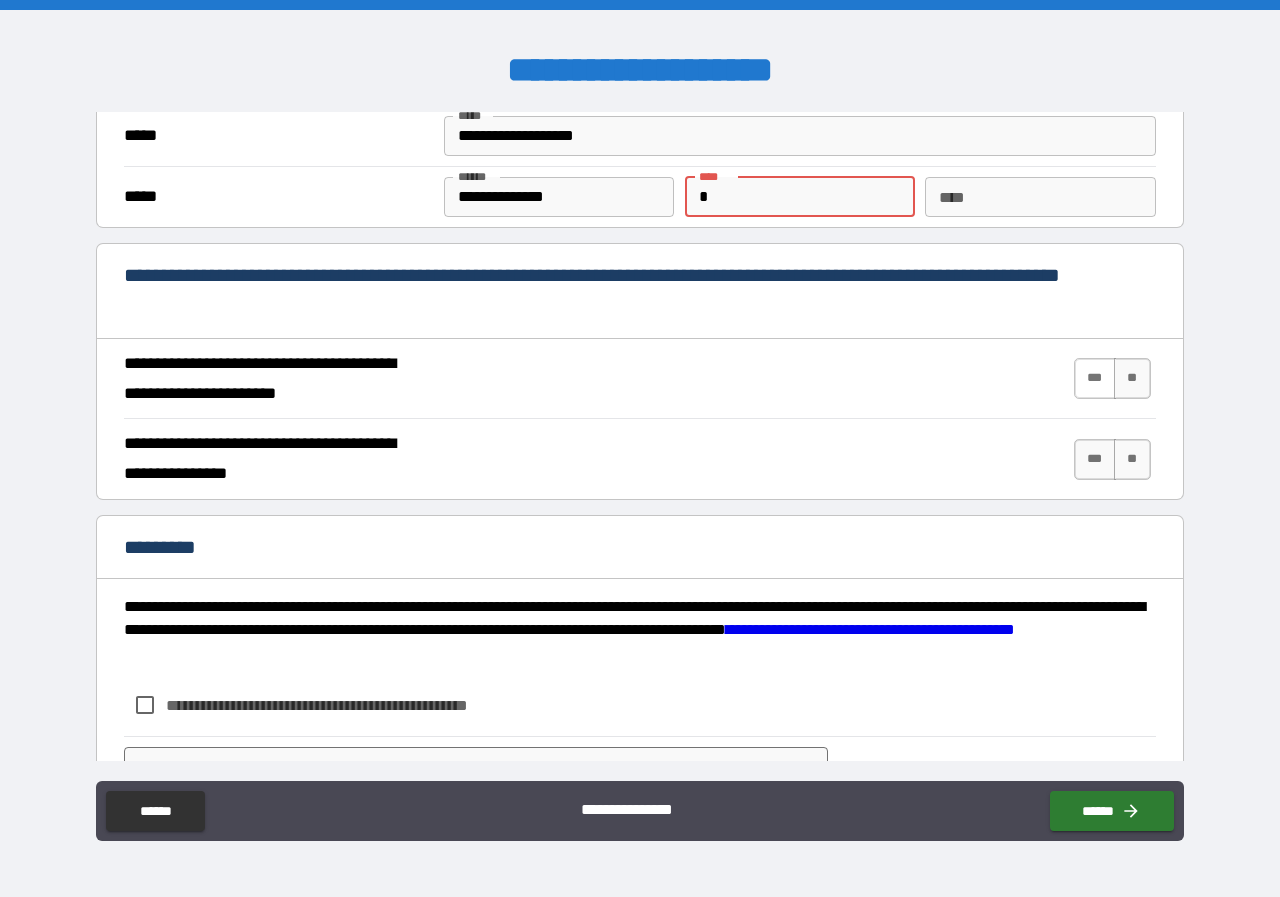 type on "*" 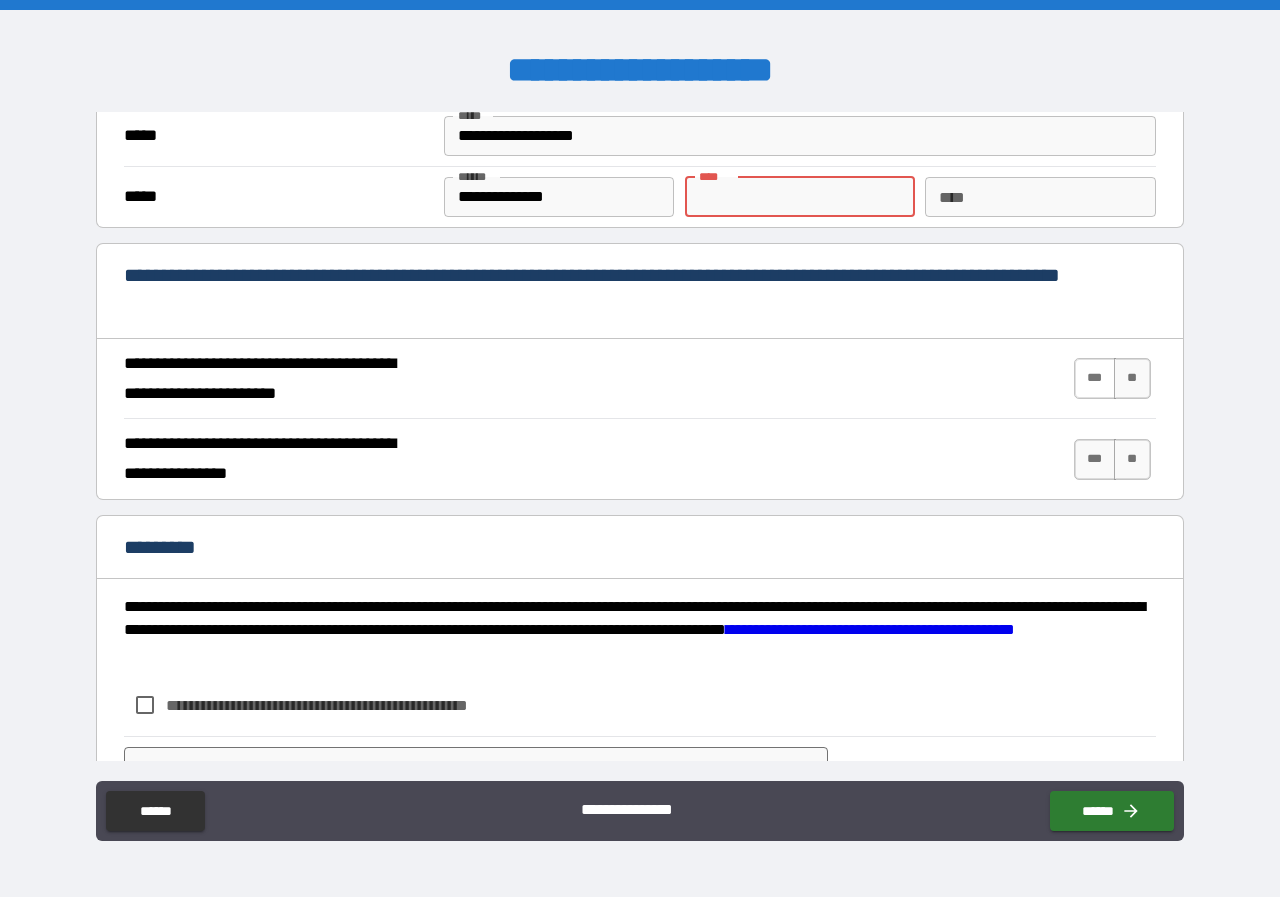 click on "***" at bounding box center (1095, 378) 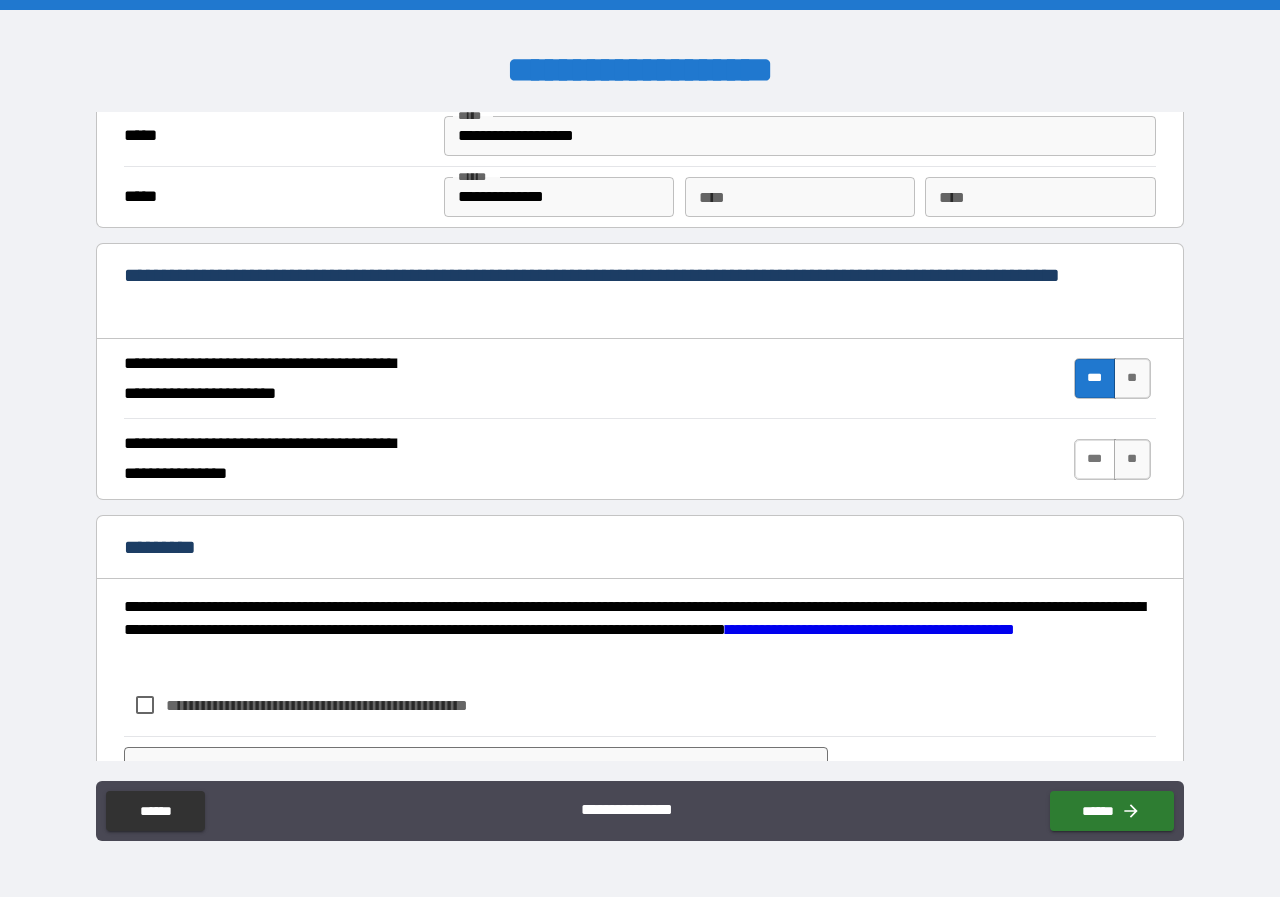 click on "***" at bounding box center (1095, 459) 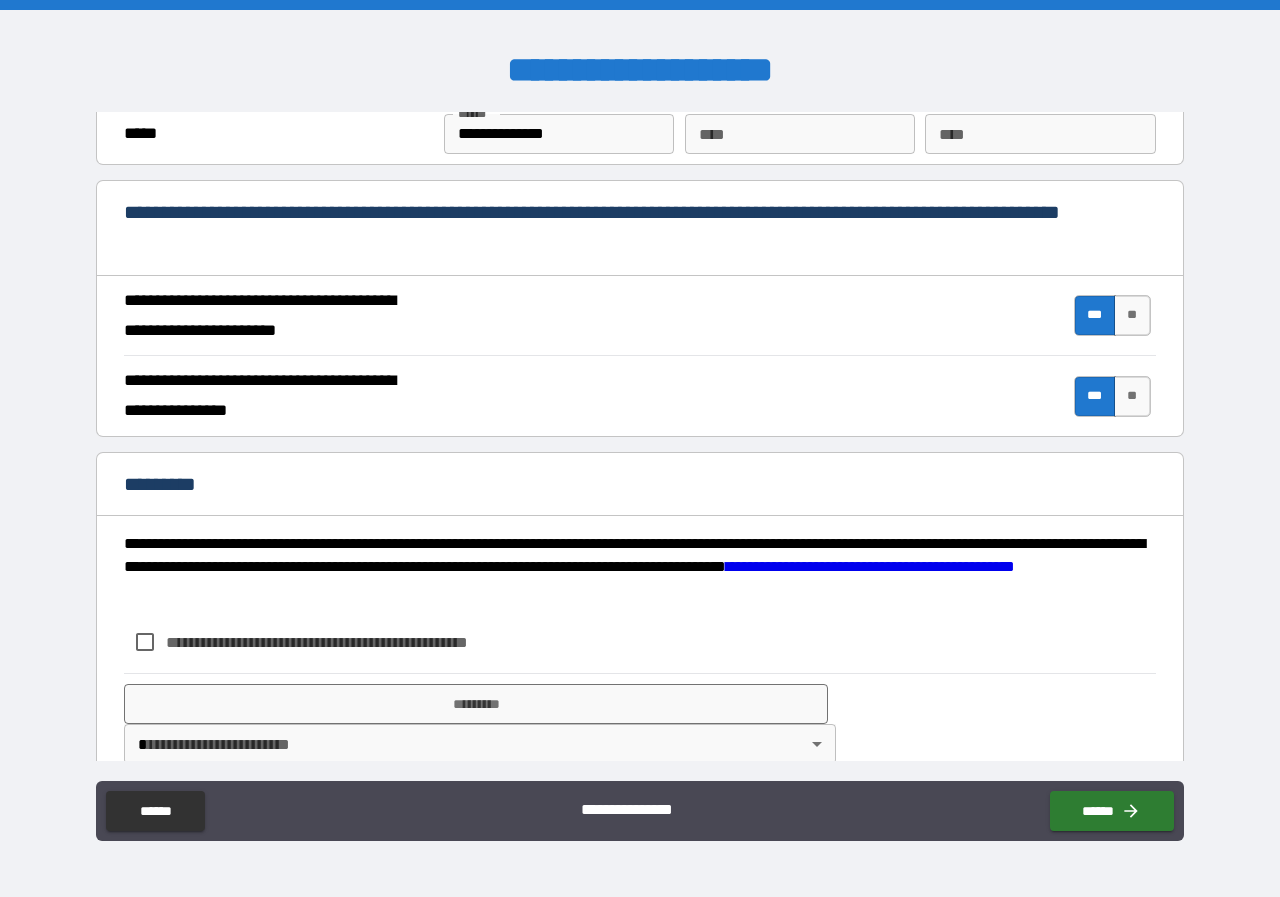 scroll, scrollTop: 1797, scrollLeft: 0, axis: vertical 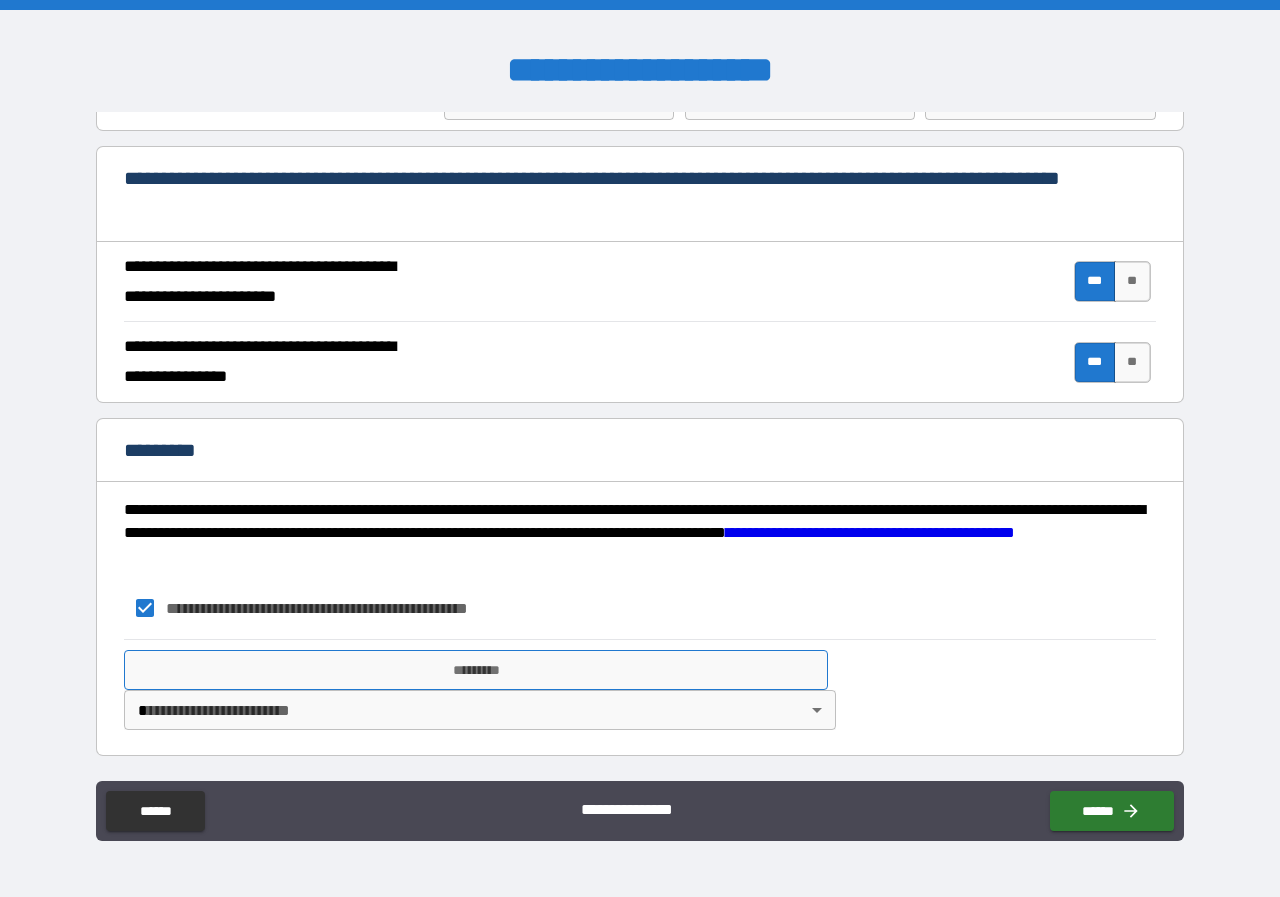 click on "*********" at bounding box center [476, 670] 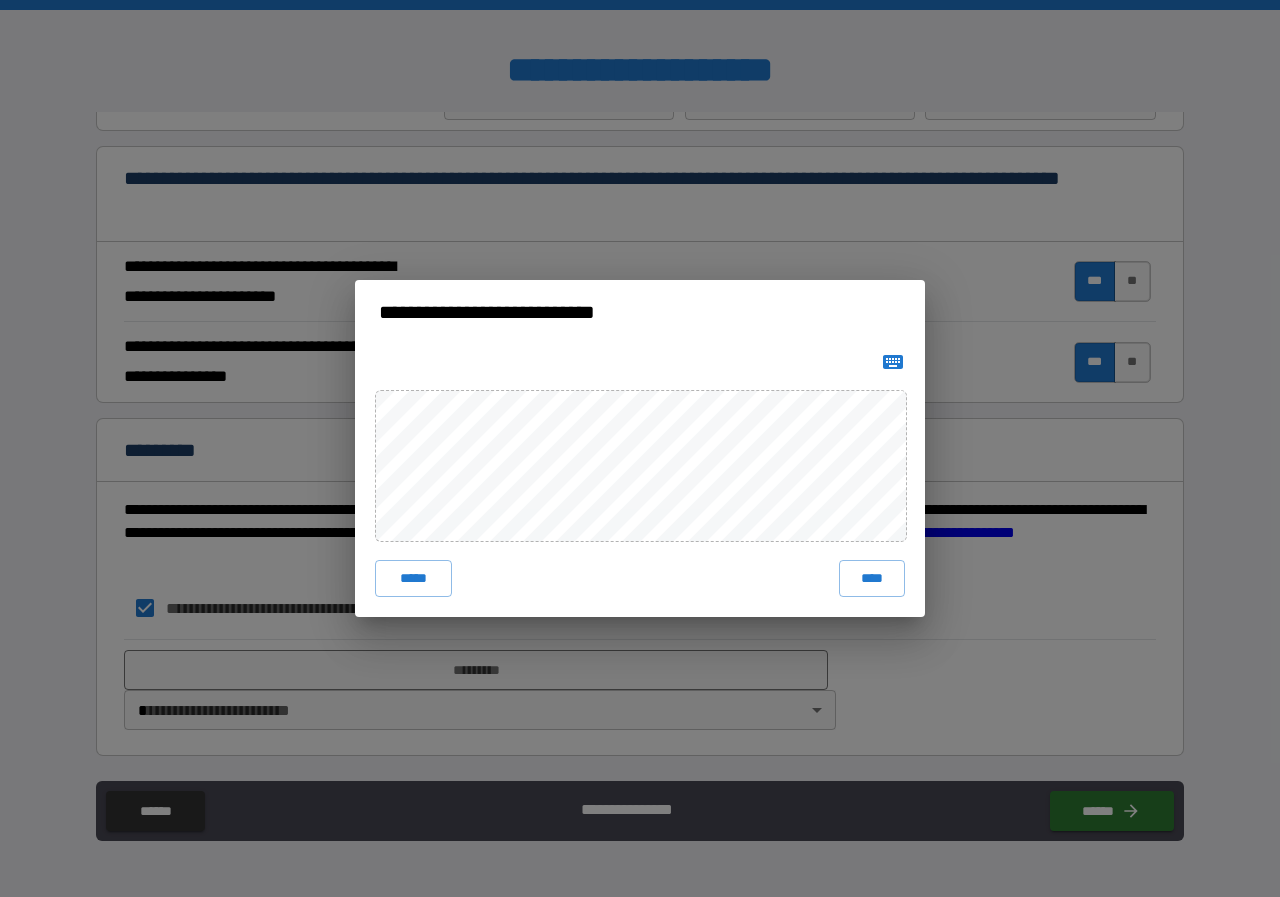 click on "***** ****" at bounding box center (640, 480) 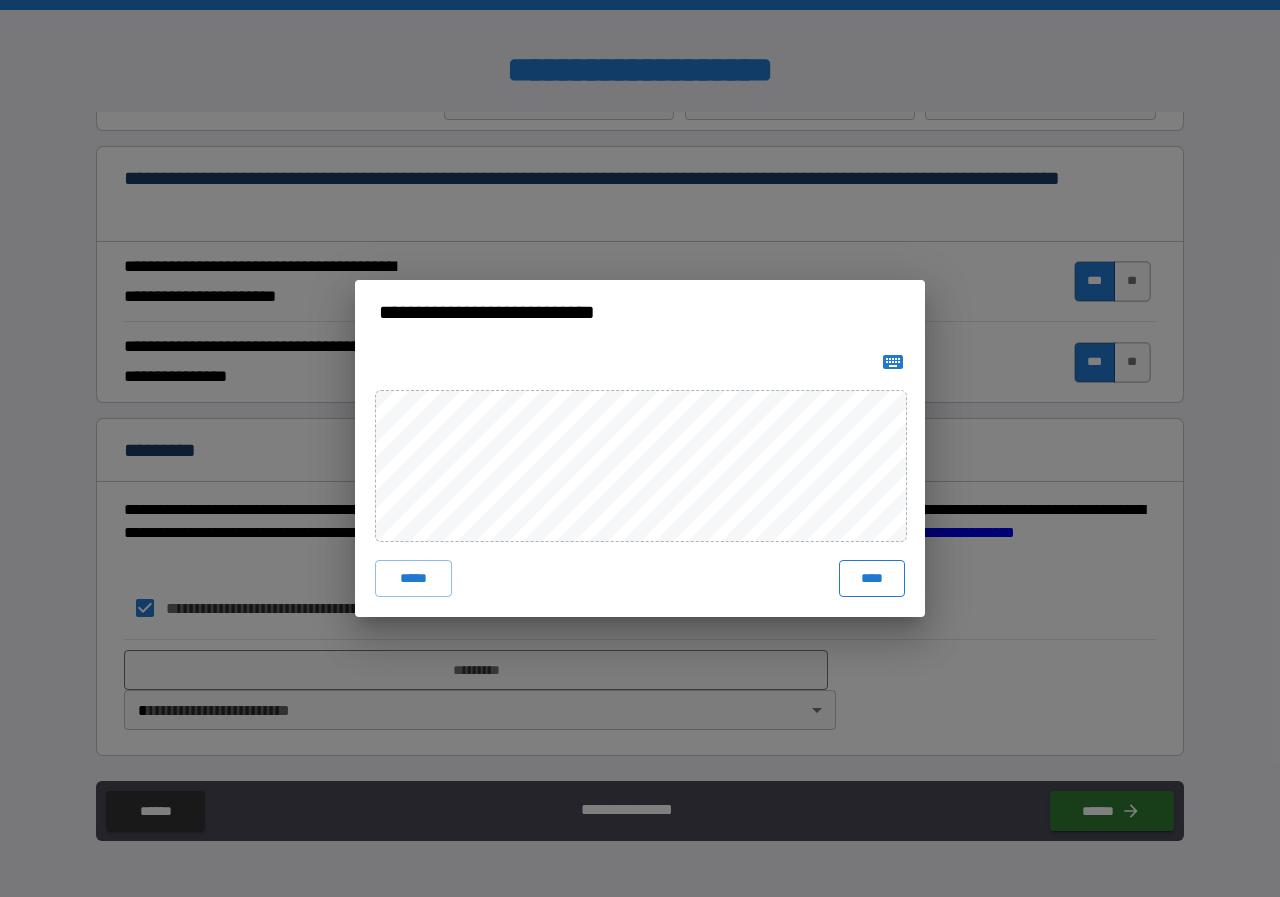 click on "****" at bounding box center (872, 578) 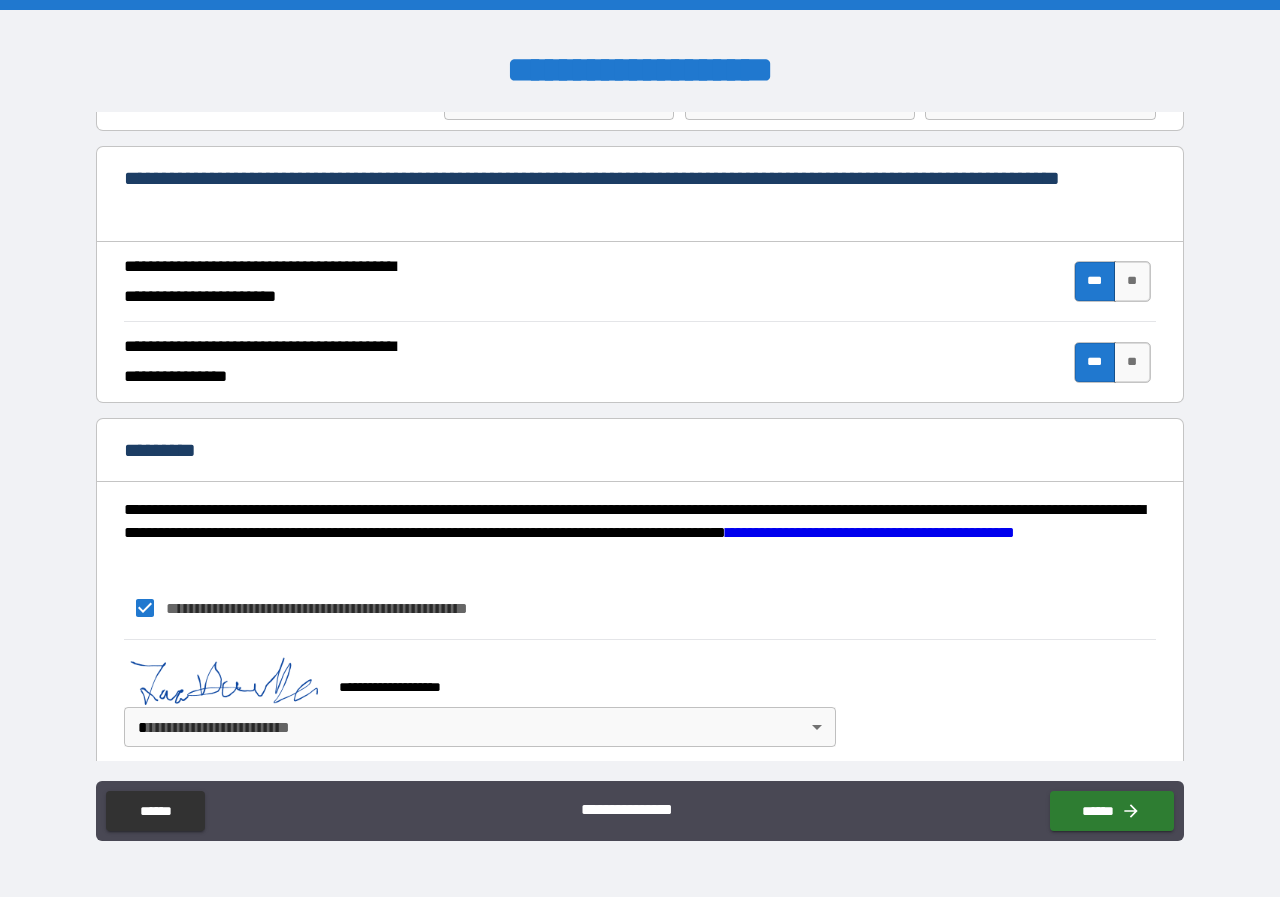 scroll, scrollTop: 1814, scrollLeft: 0, axis: vertical 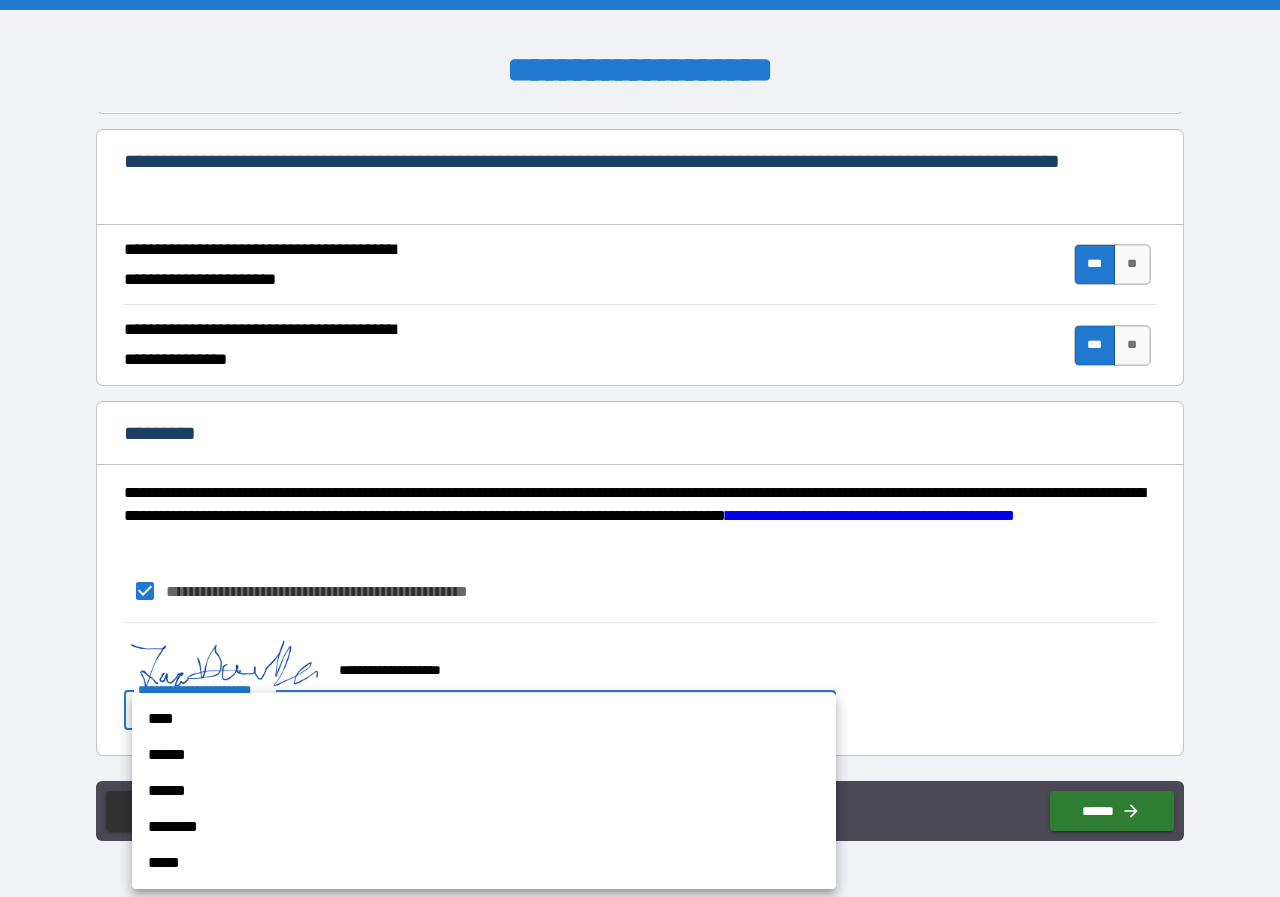 click on "**********" at bounding box center [640, 448] 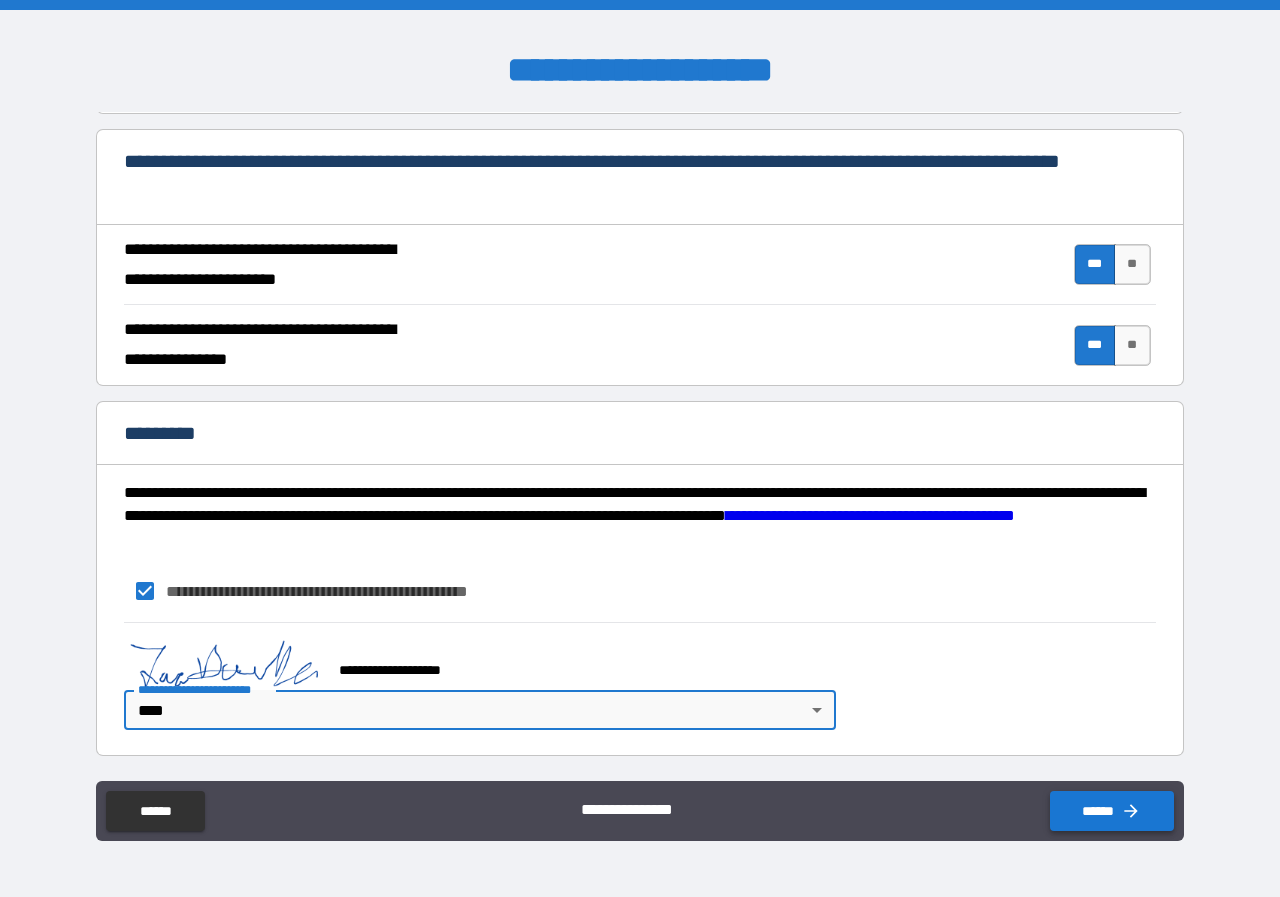 click on "******" at bounding box center [1112, 811] 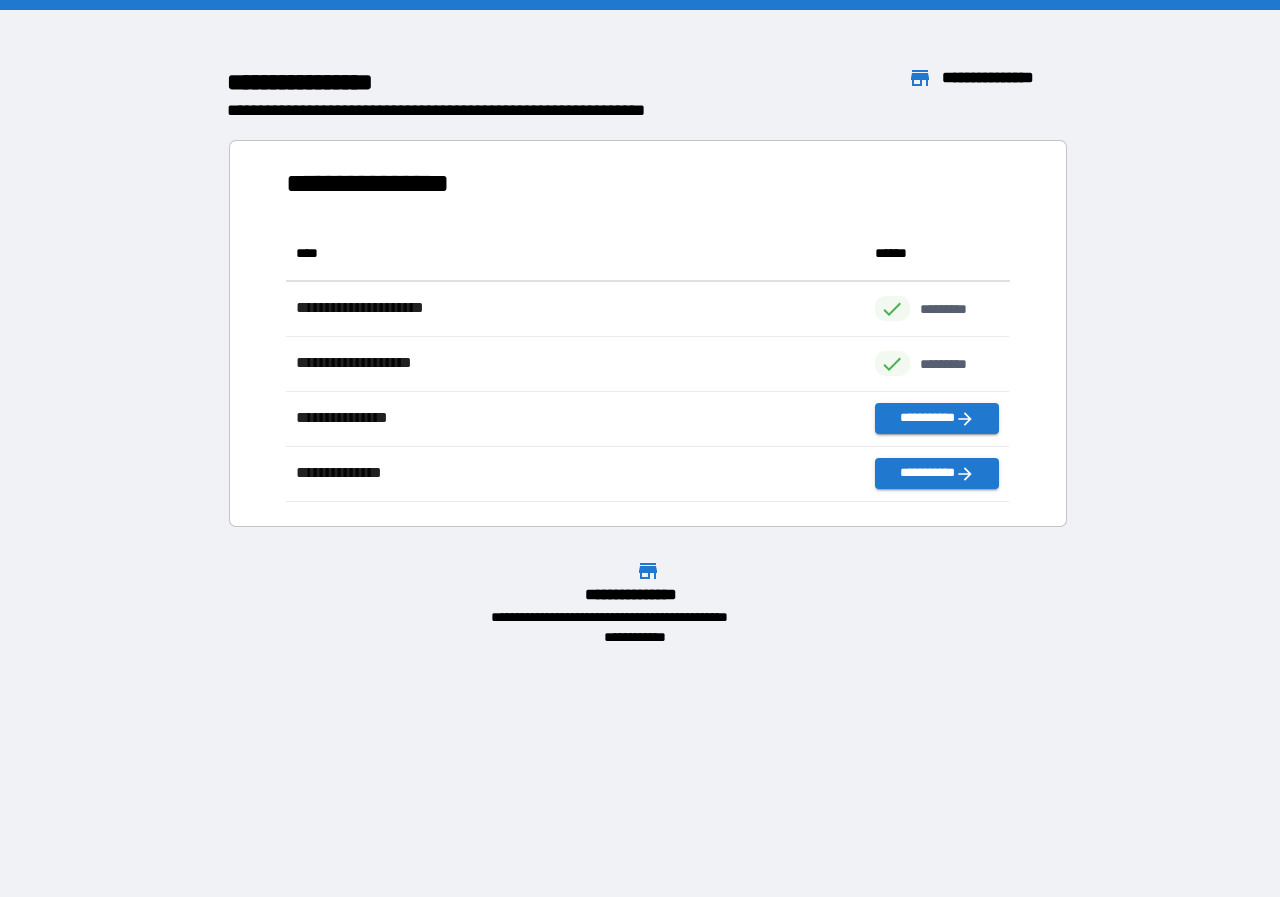 scroll, scrollTop: 16, scrollLeft: 16, axis: both 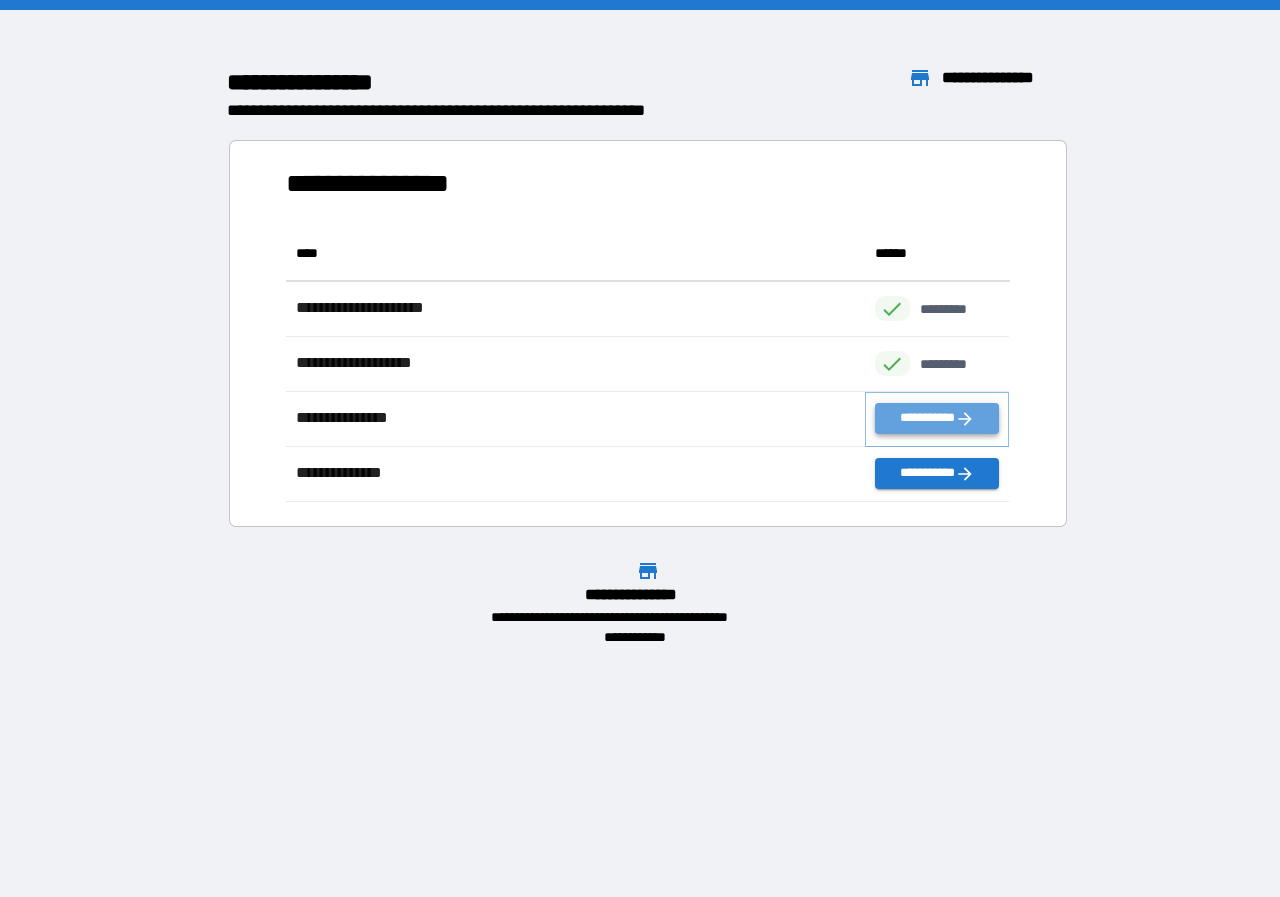 click on "**********" at bounding box center [937, 418] 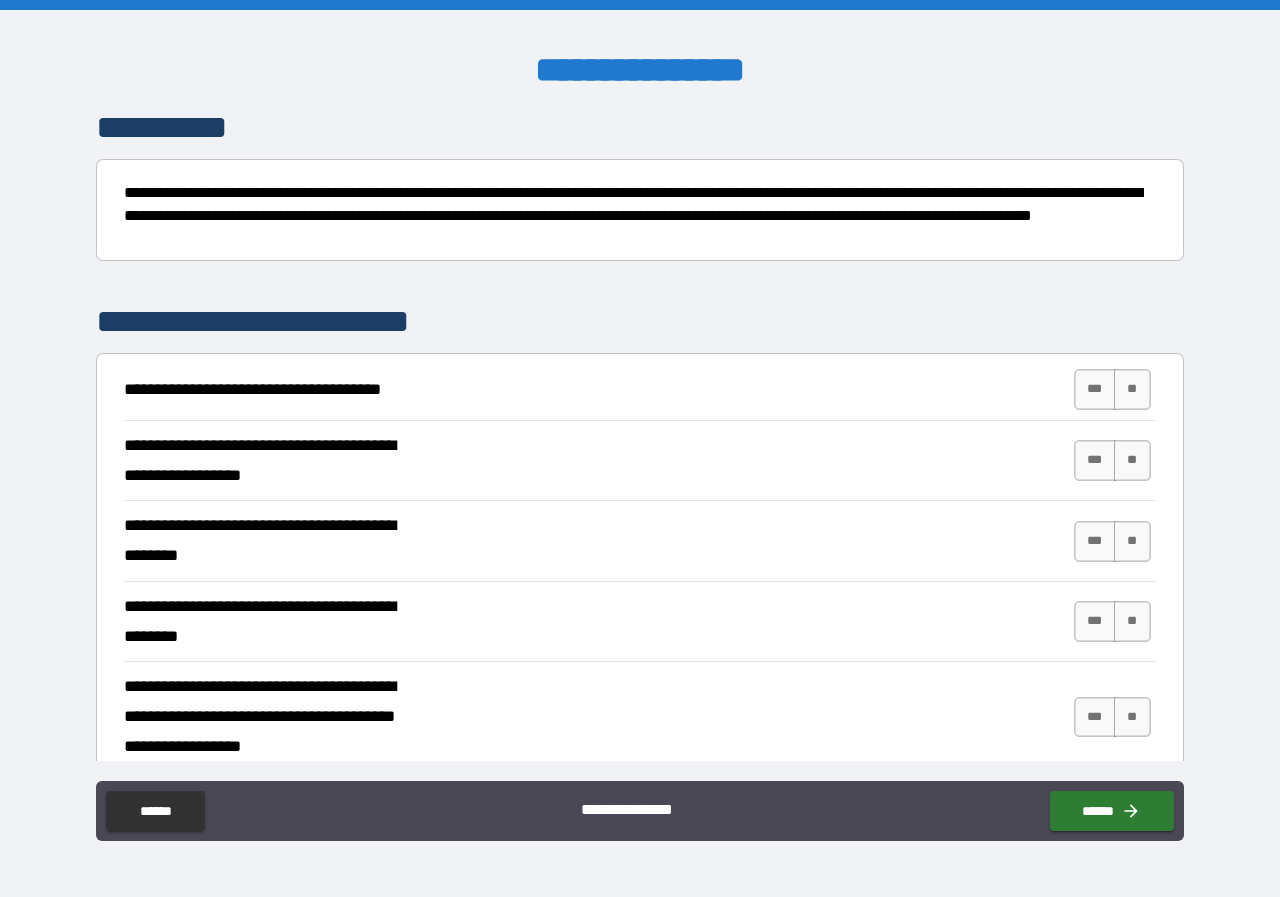 scroll, scrollTop: 200, scrollLeft: 0, axis: vertical 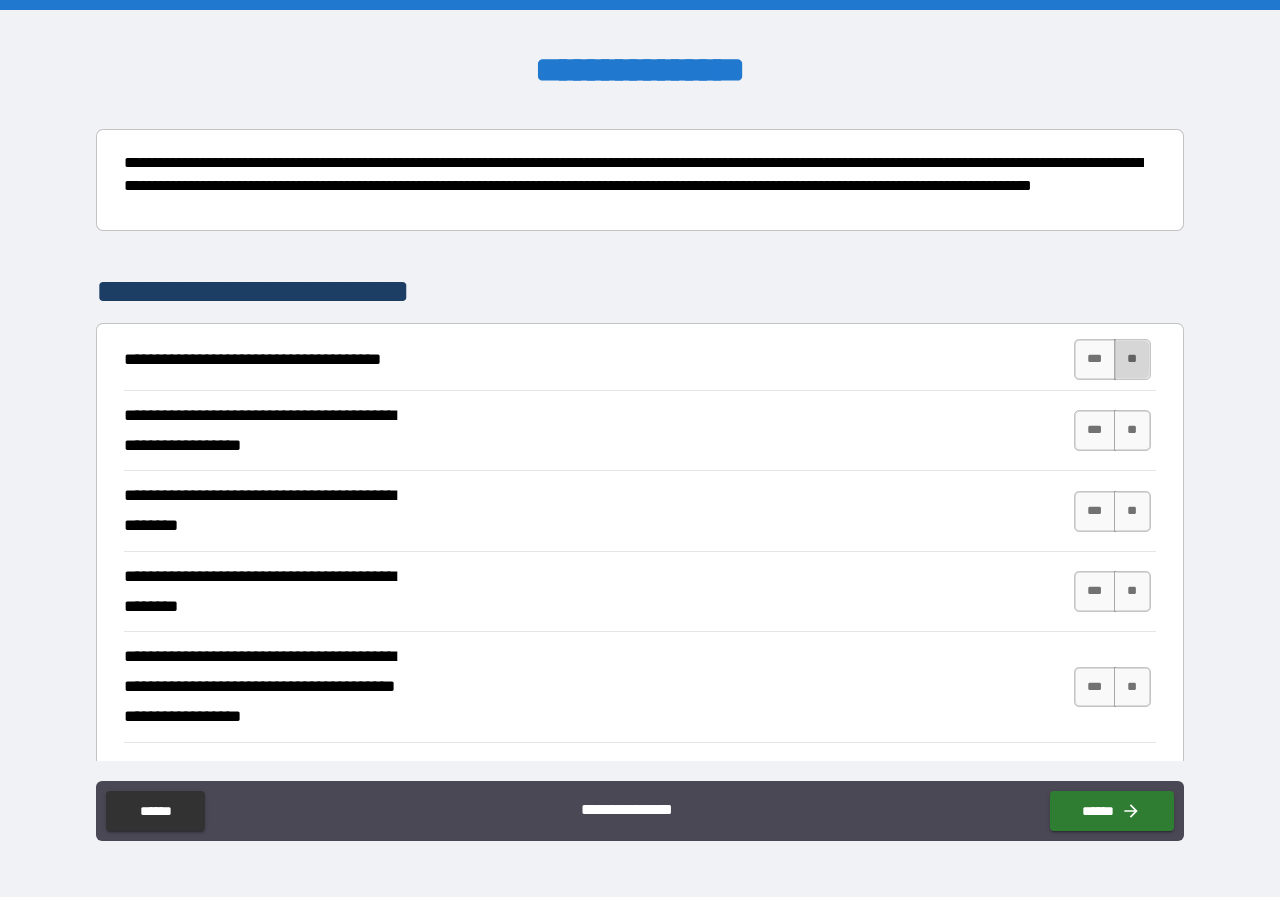 click on "**" at bounding box center (1132, 359) 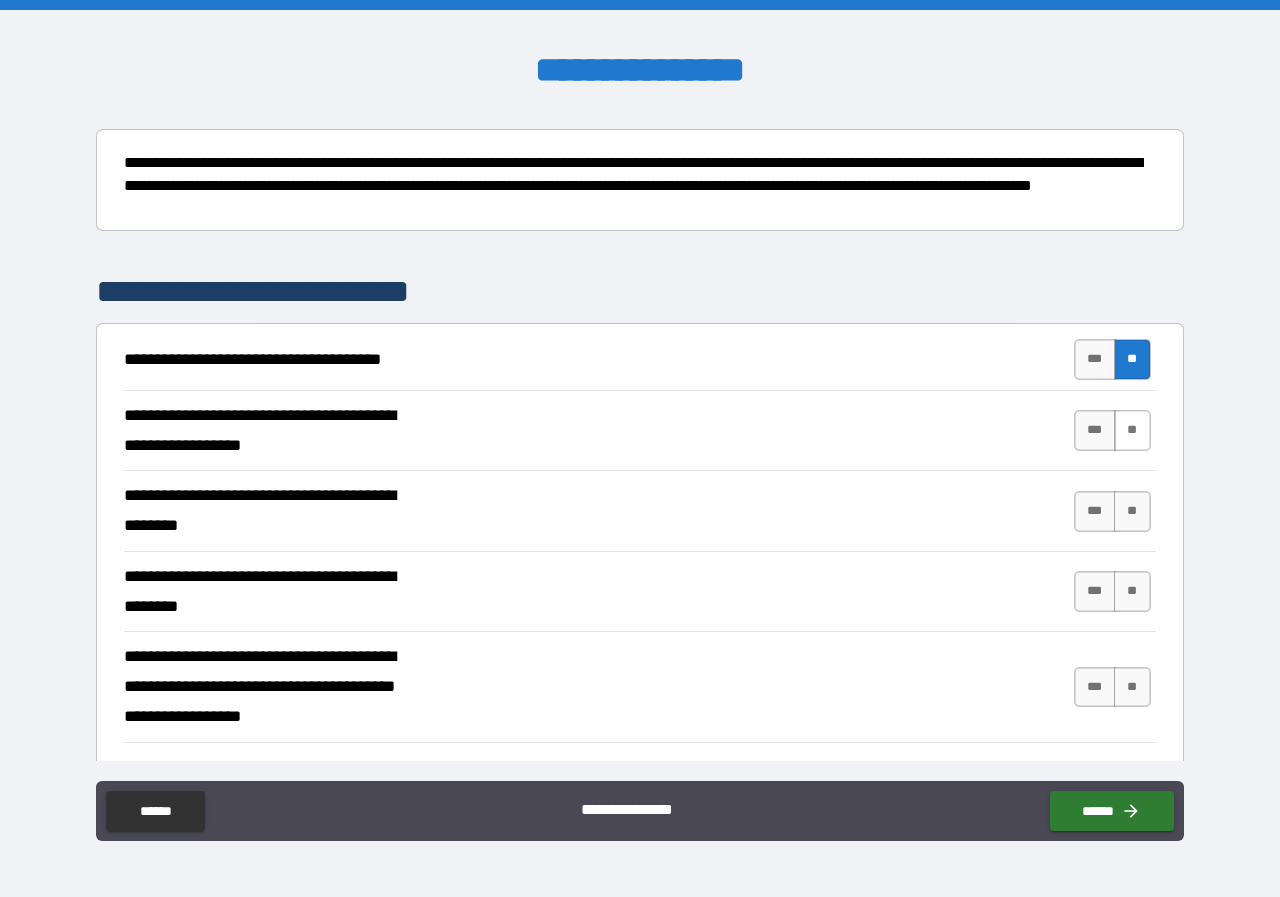 click on "**" at bounding box center [1132, 430] 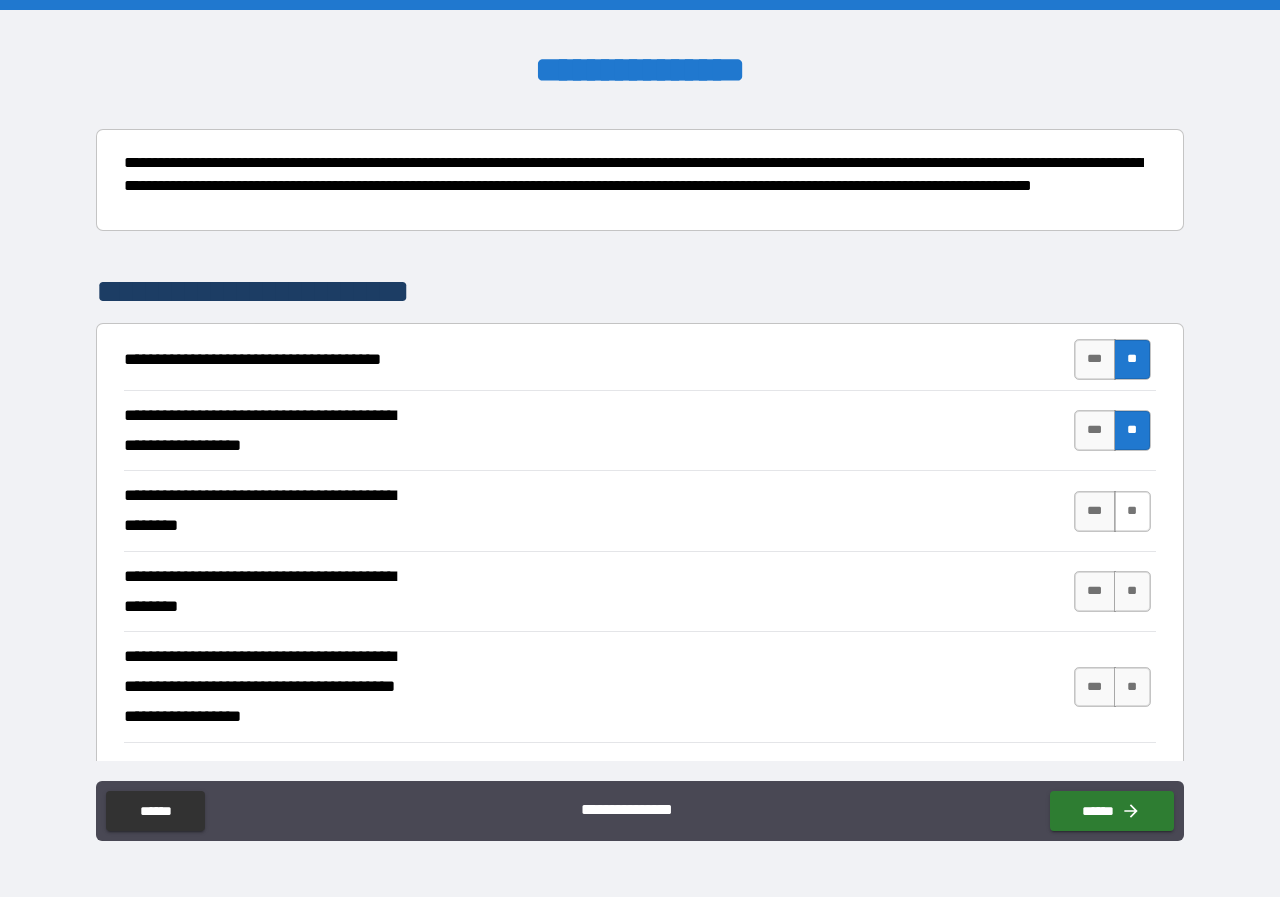 click on "**" at bounding box center (1132, 511) 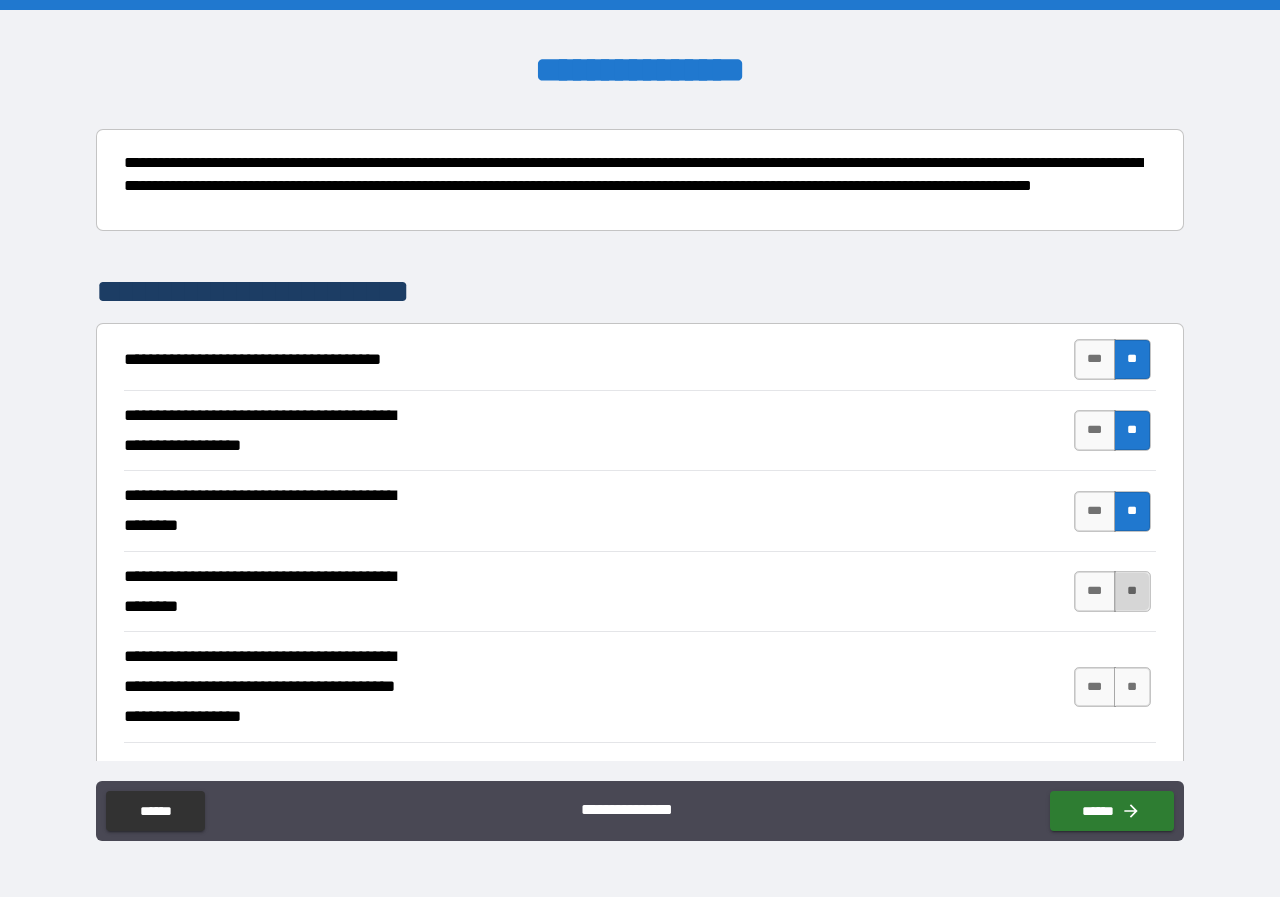 click on "**" at bounding box center (1132, 591) 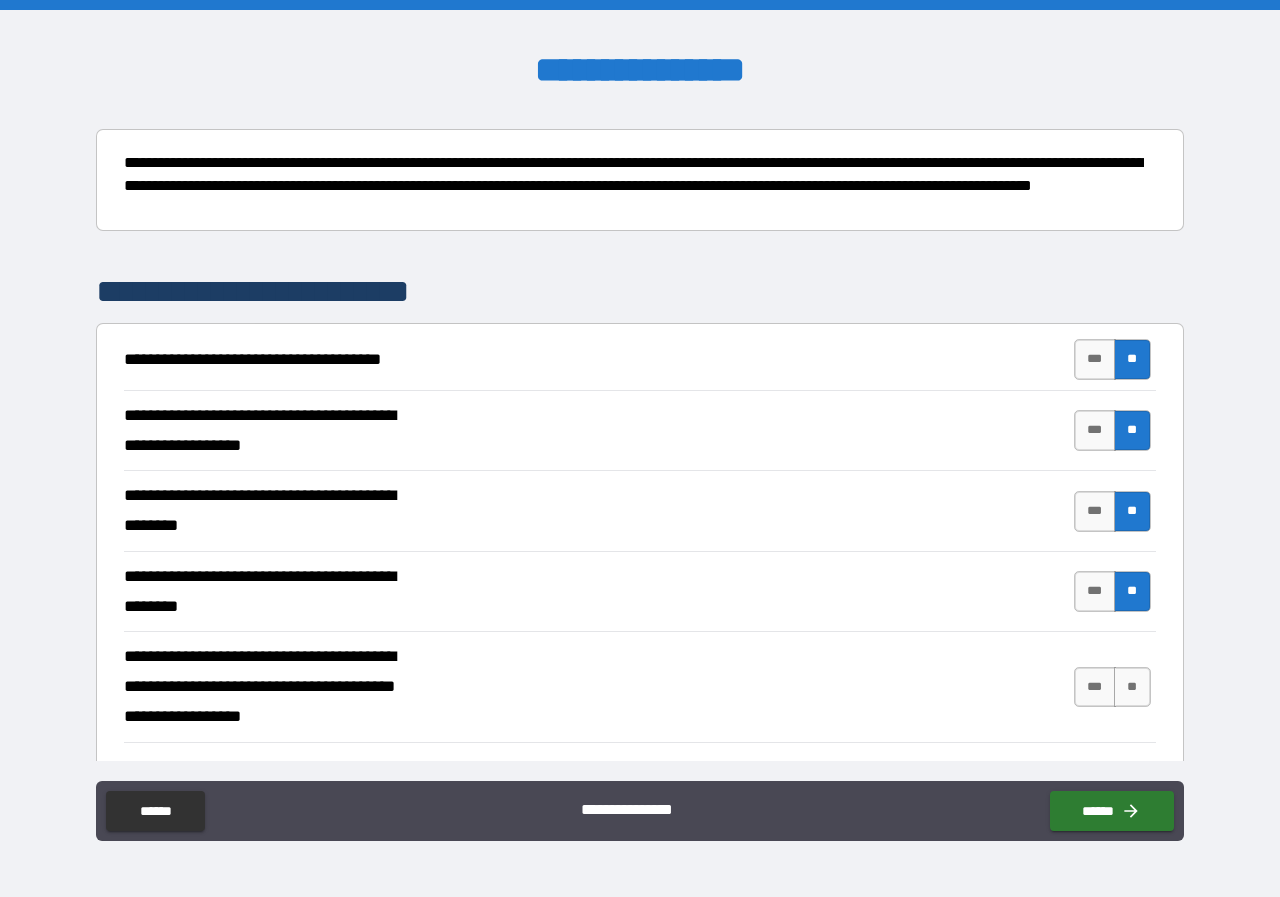 scroll, scrollTop: 300, scrollLeft: 0, axis: vertical 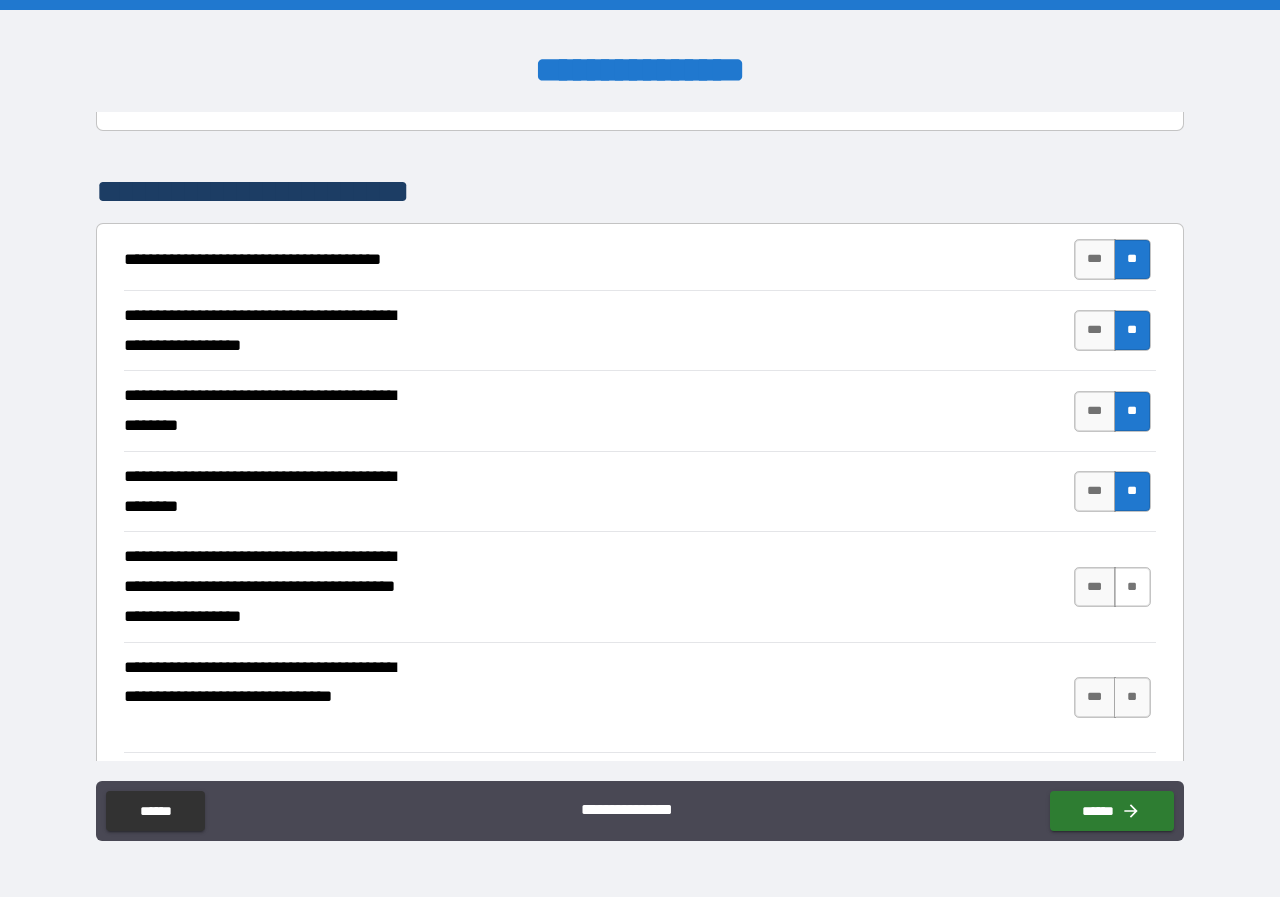 click on "**" at bounding box center [1132, 587] 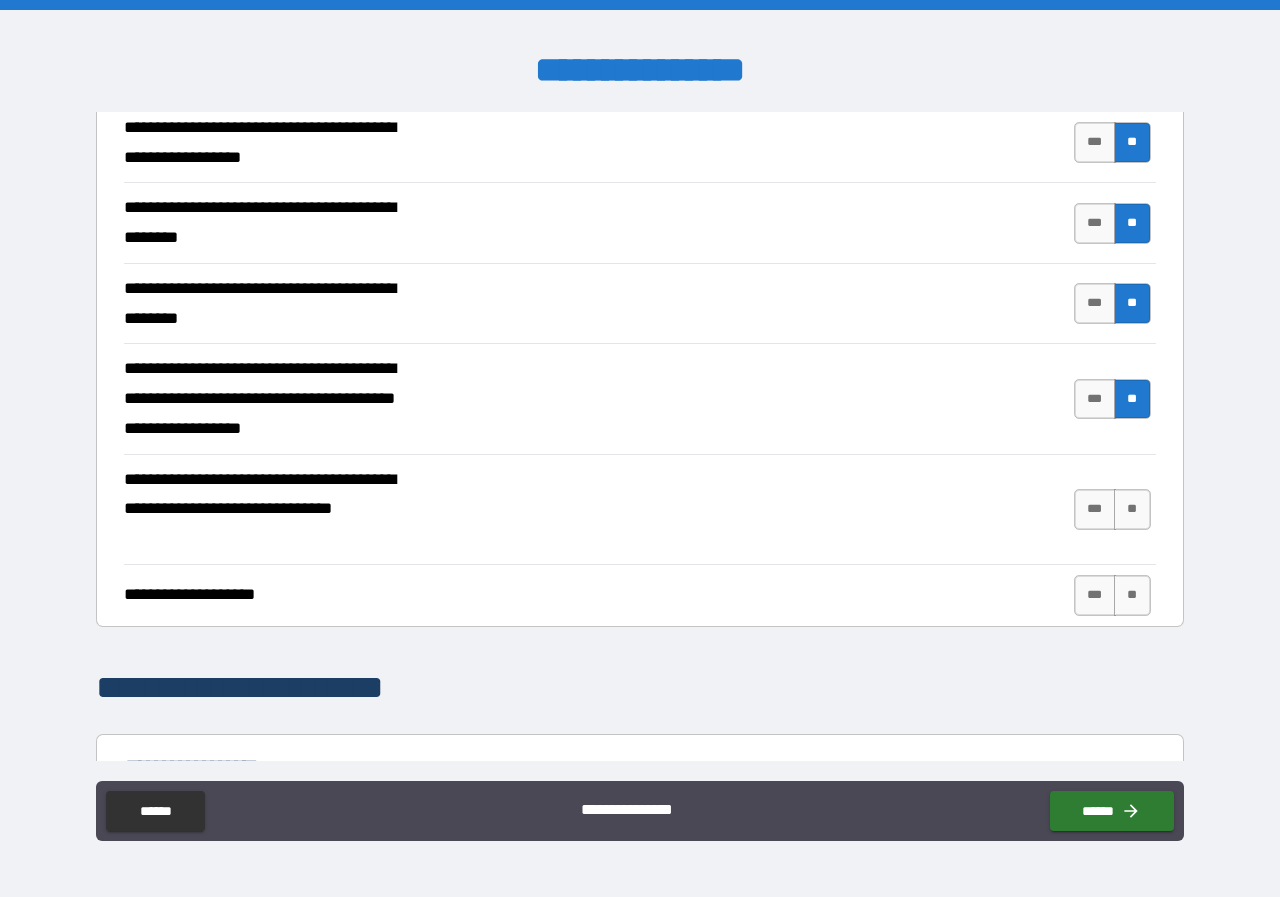 scroll, scrollTop: 500, scrollLeft: 0, axis: vertical 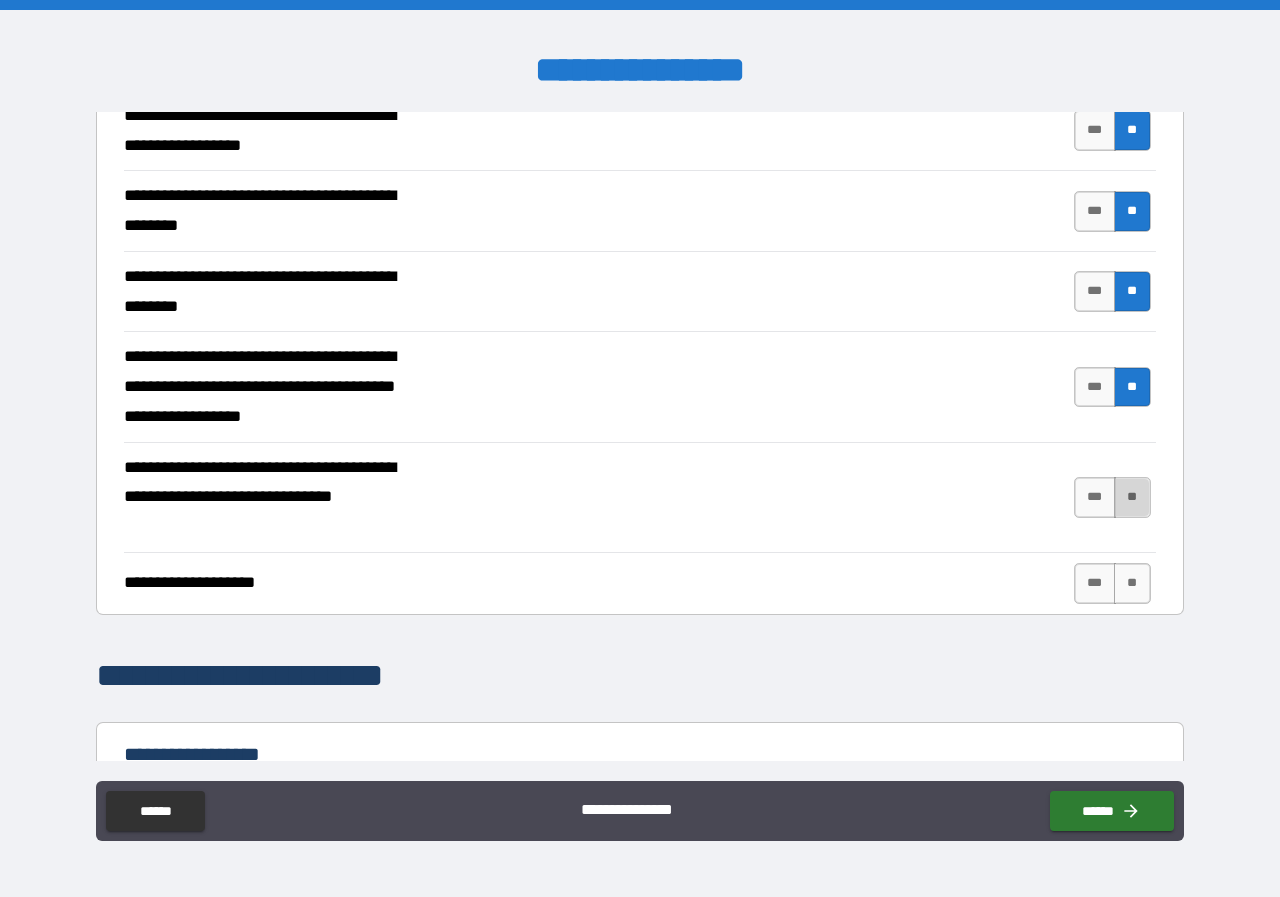 click on "**" at bounding box center [1132, 497] 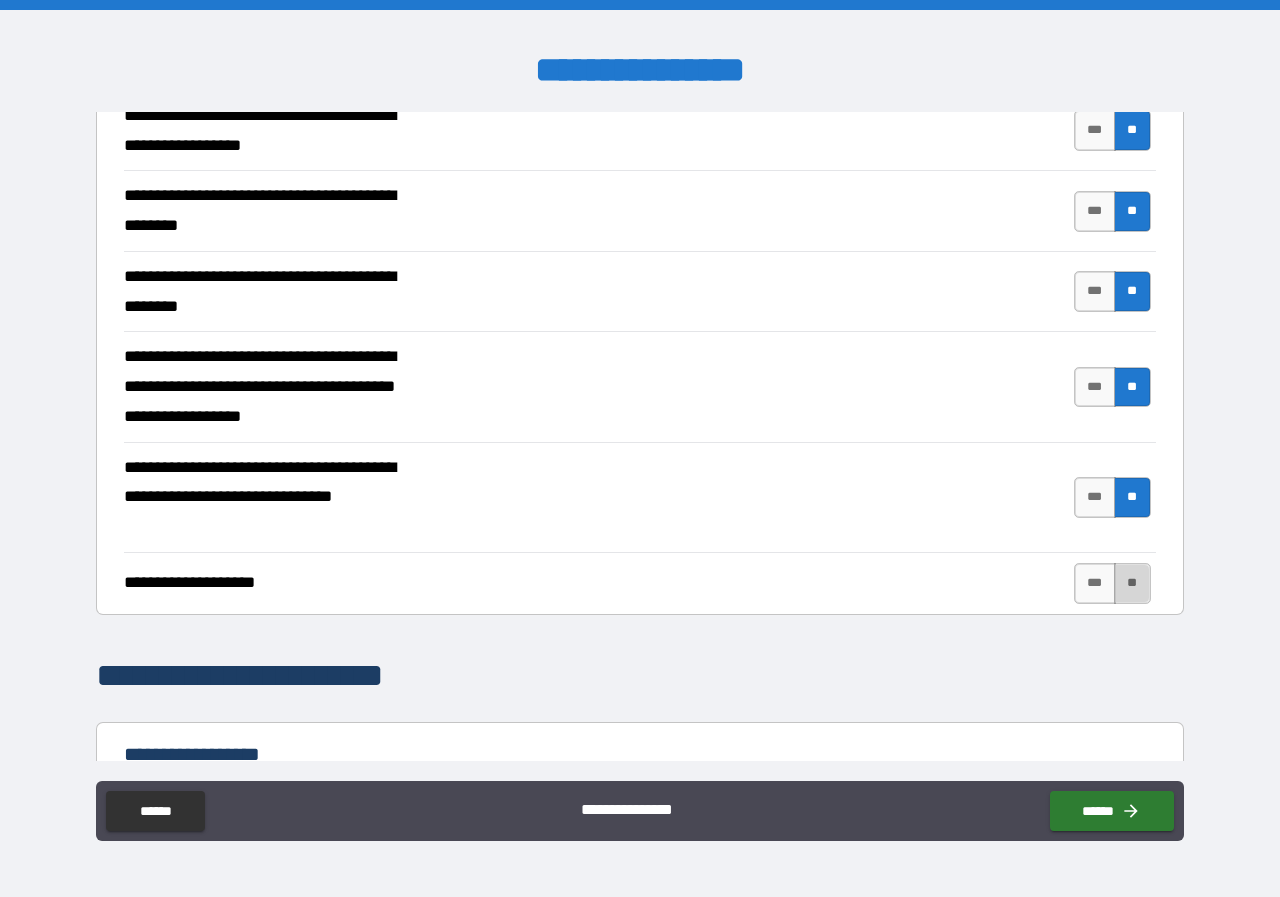 click on "**" at bounding box center [1132, 583] 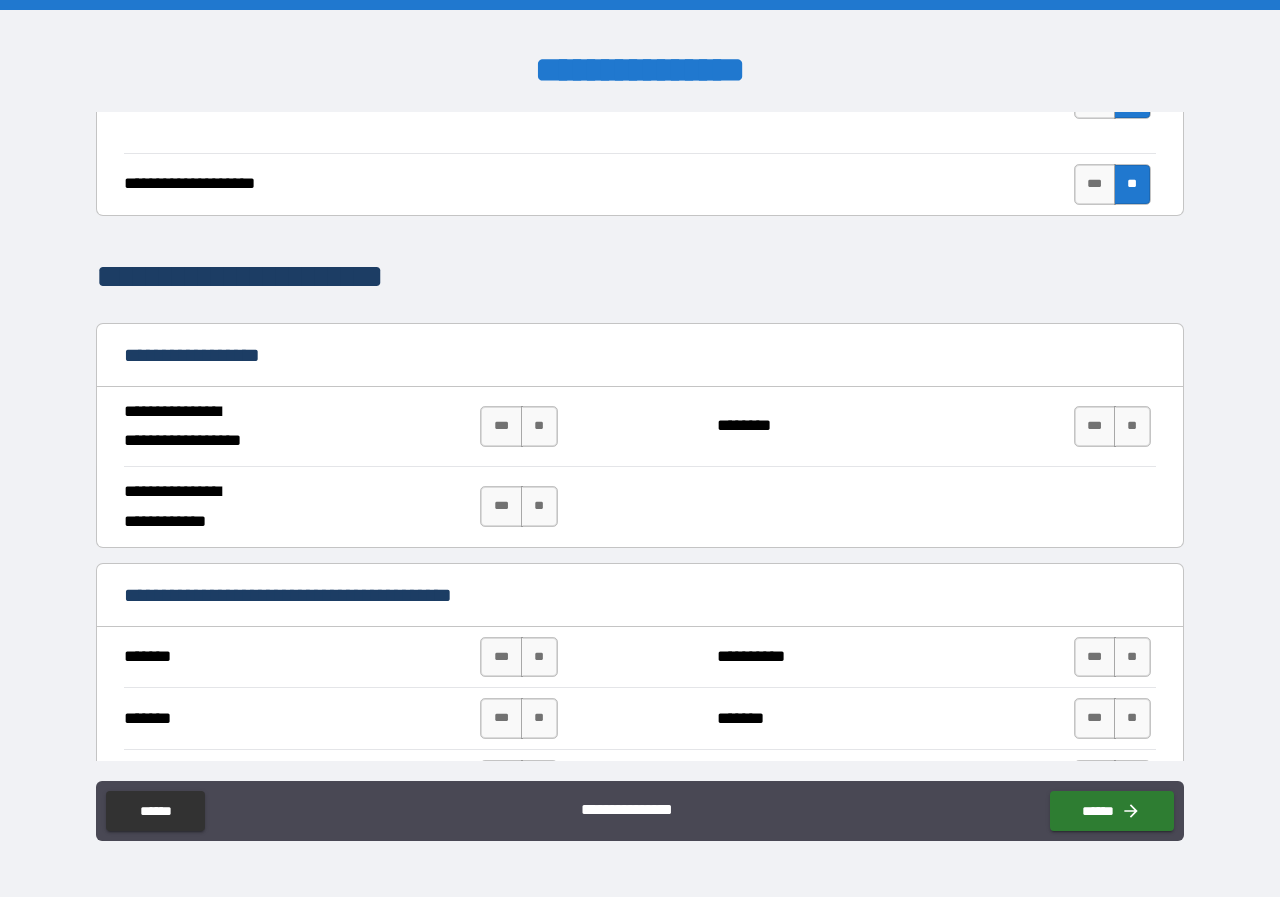scroll, scrollTop: 900, scrollLeft: 0, axis: vertical 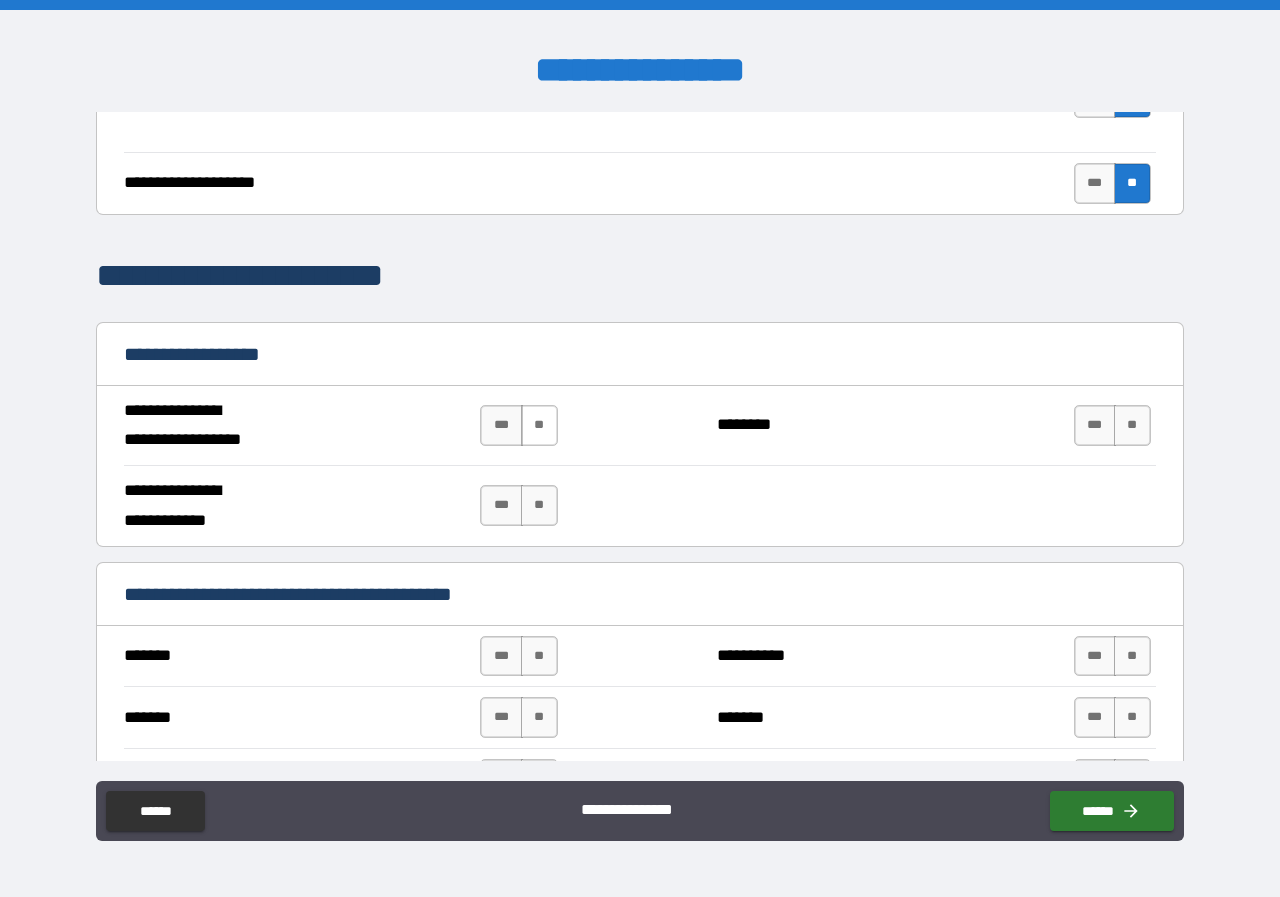 click on "**" at bounding box center [539, 425] 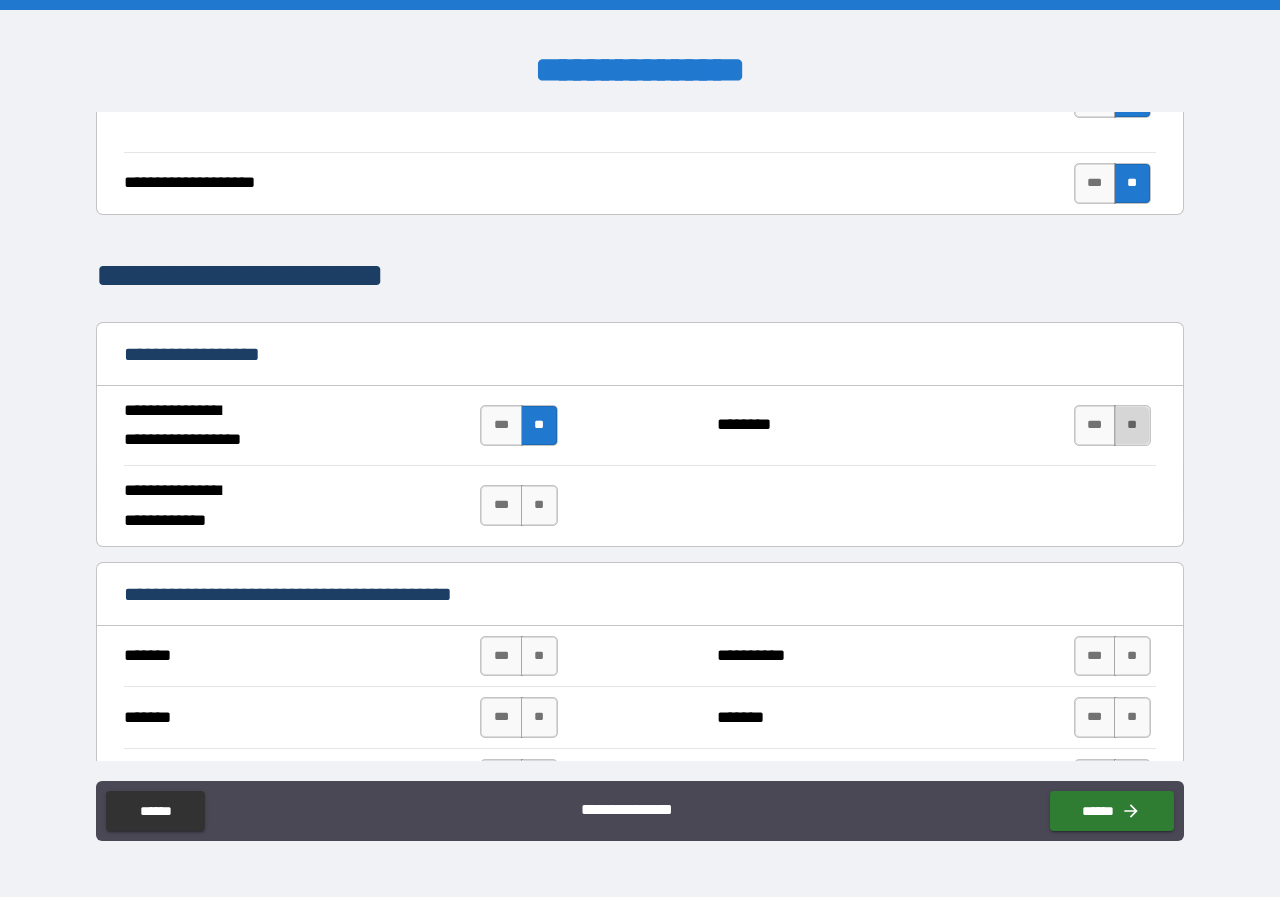 click on "**" at bounding box center (1132, 425) 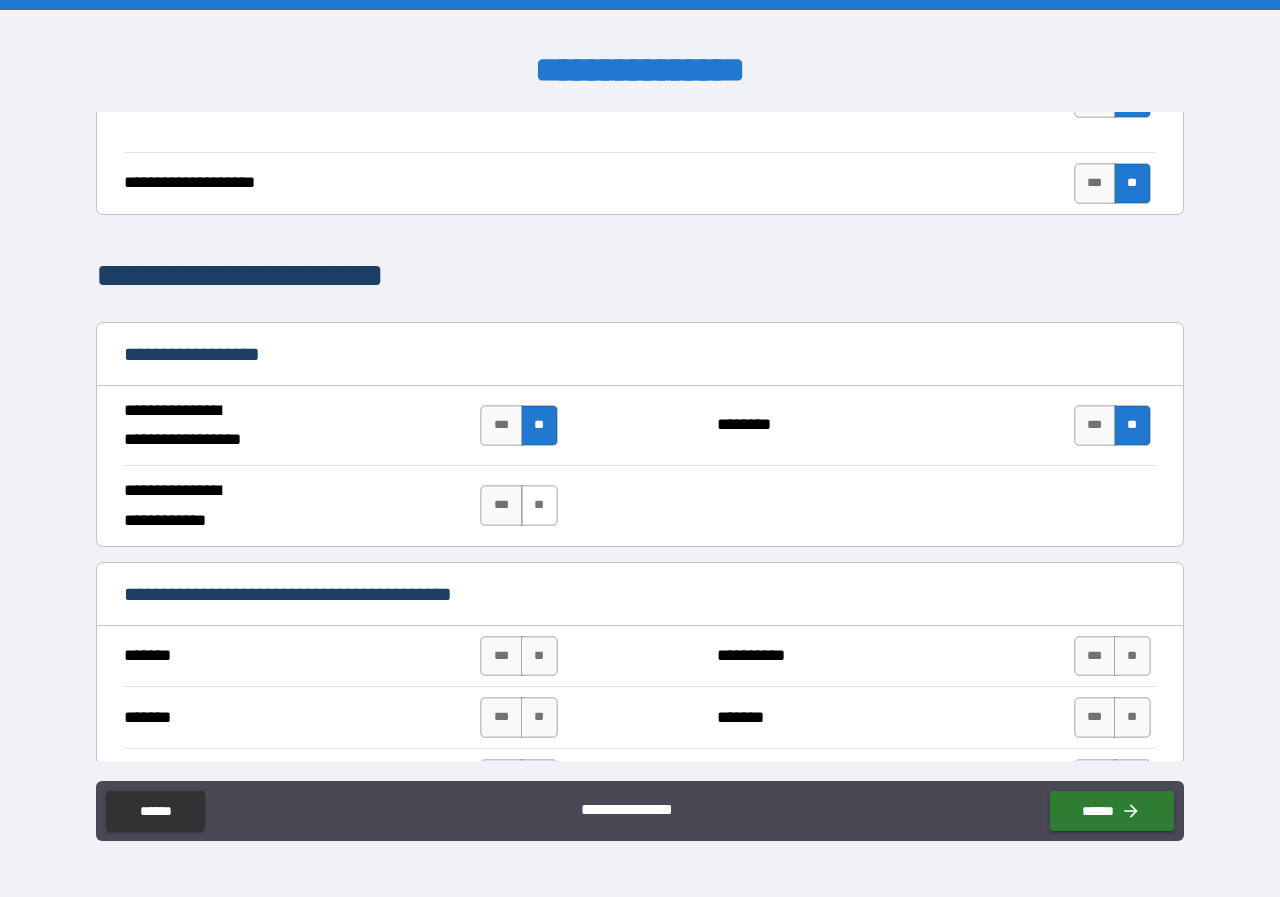 click on "**" at bounding box center [539, 505] 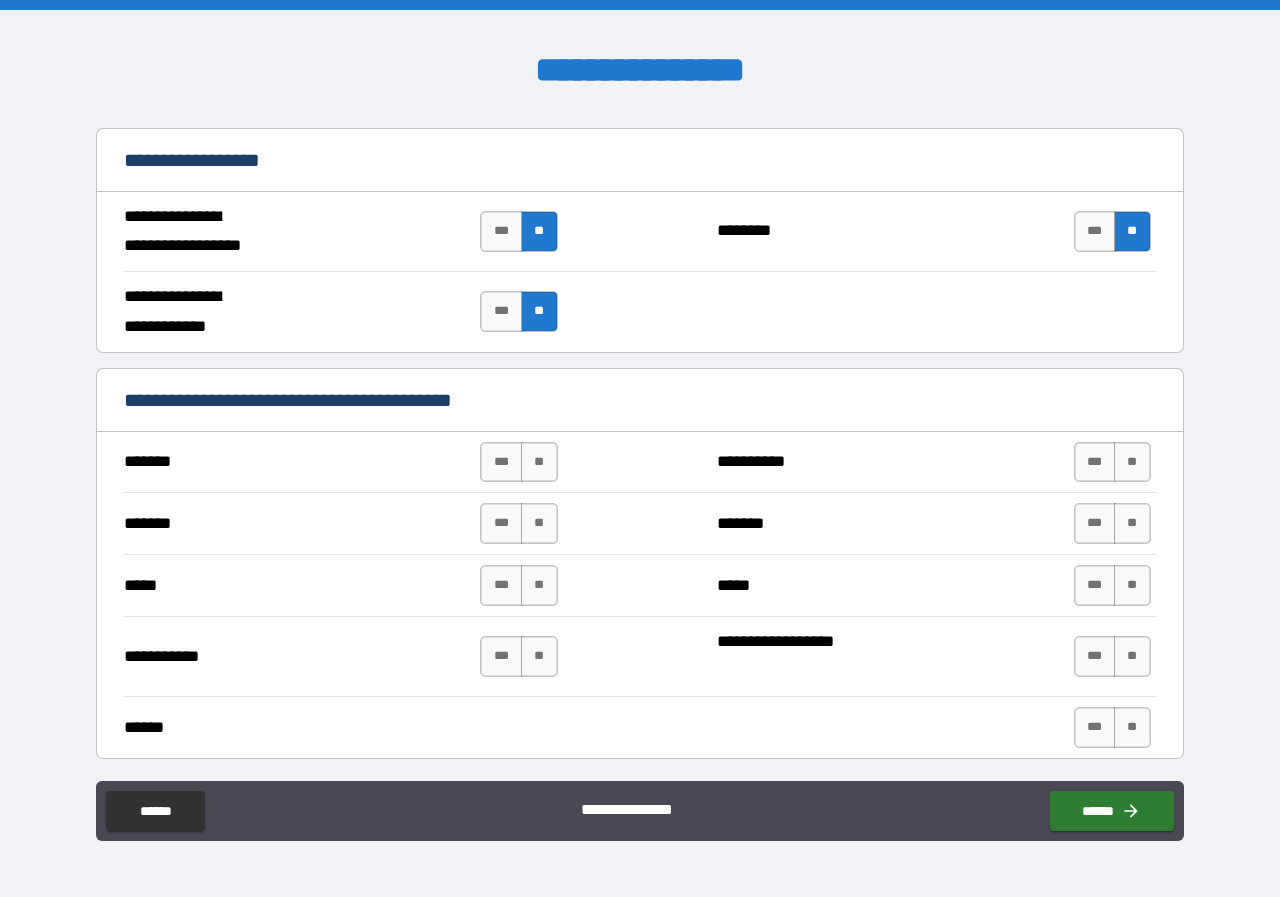 scroll, scrollTop: 1200, scrollLeft: 0, axis: vertical 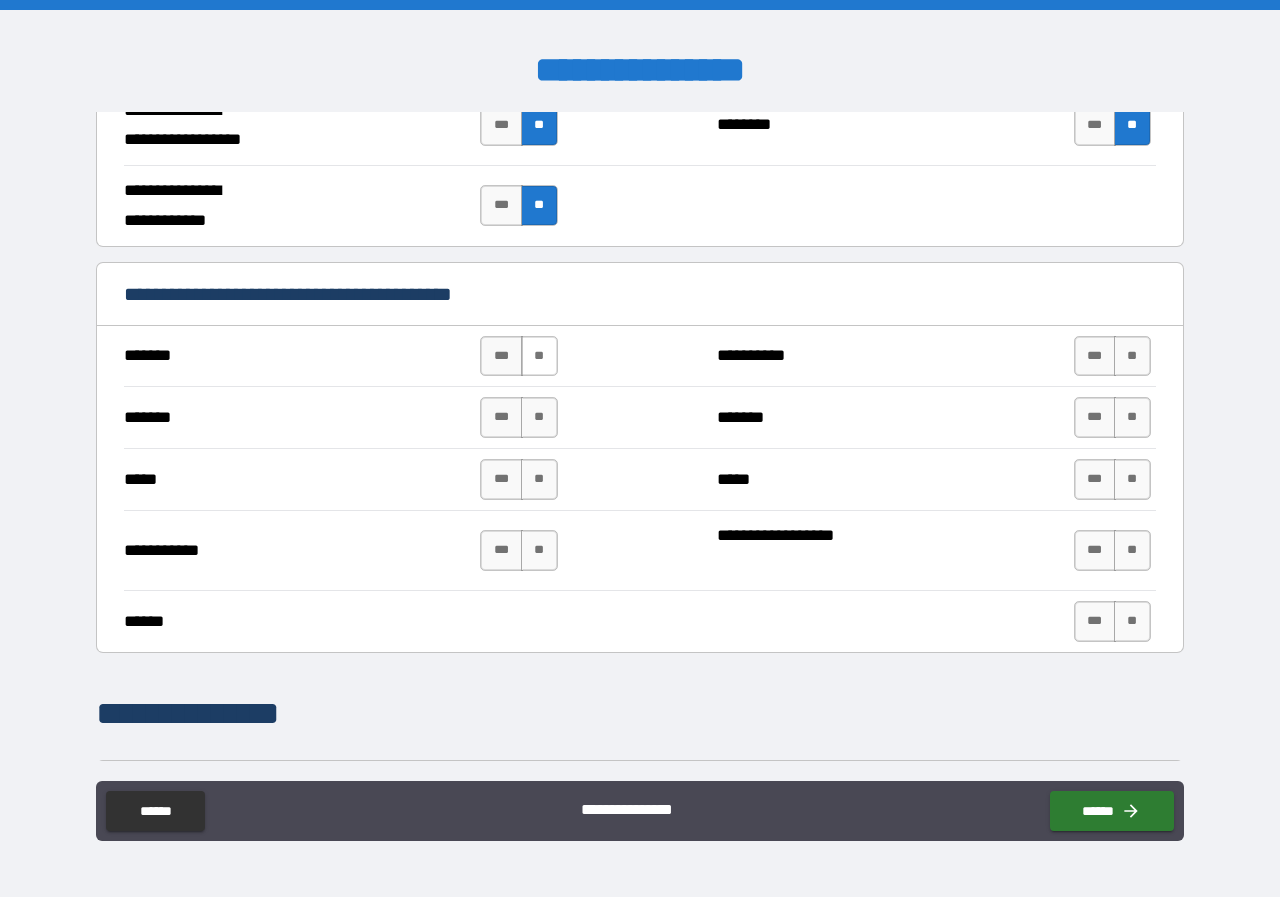 click on "**" at bounding box center (539, 356) 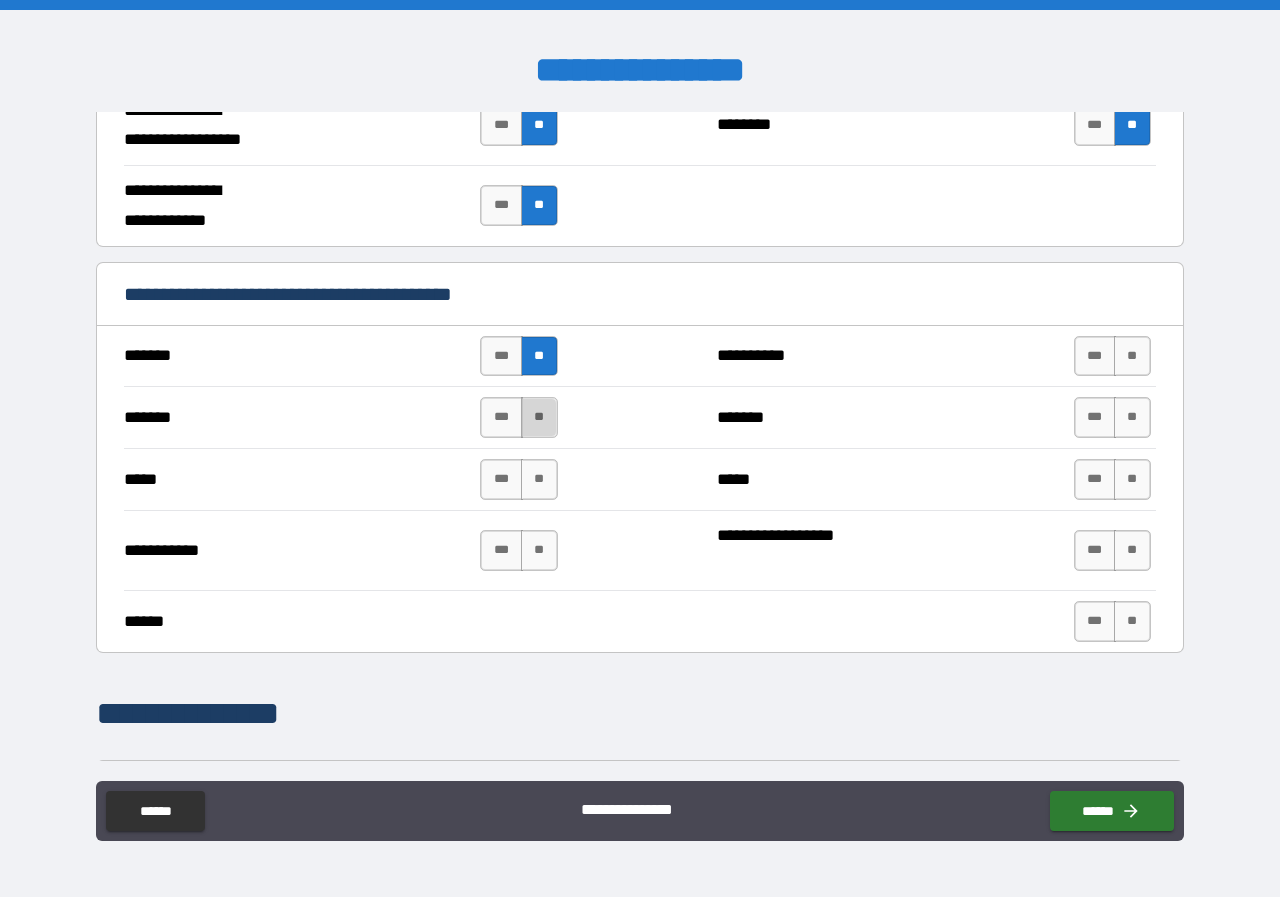 click on "**" at bounding box center (539, 417) 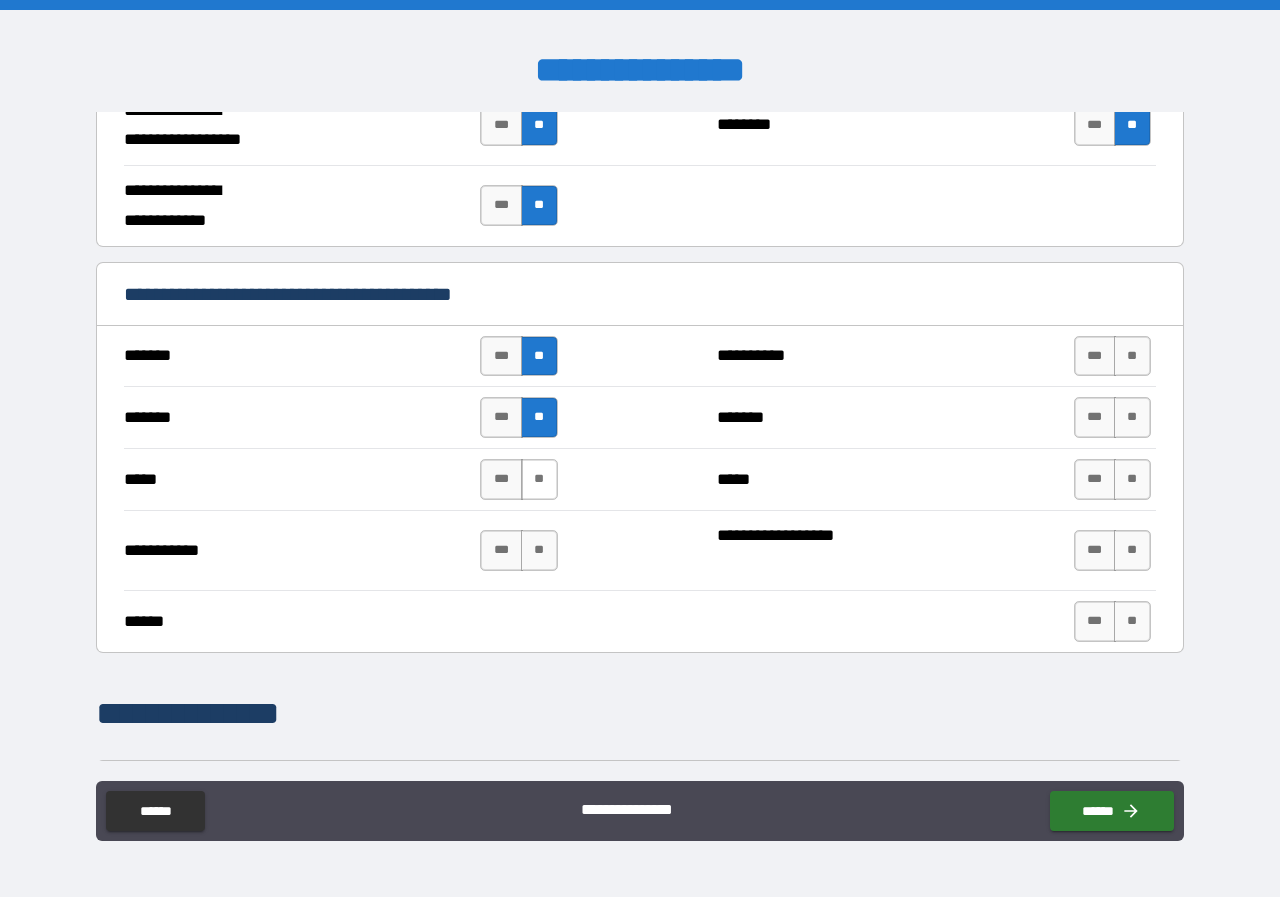 click on "**" at bounding box center (539, 479) 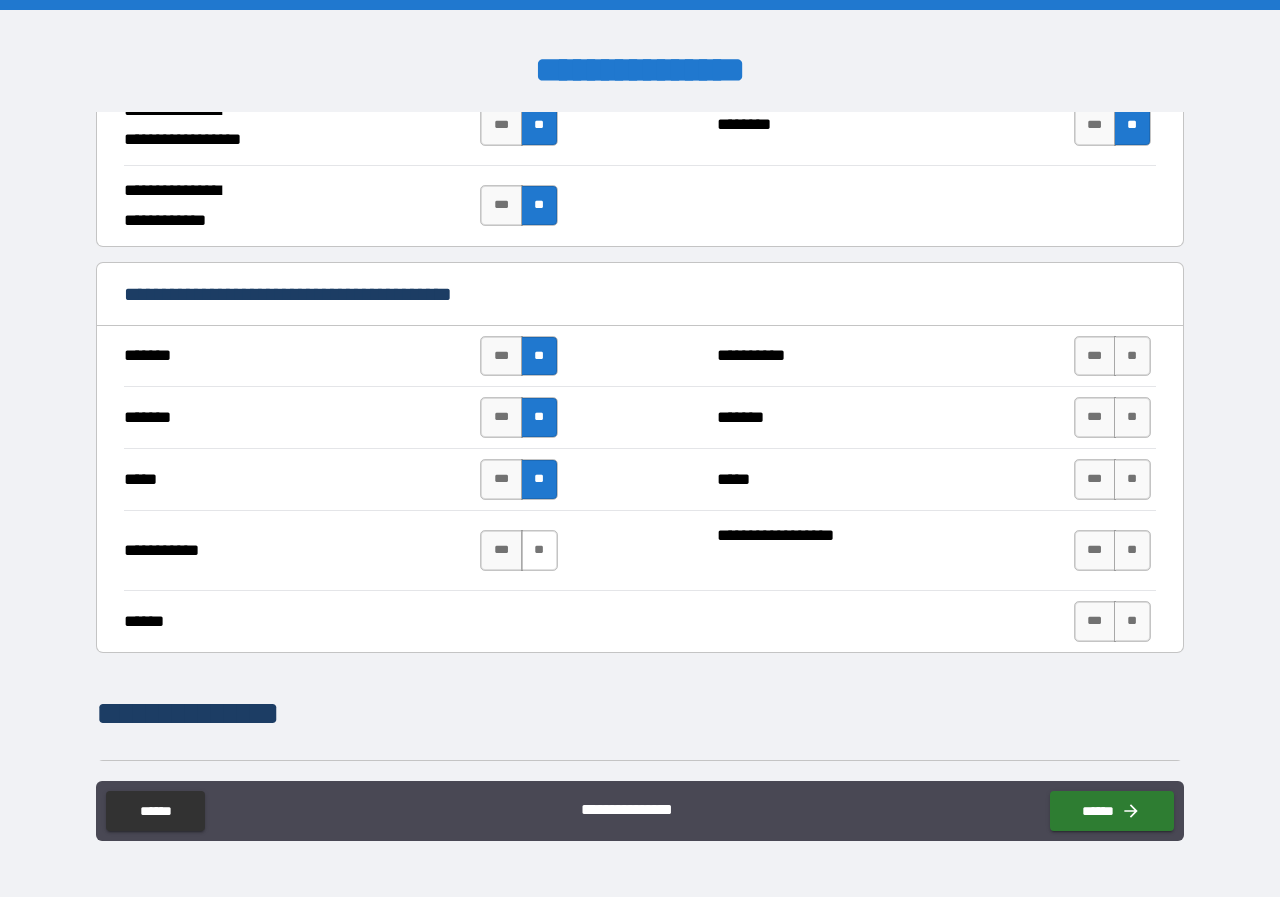 click on "**" at bounding box center [539, 550] 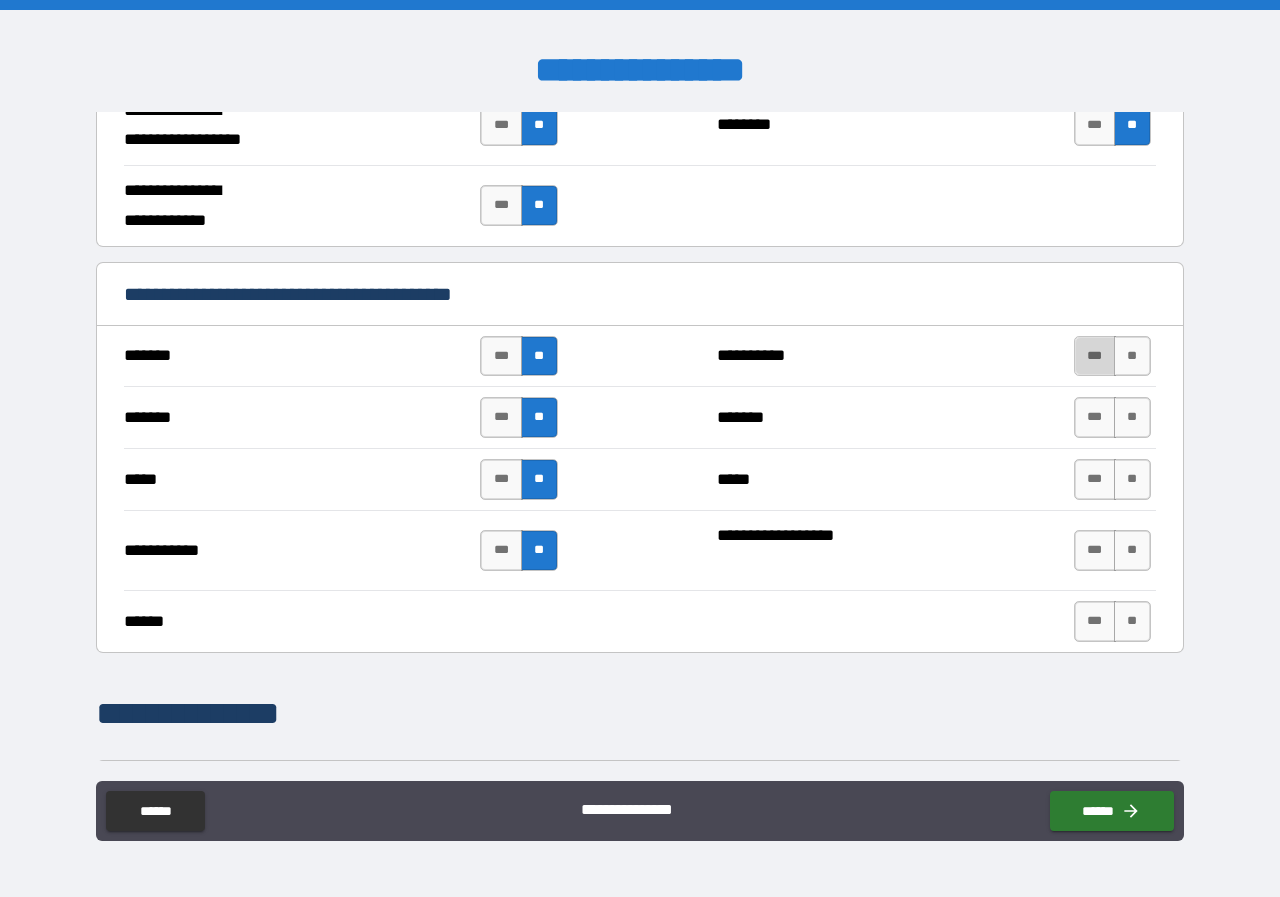 click on "***" at bounding box center [1095, 356] 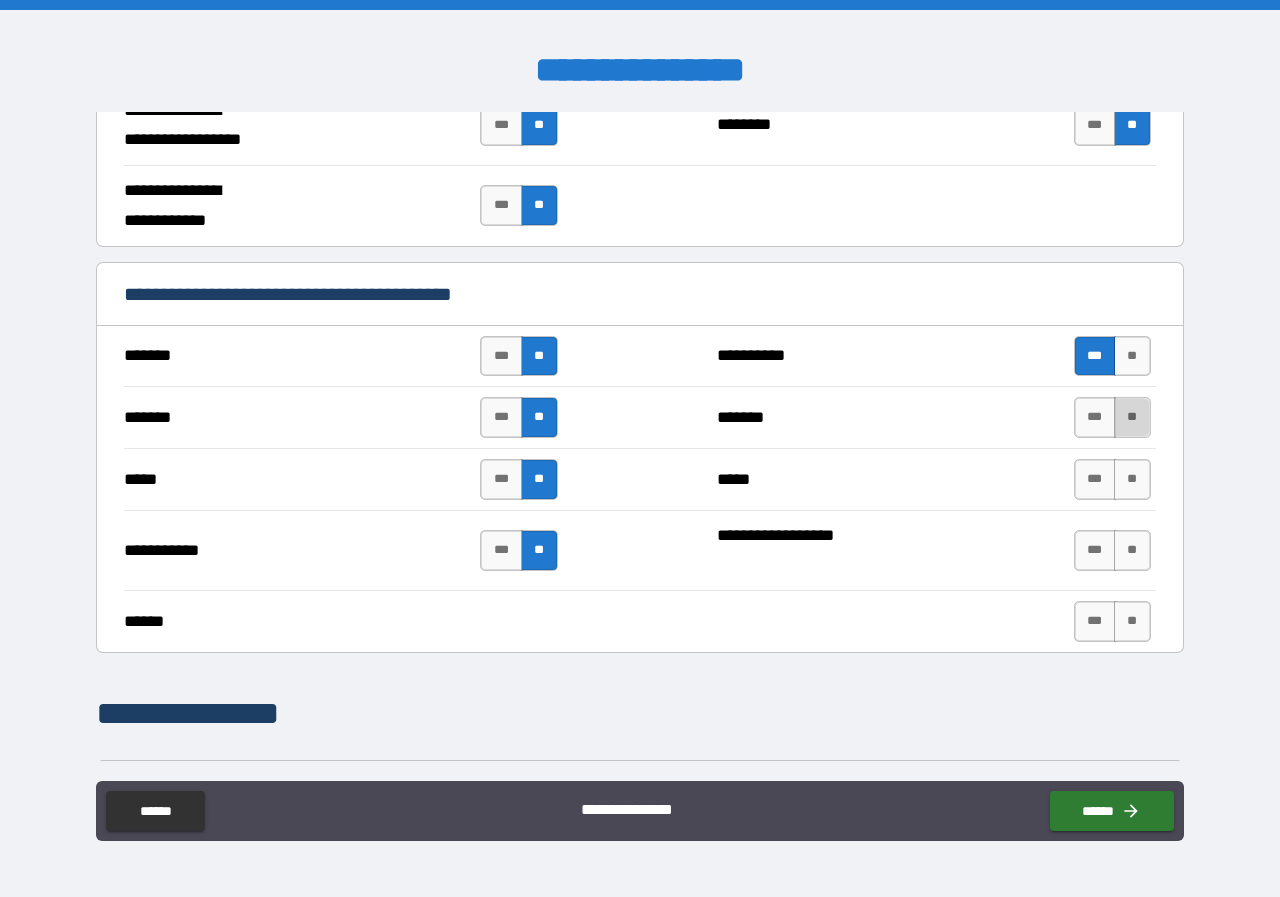 drag, startPoint x: 1110, startPoint y: 417, endPoint x: 1107, endPoint y: 428, distance: 11.401754 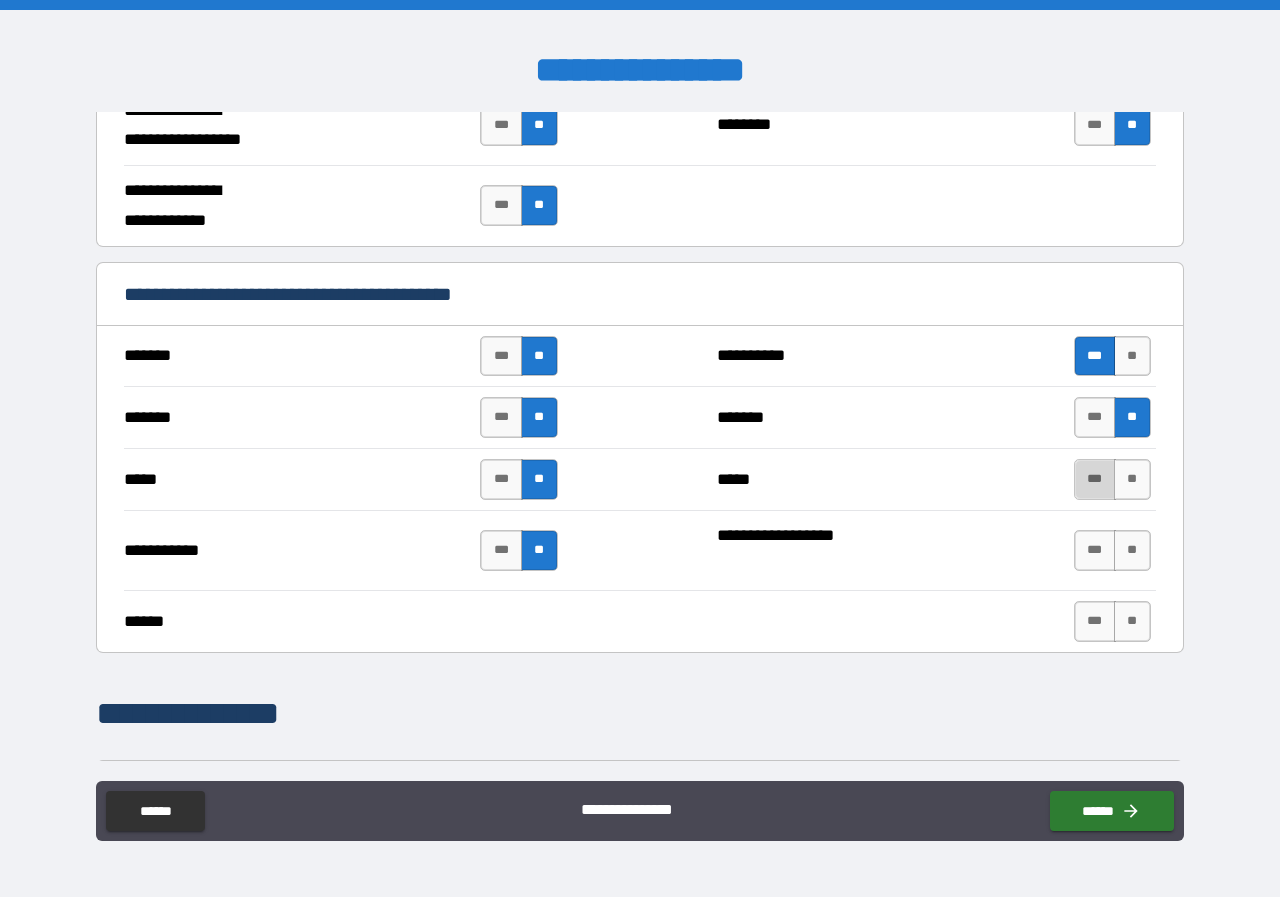 click on "***" at bounding box center [1095, 479] 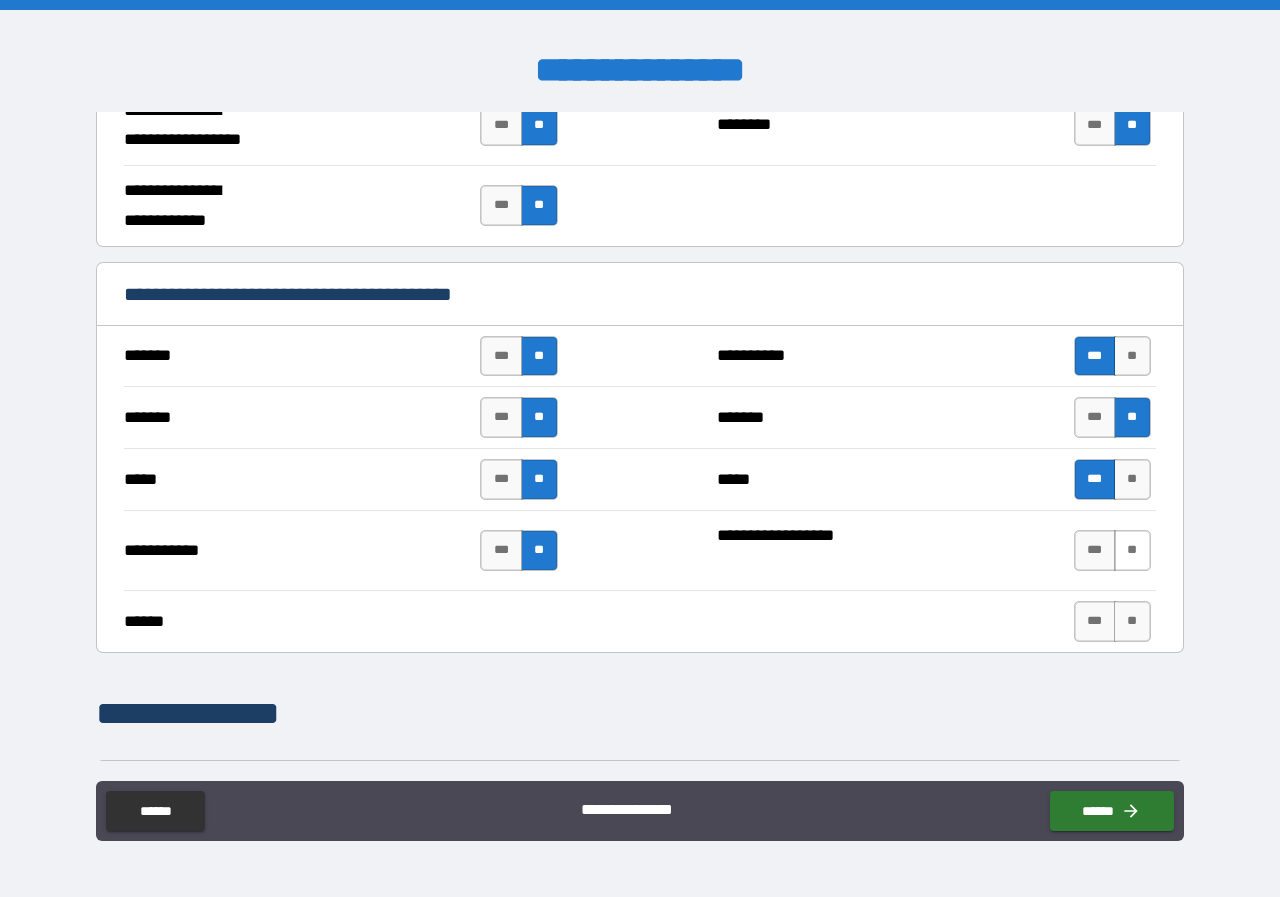 click on "**" at bounding box center [1132, 550] 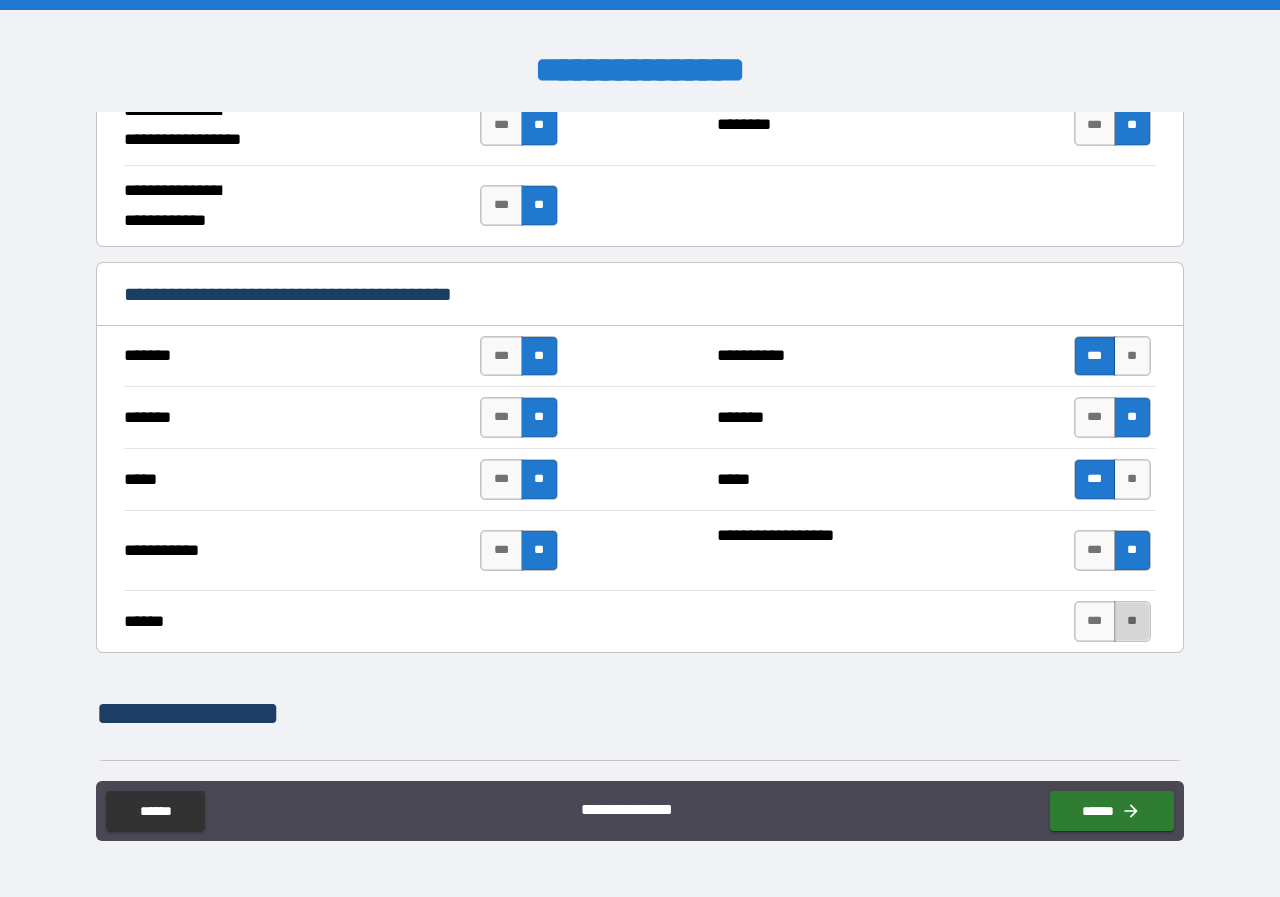 click on "**" at bounding box center (1132, 621) 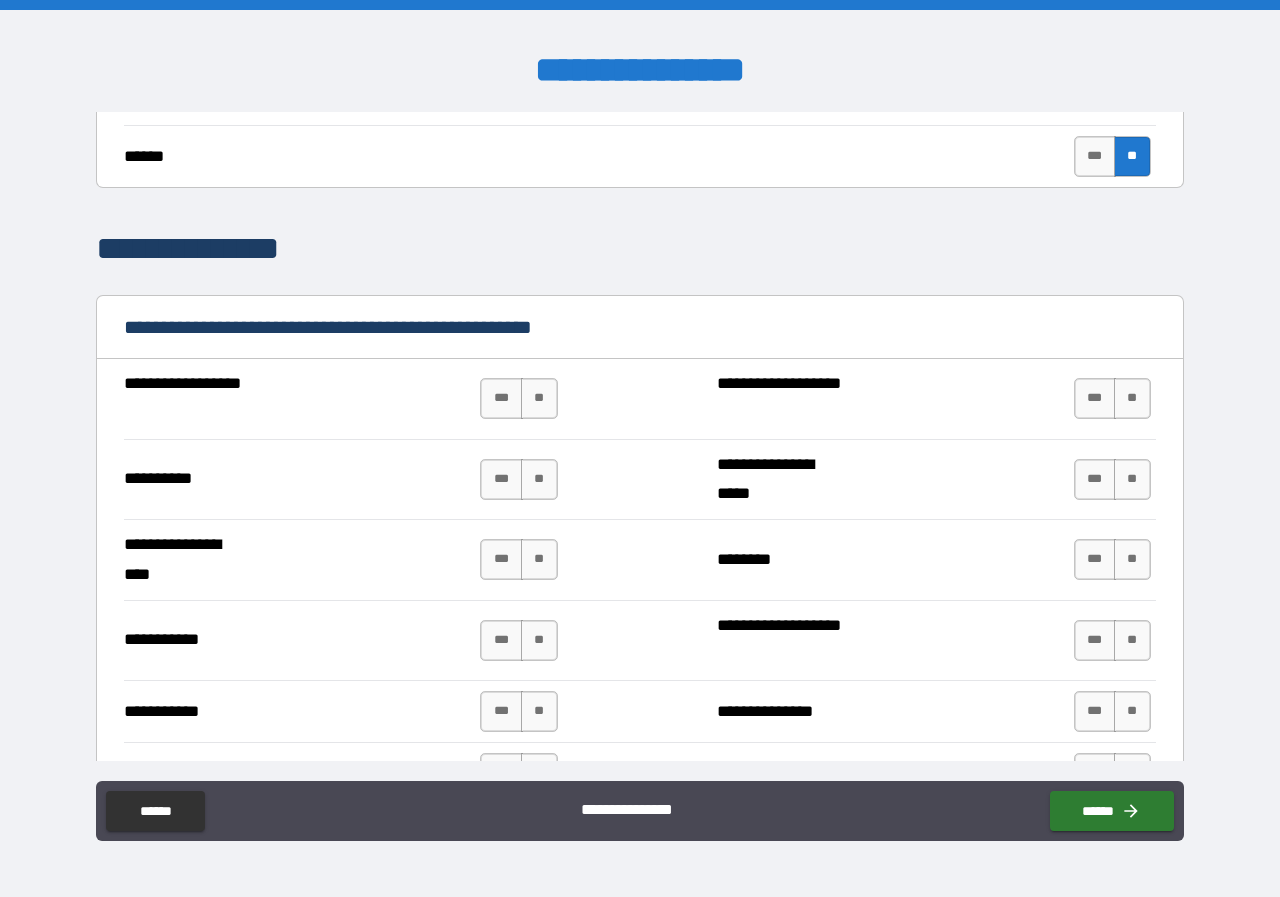 scroll, scrollTop: 1700, scrollLeft: 0, axis: vertical 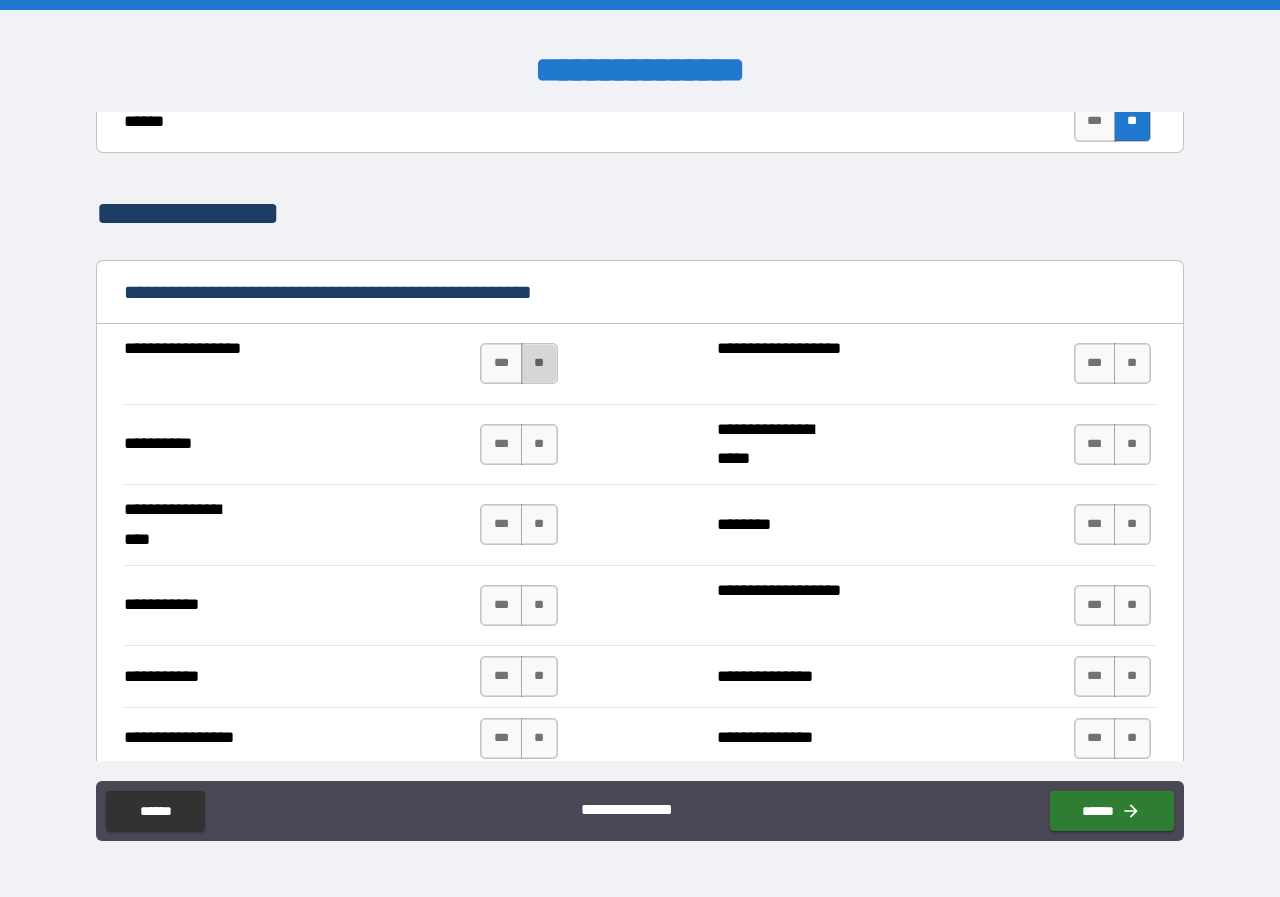 click on "**" at bounding box center [539, 363] 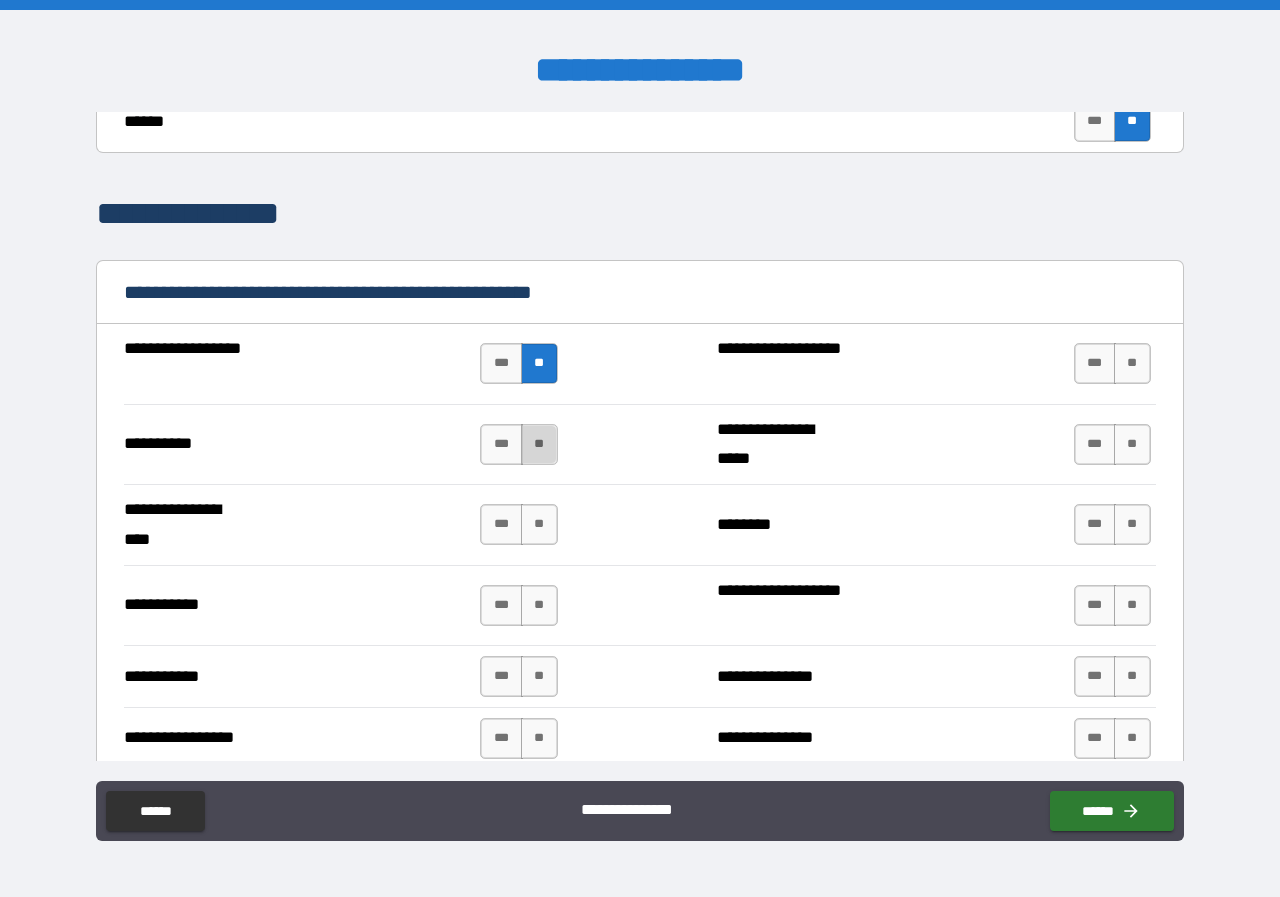 click on "**" at bounding box center (539, 444) 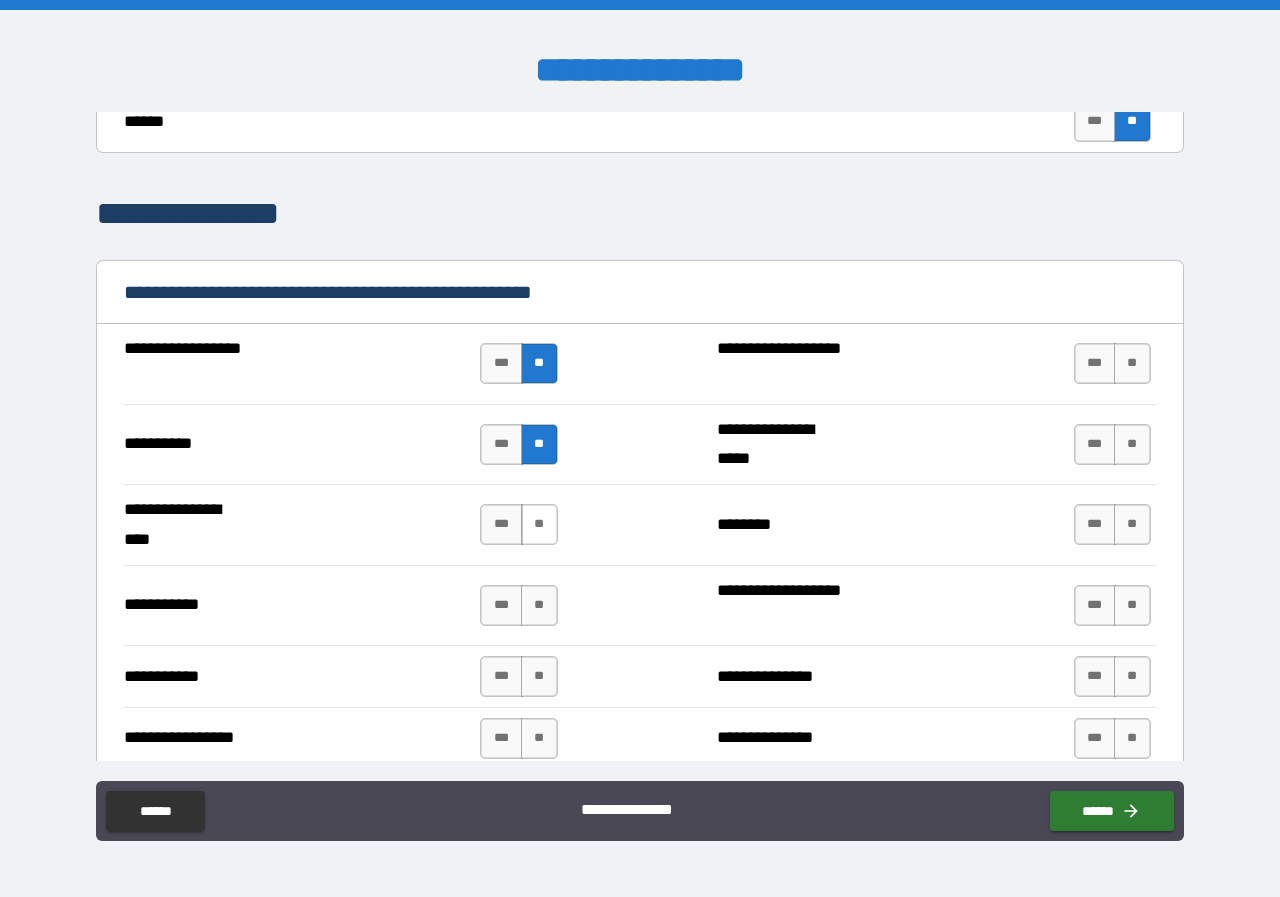 click on "**" at bounding box center (539, 524) 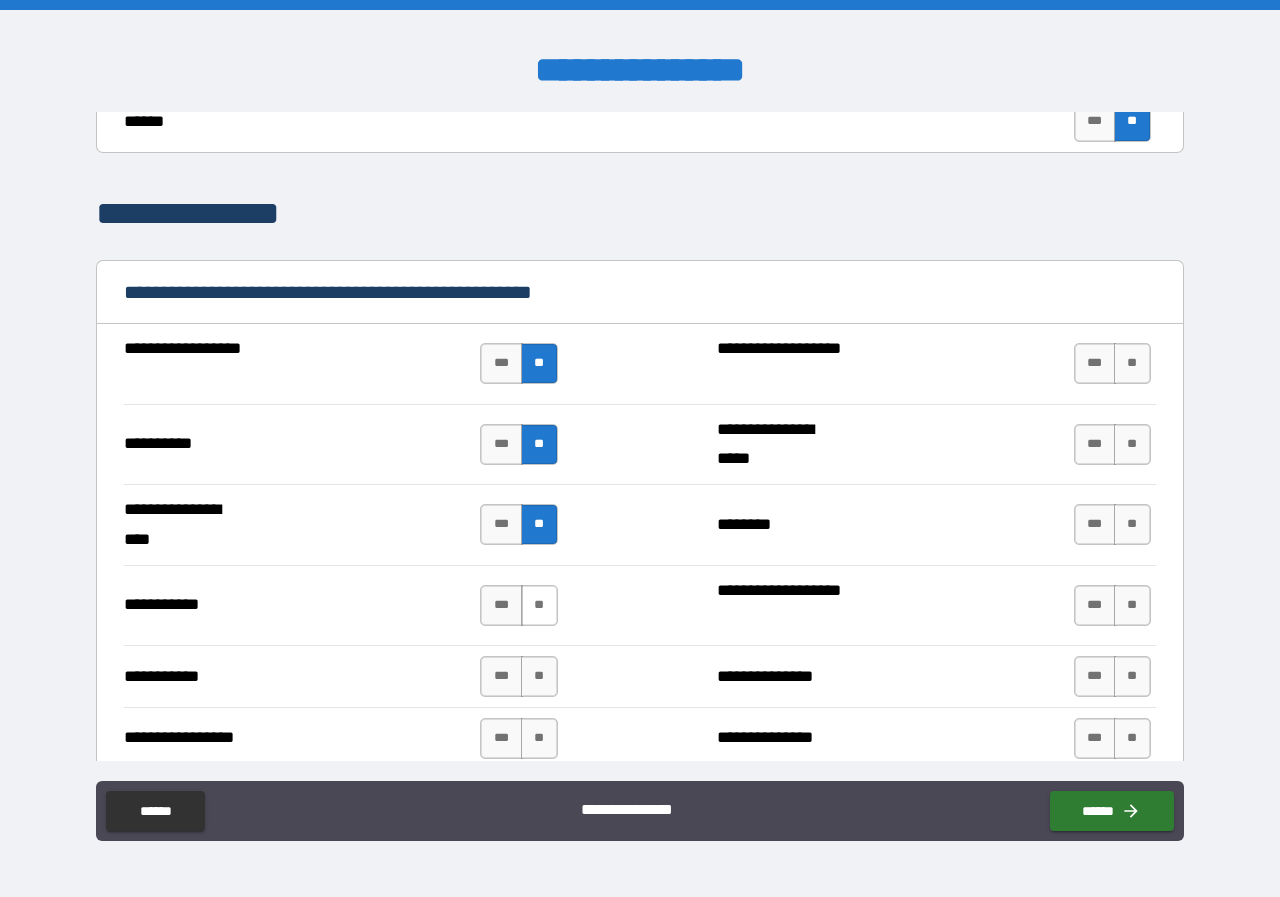 click on "**" at bounding box center [539, 605] 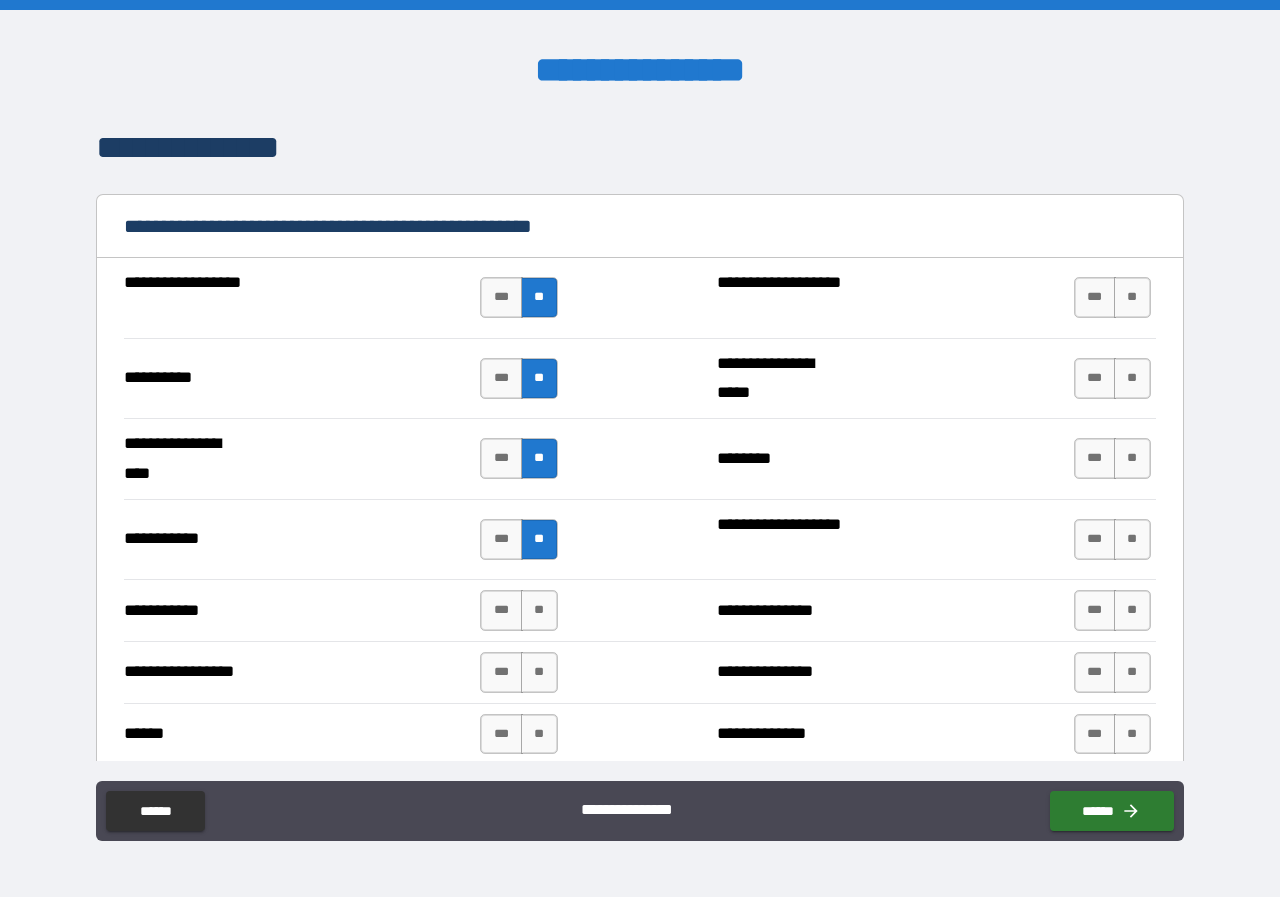 scroll, scrollTop: 1800, scrollLeft: 0, axis: vertical 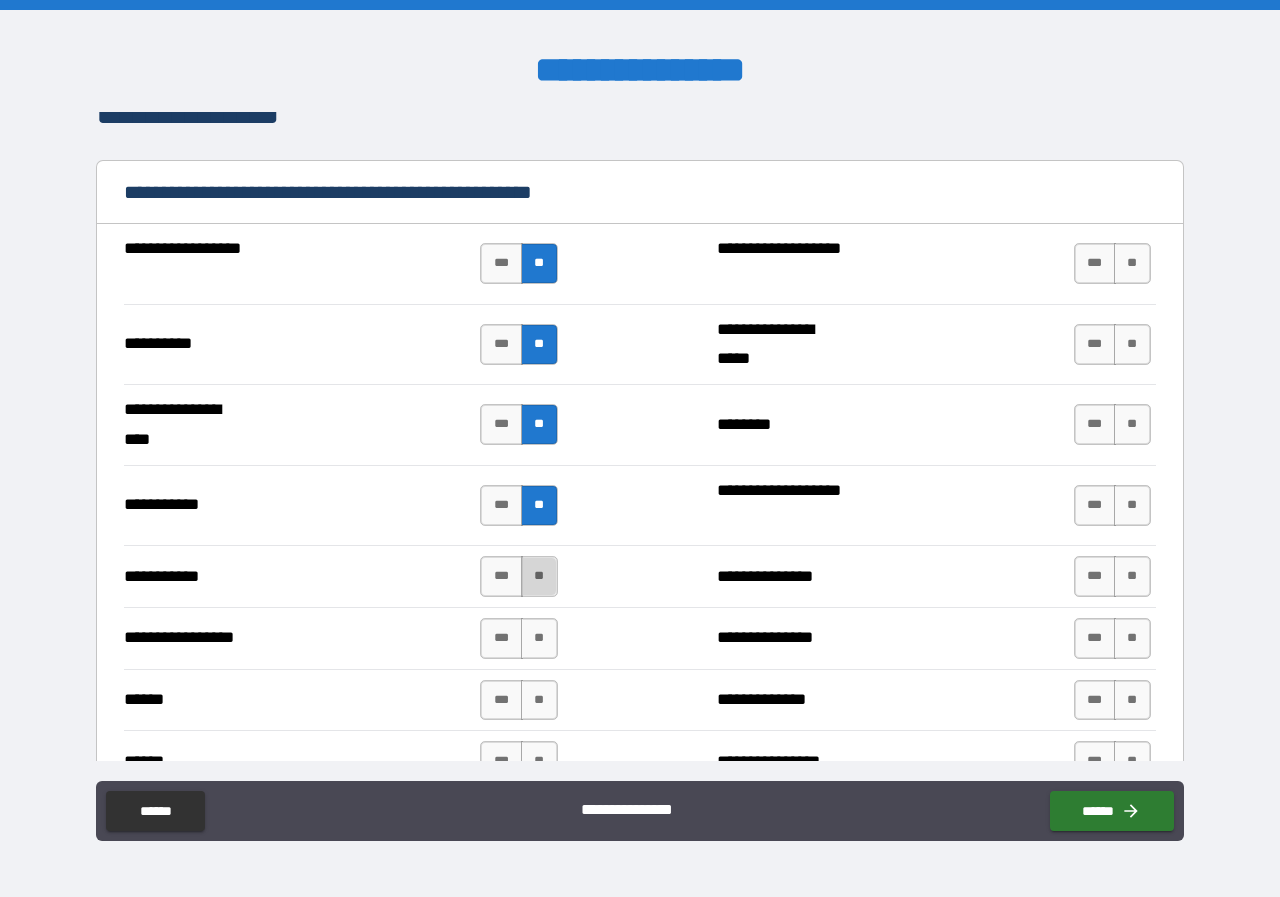 click on "**" at bounding box center (539, 576) 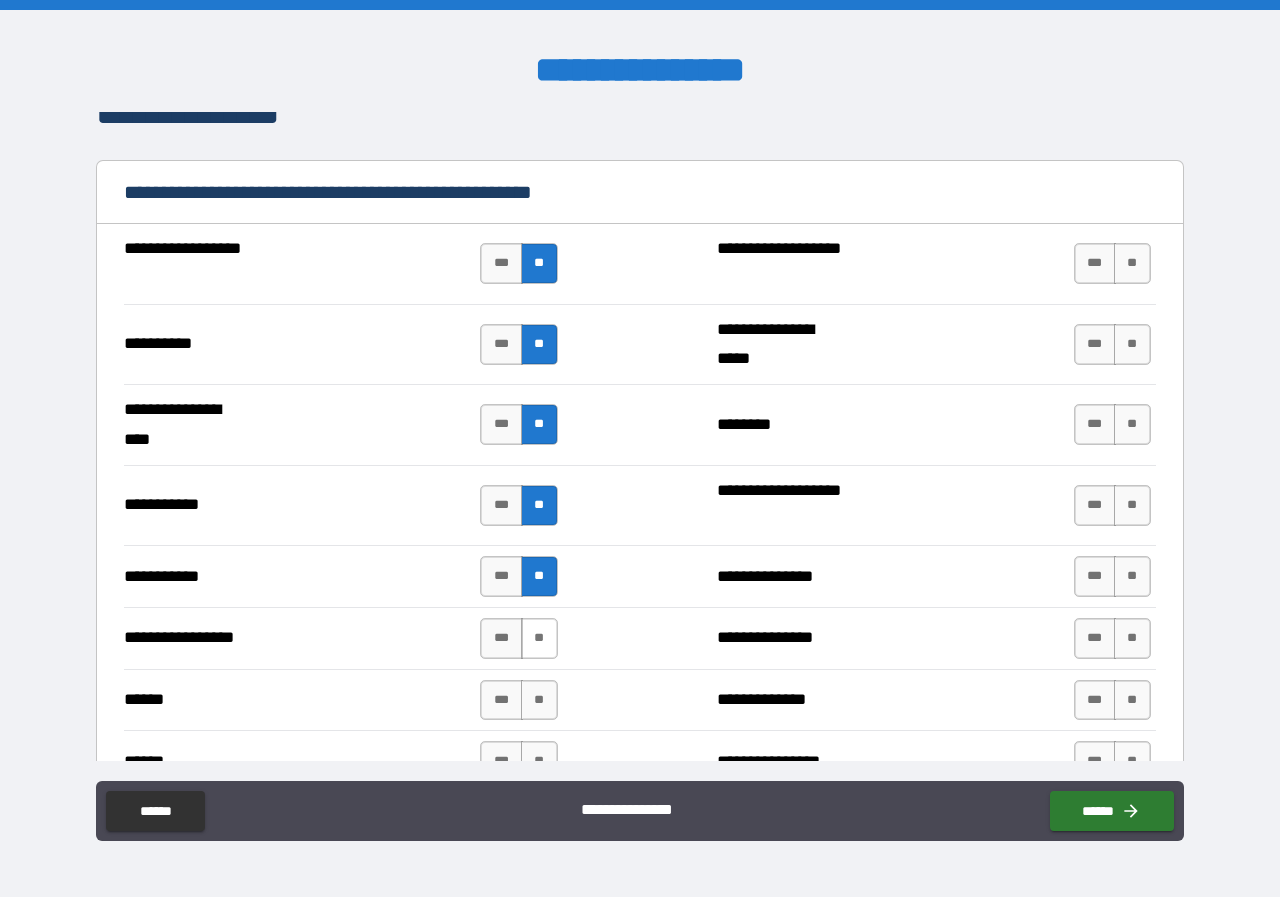 click on "**" at bounding box center [539, 638] 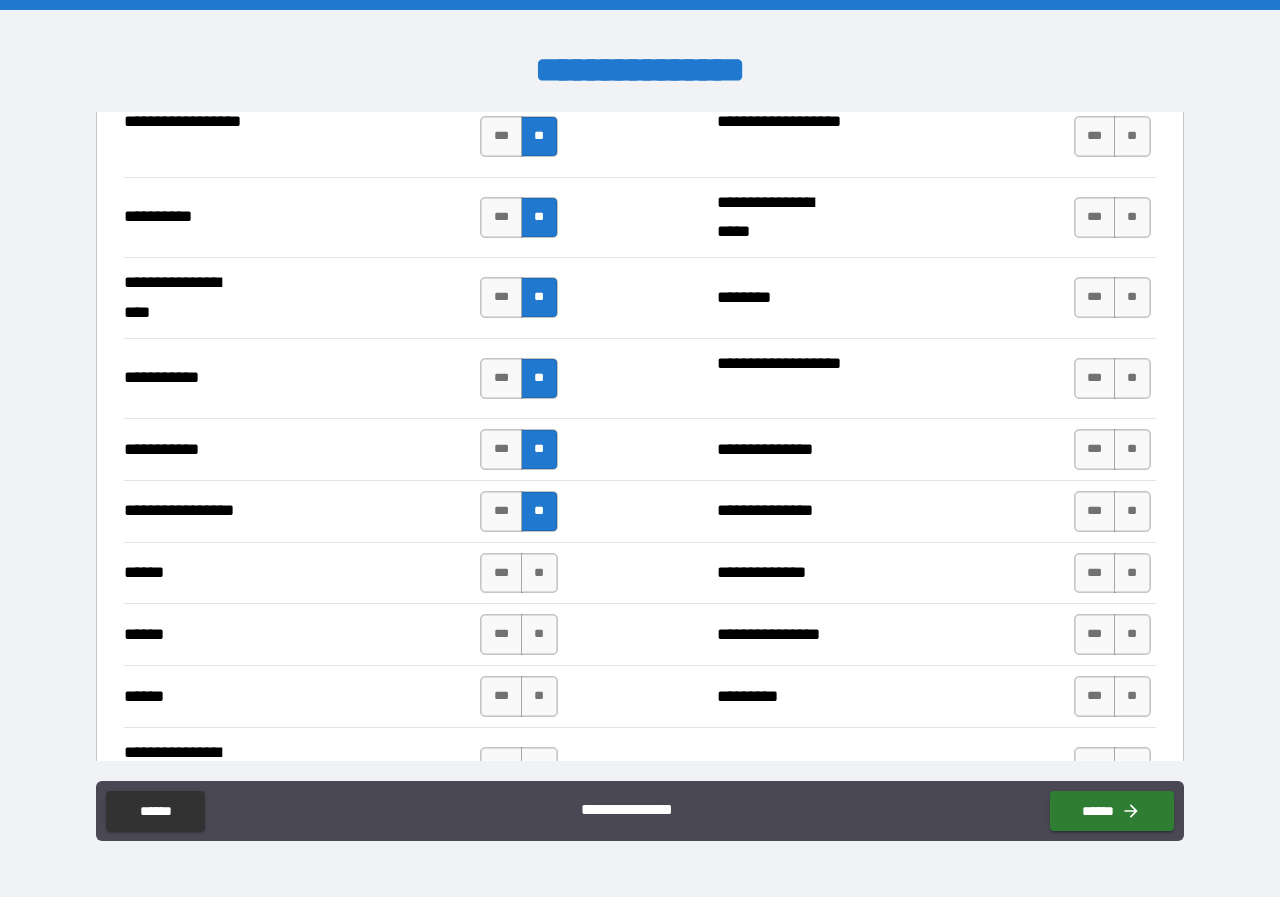 scroll, scrollTop: 2000, scrollLeft: 0, axis: vertical 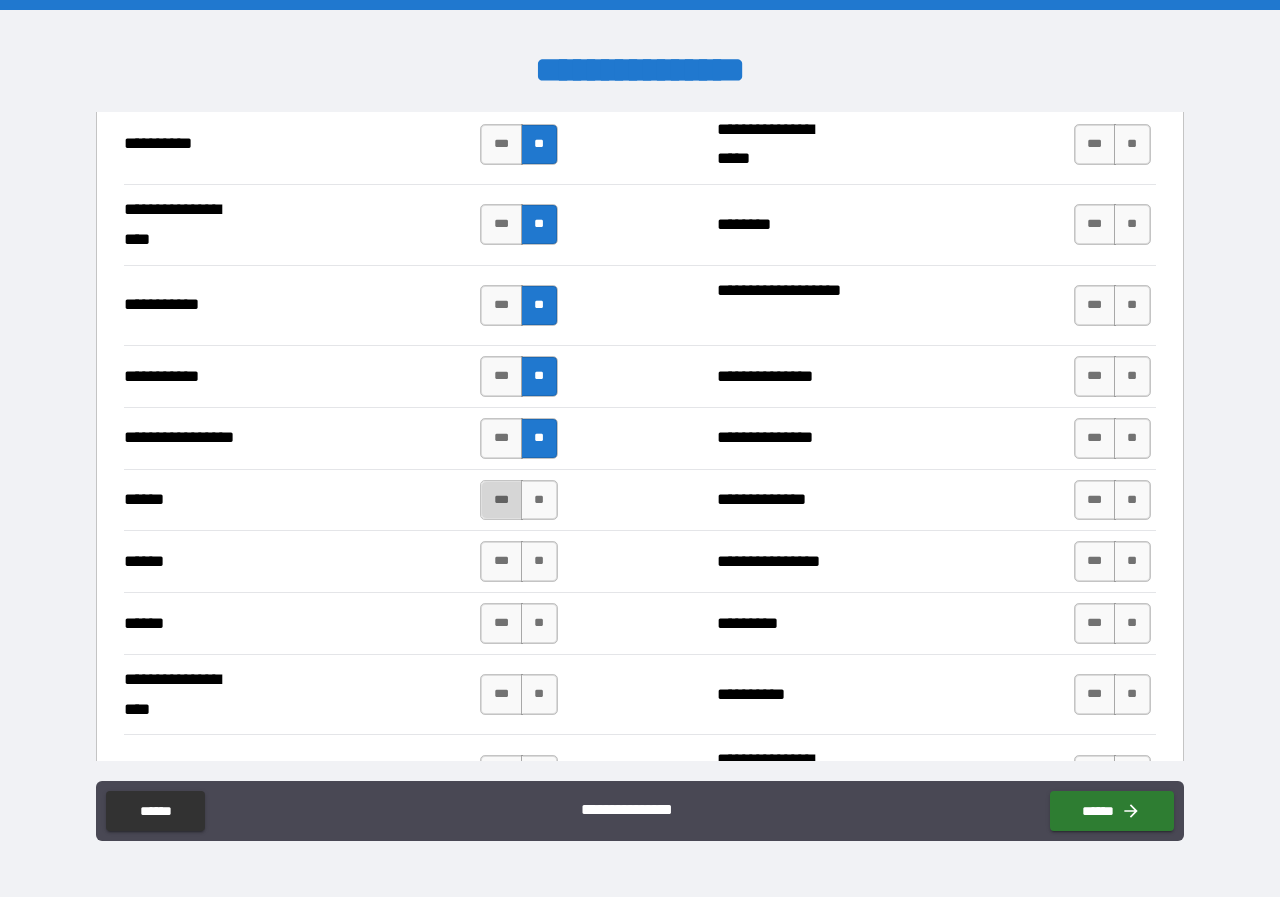 click on "***" at bounding box center (501, 500) 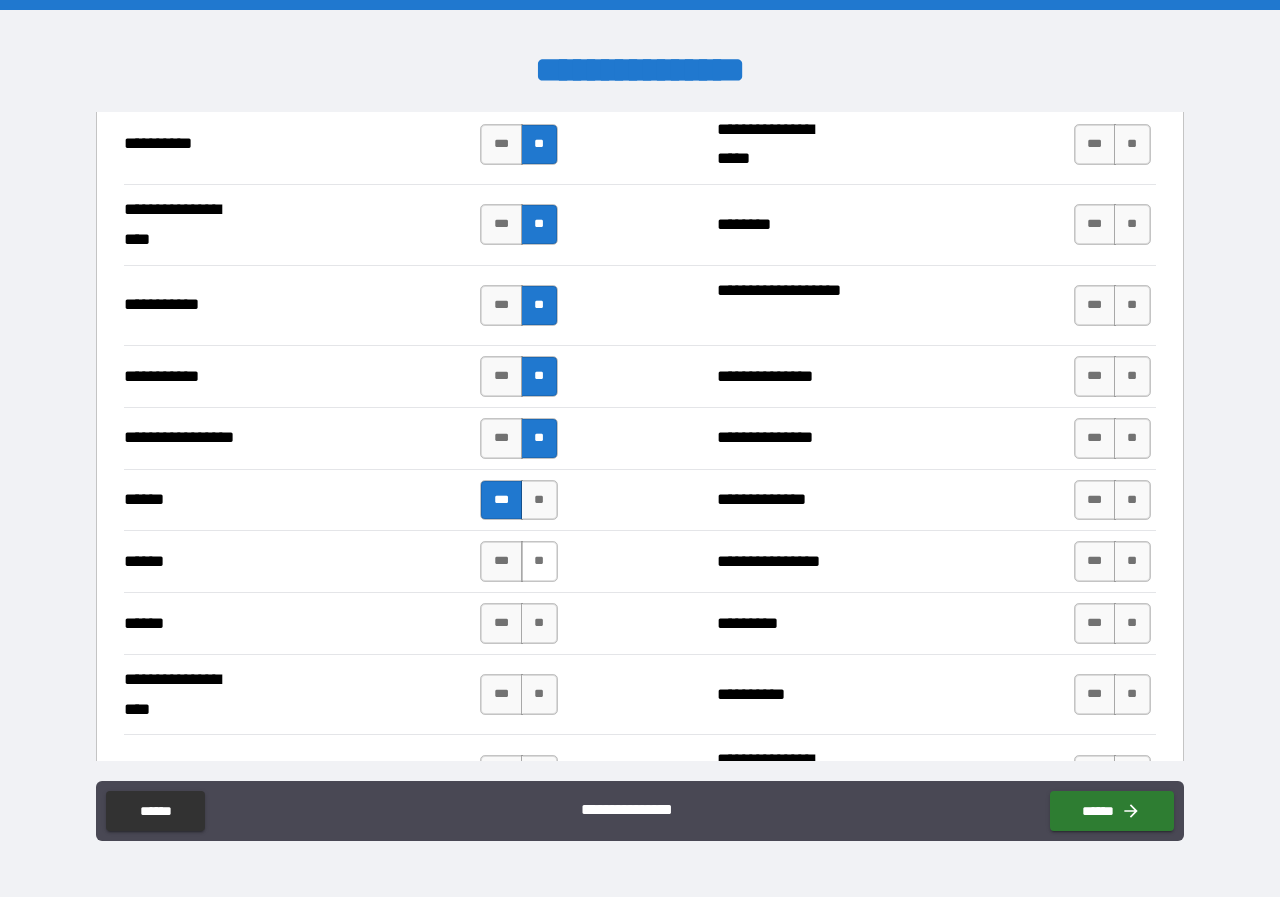 click on "**" at bounding box center [539, 561] 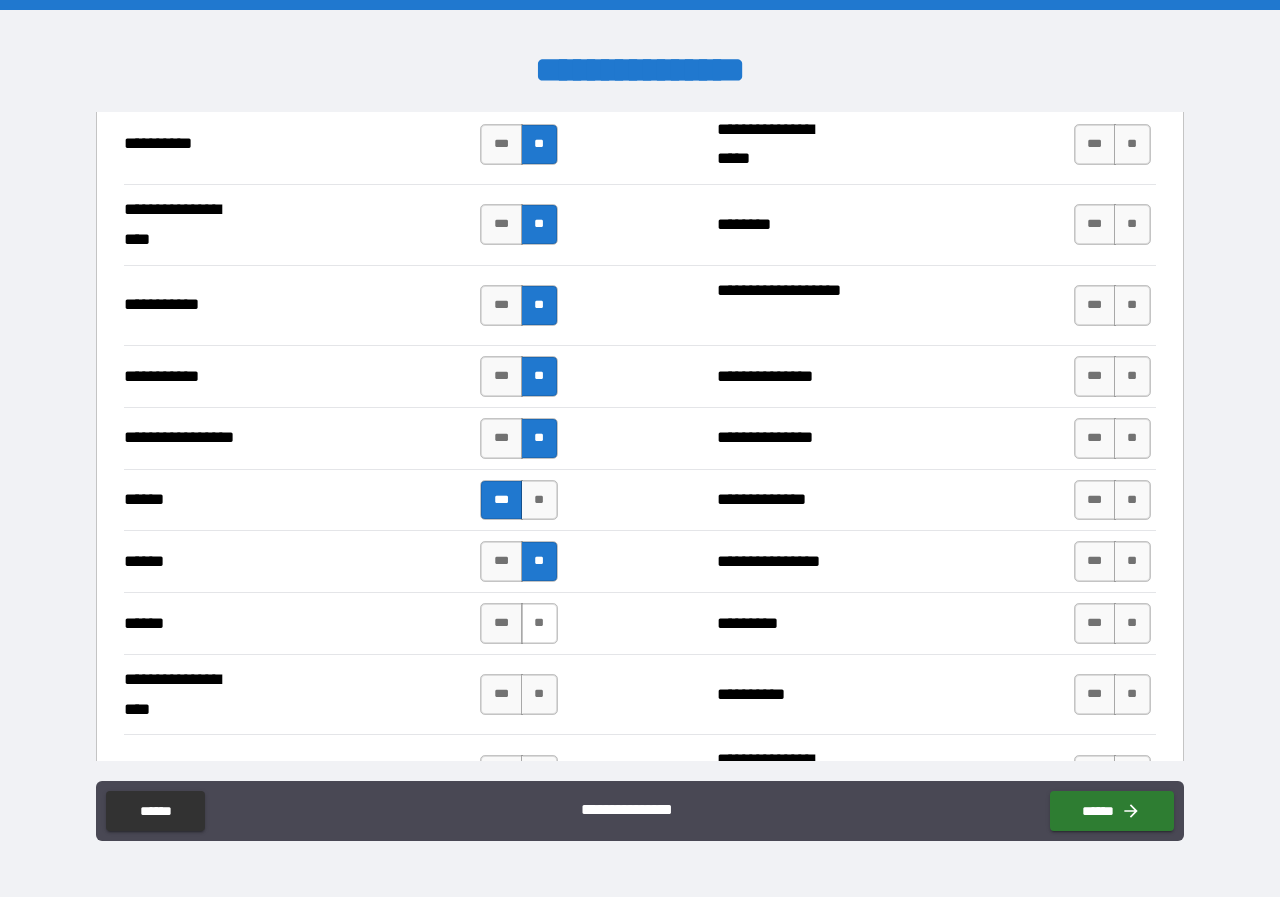 click on "**" at bounding box center [539, 623] 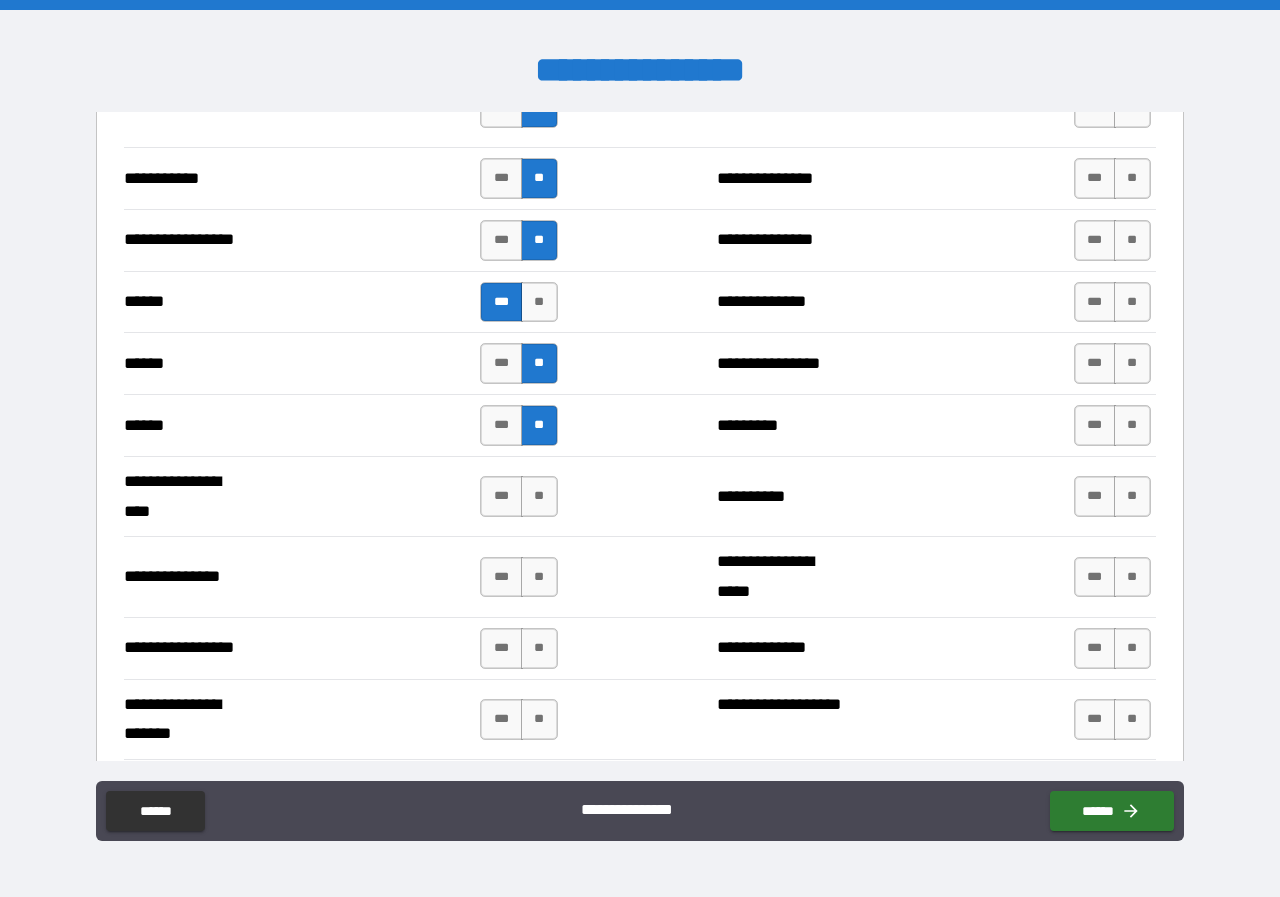 scroll, scrollTop: 2200, scrollLeft: 0, axis: vertical 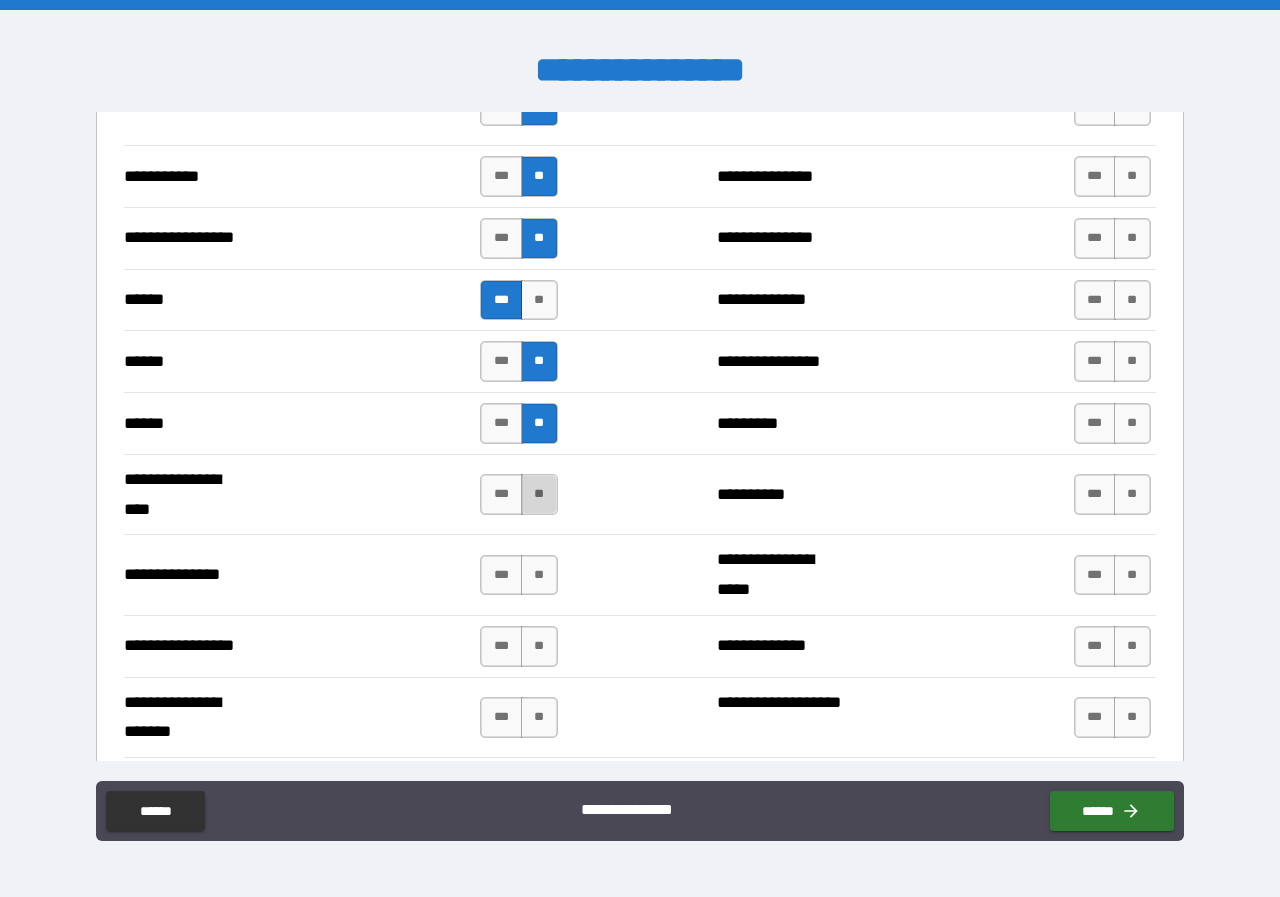 click on "**" at bounding box center [539, 494] 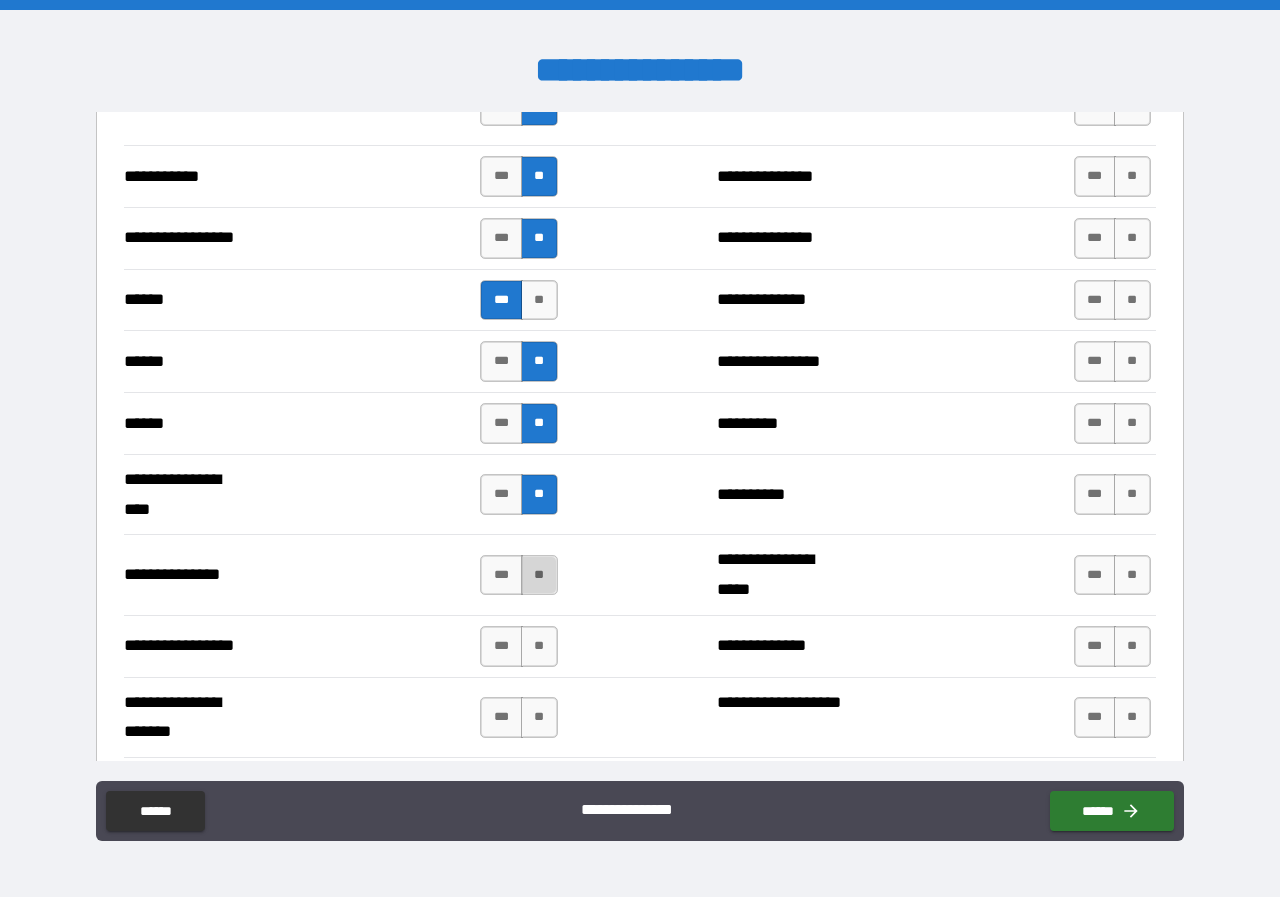 click on "**" at bounding box center (539, 575) 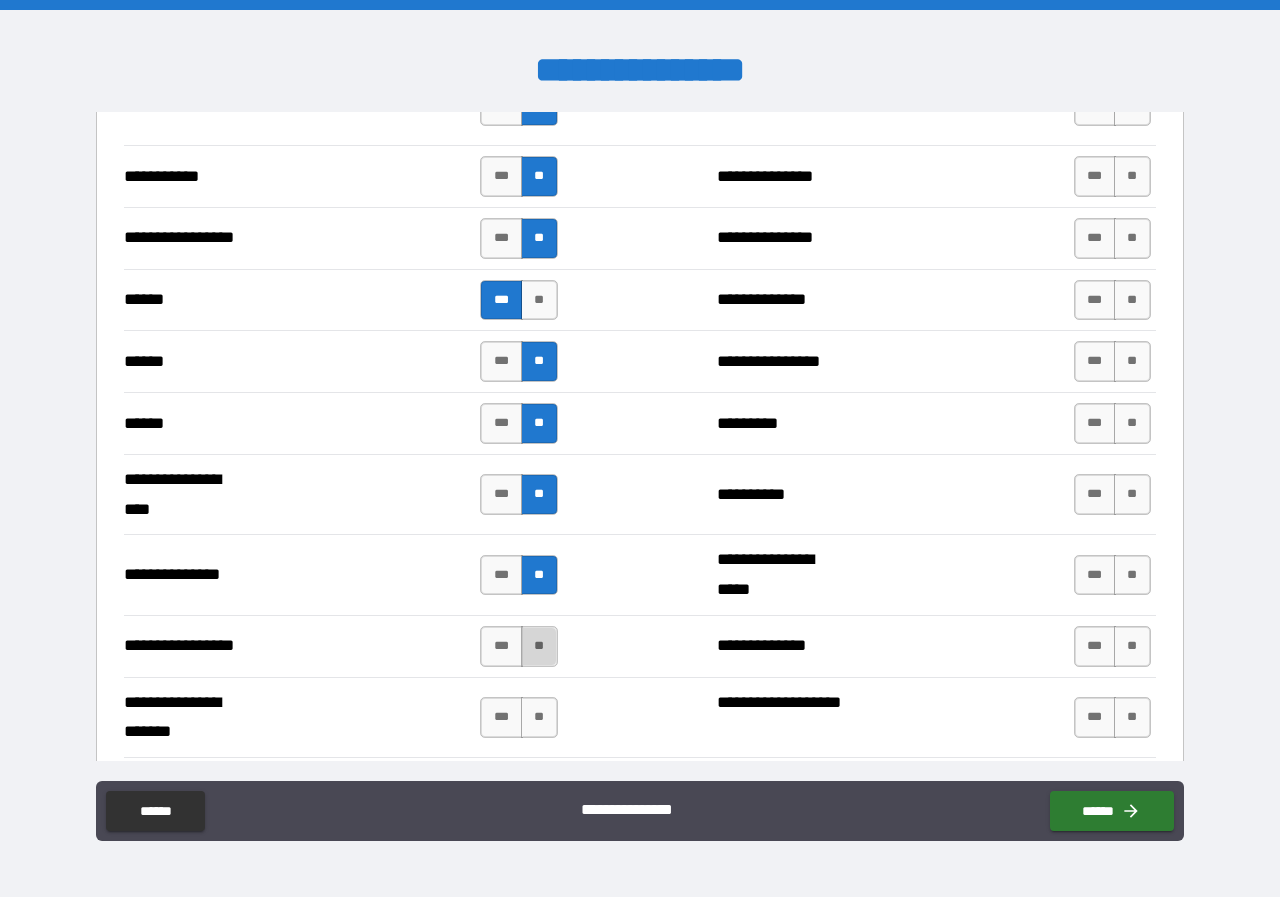 click on "**" at bounding box center [539, 646] 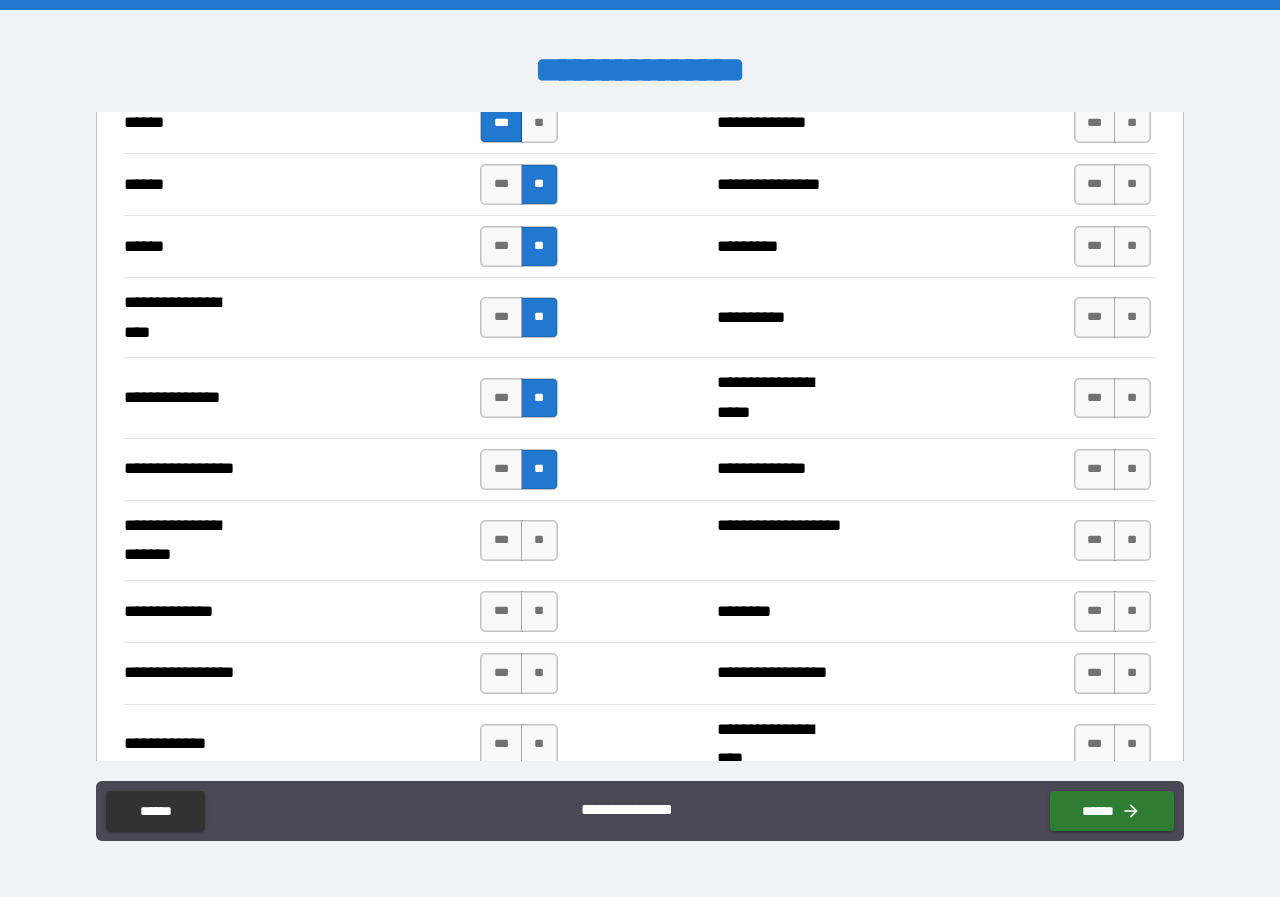 scroll, scrollTop: 2400, scrollLeft: 0, axis: vertical 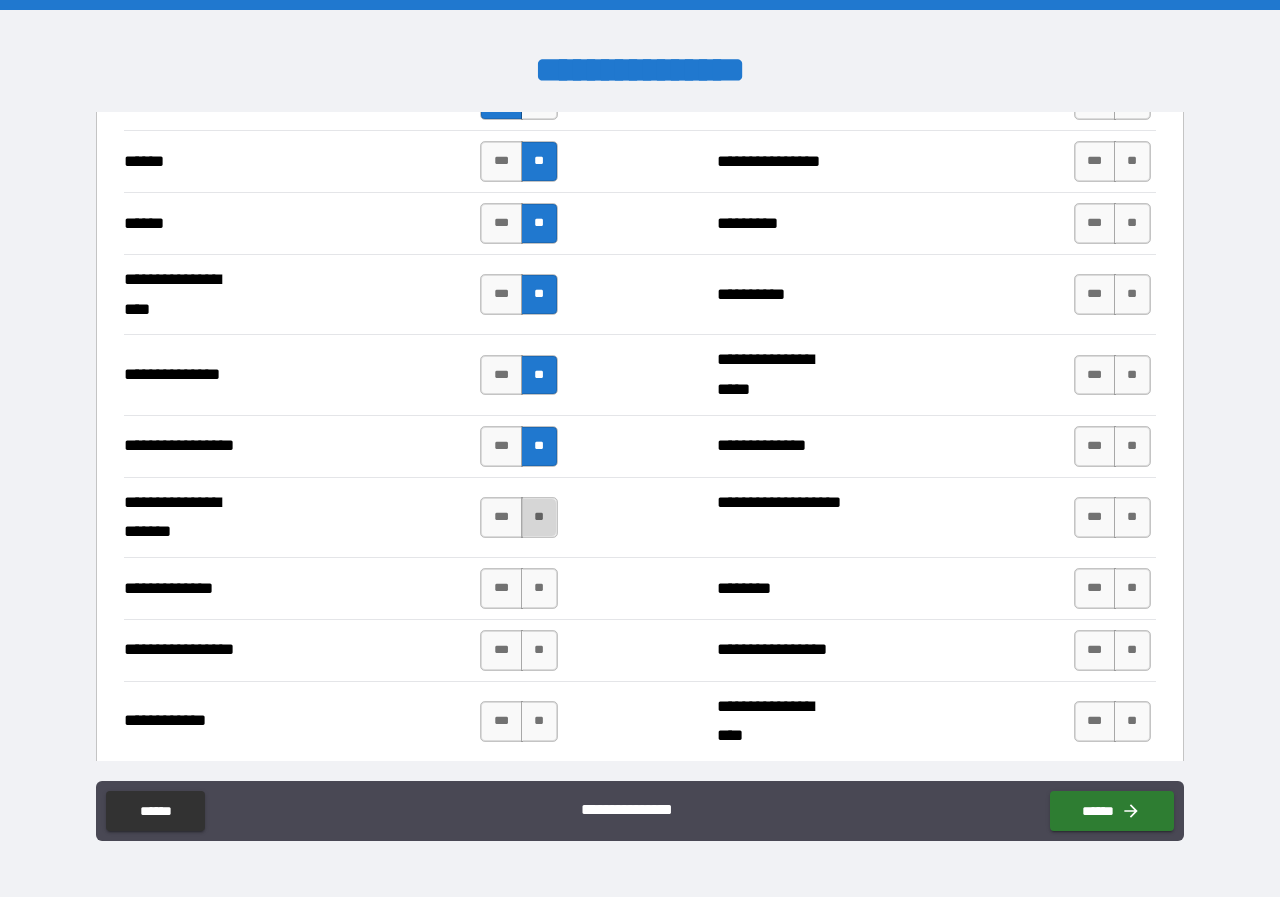 click on "**" at bounding box center [539, 517] 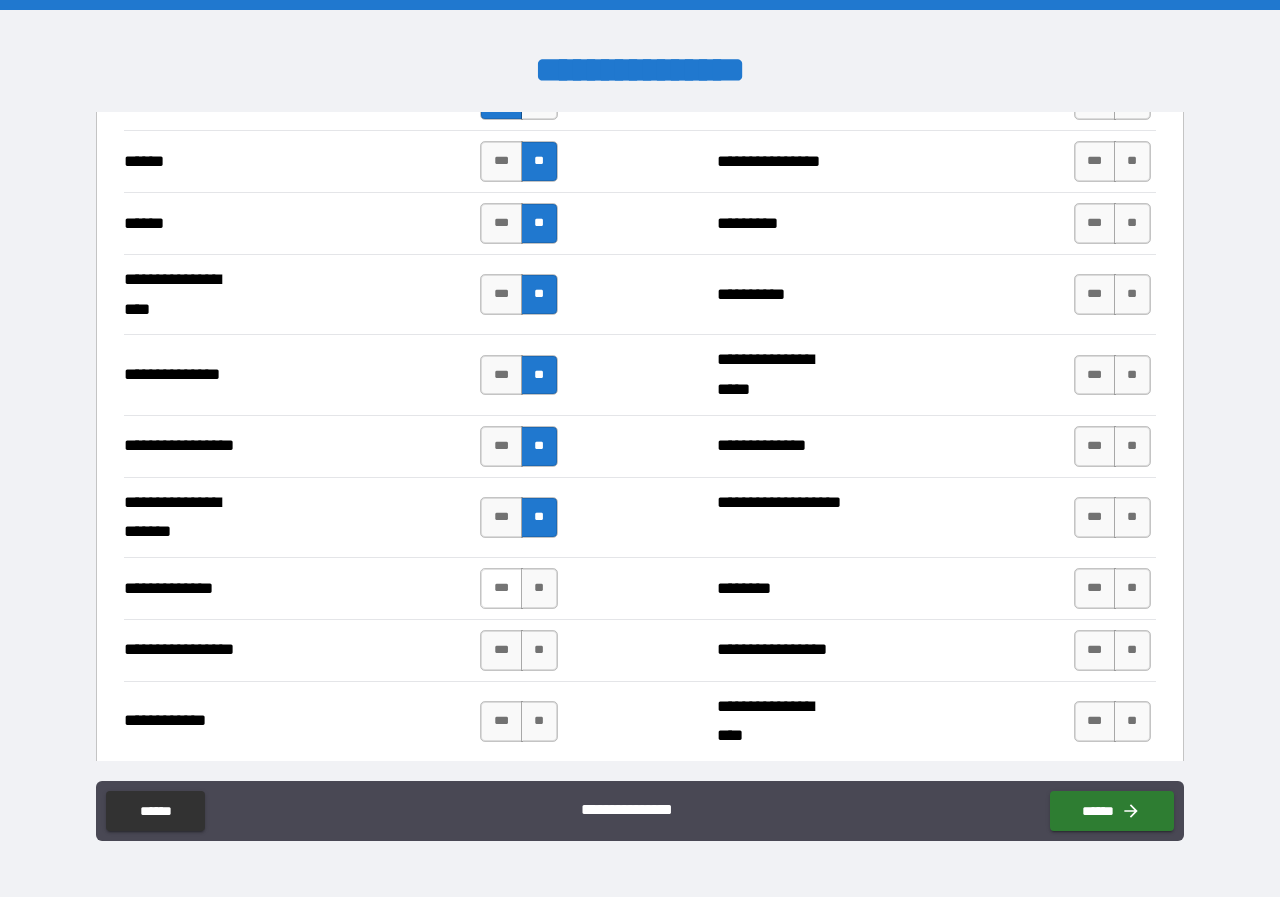 click on "***" at bounding box center [501, 588] 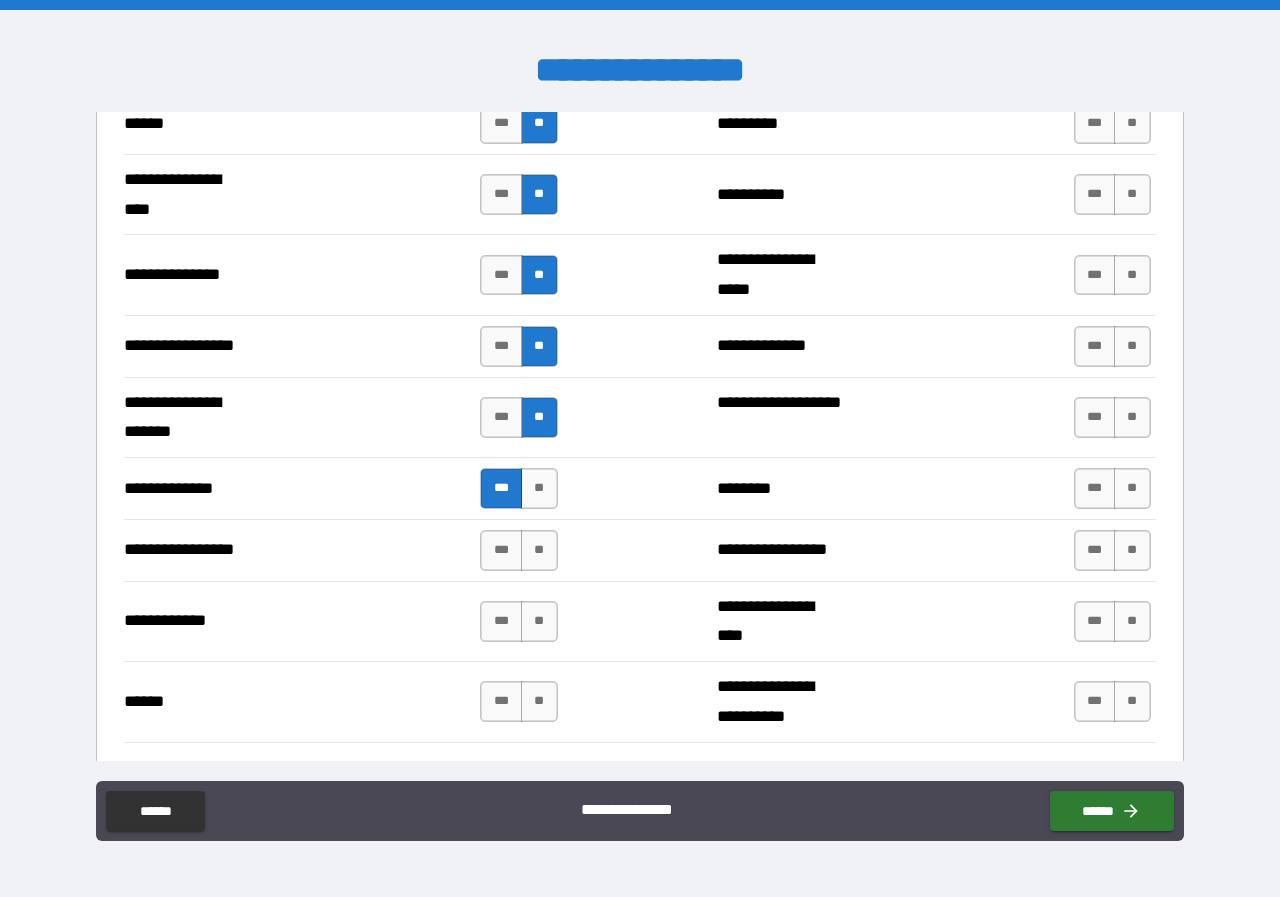 scroll, scrollTop: 2600, scrollLeft: 0, axis: vertical 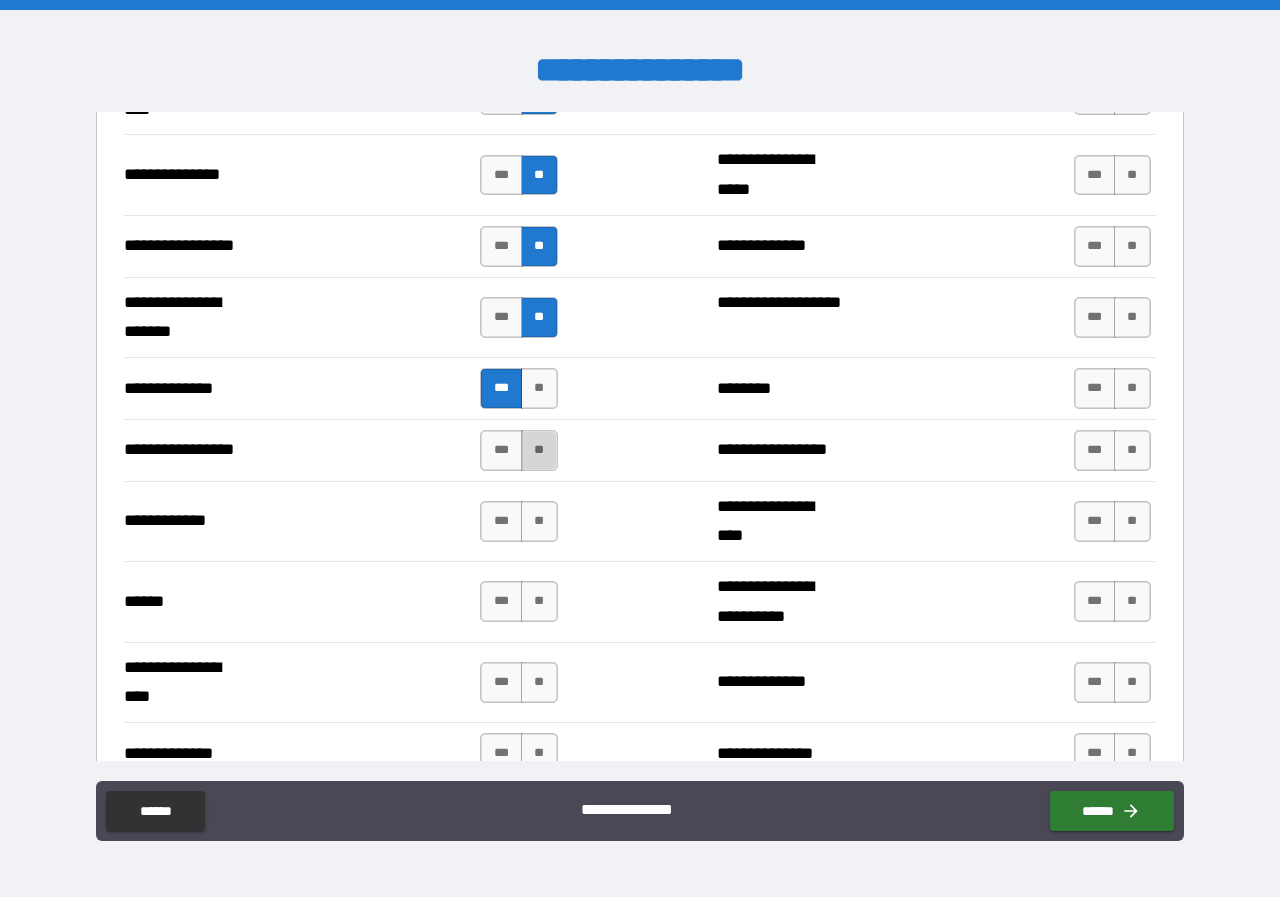 click on "**" at bounding box center (539, 450) 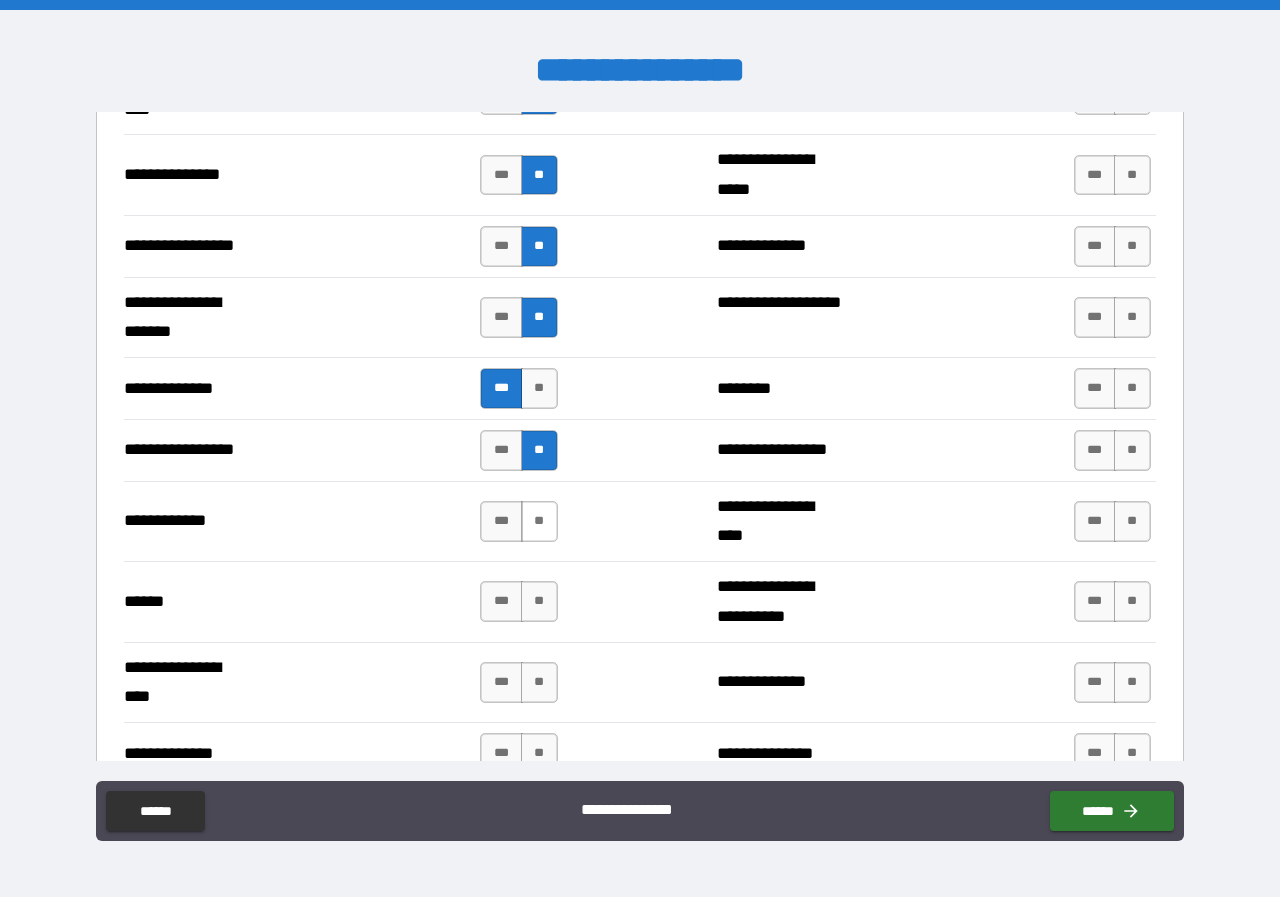 click on "**" at bounding box center [539, 521] 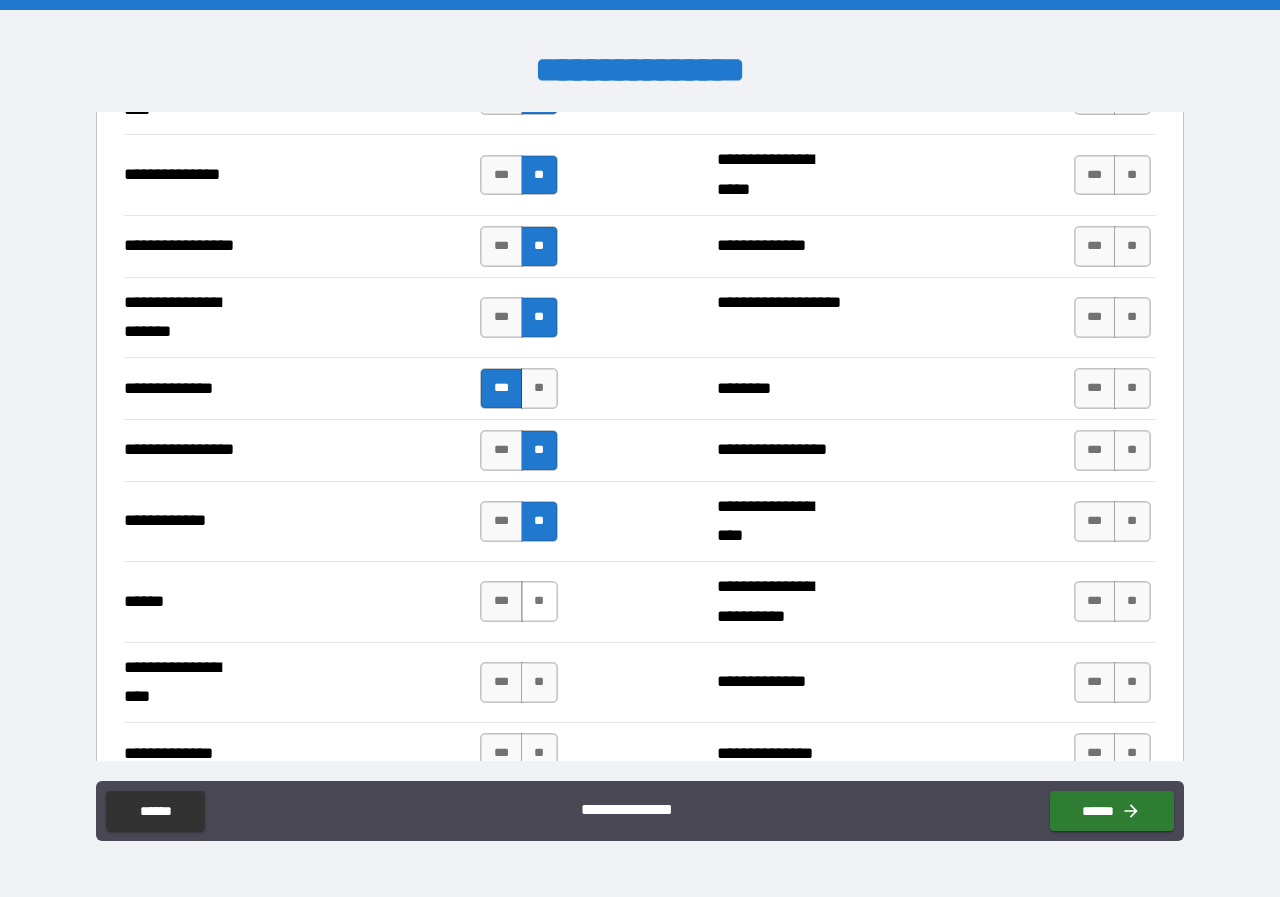 click on "**" at bounding box center (539, 601) 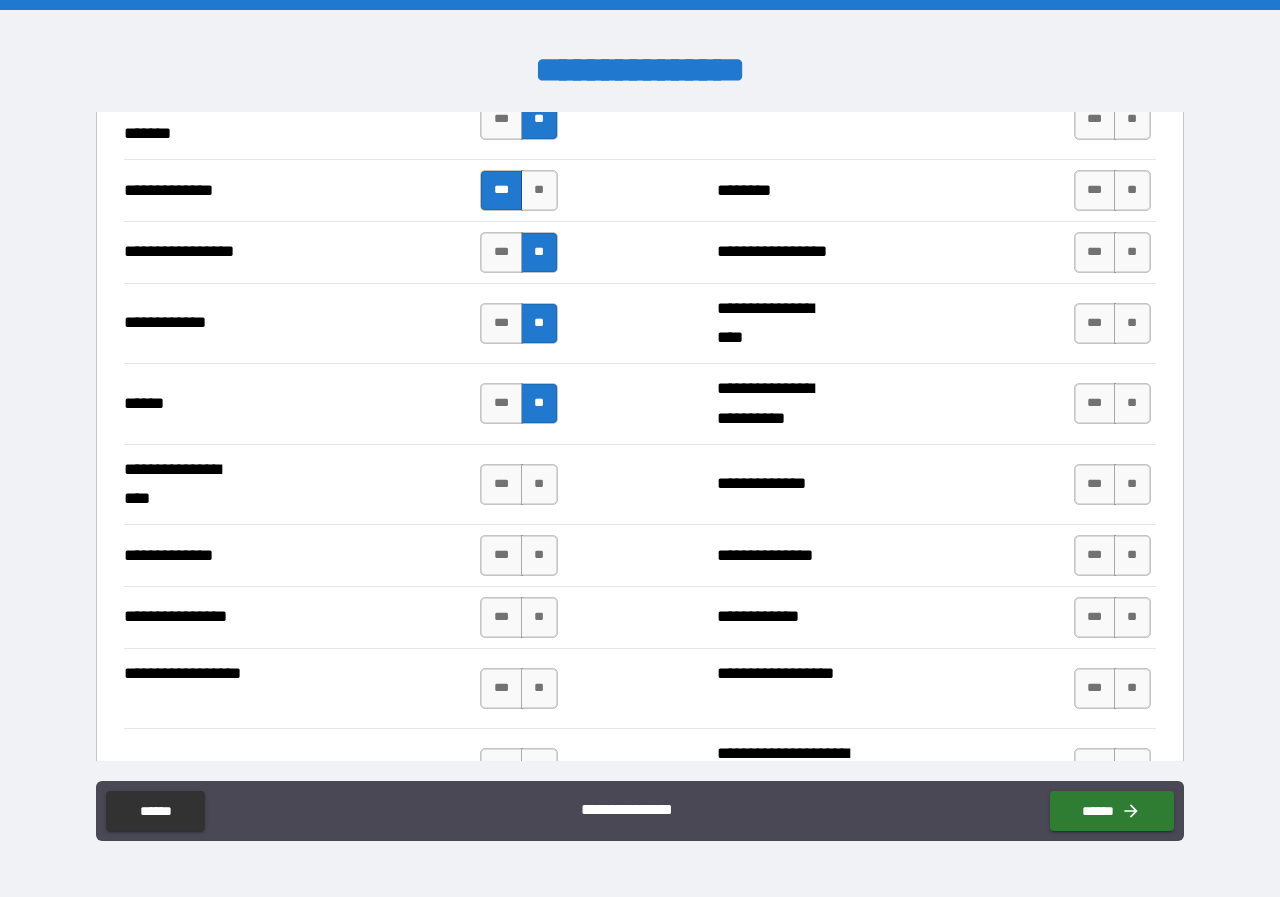 scroll, scrollTop: 2800, scrollLeft: 0, axis: vertical 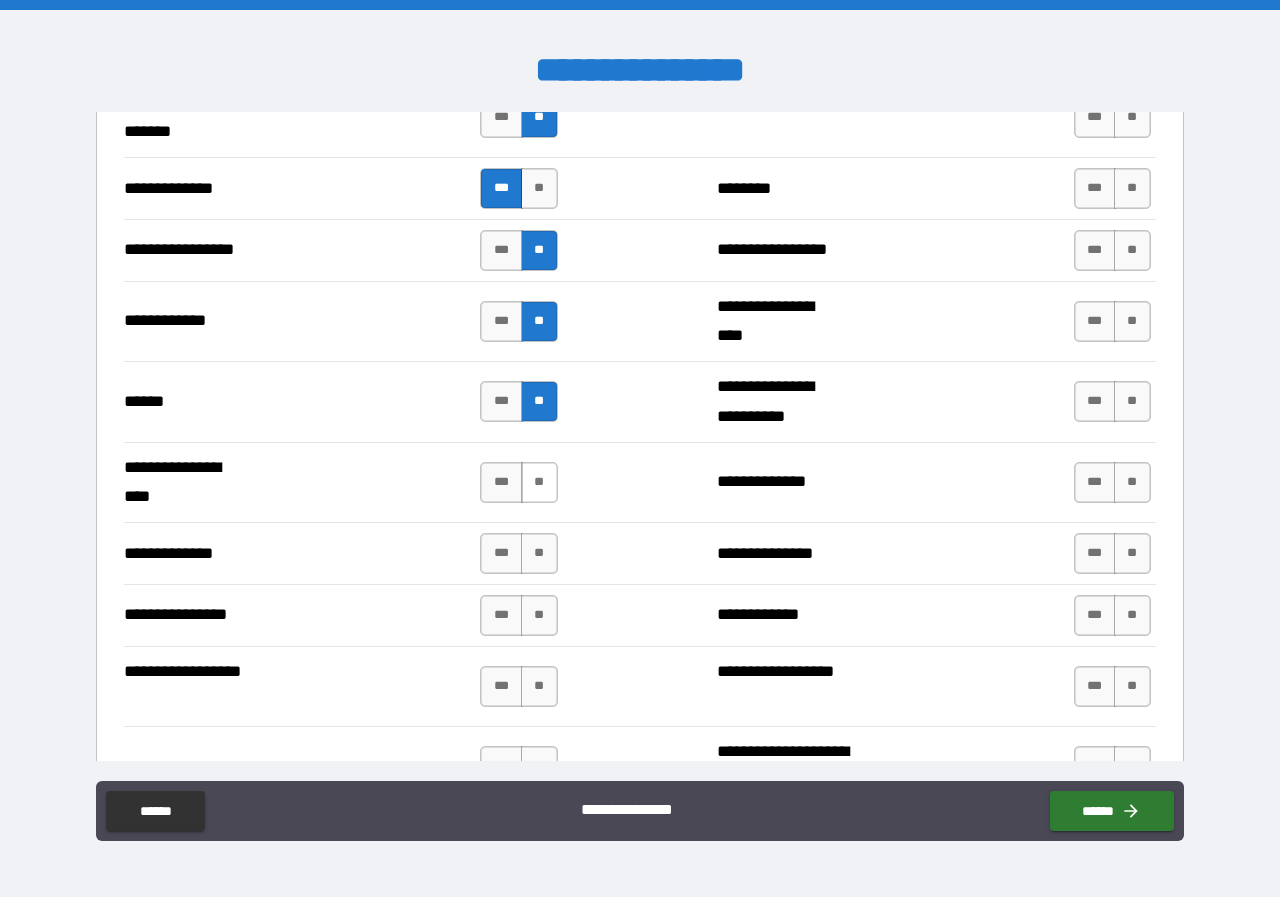 click on "**" at bounding box center (539, 482) 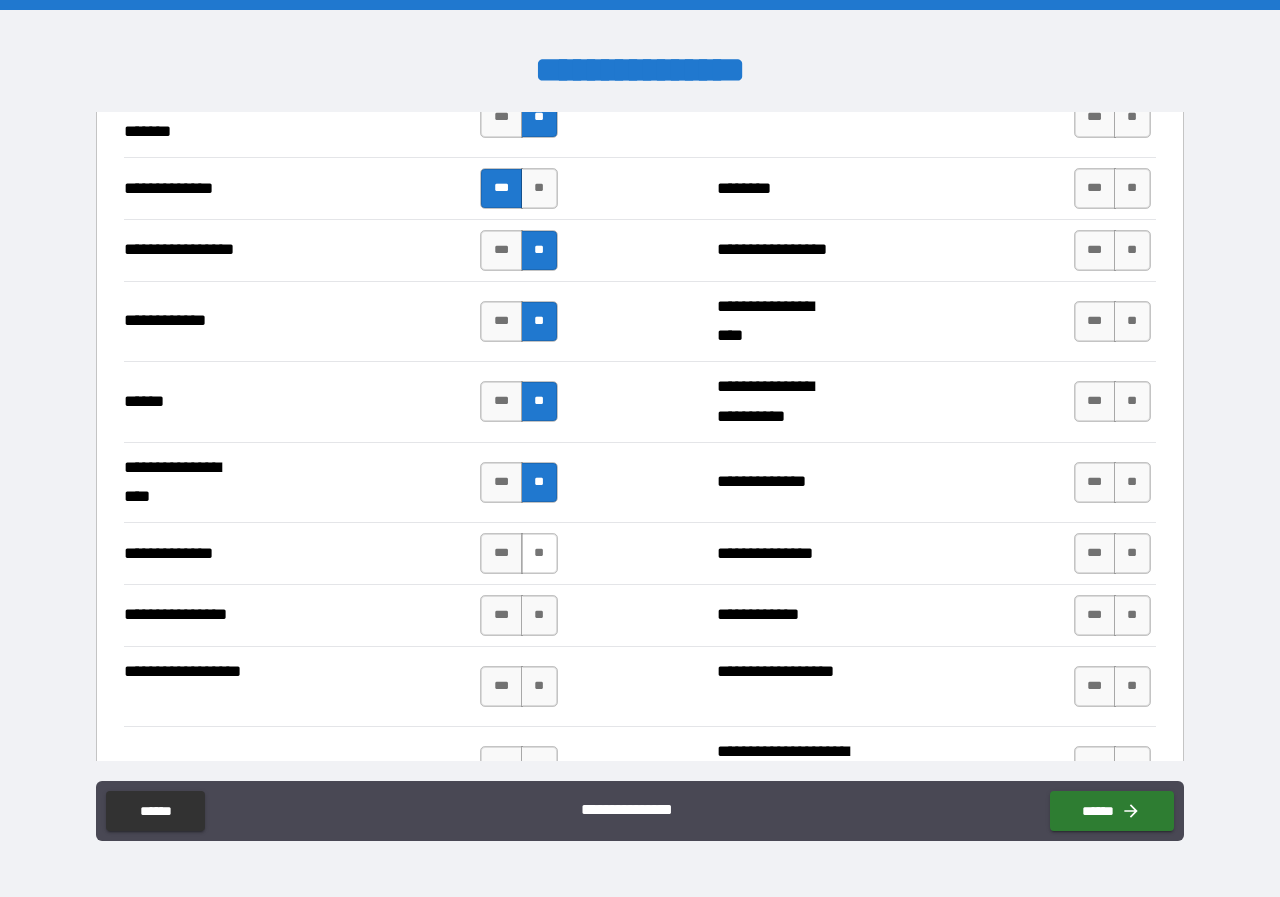 click on "**" at bounding box center [539, 553] 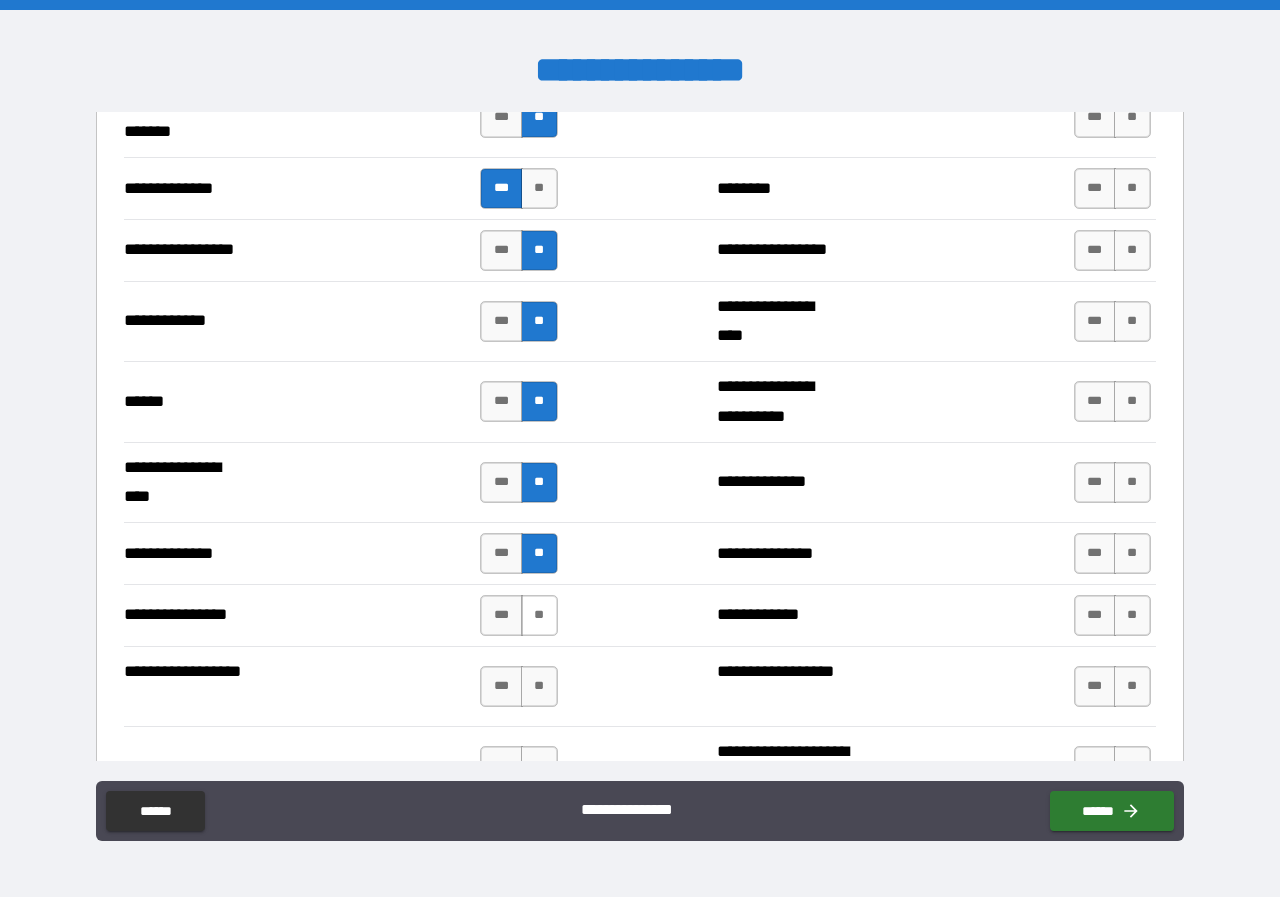 click on "**" at bounding box center (539, 615) 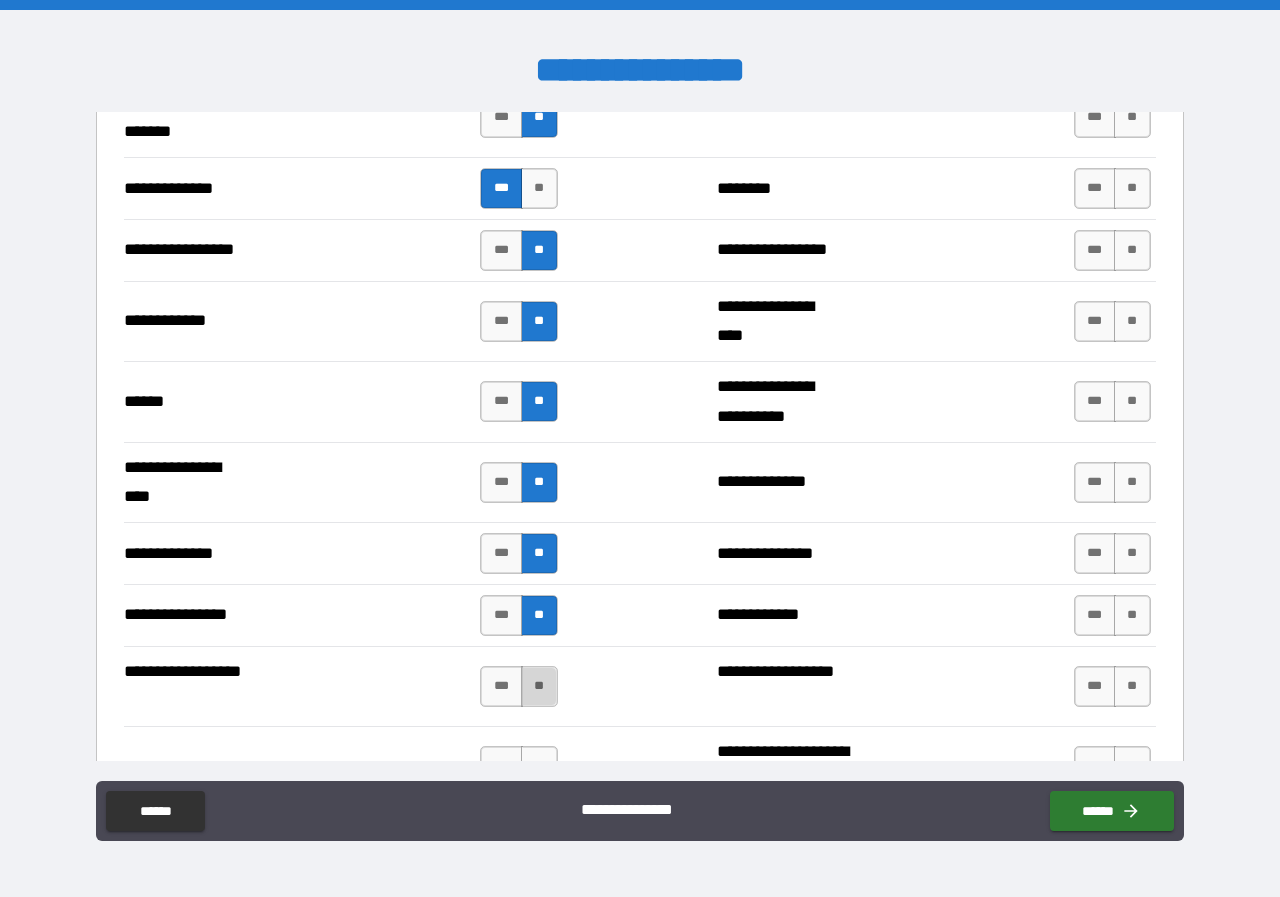 click on "**" at bounding box center (539, 686) 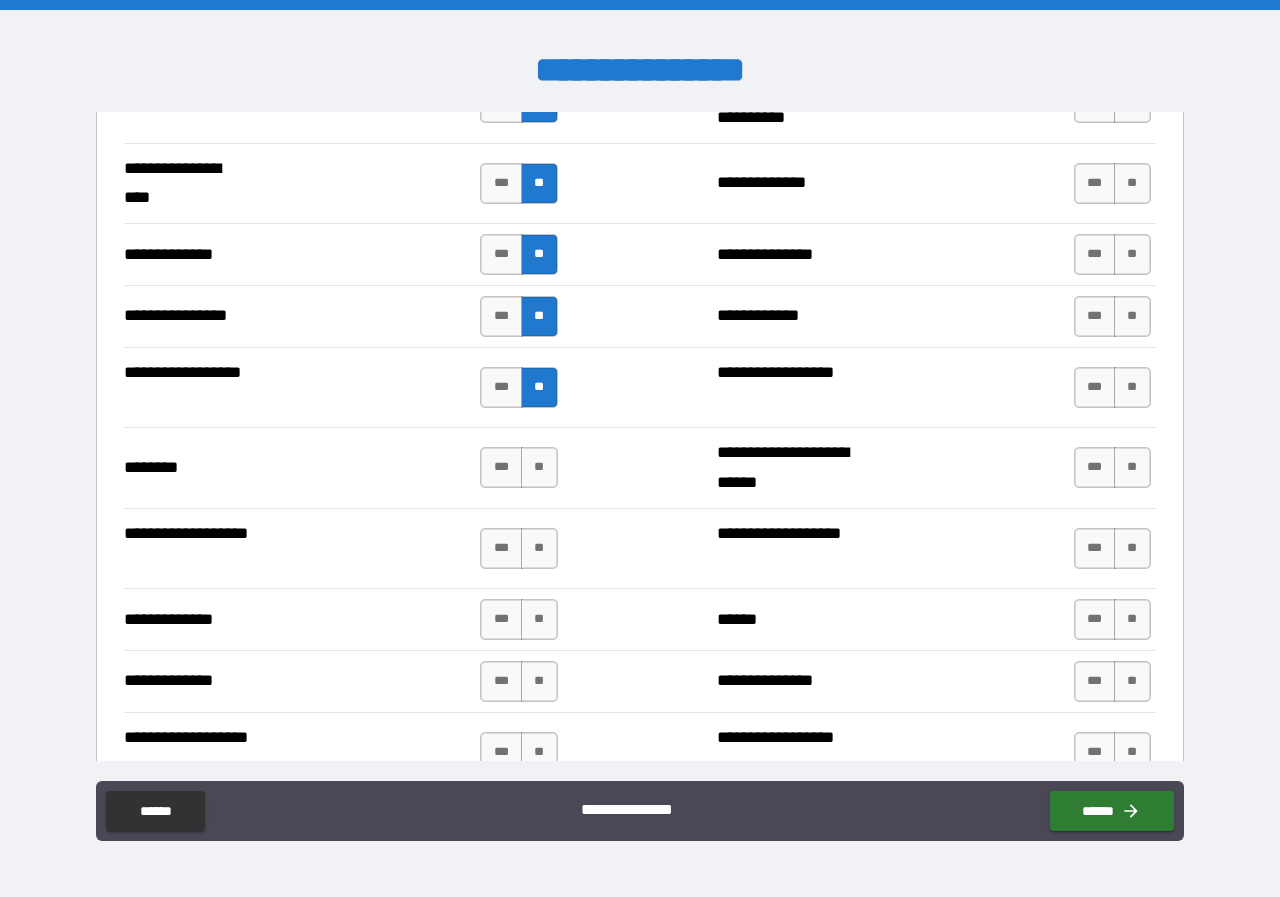 scroll, scrollTop: 3100, scrollLeft: 0, axis: vertical 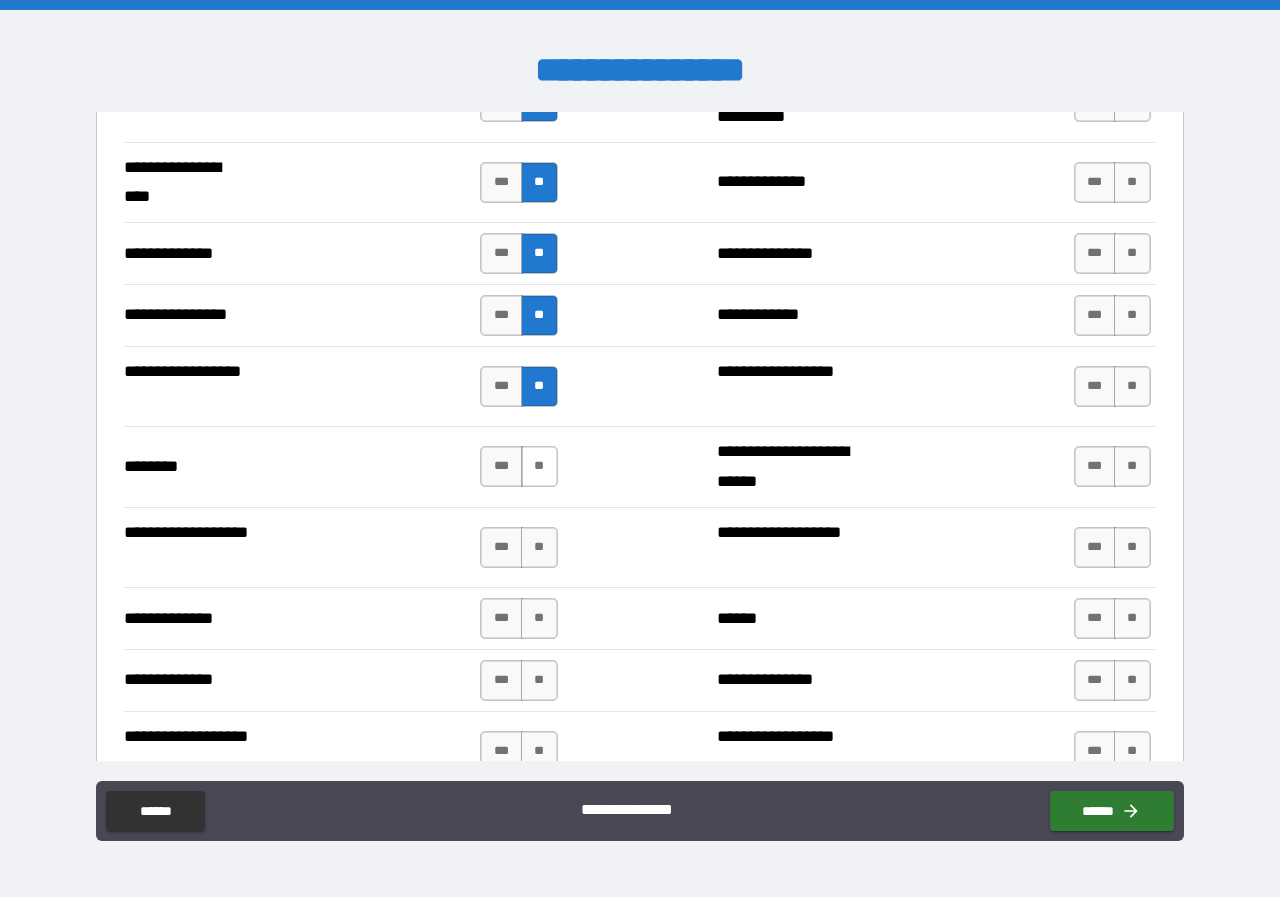 click on "**" at bounding box center [539, 466] 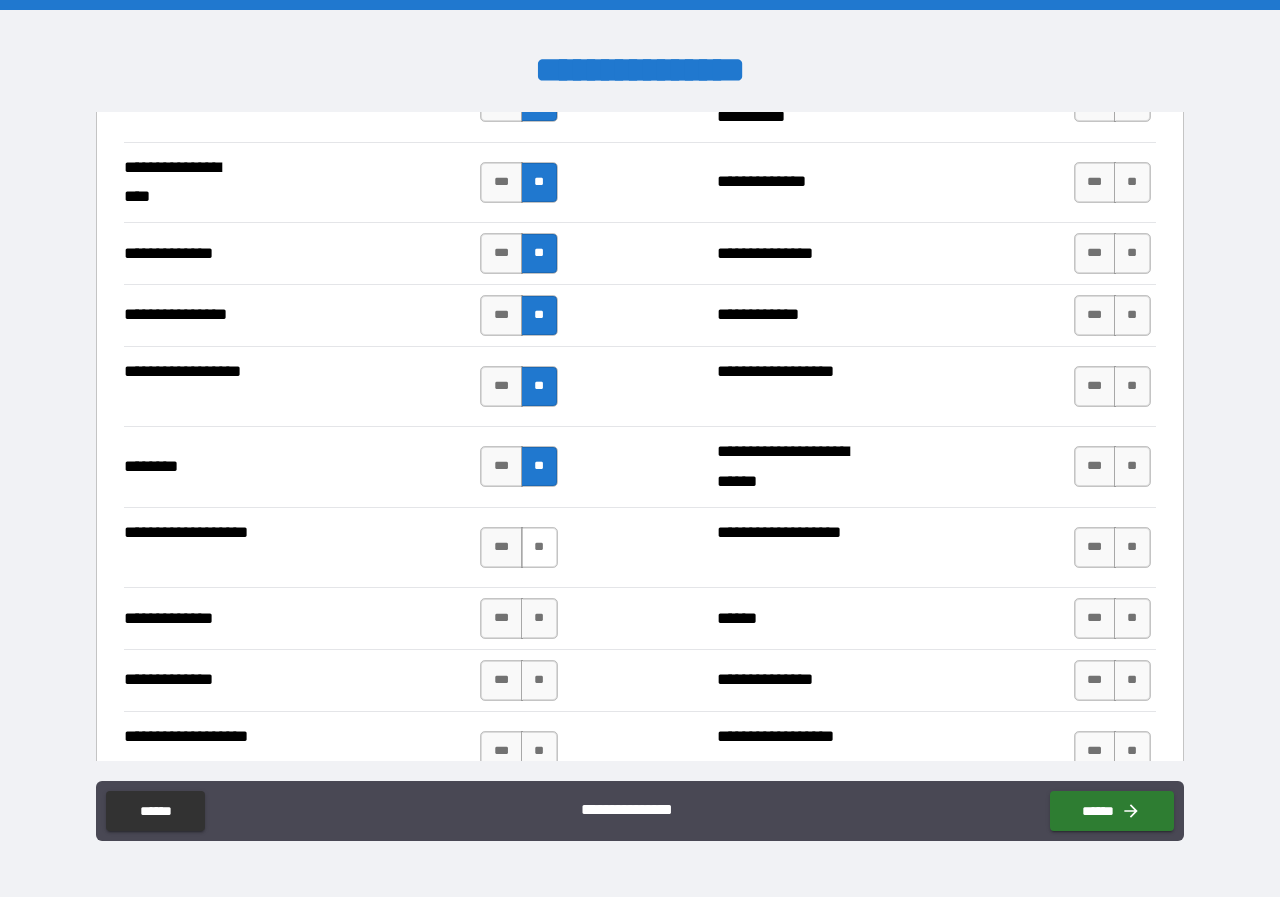 click on "**" at bounding box center [539, 547] 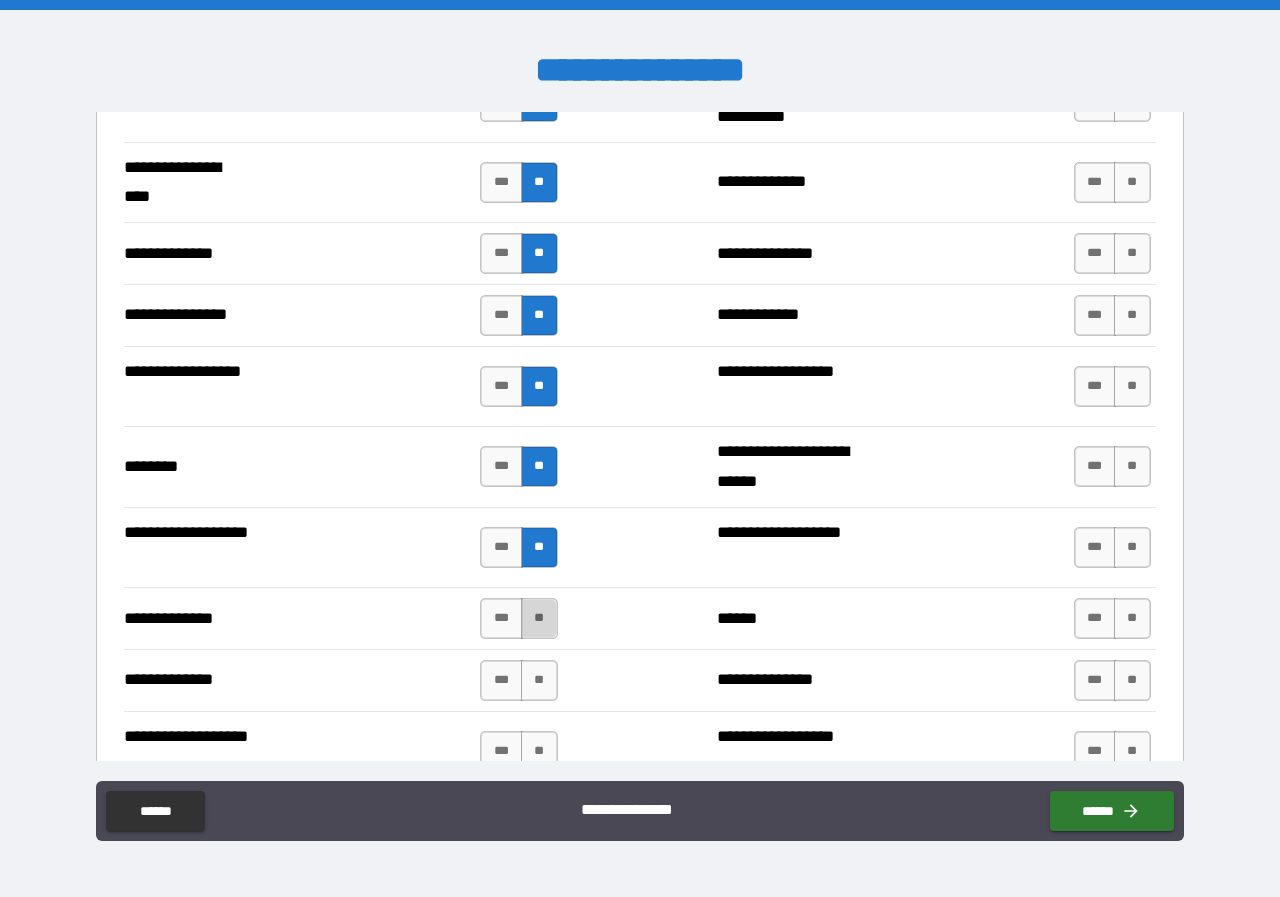 click on "**" at bounding box center (539, 618) 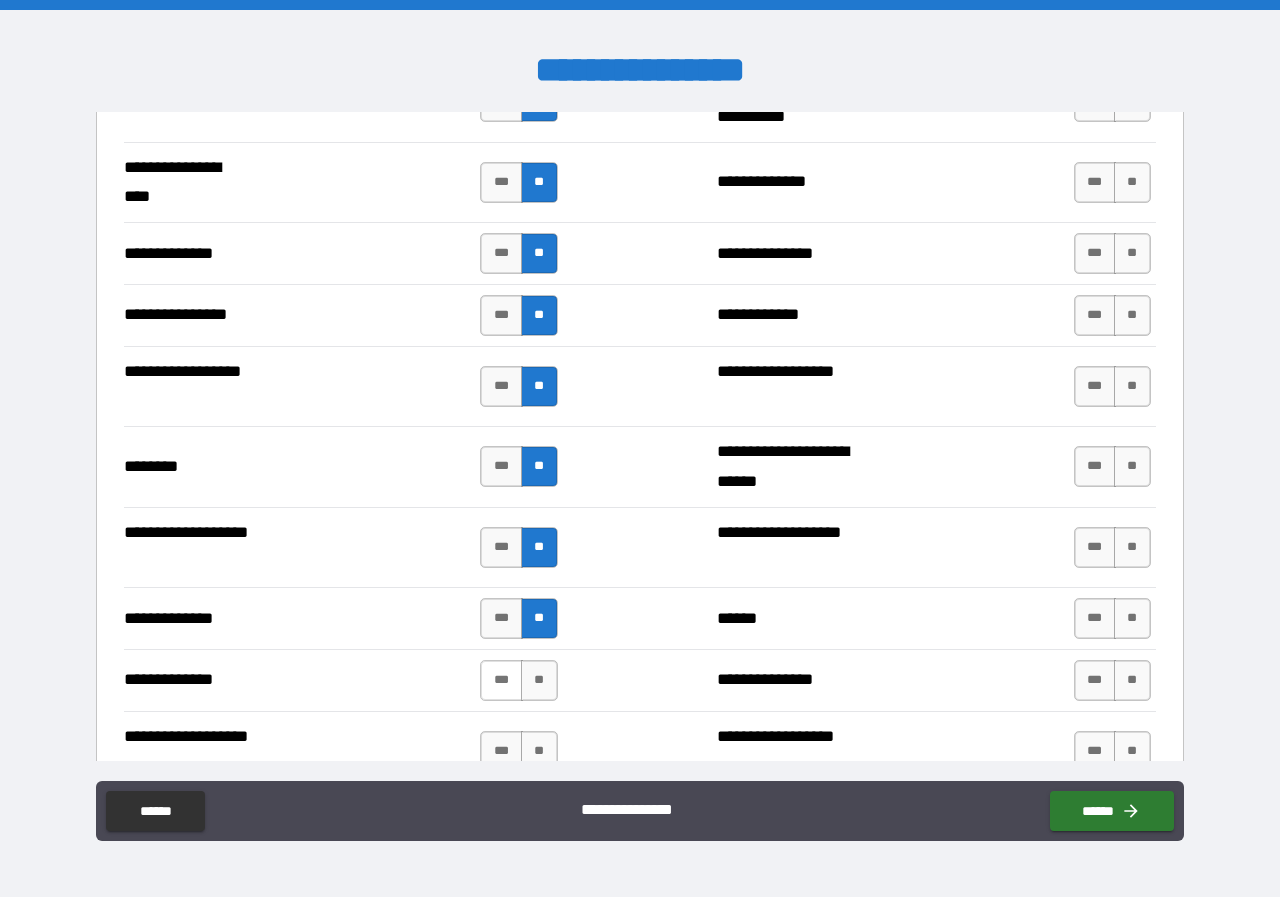 click on "***" at bounding box center [501, 680] 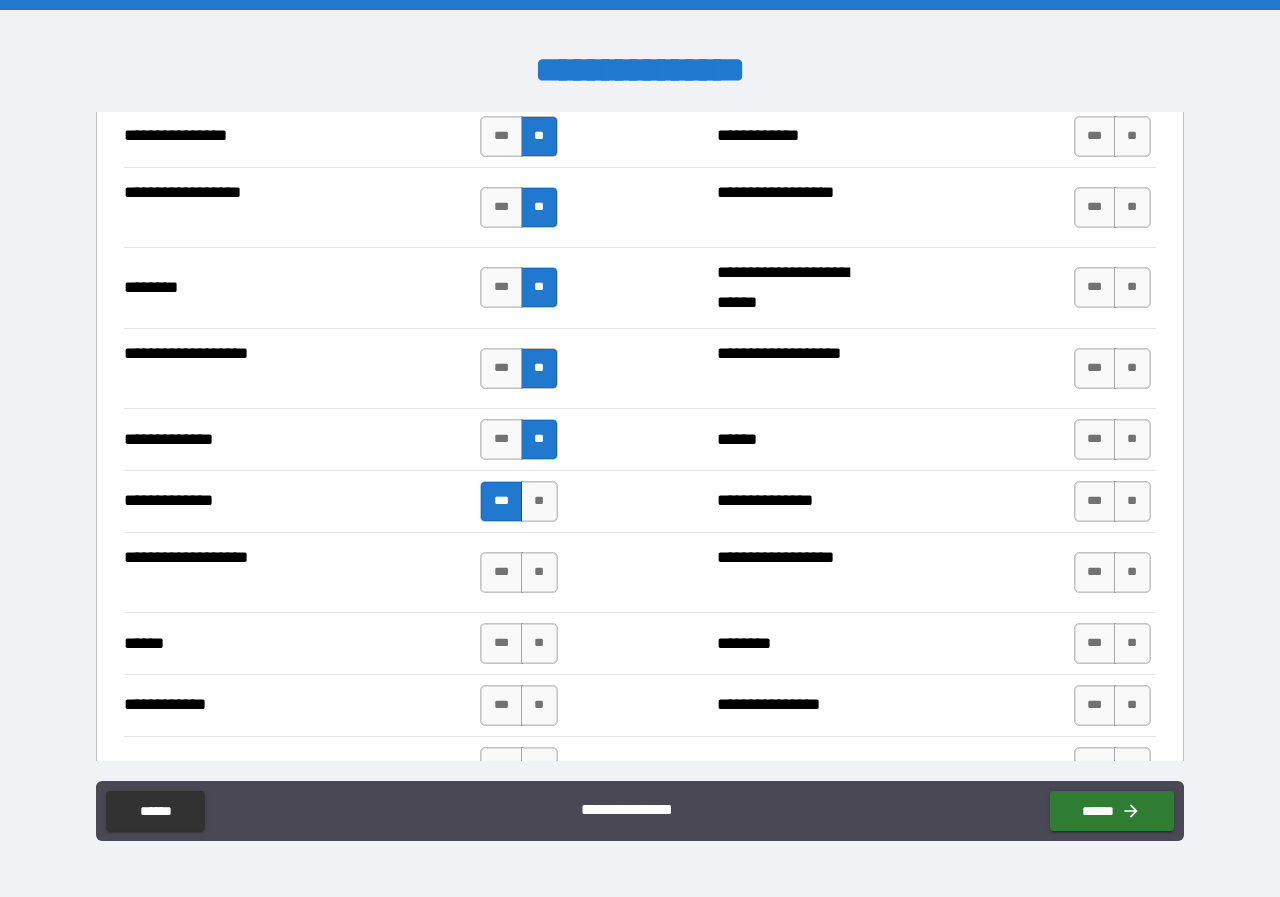 scroll, scrollTop: 3300, scrollLeft: 0, axis: vertical 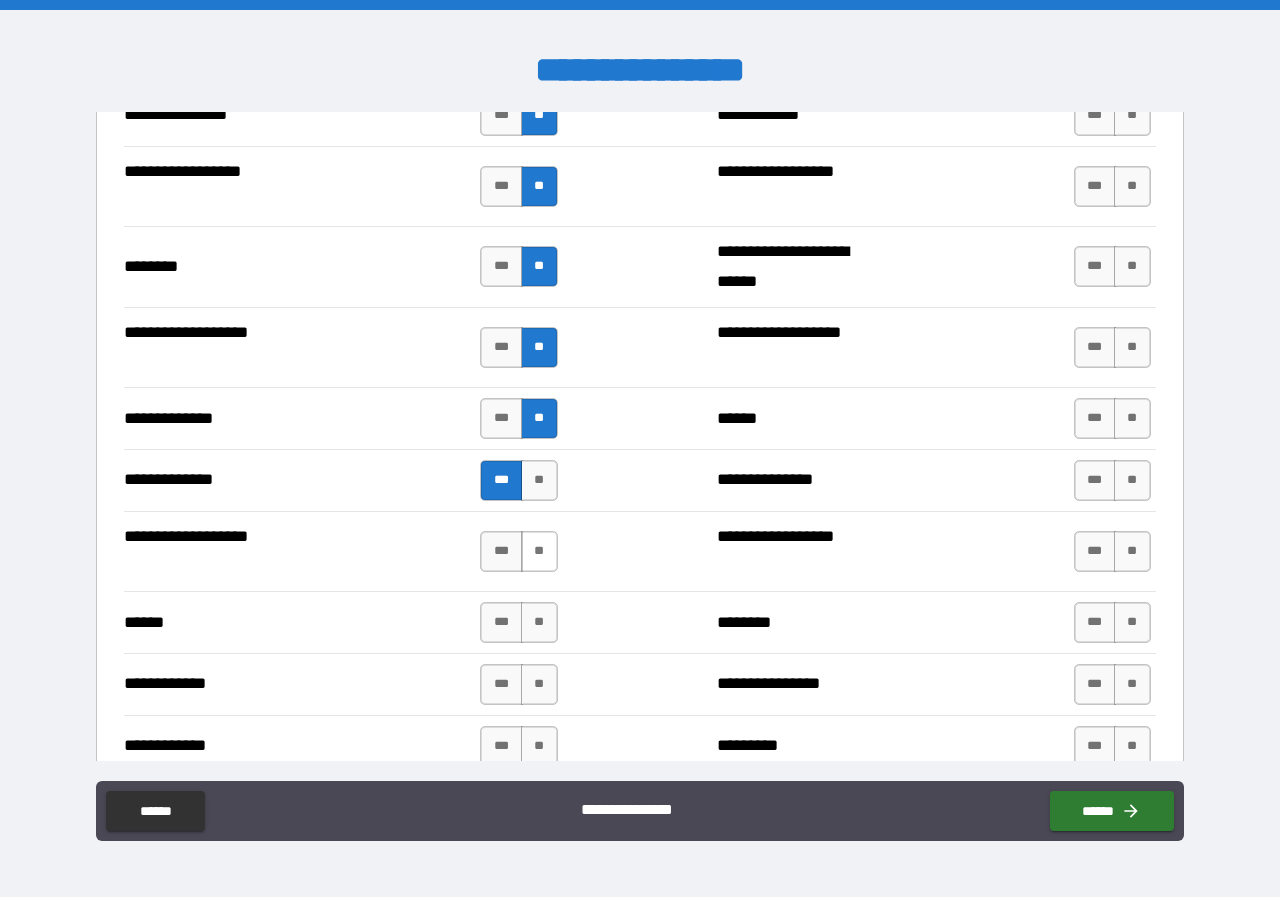 click on "**" at bounding box center (539, 551) 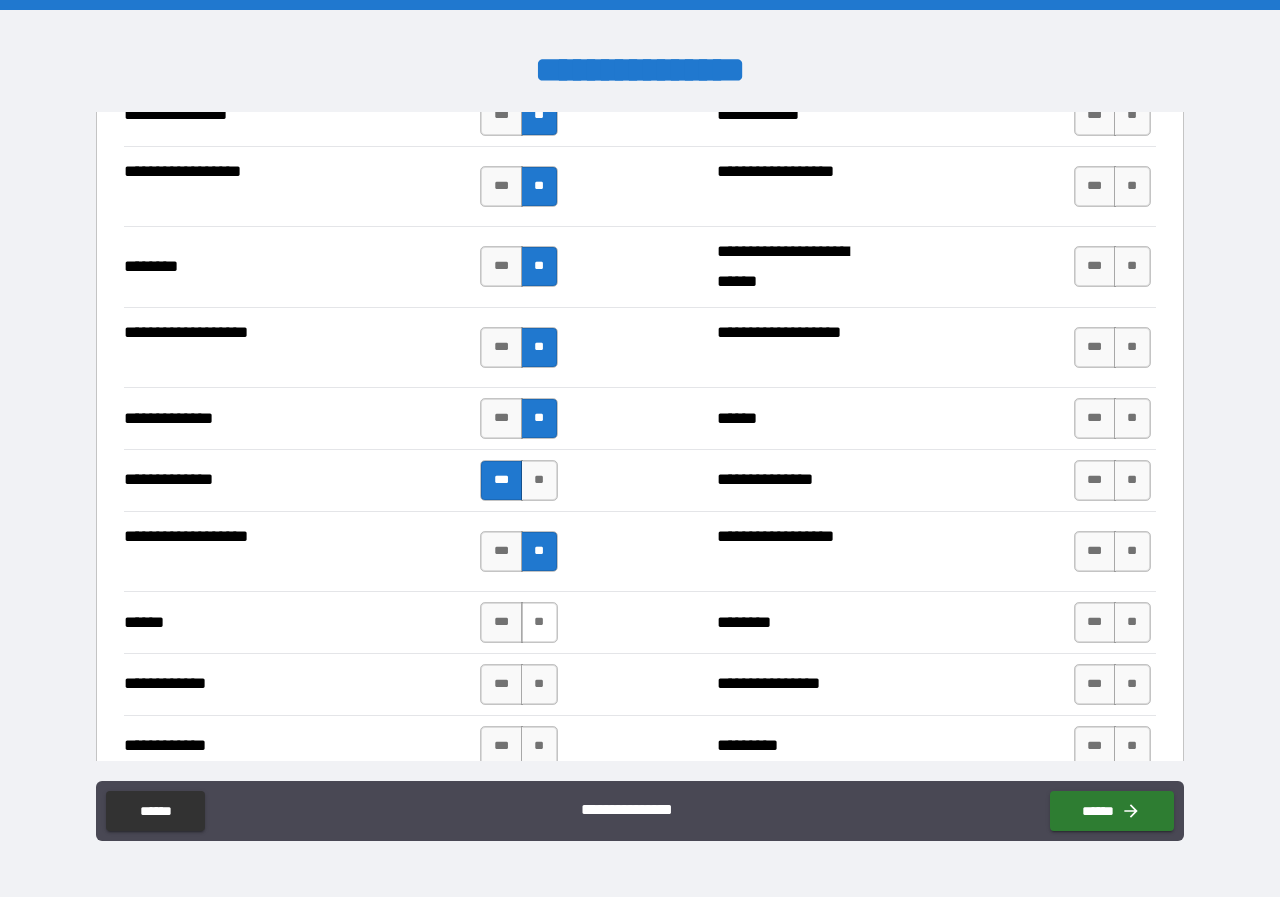 click on "**" at bounding box center [539, 622] 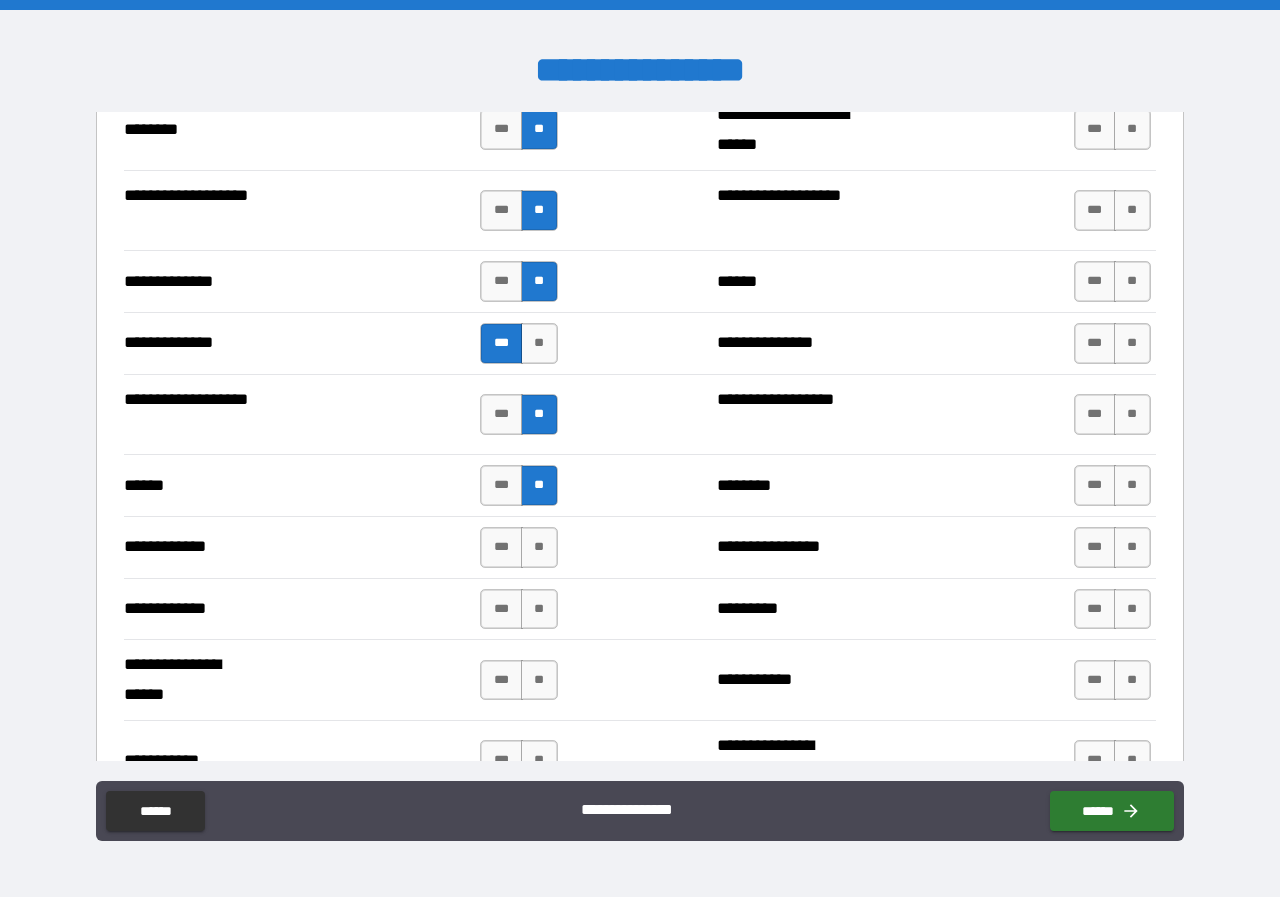 scroll, scrollTop: 3500, scrollLeft: 0, axis: vertical 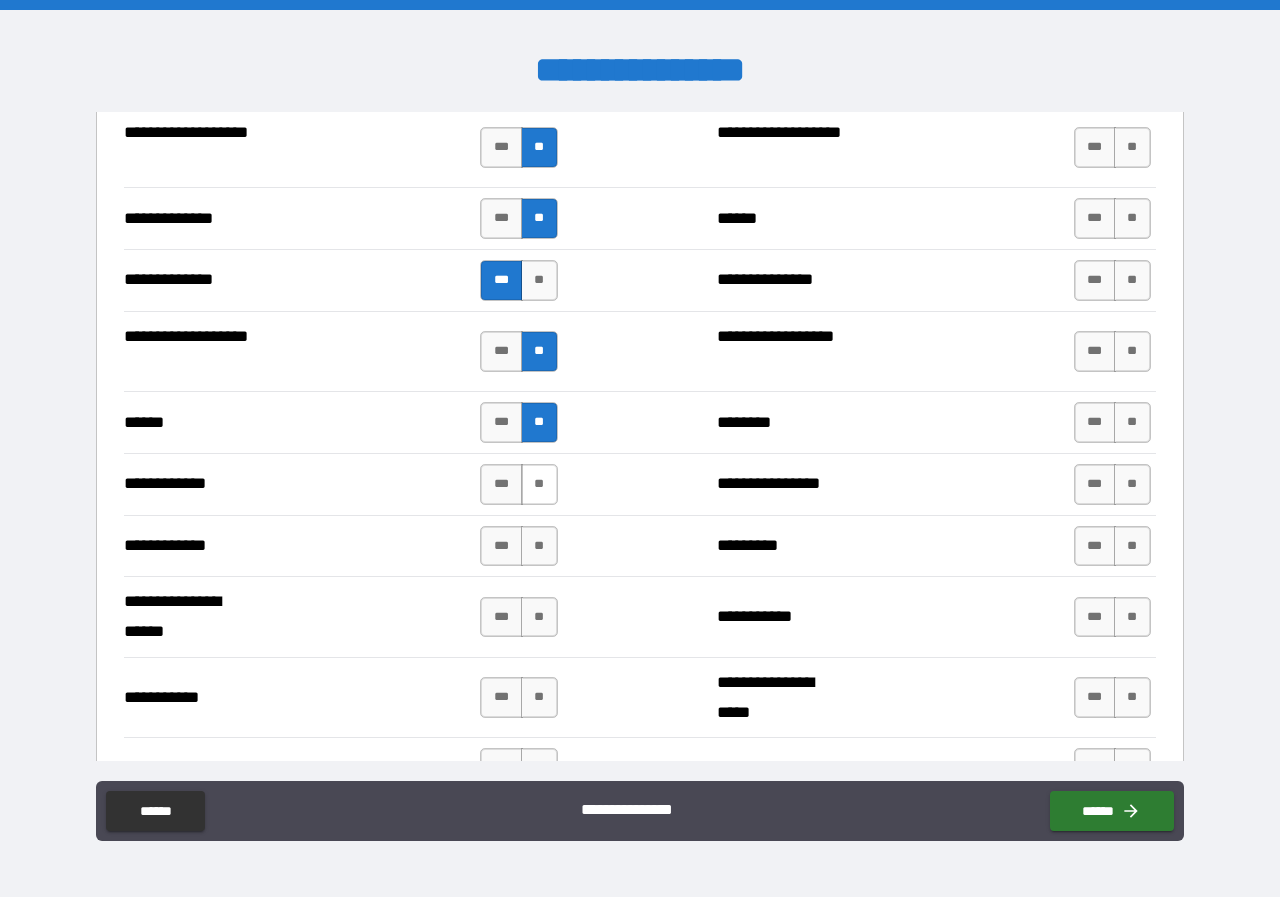 click on "**" at bounding box center [539, 484] 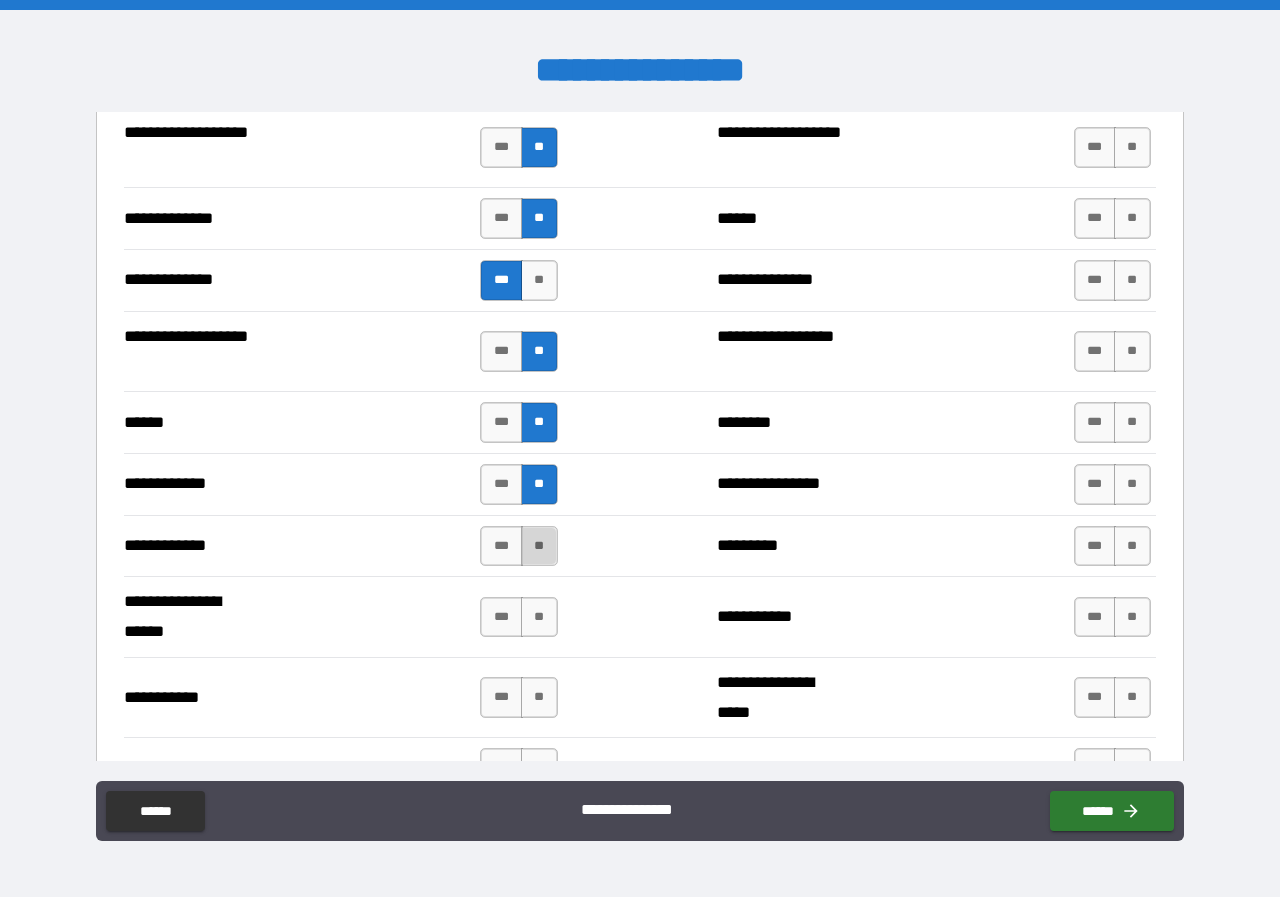 click on "**" at bounding box center [539, 546] 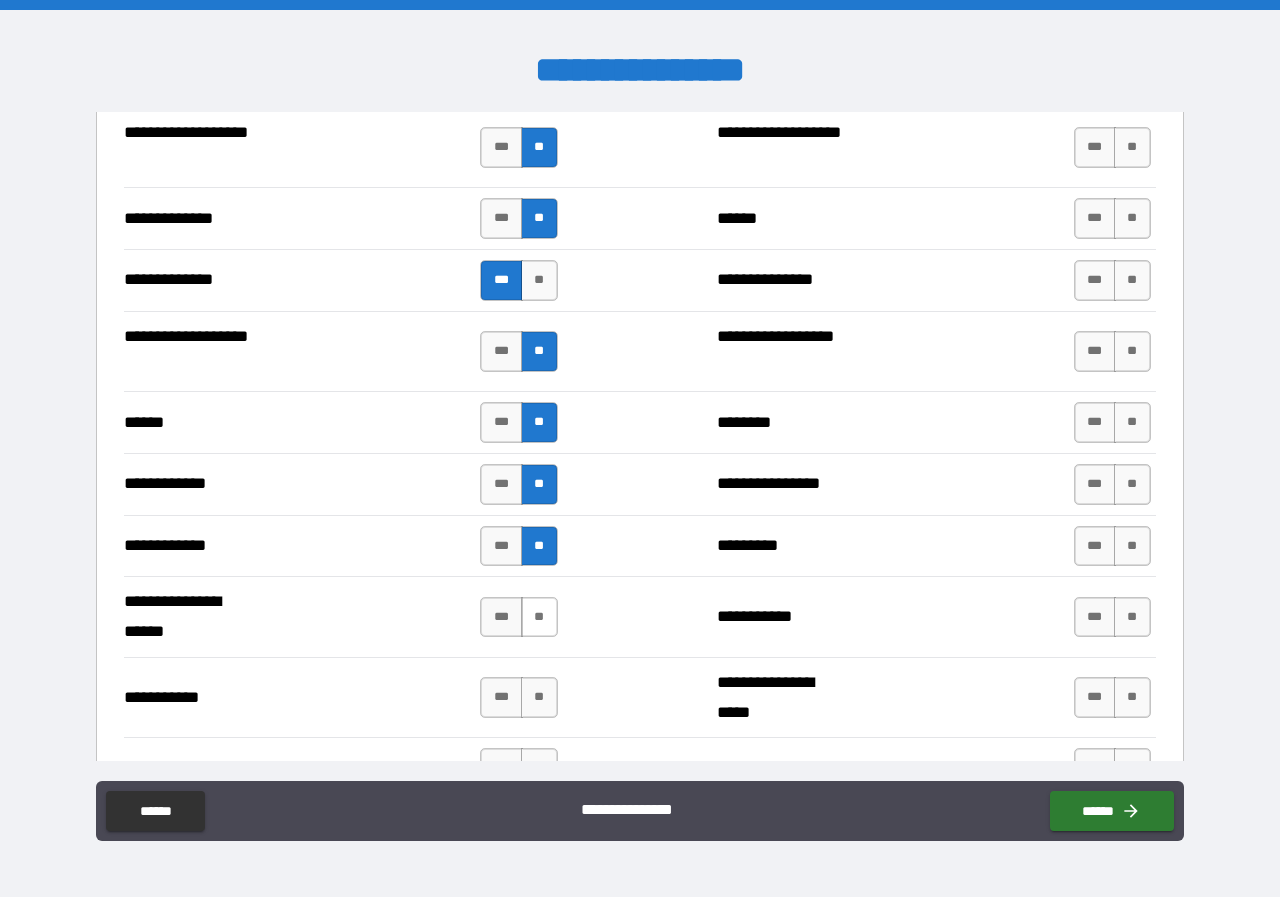 click on "**" at bounding box center [539, 617] 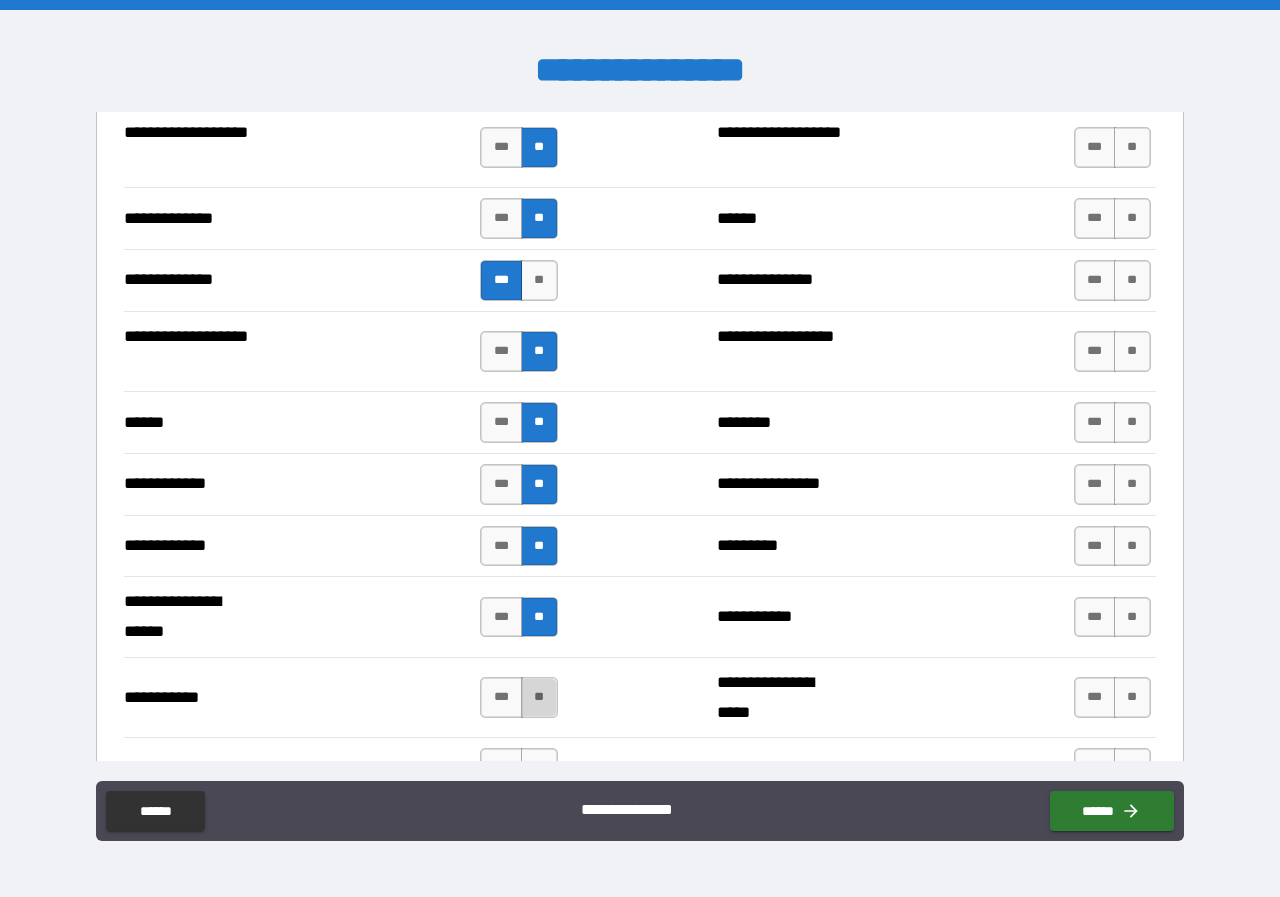 click on "**" at bounding box center (539, 697) 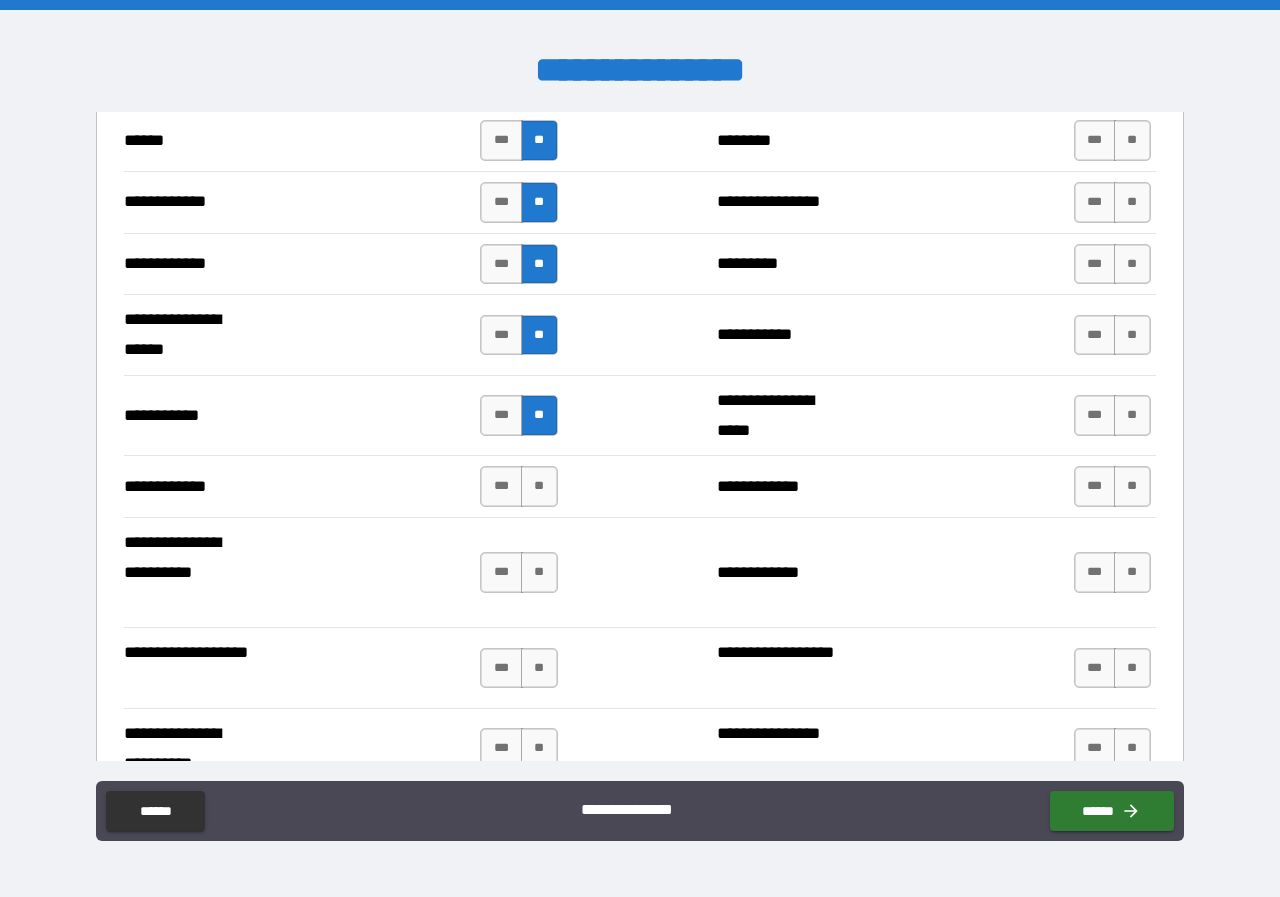 scroll, scrollTop: 3800, scrollLeft: 0, axis: vertical 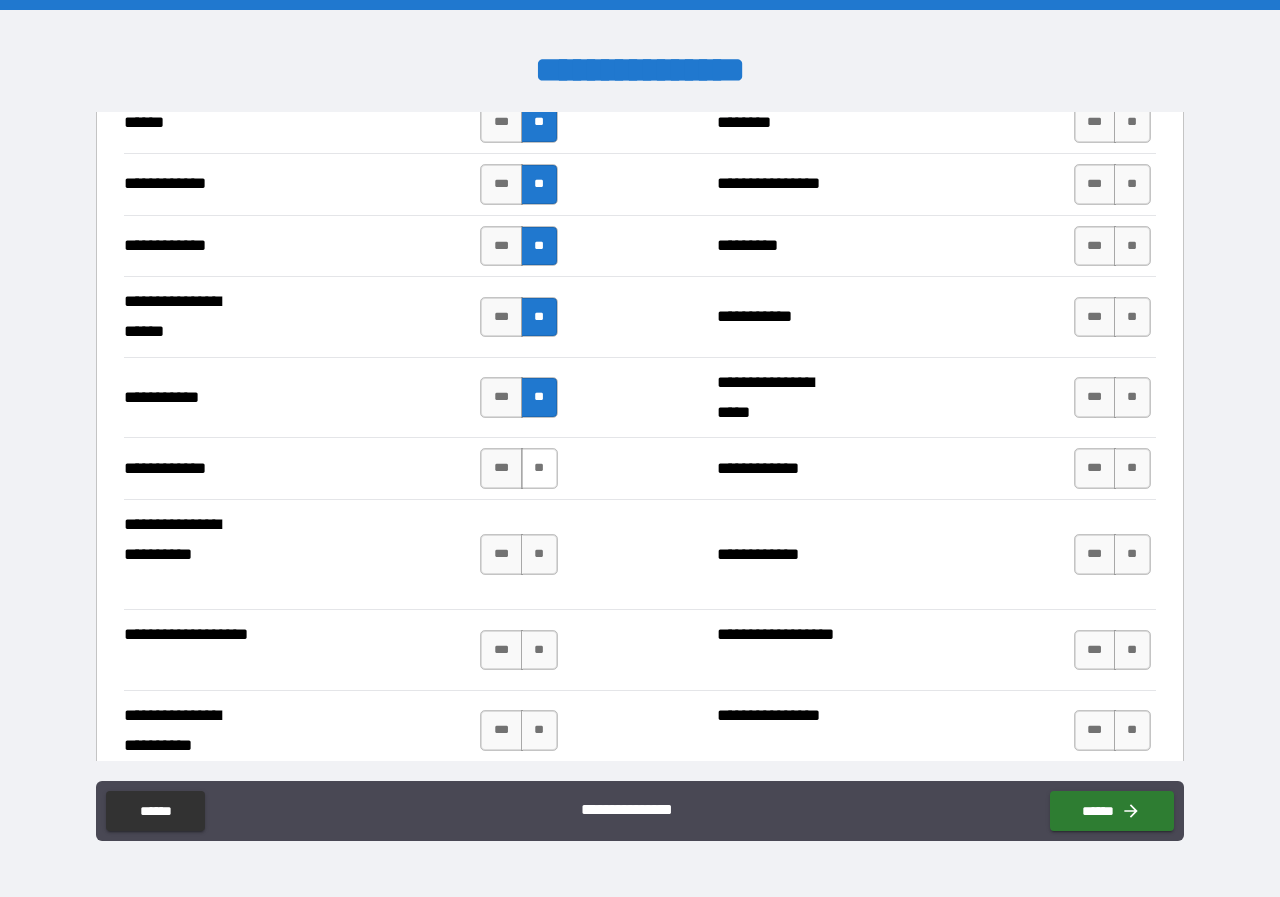 click on "**" at bounding box center (539, 468) 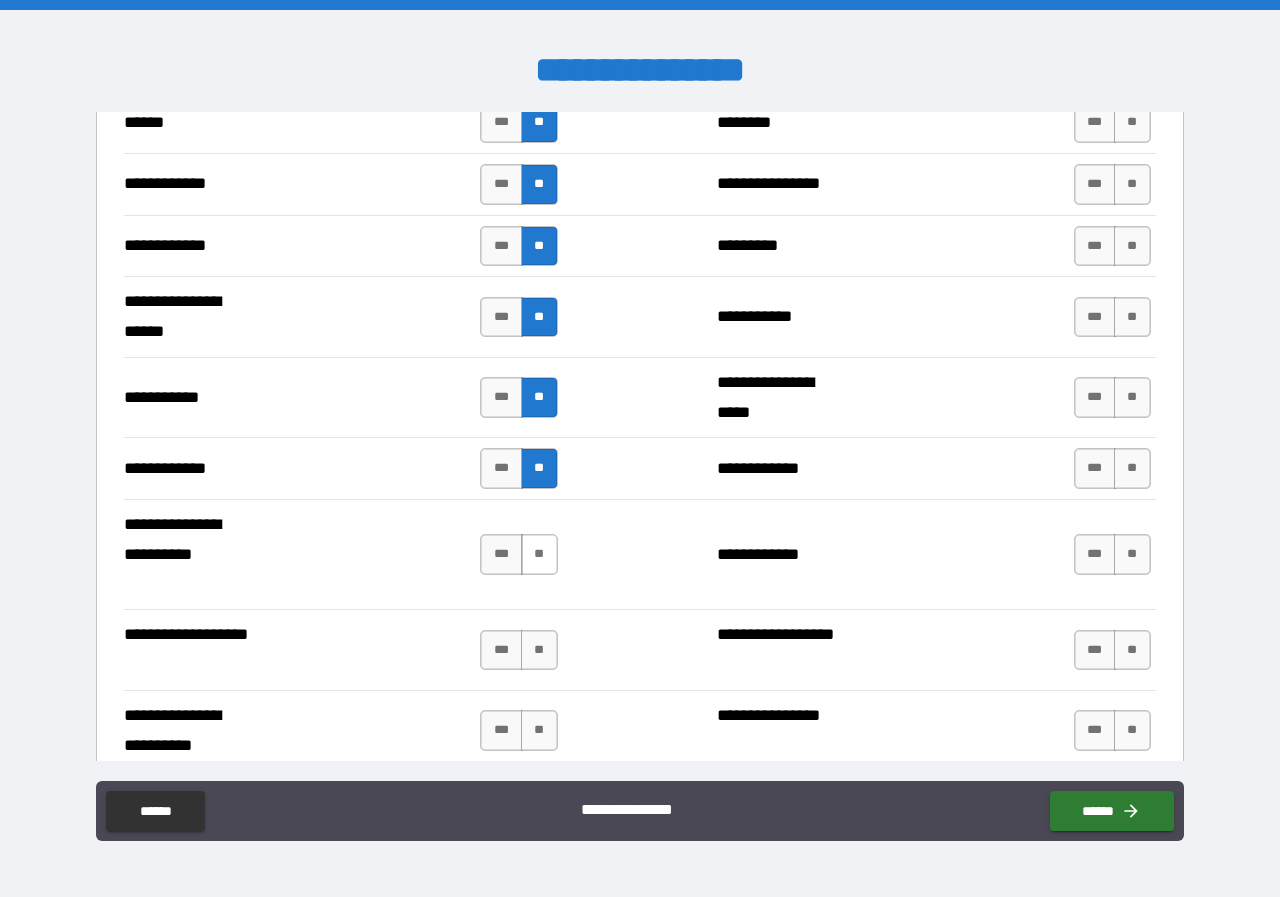click on "**" at bounding box center (539, 554) 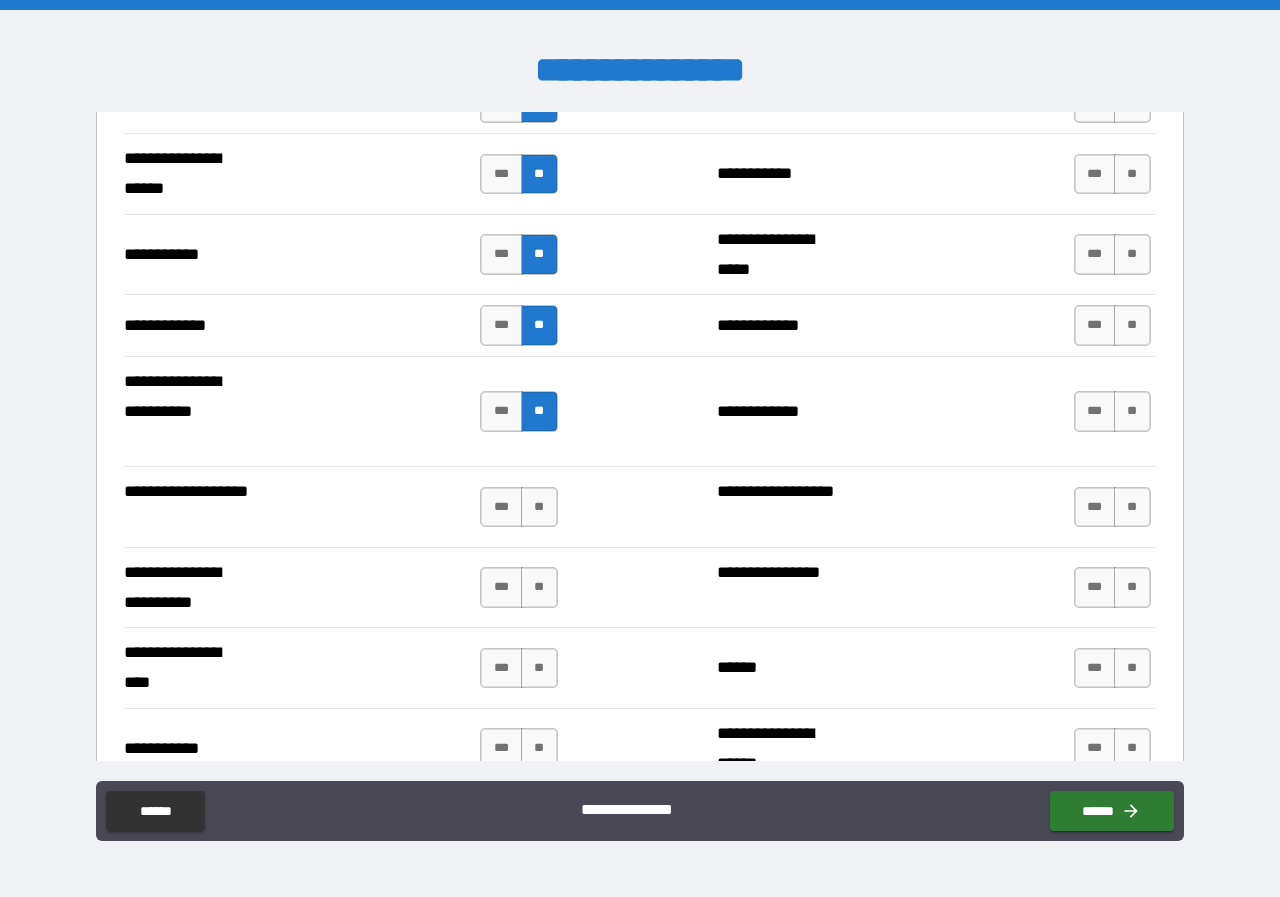 scroll, scrollTop: 4000, scrollLeft: 0, axis: vertical 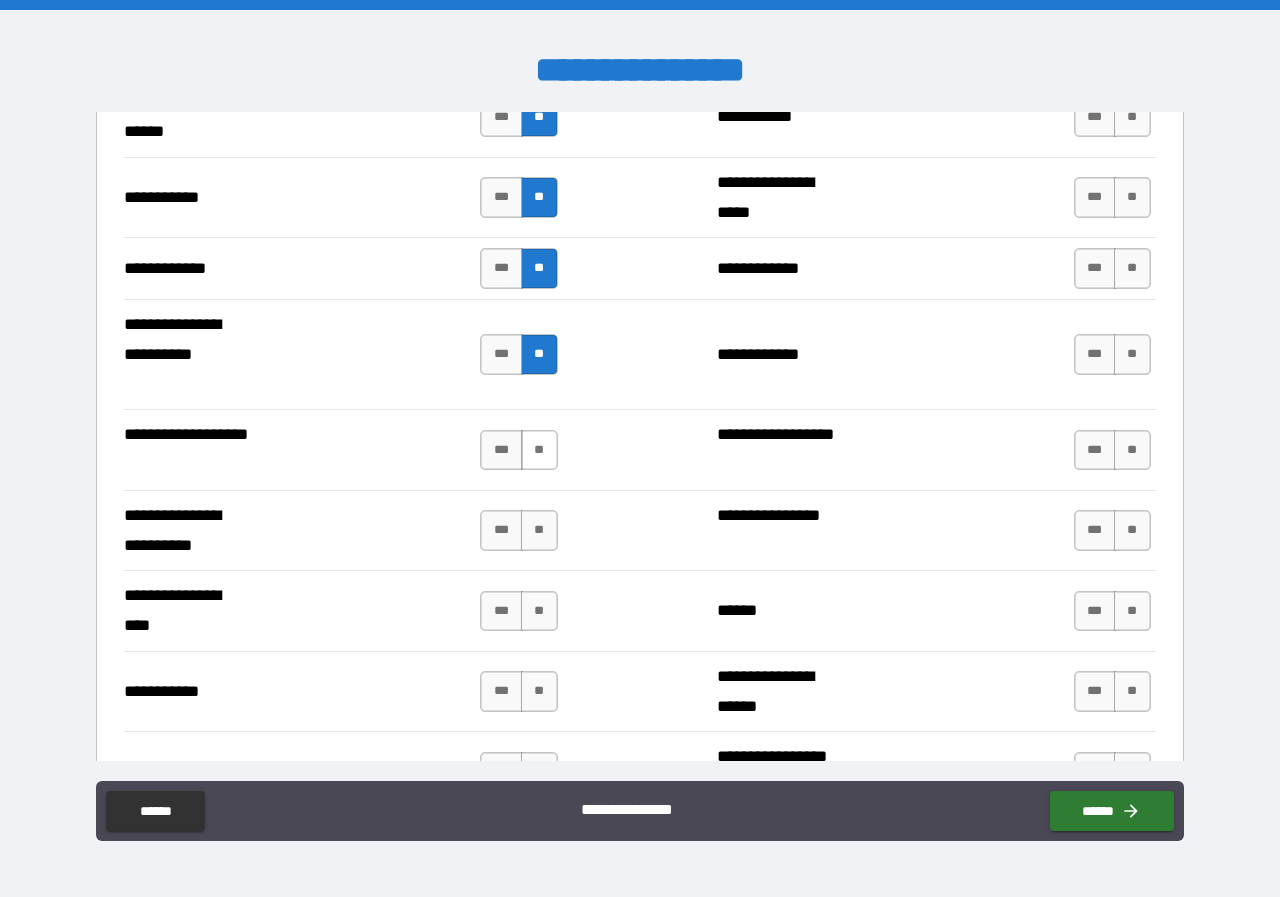 click on "**" at bounding box center (539, 450) 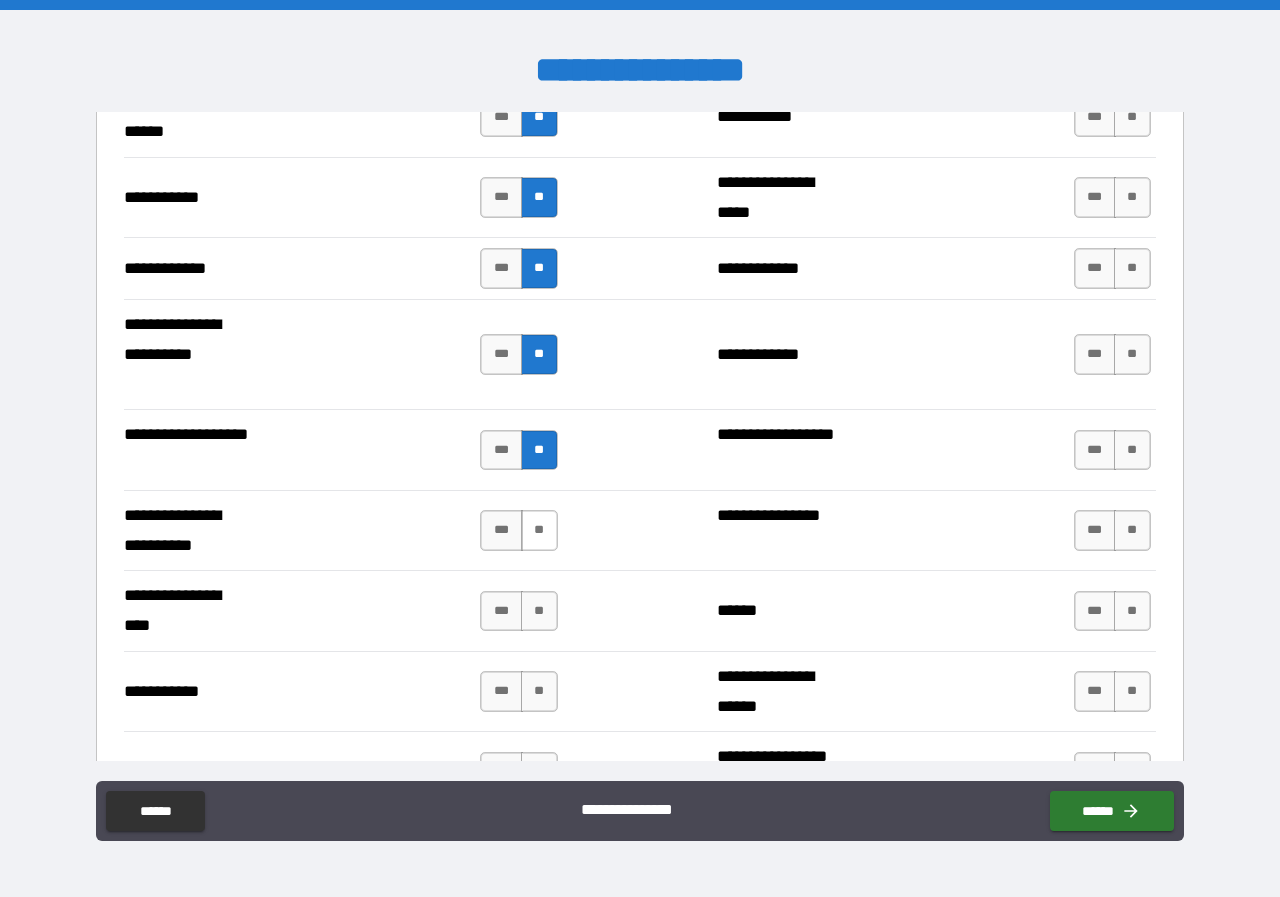 click on "**" at bounding box center [539, 530] 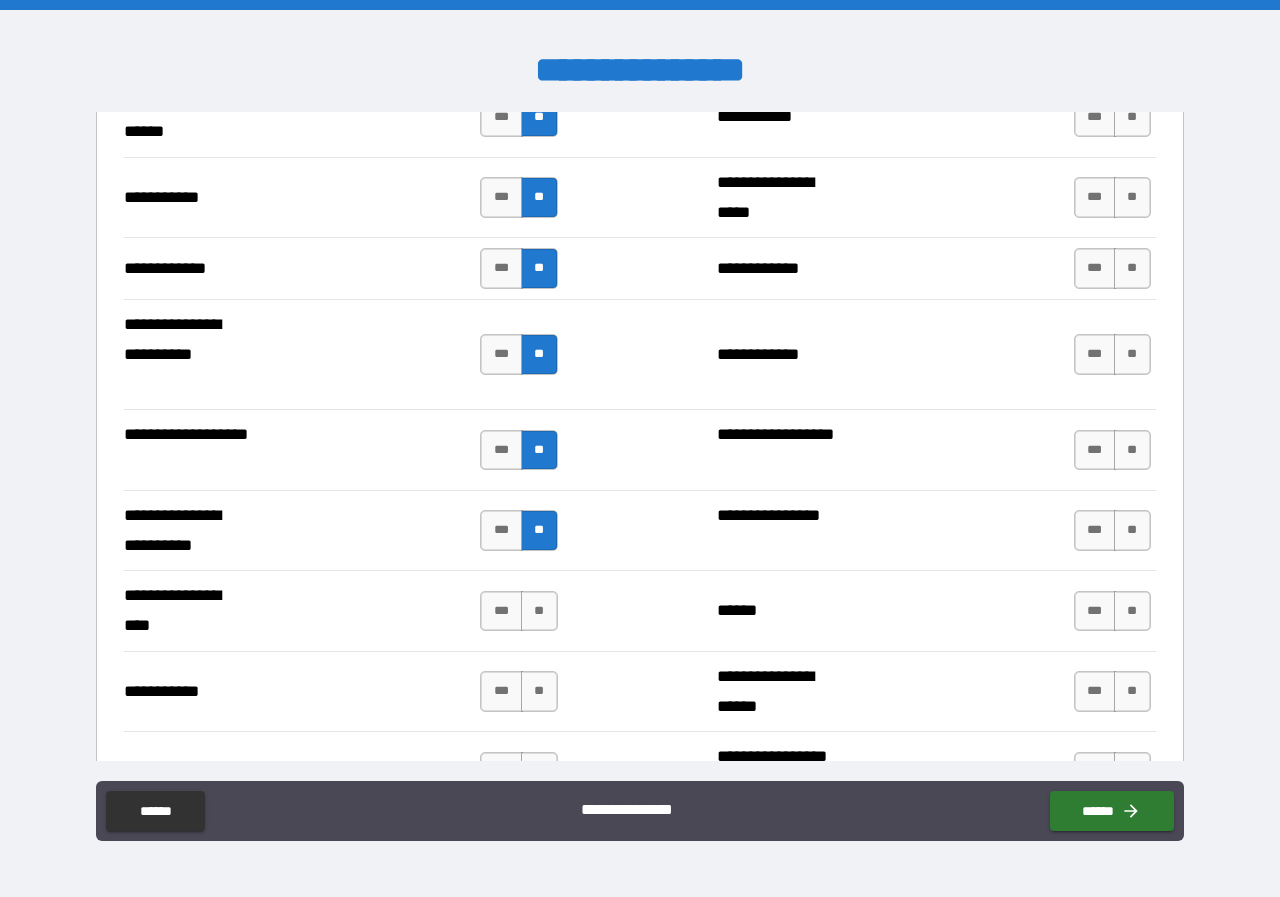 click on "*** **" at bounding box center [521, 611] 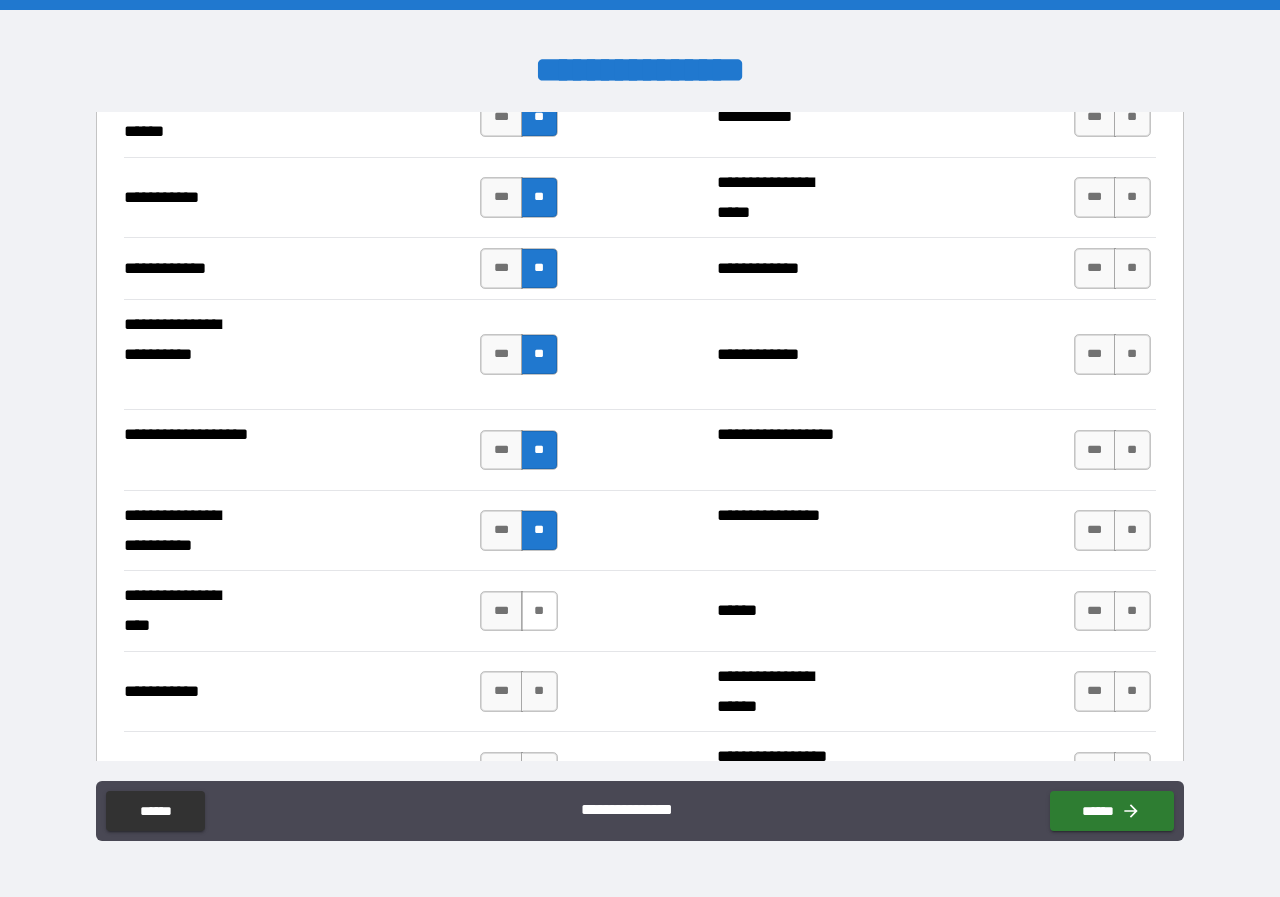 click on "**" at bounding box center (539, 611) 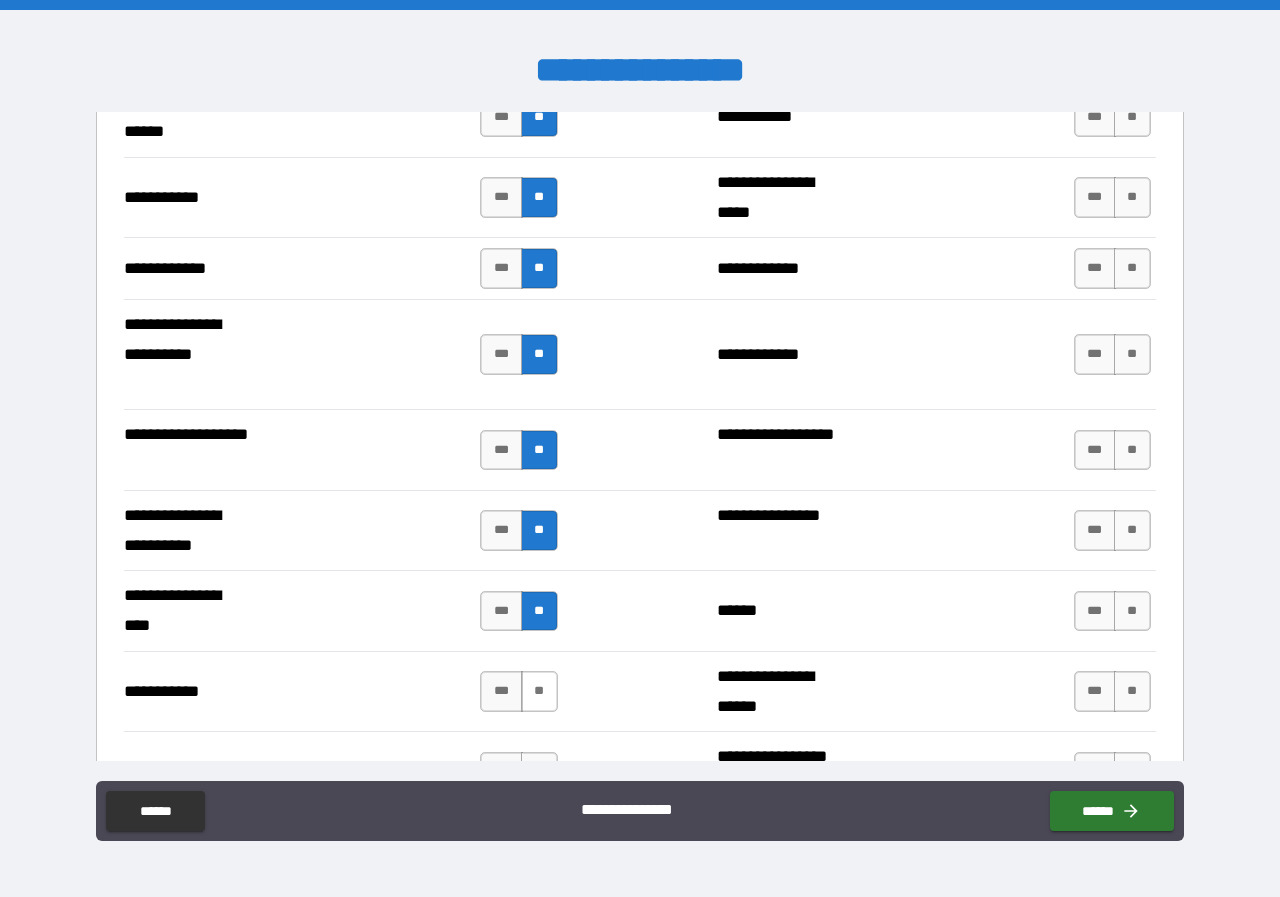 click on "**" at bounding box center (539, 691) 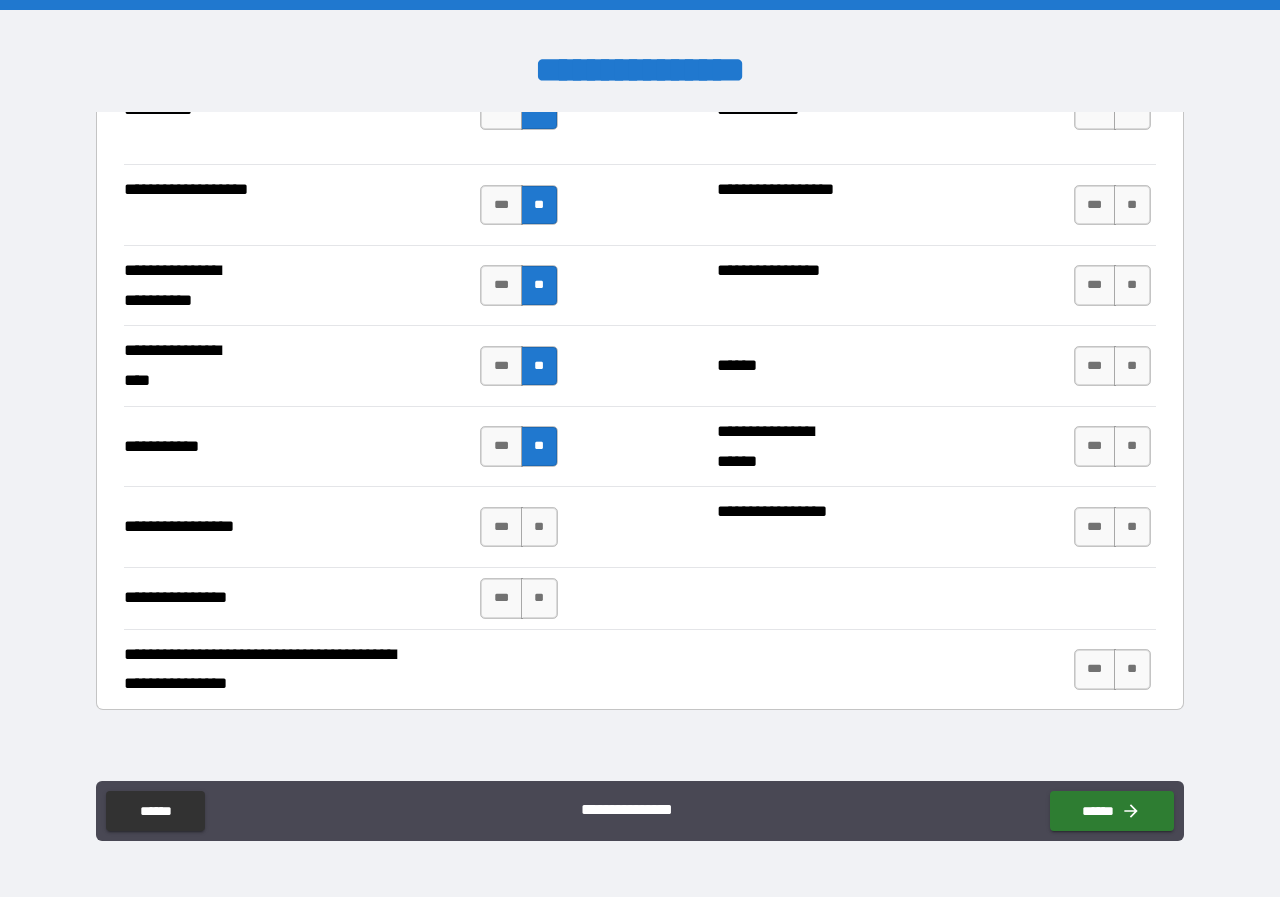 scroll, scrollTop: 4300, scrollLeft: 0, axis: vertical 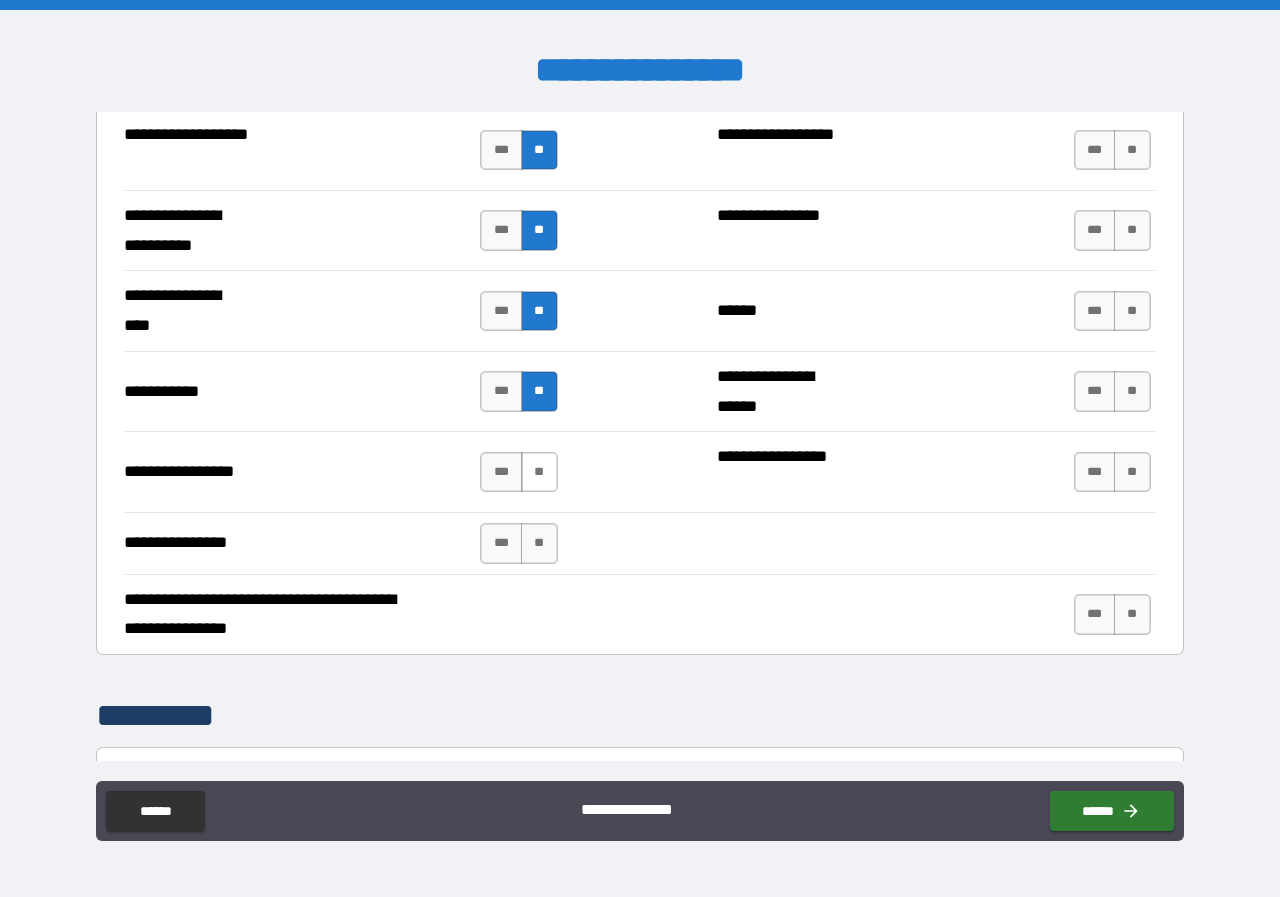 click on "**" at bounding box center (539, 472) 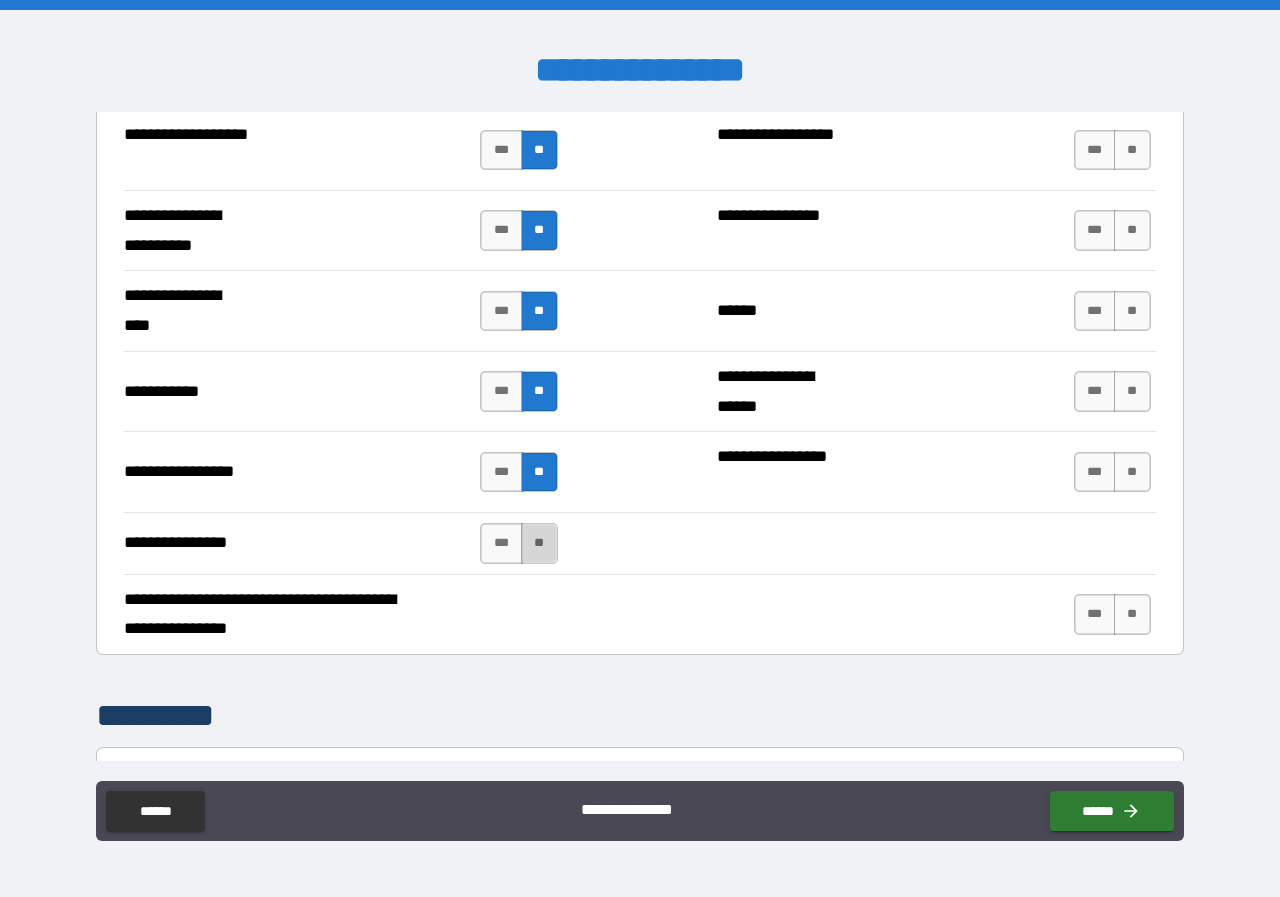 click on "**" at bounding box center (539, 543) 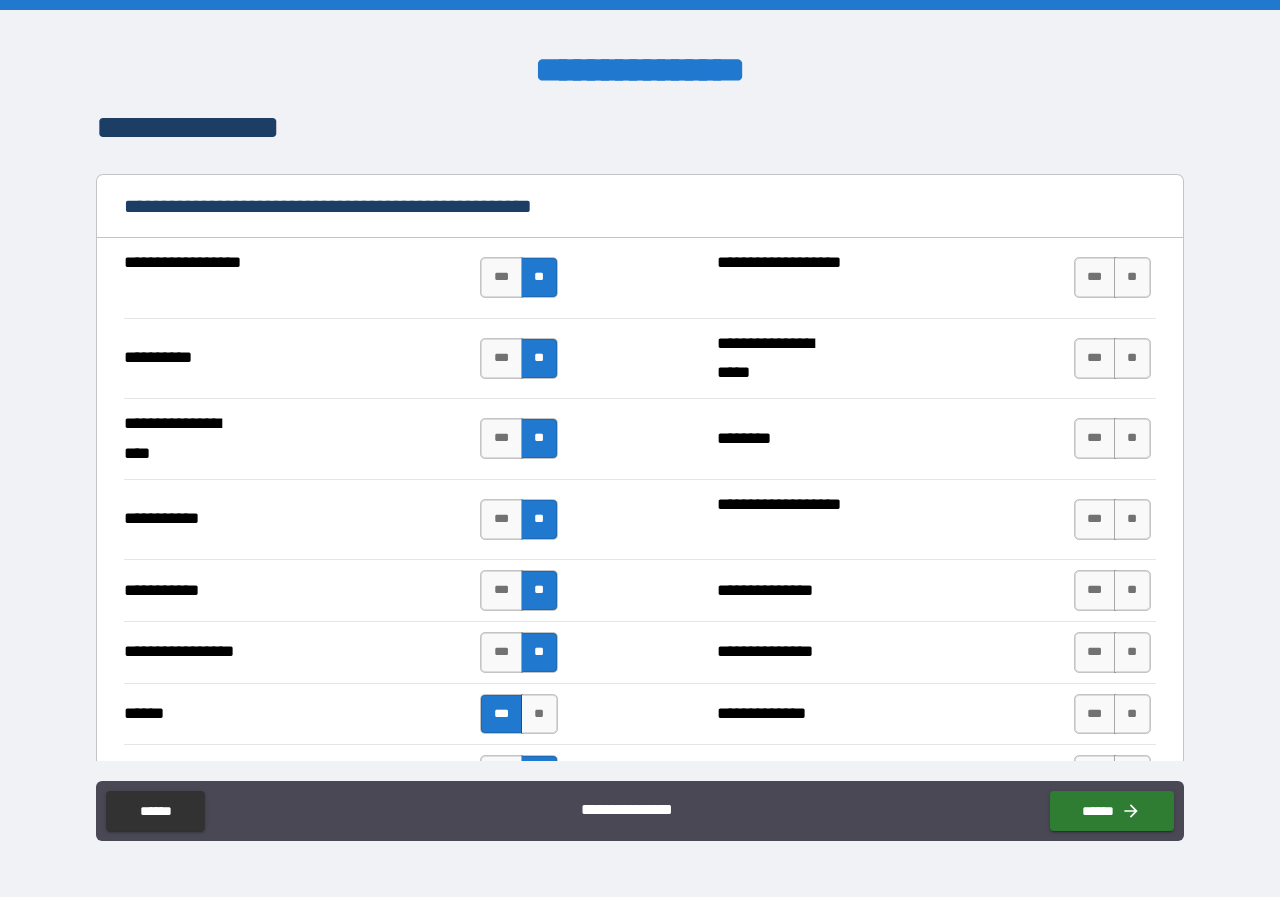 scroll, scrollTop: 1800, scrollLeft: 0, axis: vertical 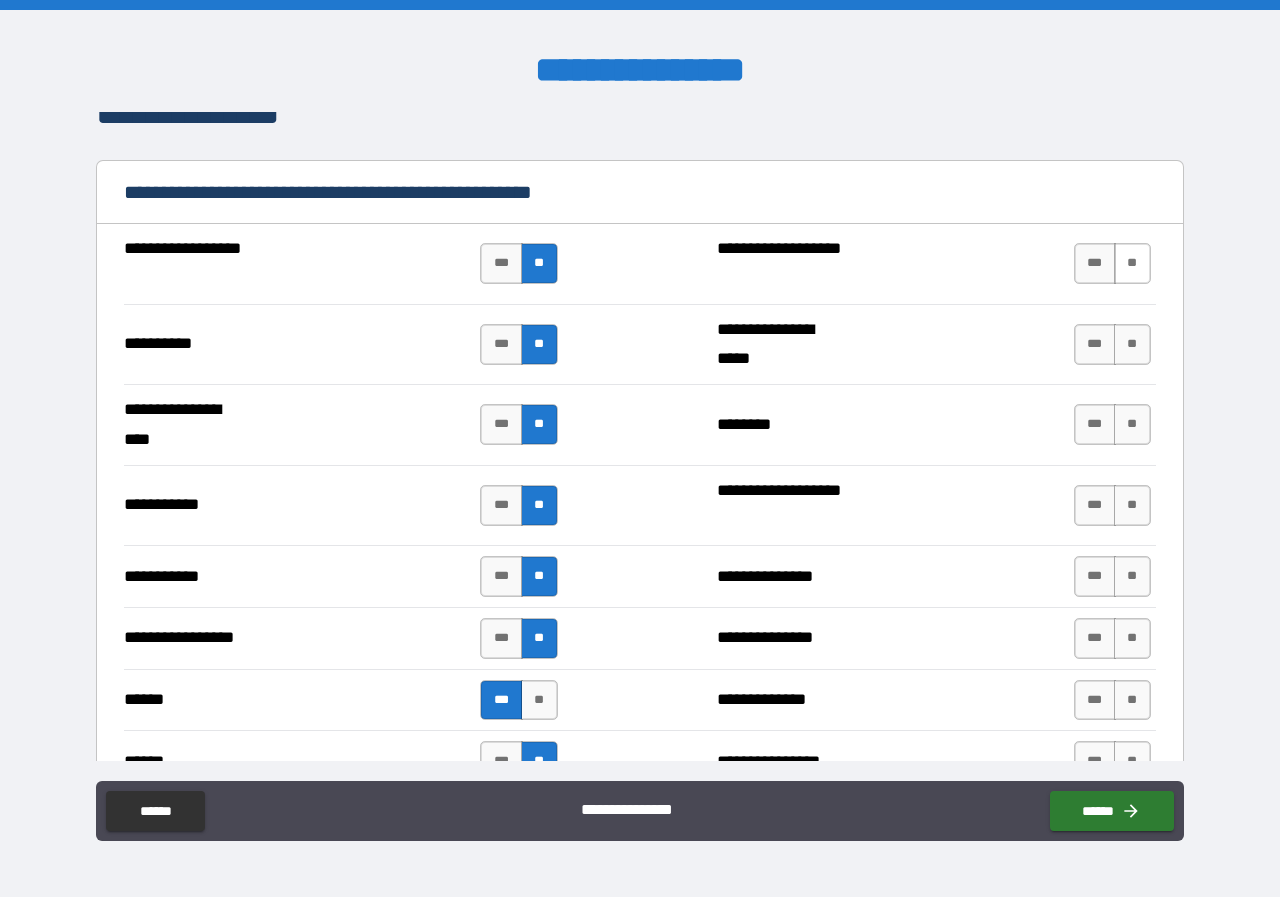 click on "**" at bounding box center [1132, 263] 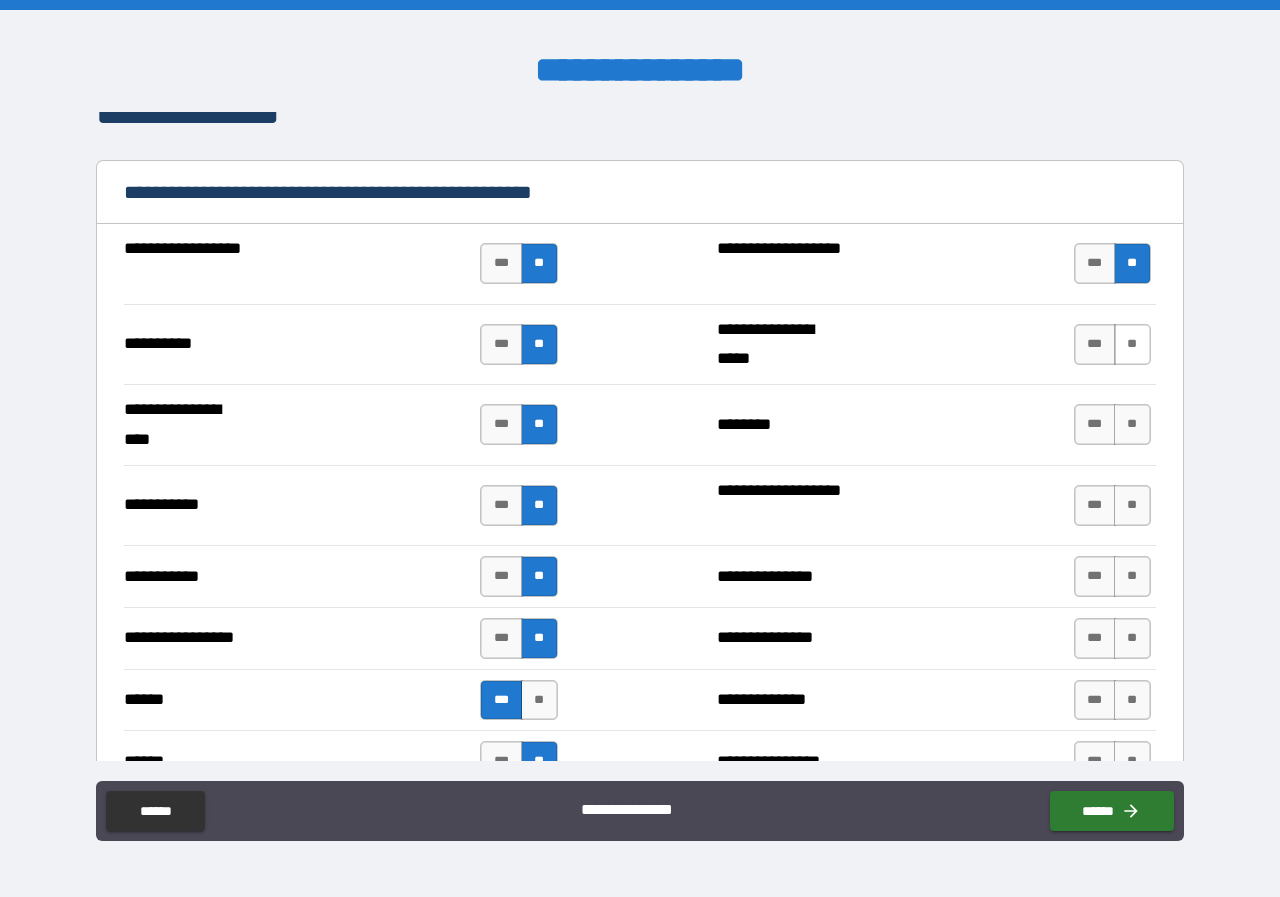 click on "**" at bounding box center (1132, 344) 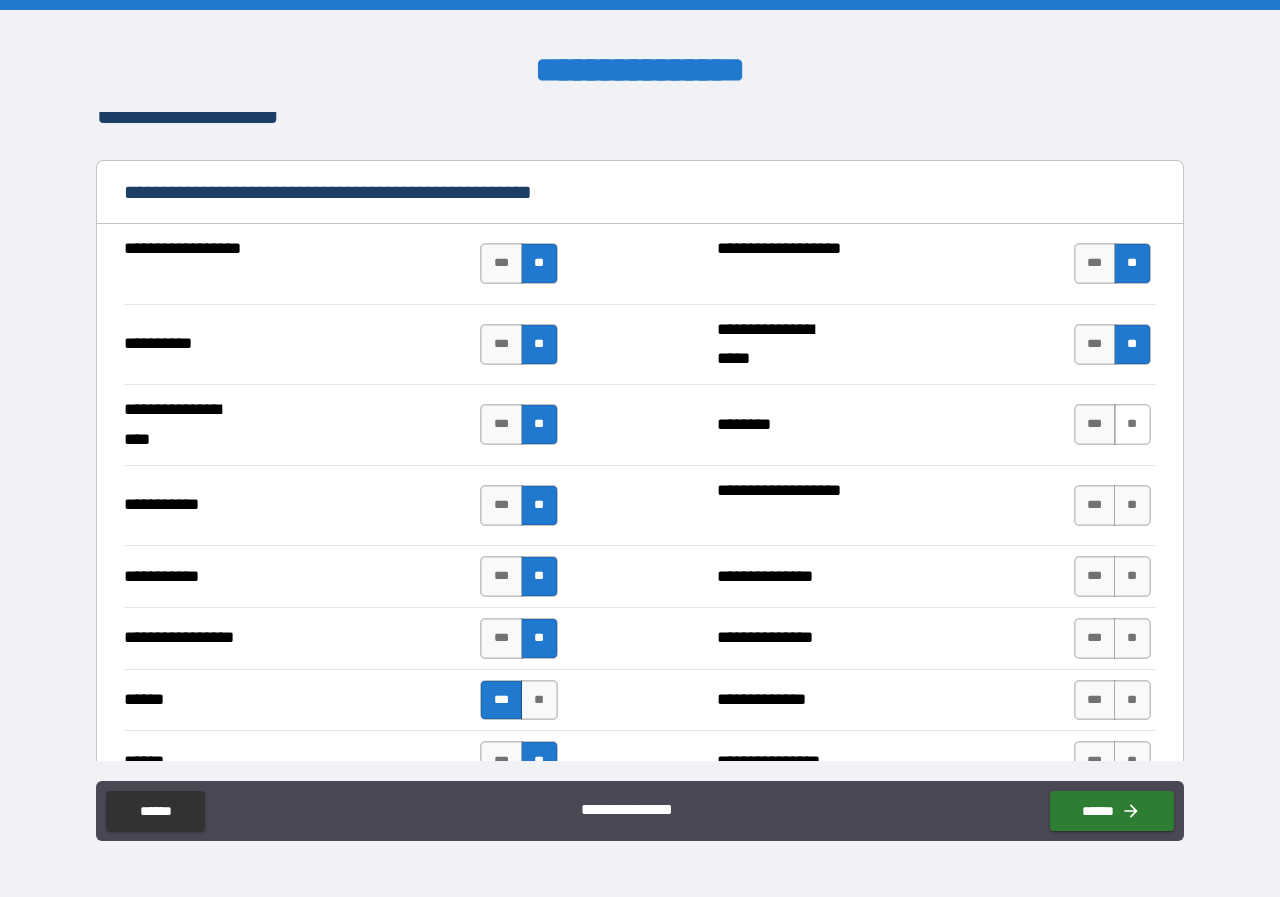 click on "**" at bounding box center (1132, 424) 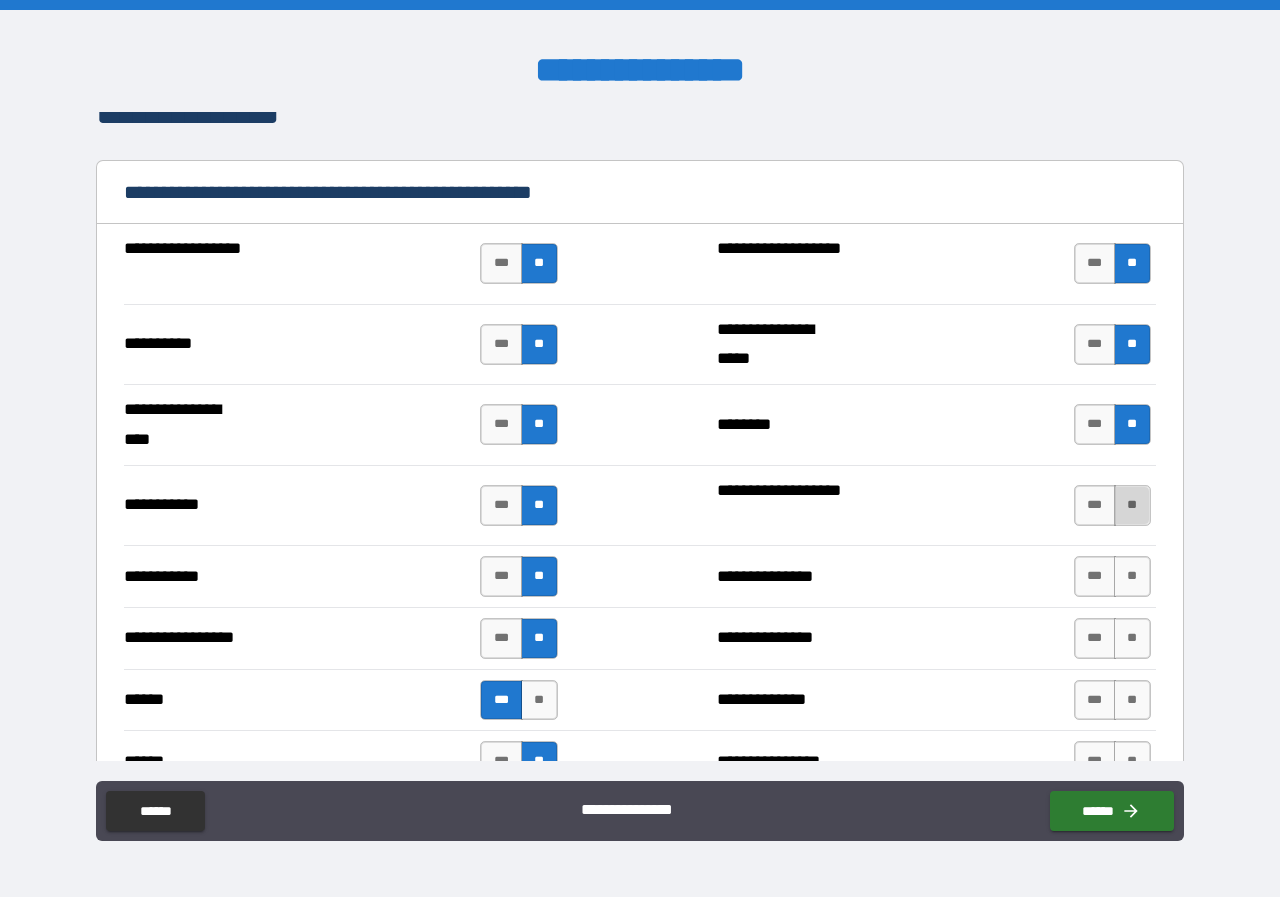 click on "**" at bounding box center (1132, 505) 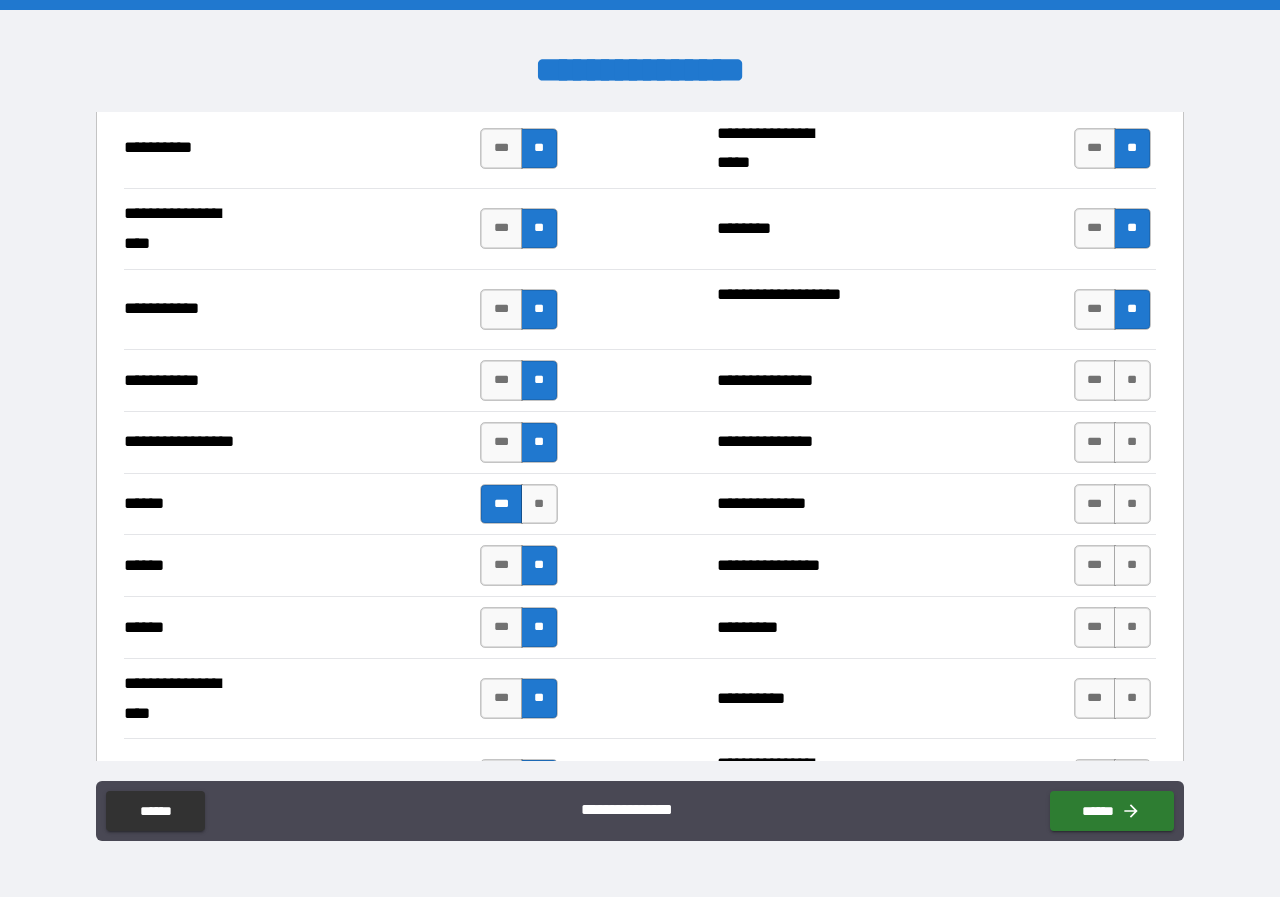 scroll, scrollTop: 2000, scrollLeft: 0, axis: vertical 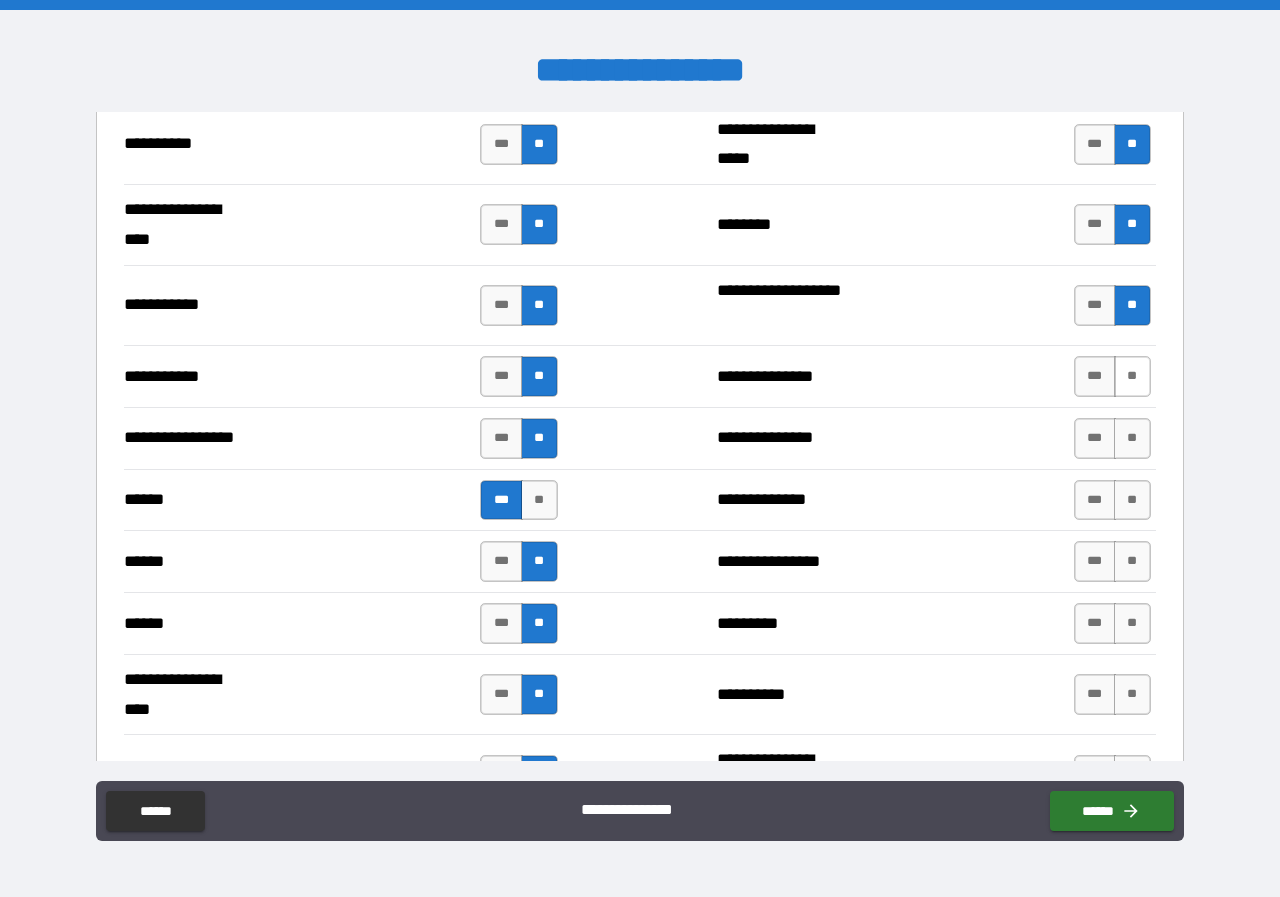 click on "**" at bounding box center [1132, 376] 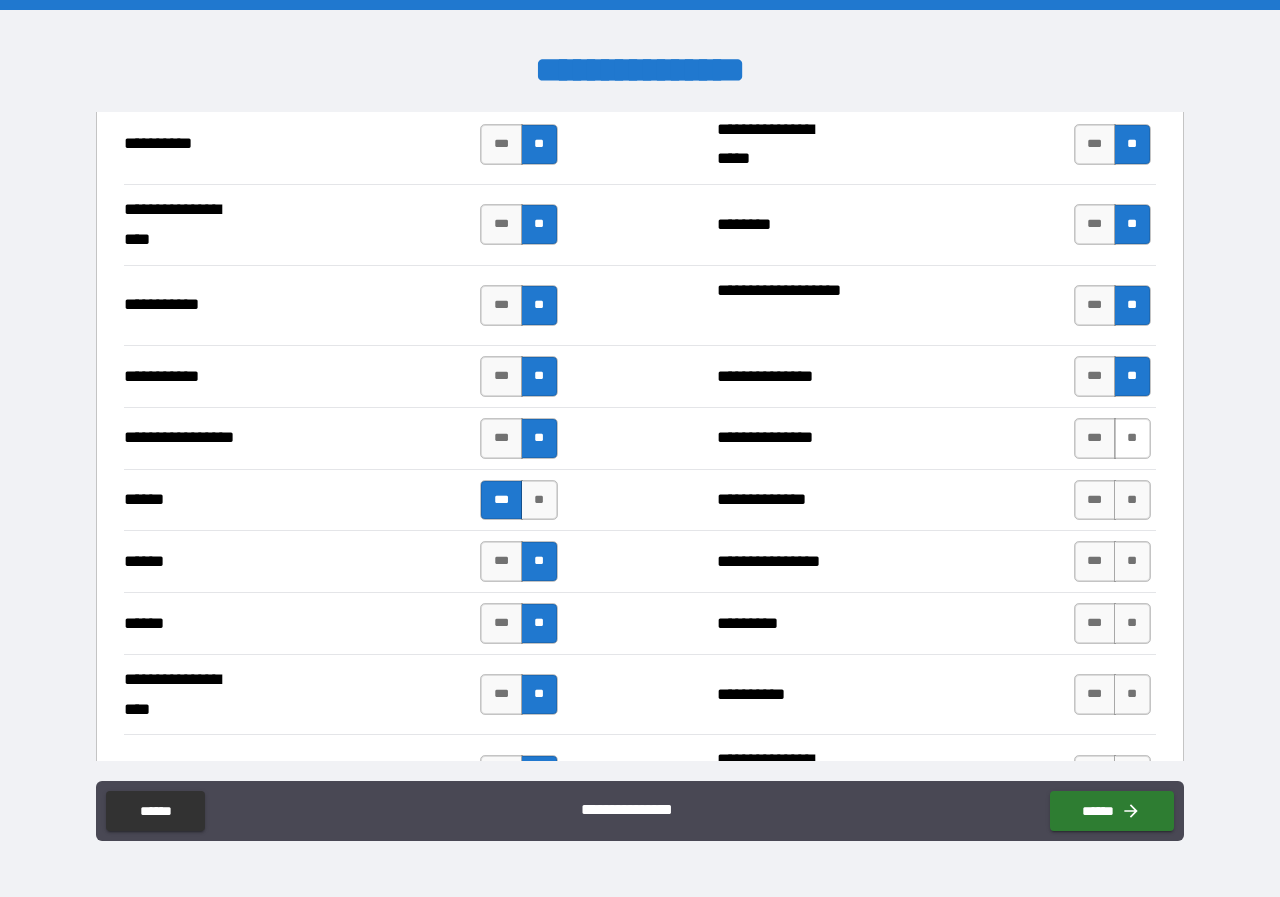 click on "**" at bounding box center (1132, 438) 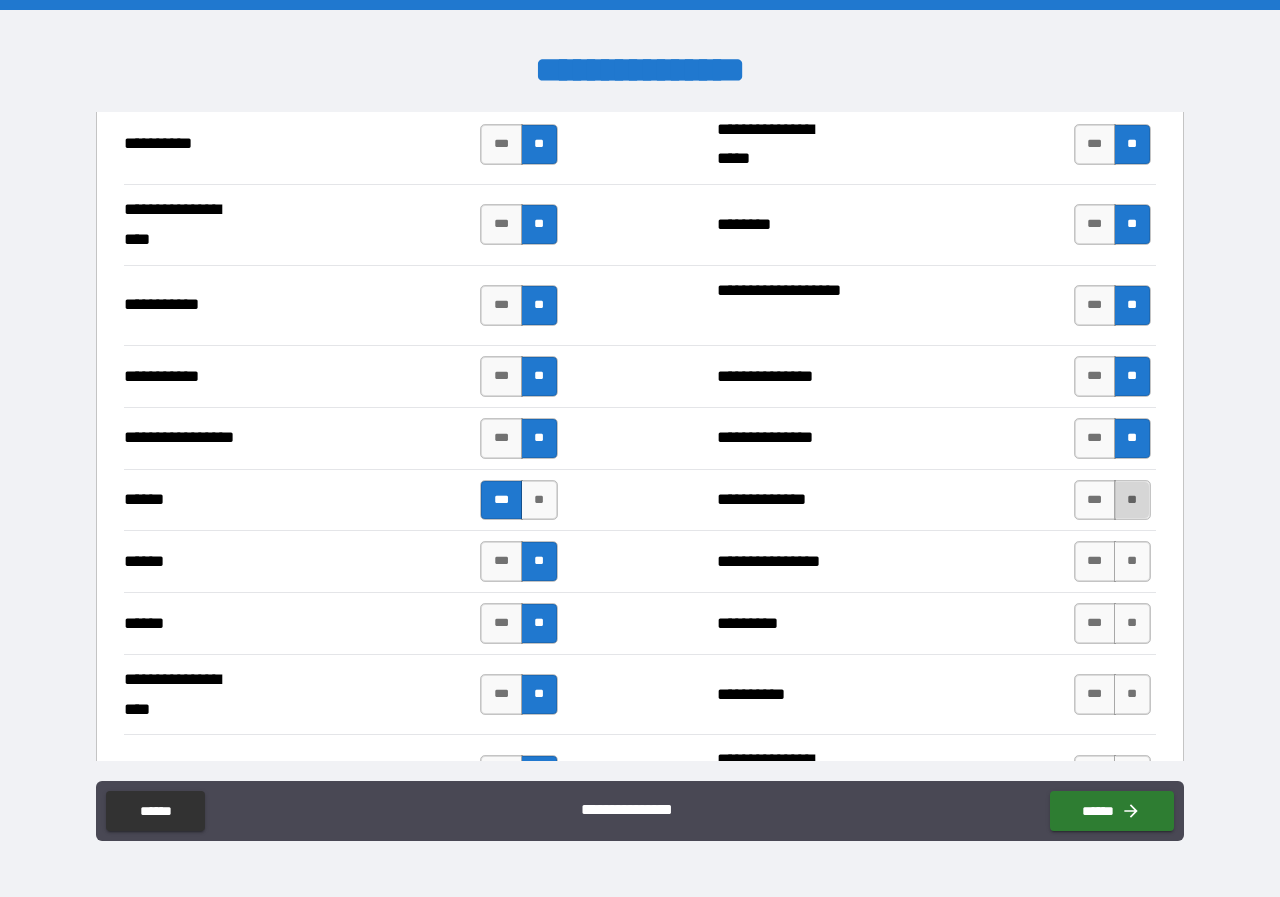 click on "**" at bounding box center [1132, 500] 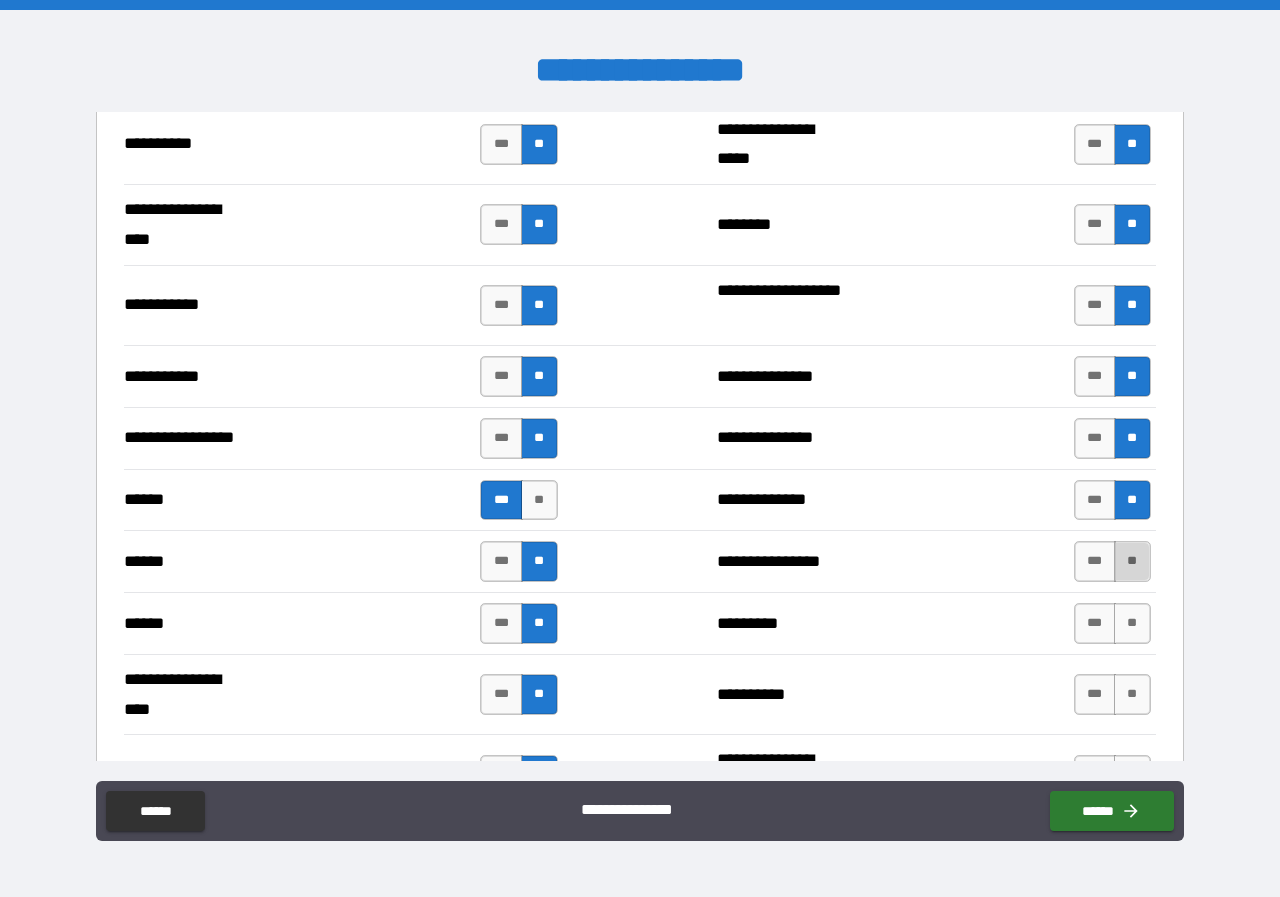 click on "**" at bounding box center [1132, 561] 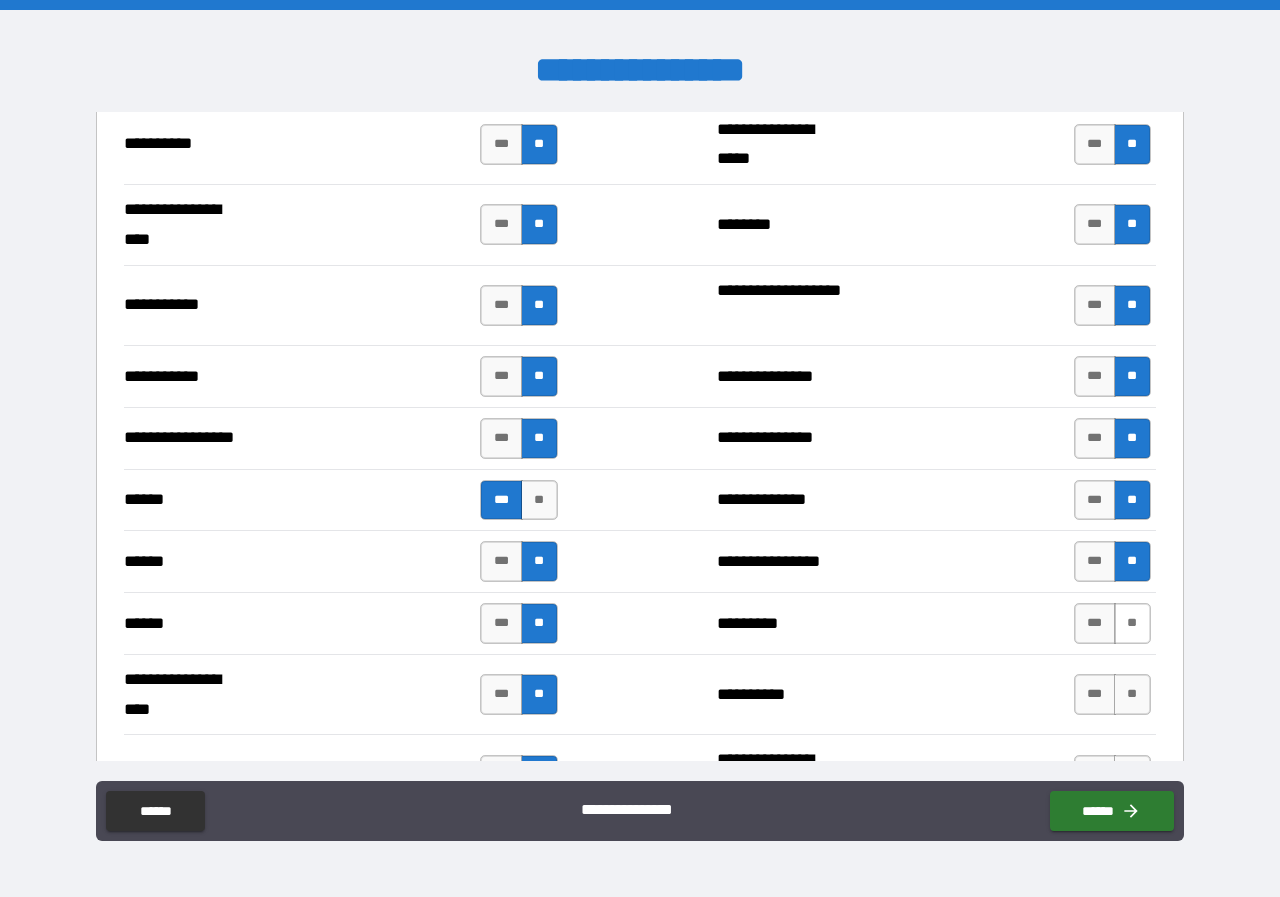 click on "**" at bounding box center [1132, 623] 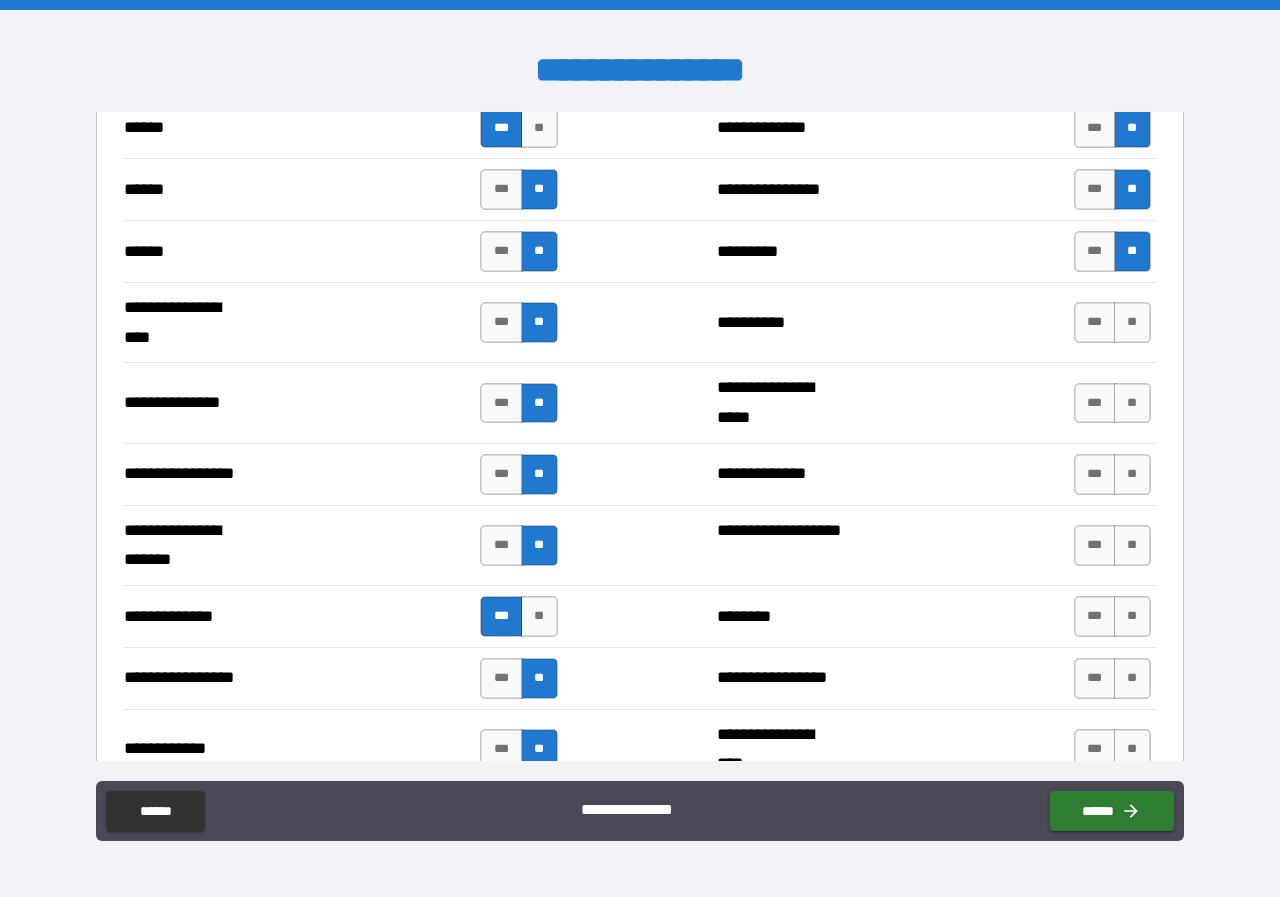 scroll, scrollTop: 2400, scrollLeft: 0, axis: vertical 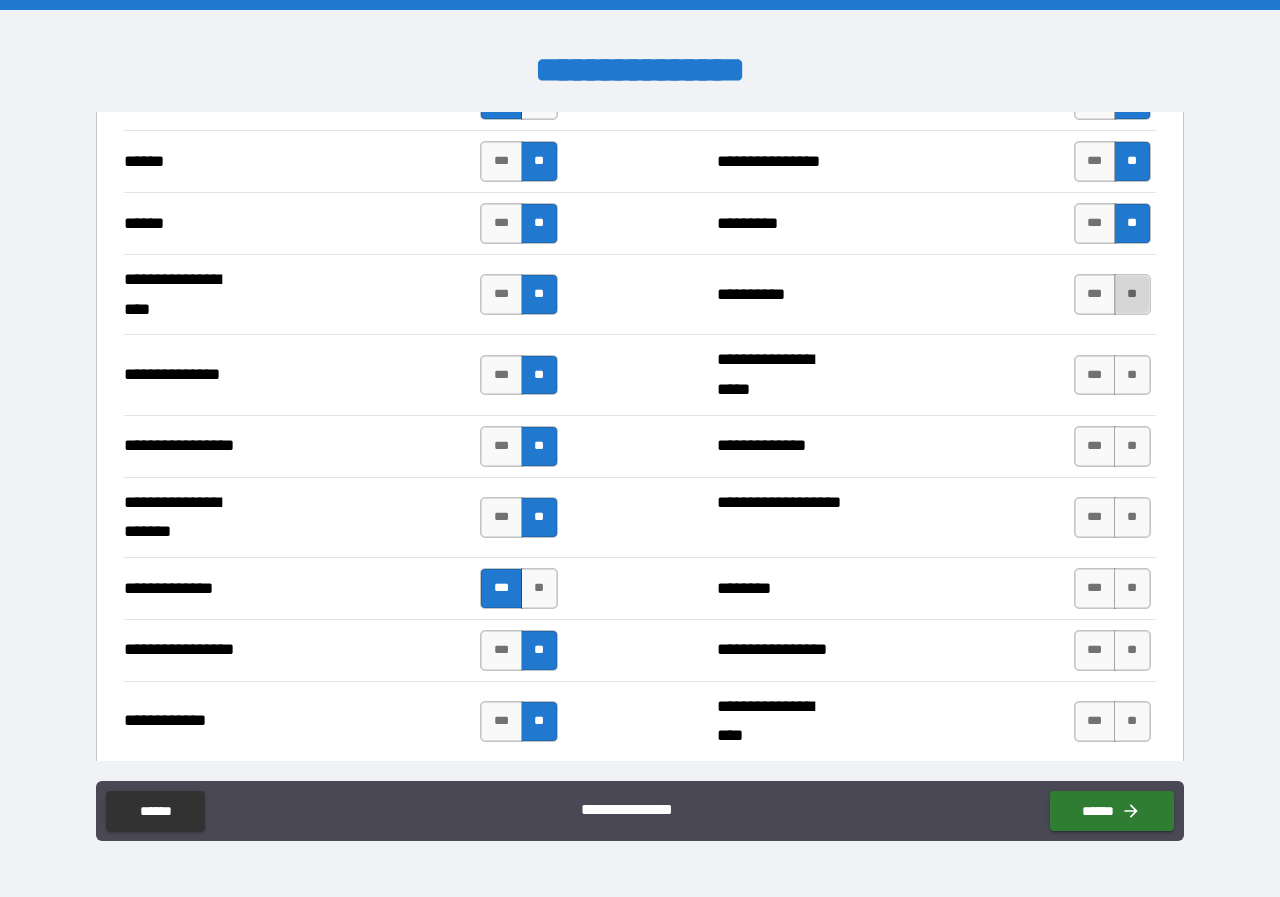 click on "**" at bounding box center [1132, 294] 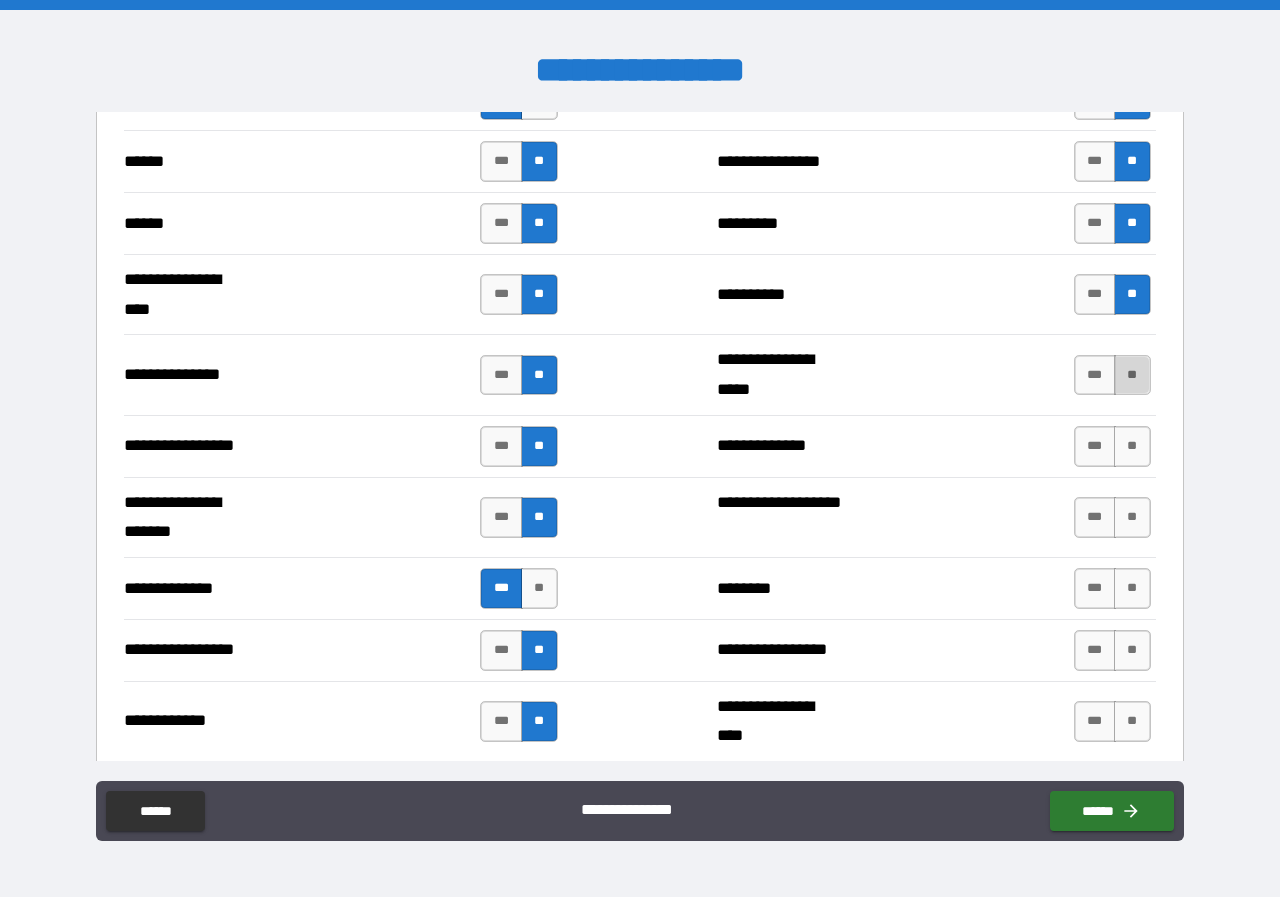 click on "**" at bounding box center (1132, 375) 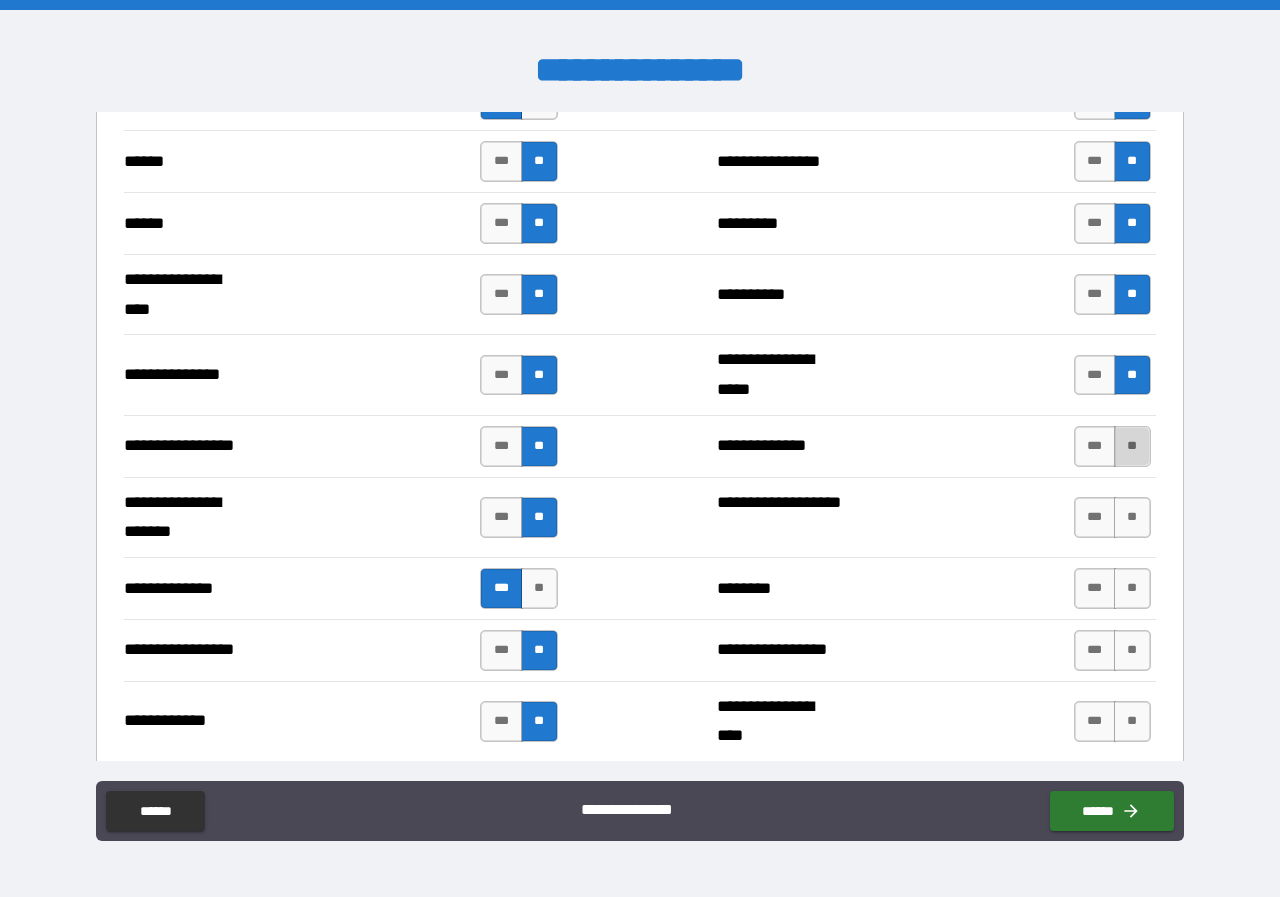 click on "**" at bounding box center (1132, 446) 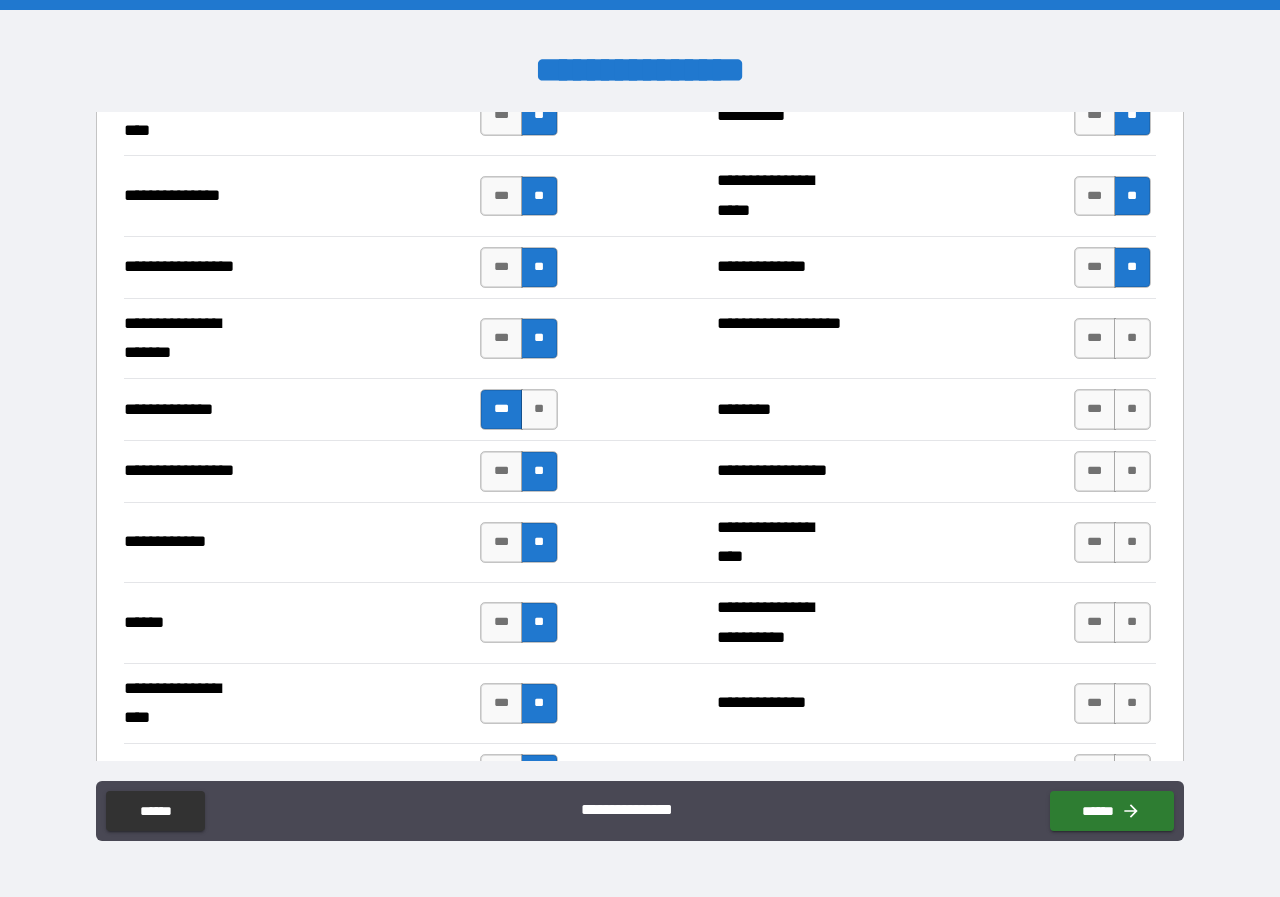 scroll, scrollTop: 2600, scrollLeft: 0, axis: vertical 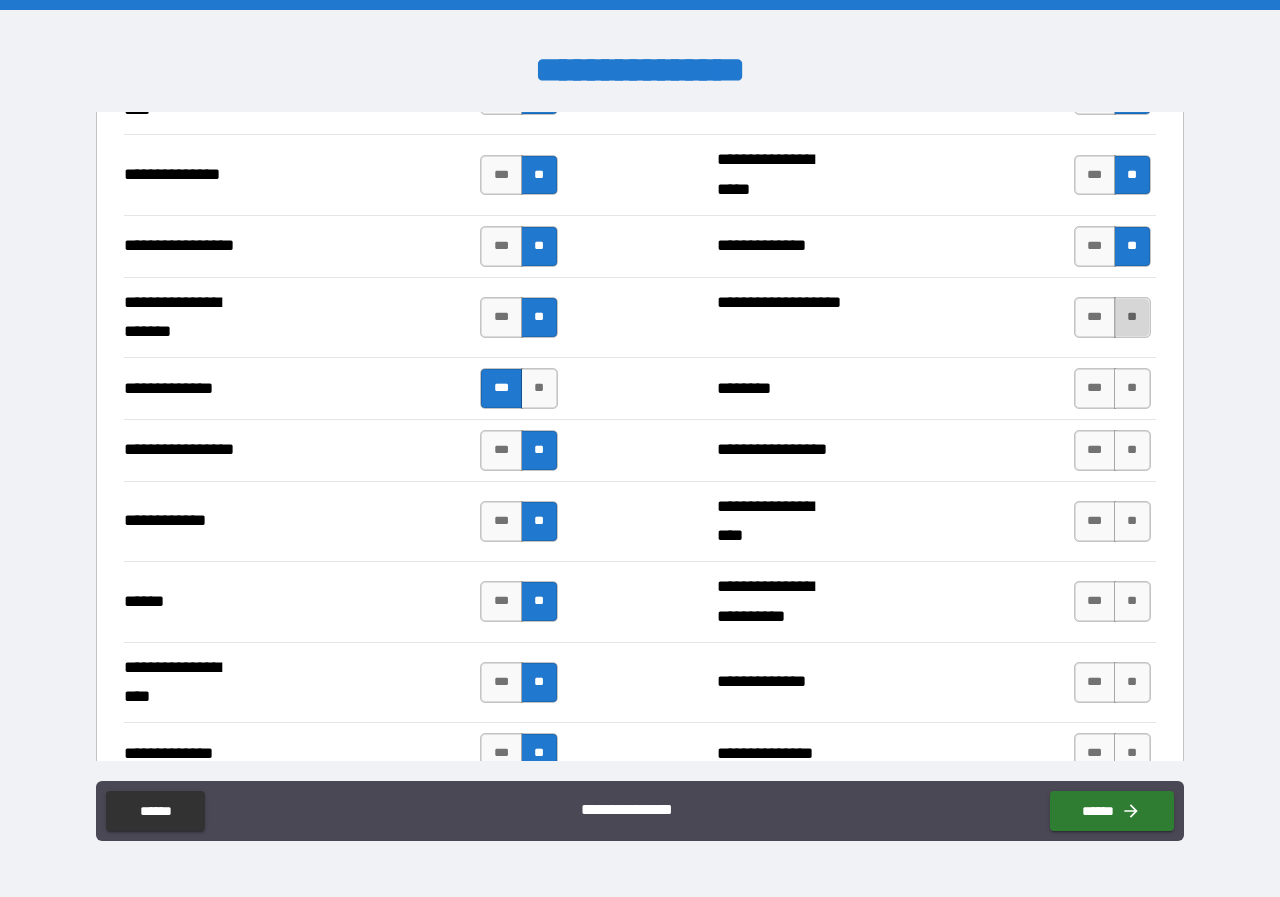 click on "**" at bounding box center (1132, 317) 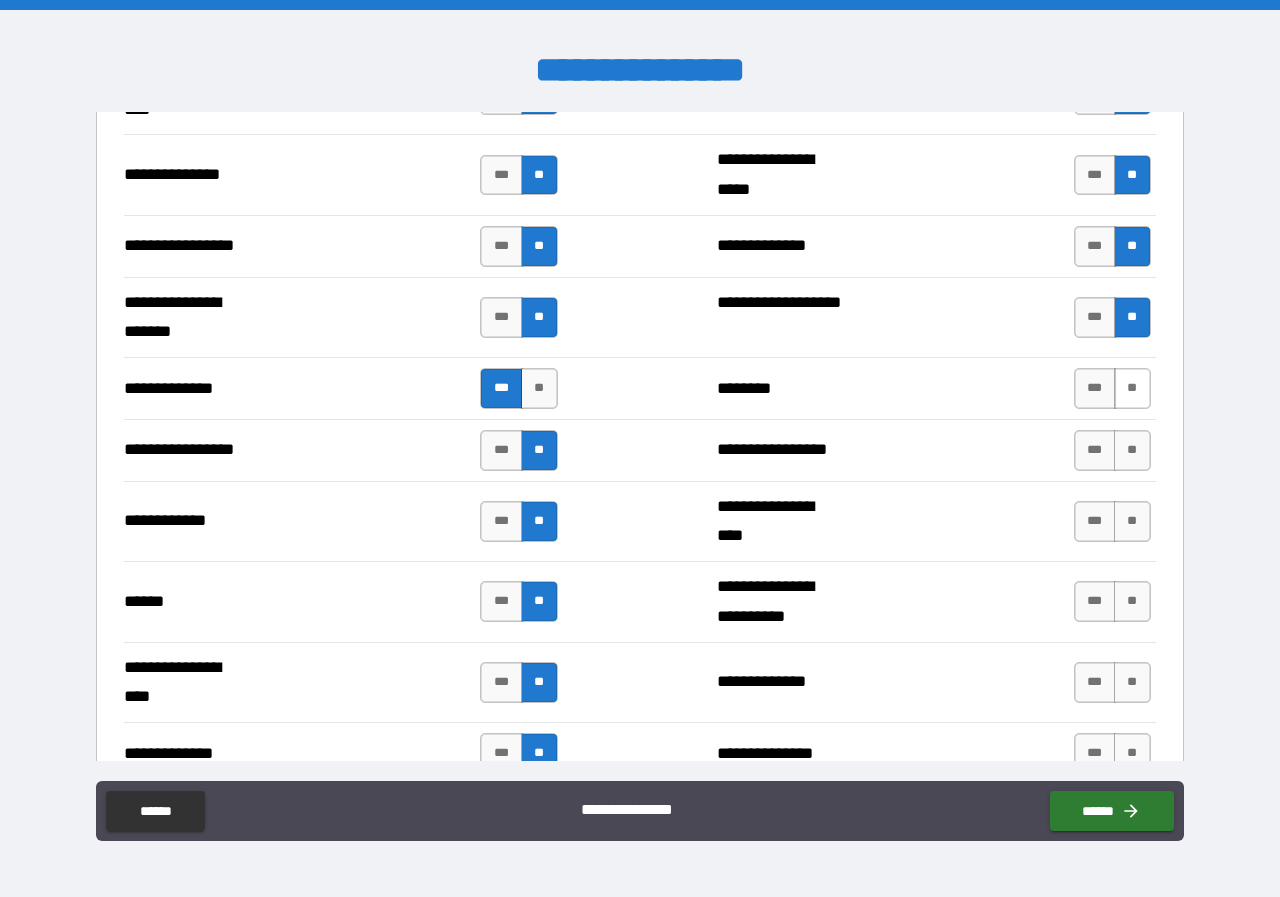 click on "**" at bounding box center [1132, 388] 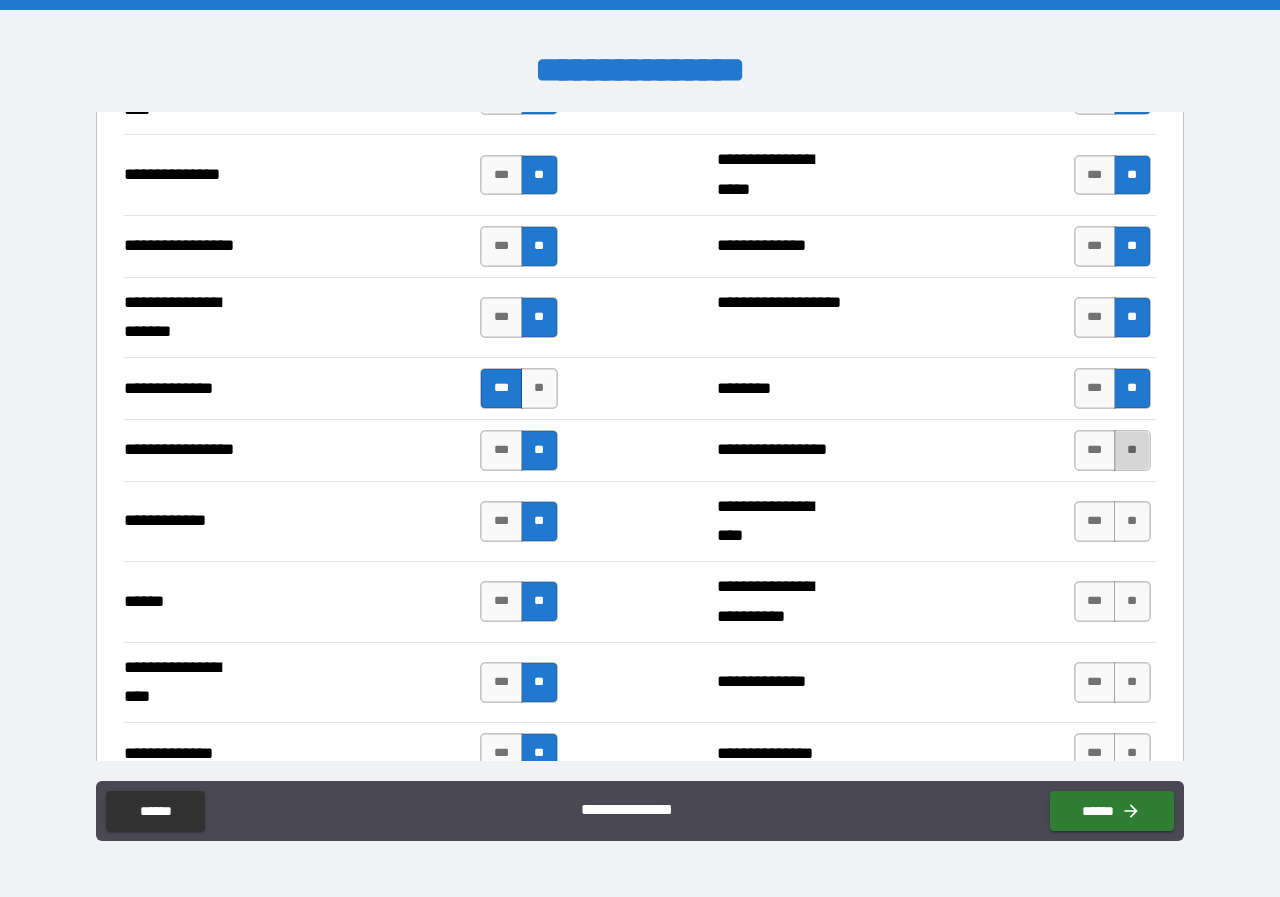 click on "**" at bounding box center [1132, 450] 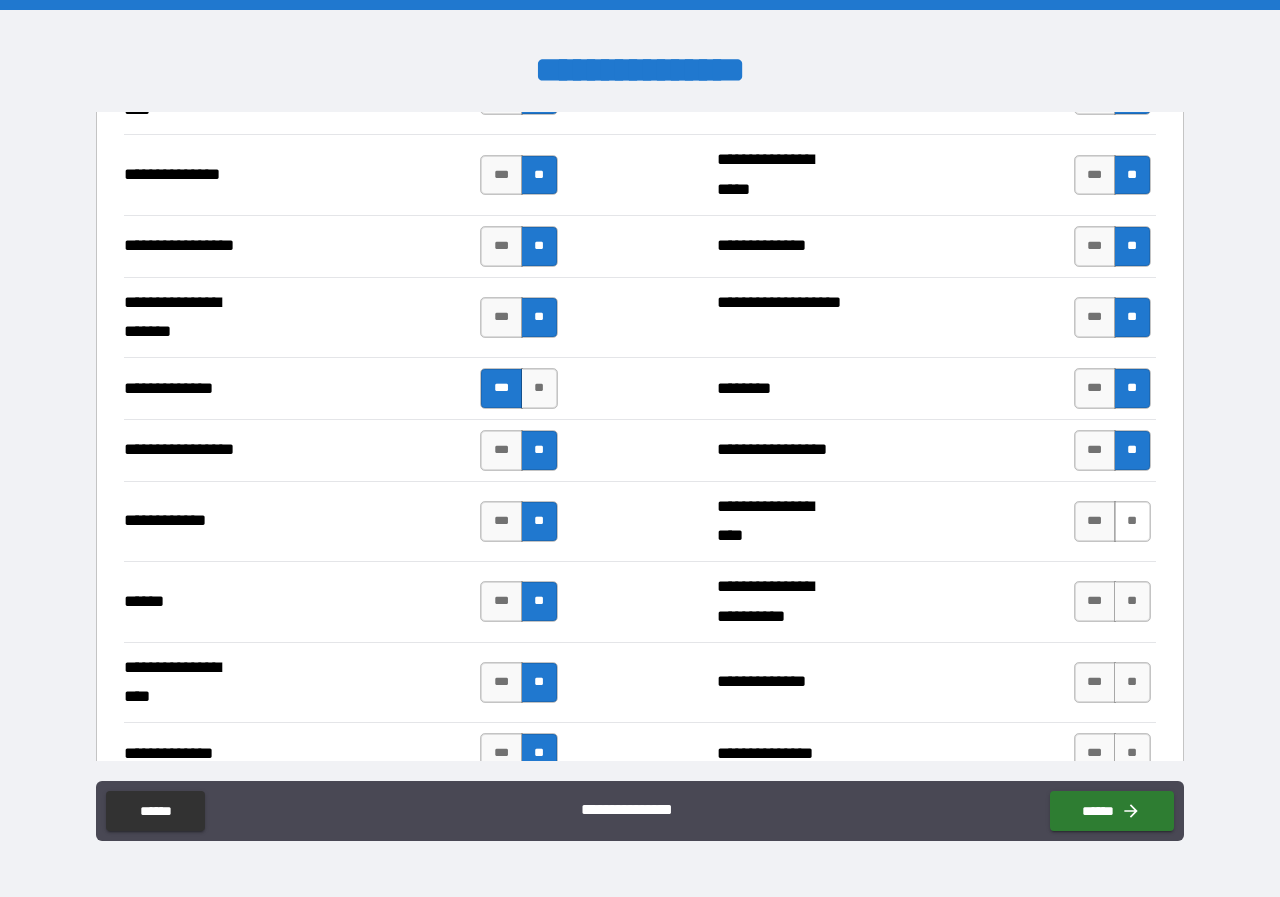 click on "**" at bounding box center (1132, 521) 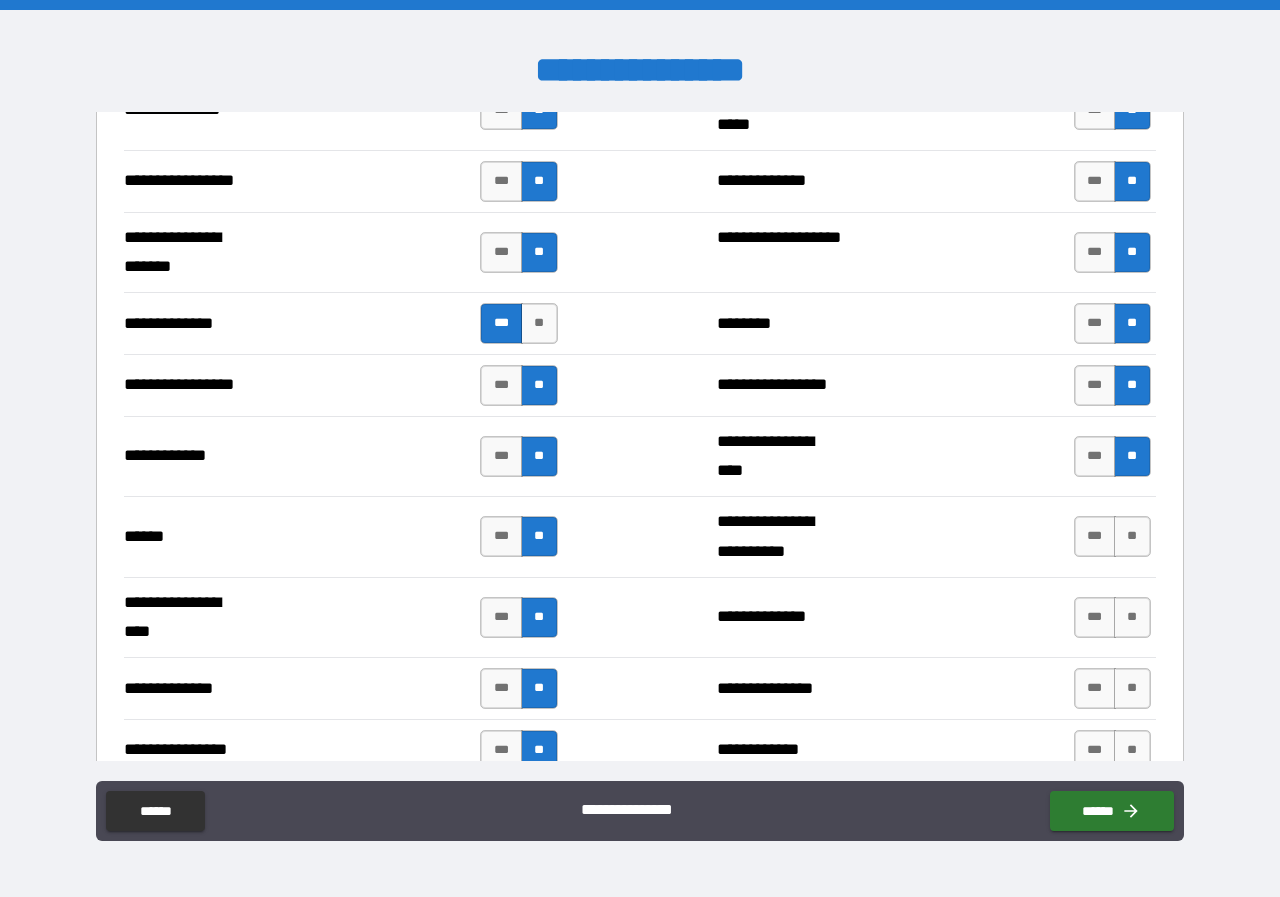 scroll, scrollTop: 2800, scrollLeft: 0, axis: vertical 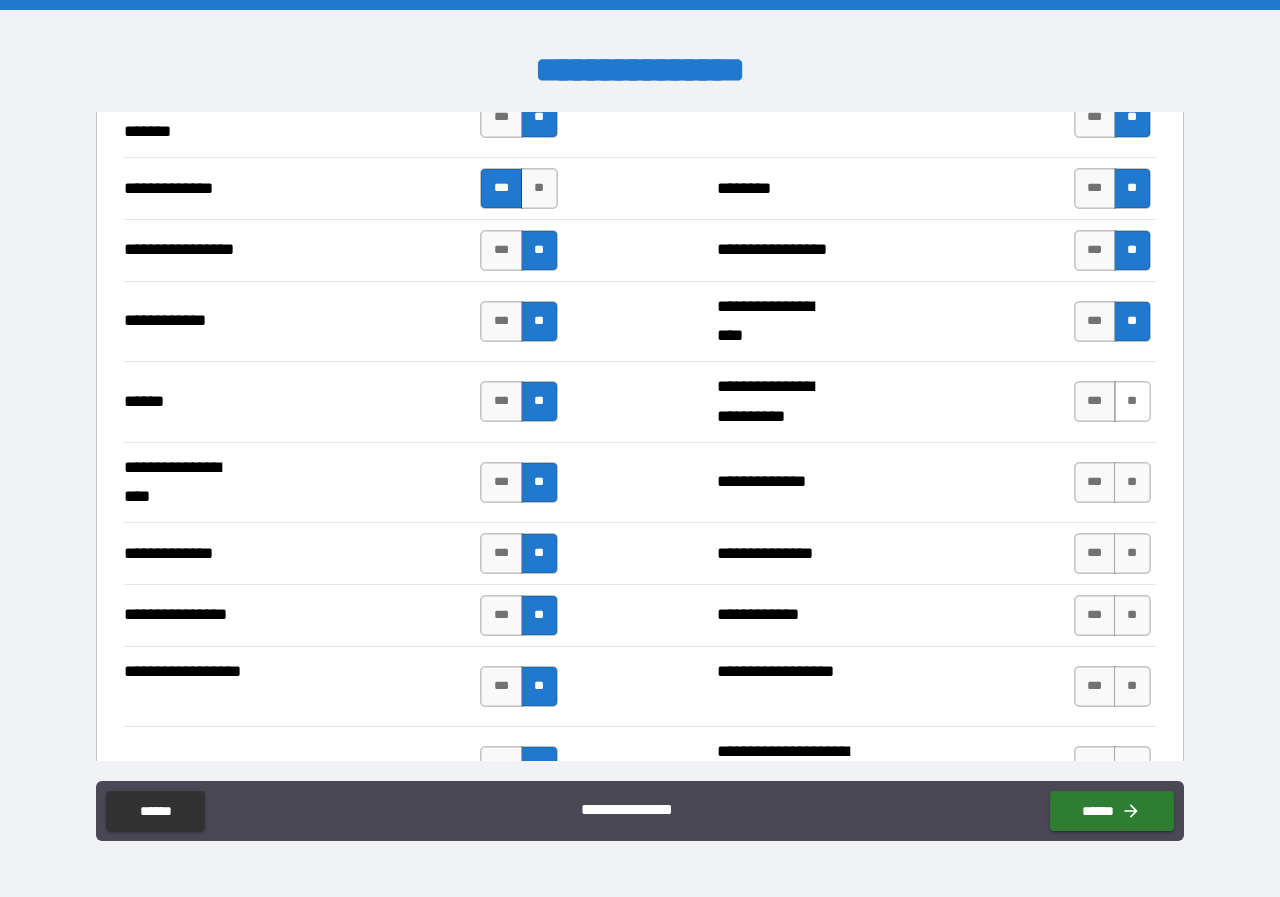 click on "**" at bounding box center (1132, 401) 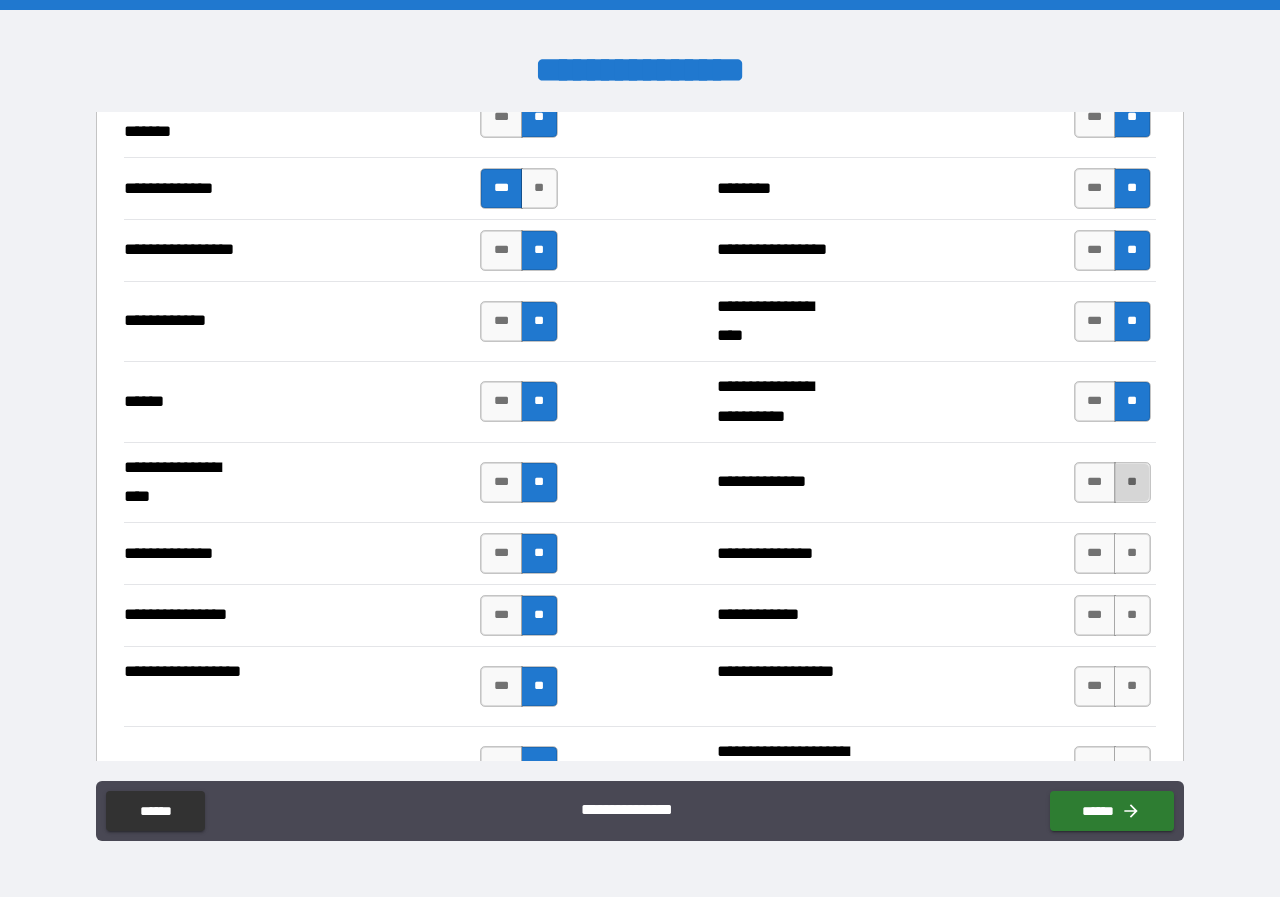 click on "**" at bounding box center [1132, 482] 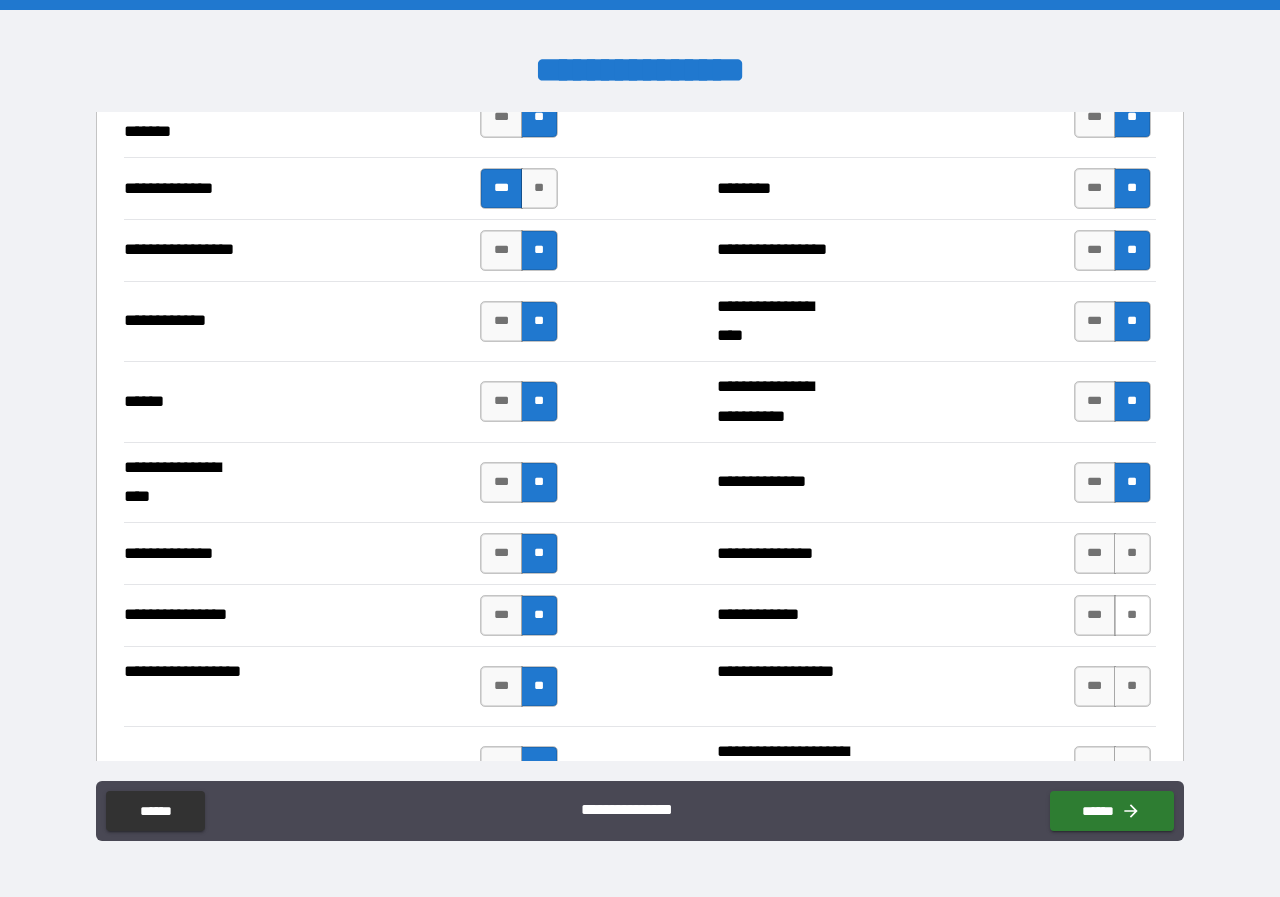 scroll, scrollTop: 2900, scrollLeft: 0, axis: vertical 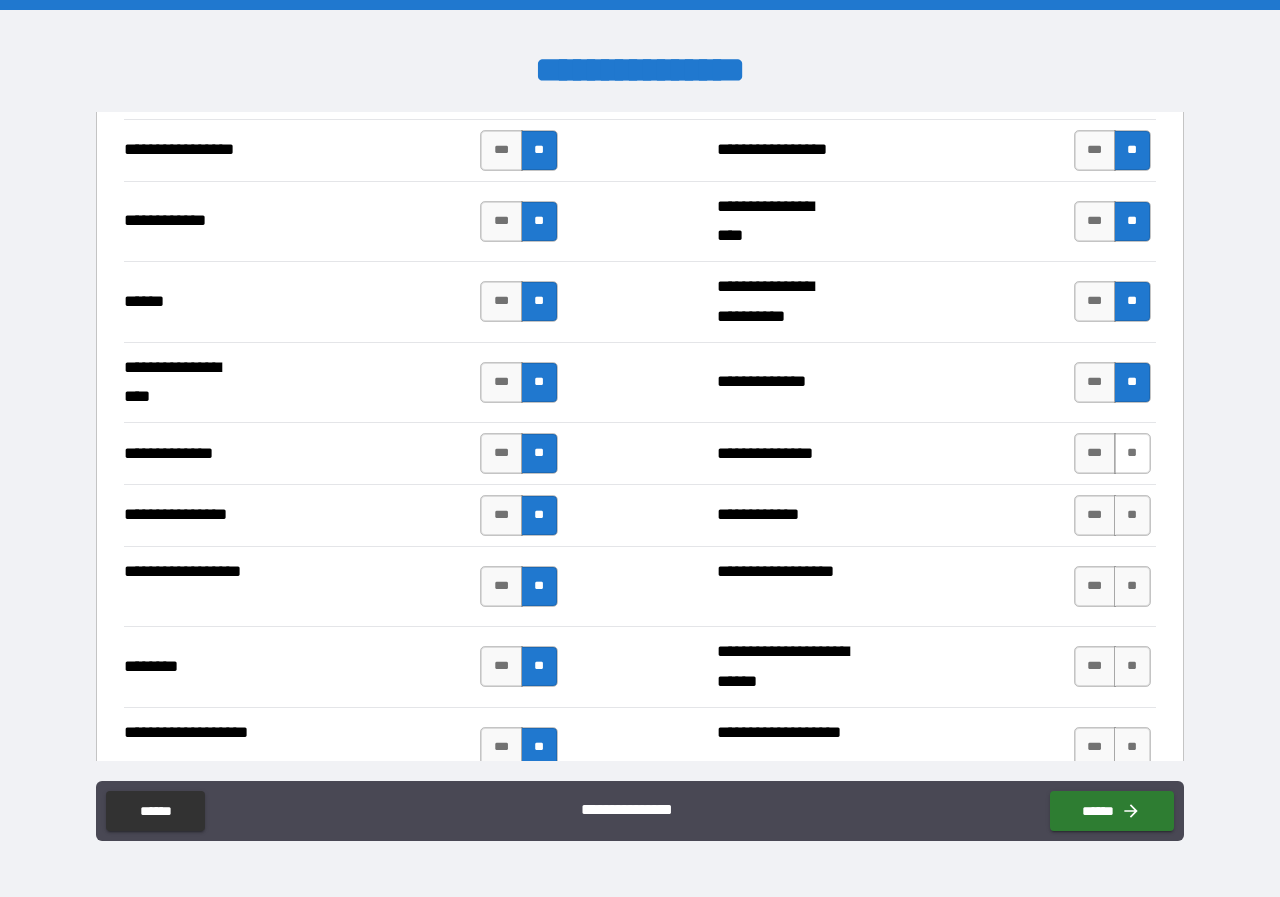 click on "**" at bounding box center [1132, 453] 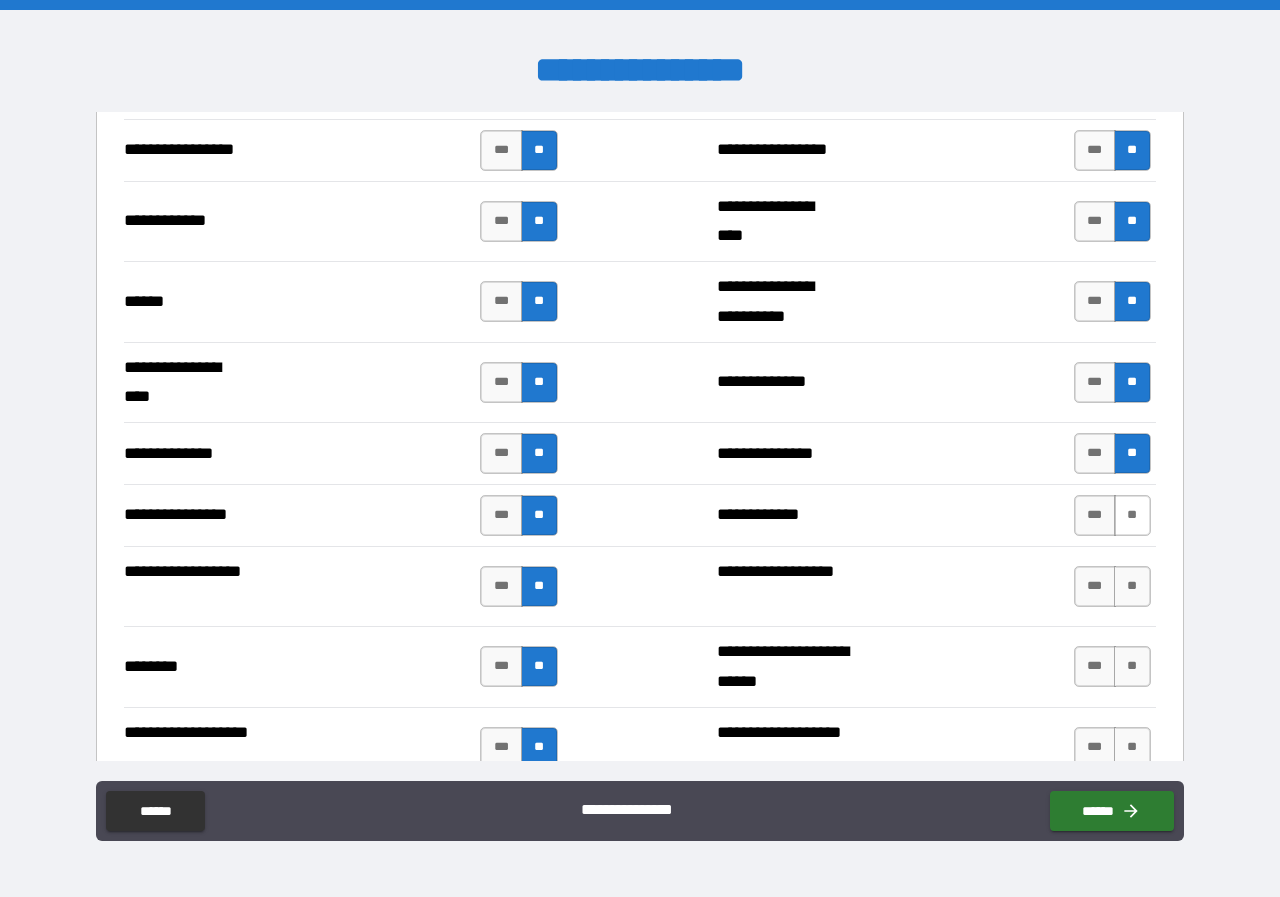 click on "**" at bounding box center [1132, 515] 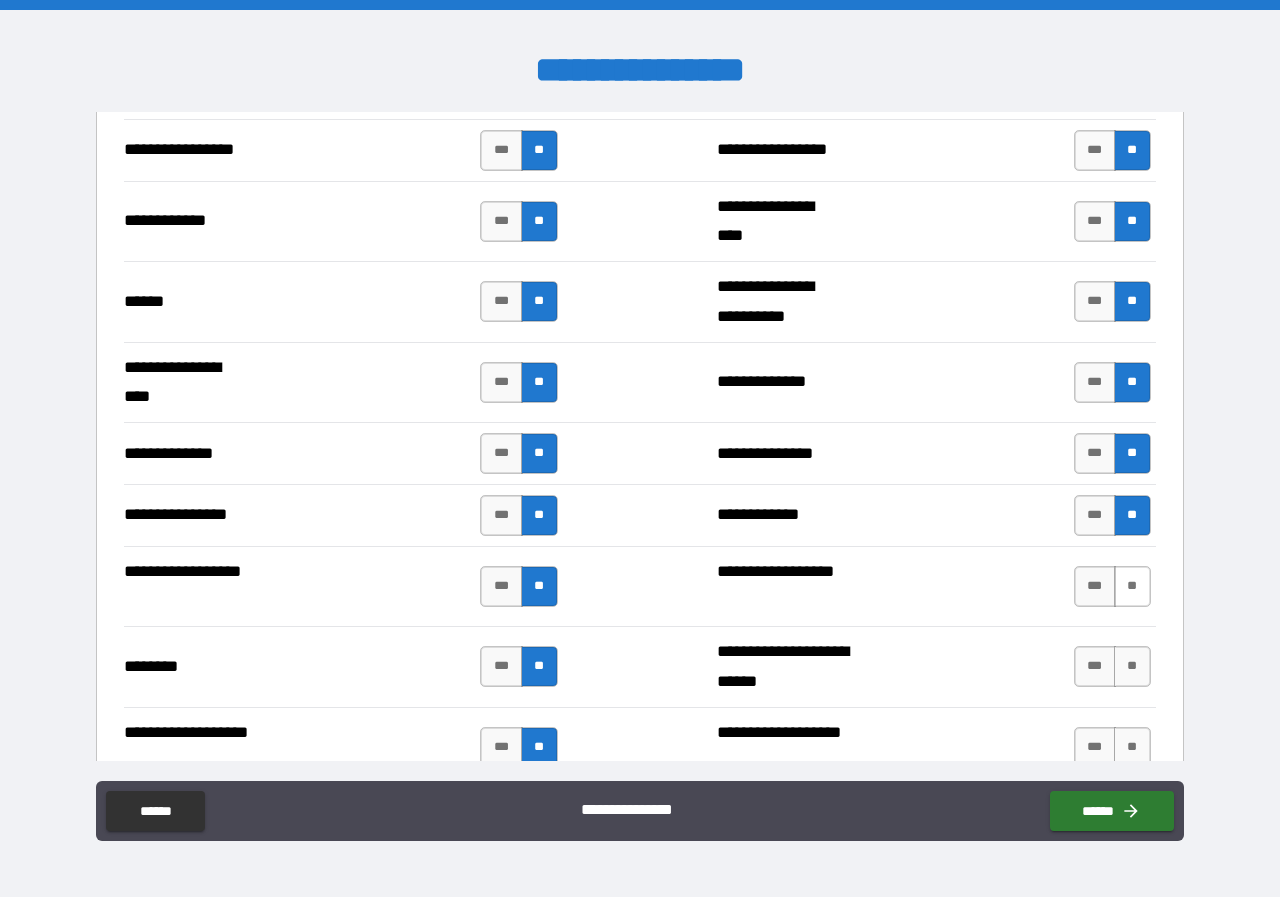 click on "**" at bounding box center (1132, 586) 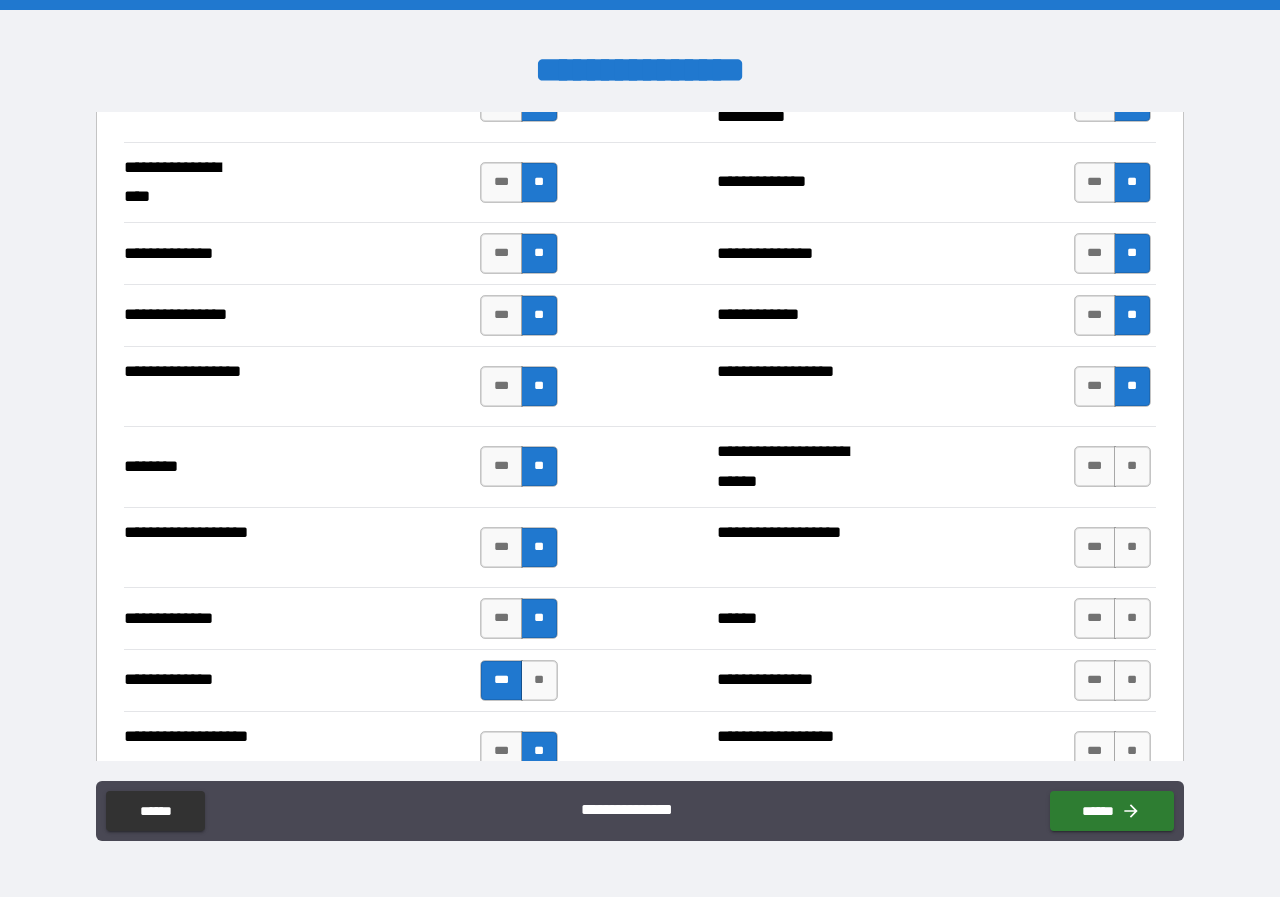 scroll, scrollTop: 3200, scrollLeft: 0, axis: vertical 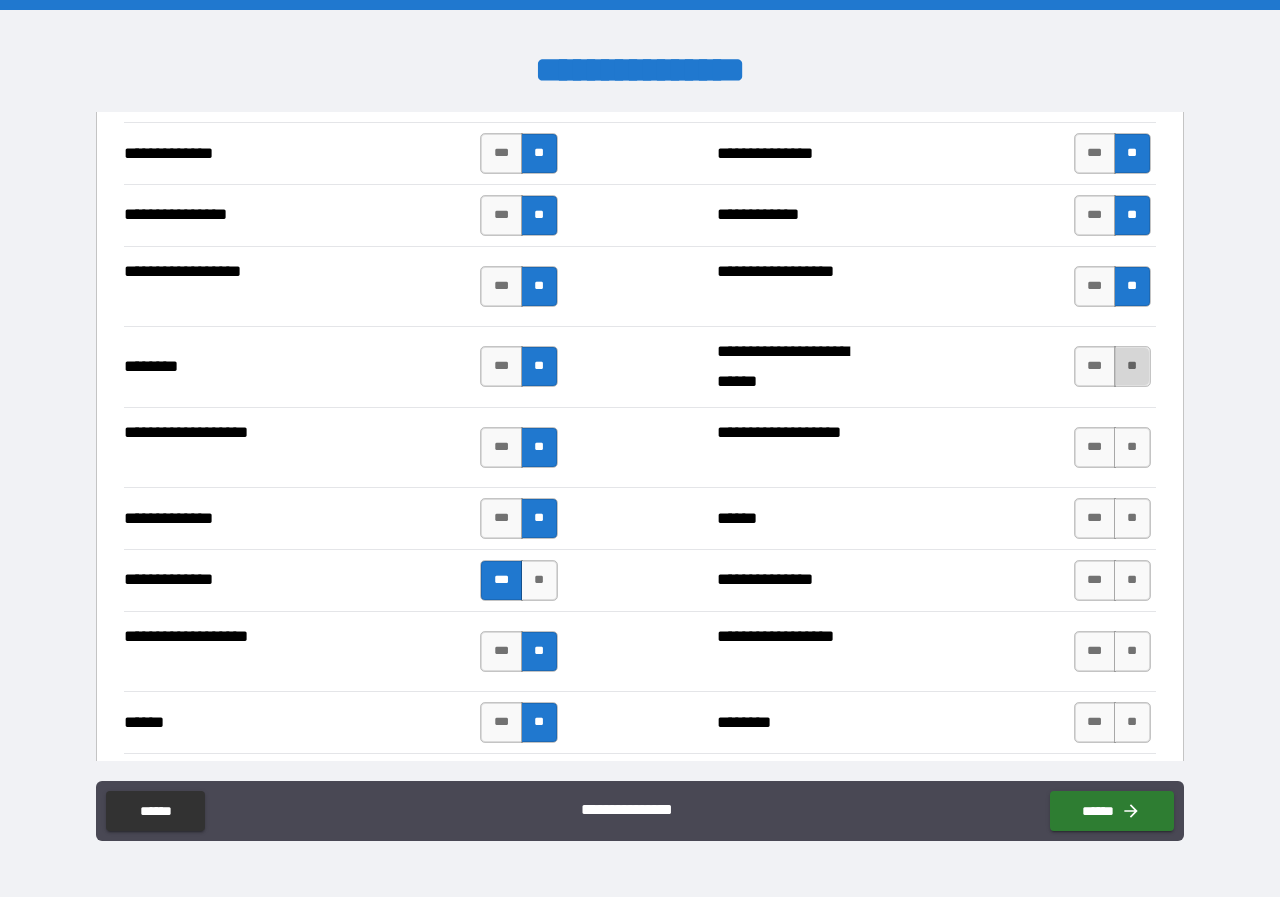 click on "**" at bounding box center (1132, 366) 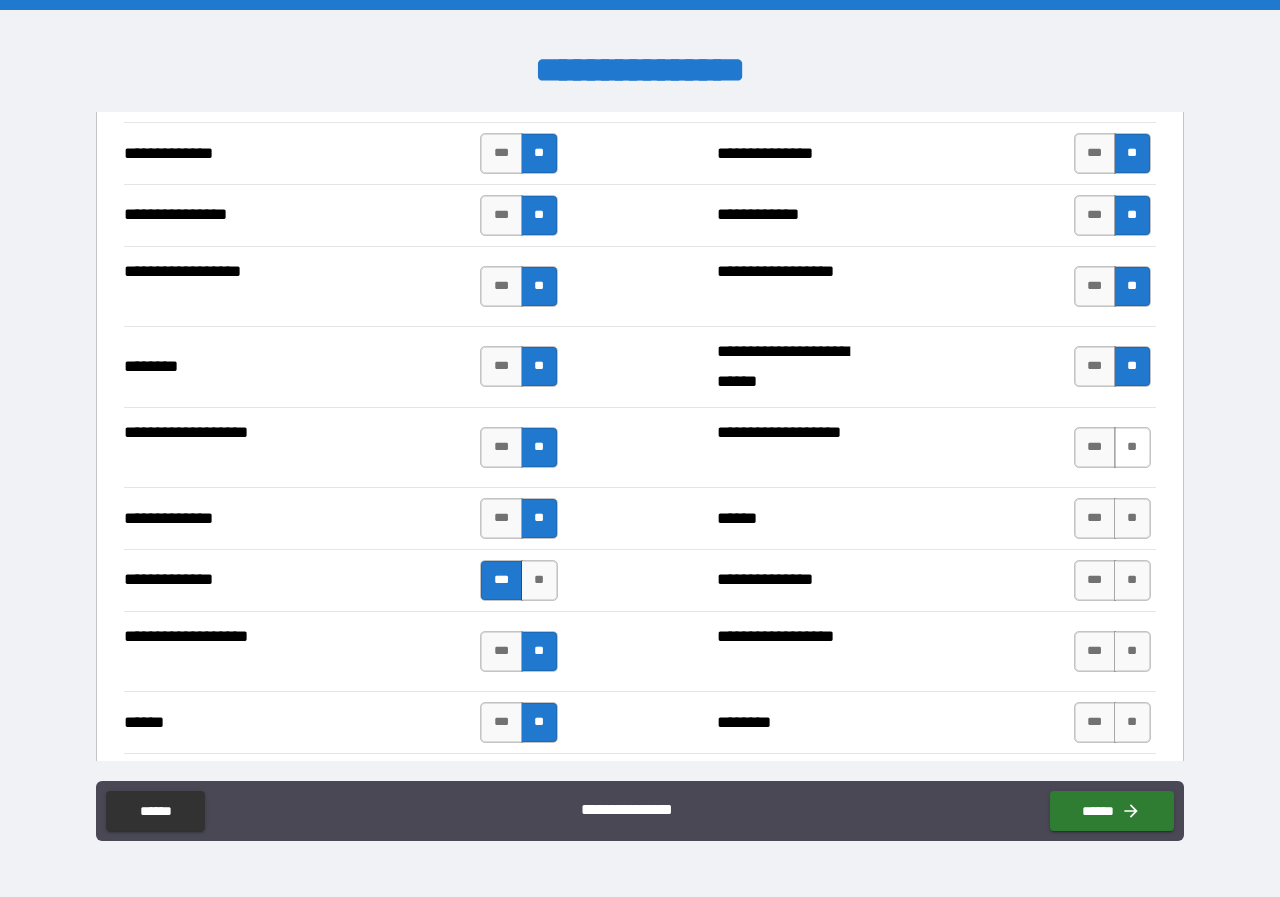 click on "**" at bounding box center (1132, 447) 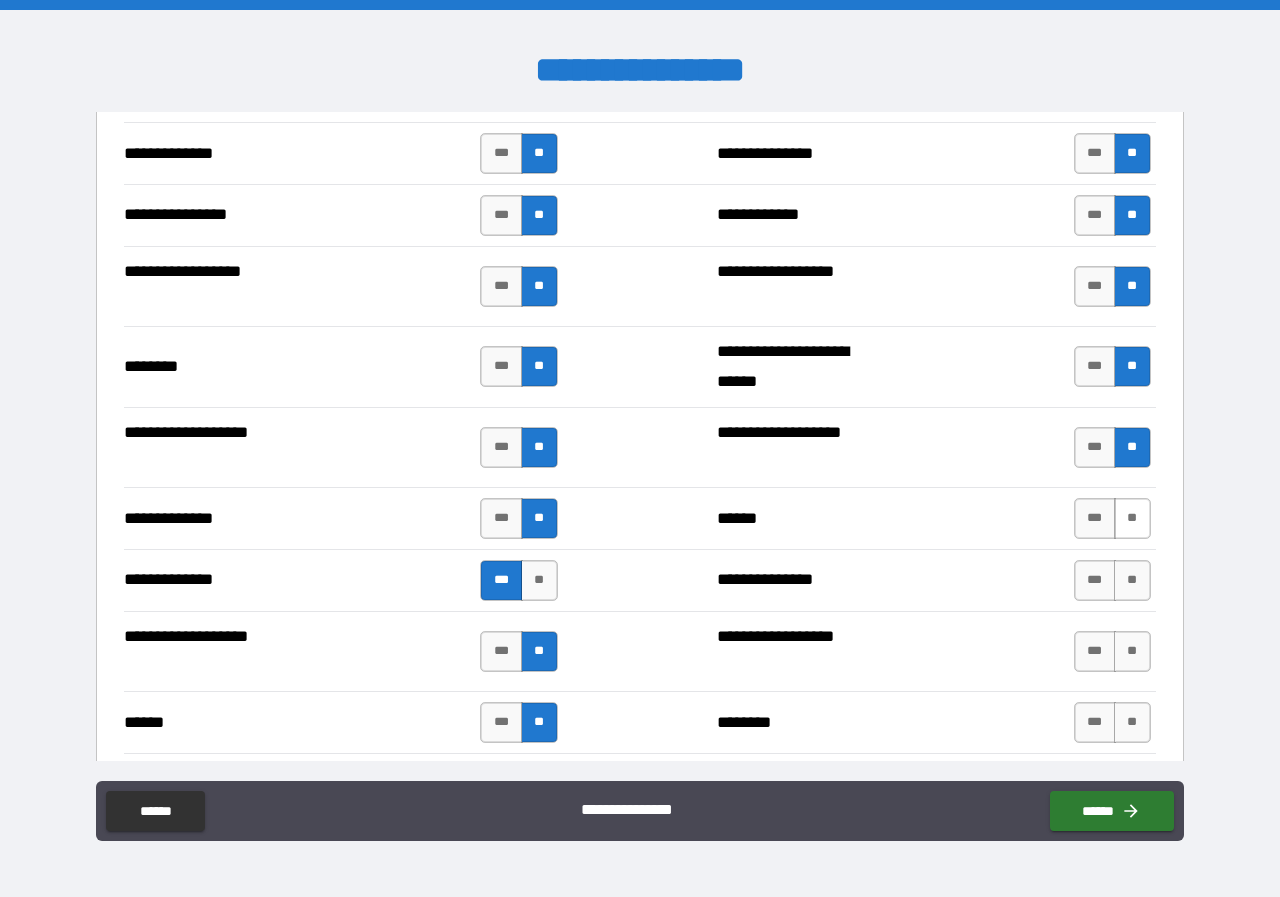 click on "**" at bounding box center [1132, 518] 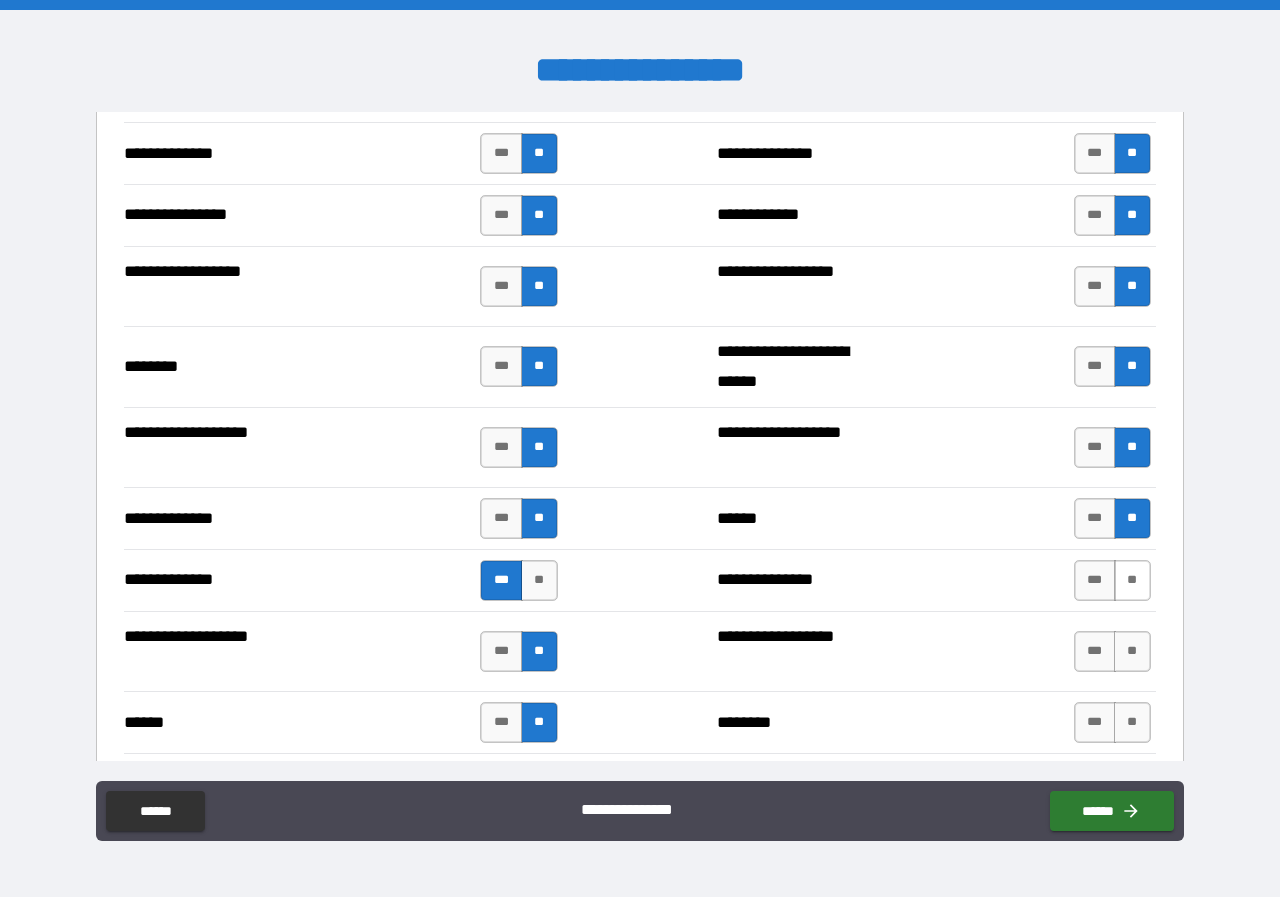 click on "**" at bounding box center [1132, 580] 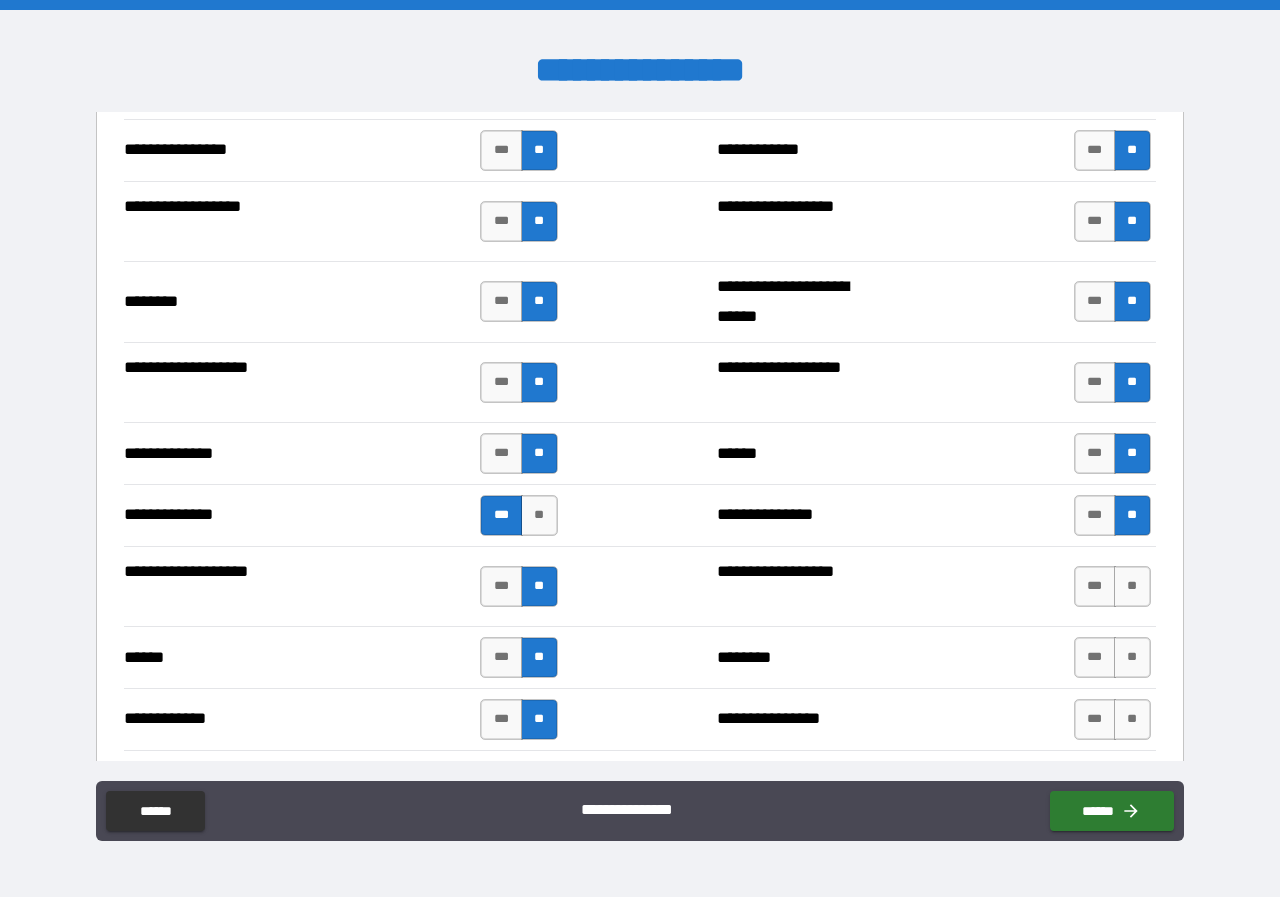 scroll, scrollTop: 3400, scrollLeft: 0, axis: vertical 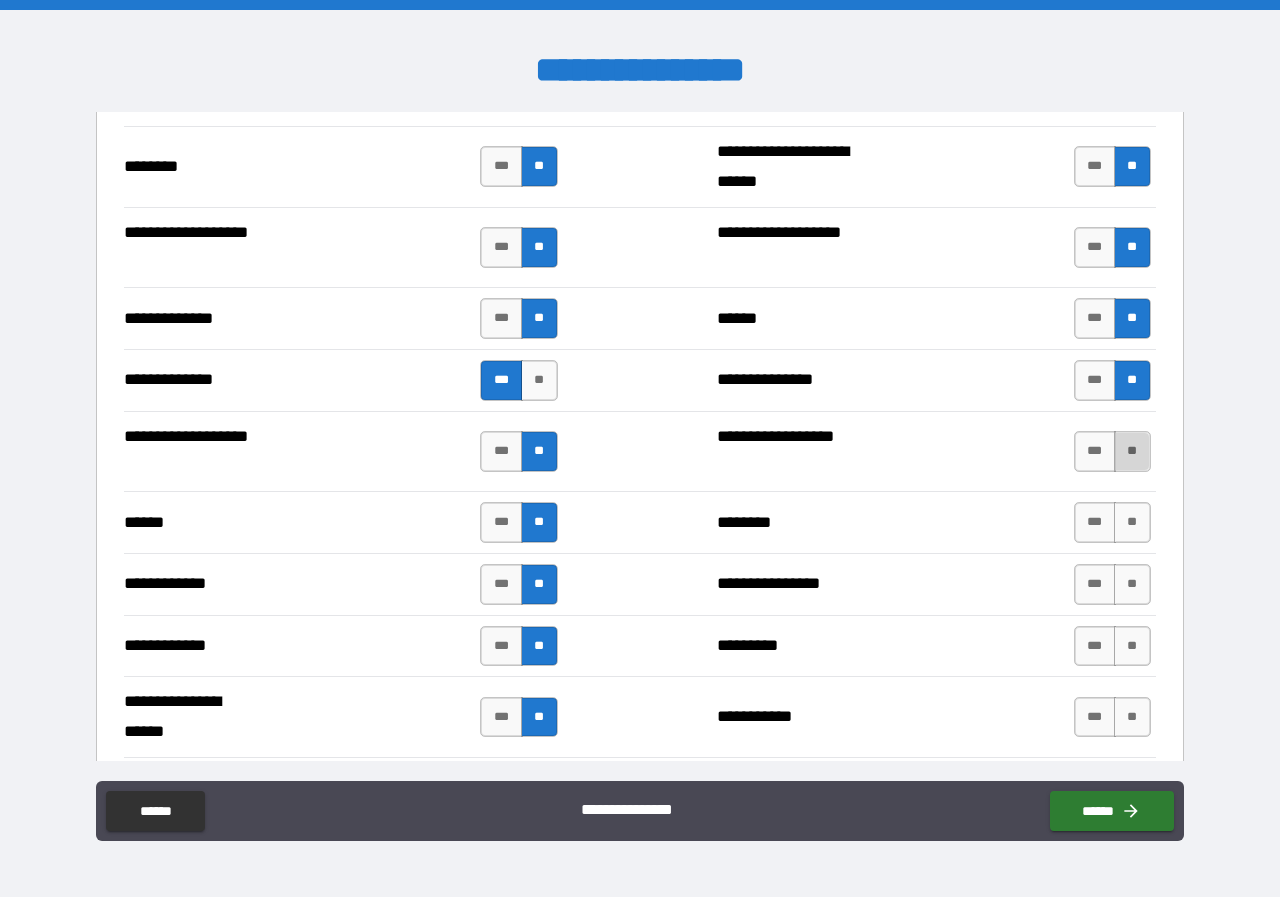 click on "**" at bounding box center [1132, 451] 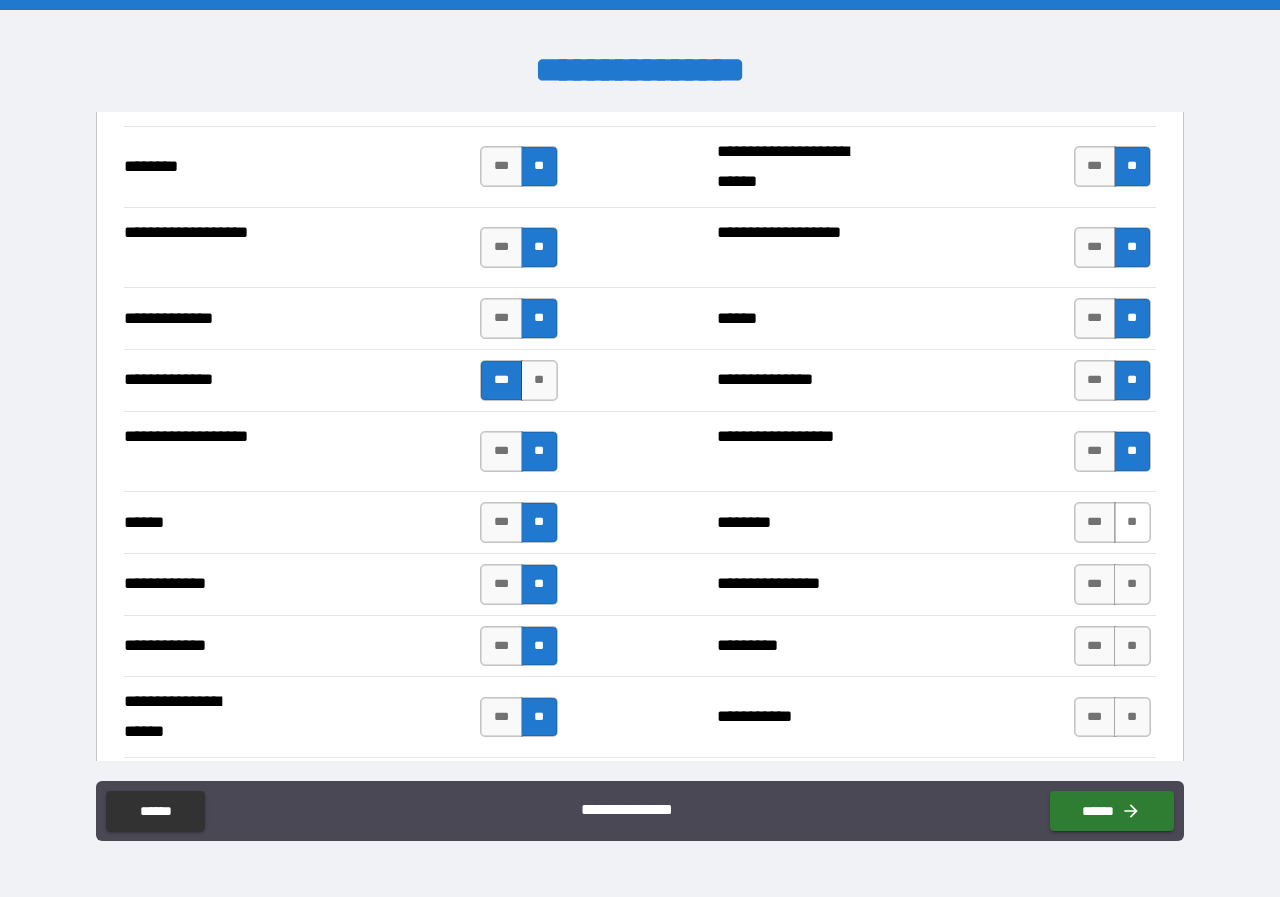 click on "**" at bounding box center [1132, 522] 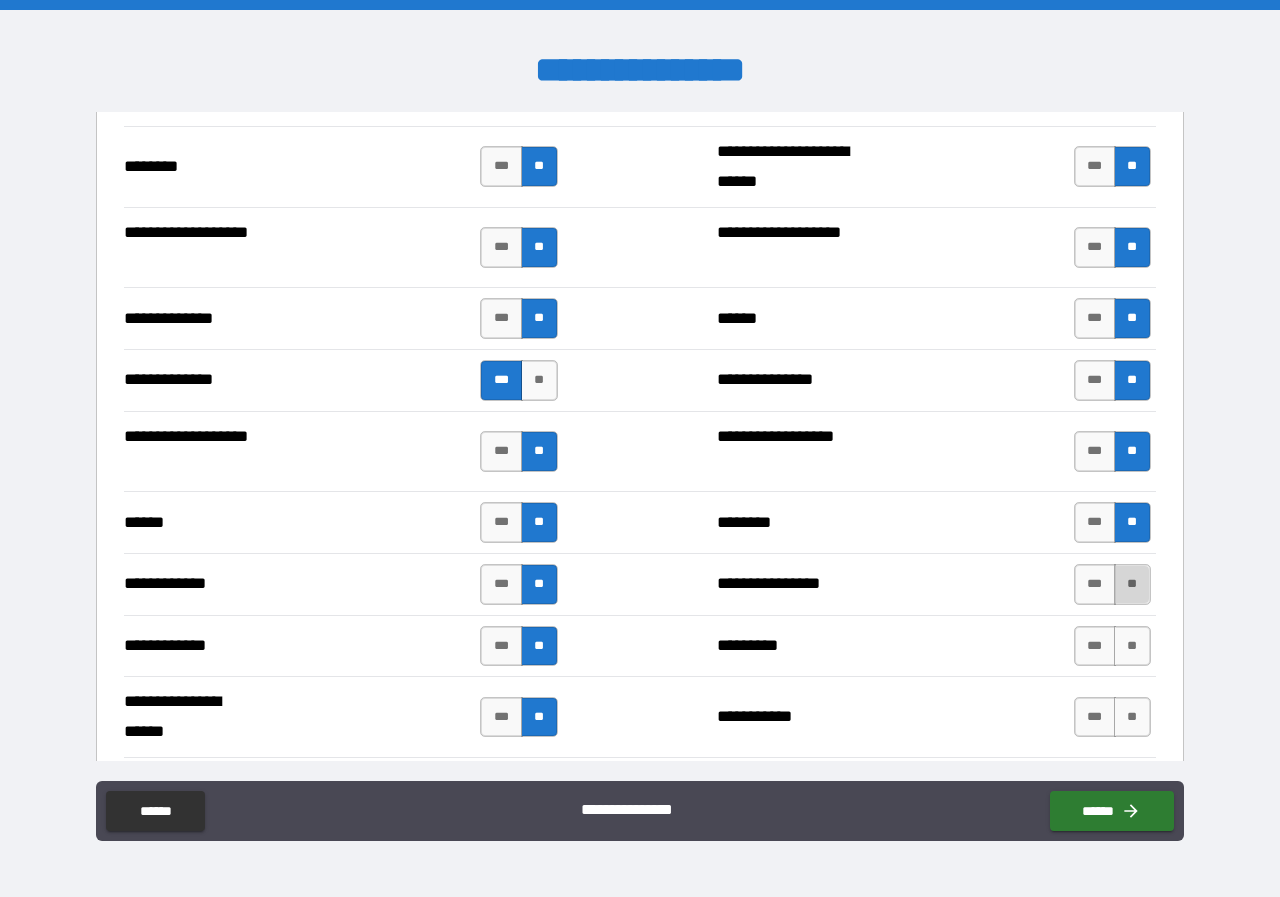 click on "**" at bounding box center [1132, 584] 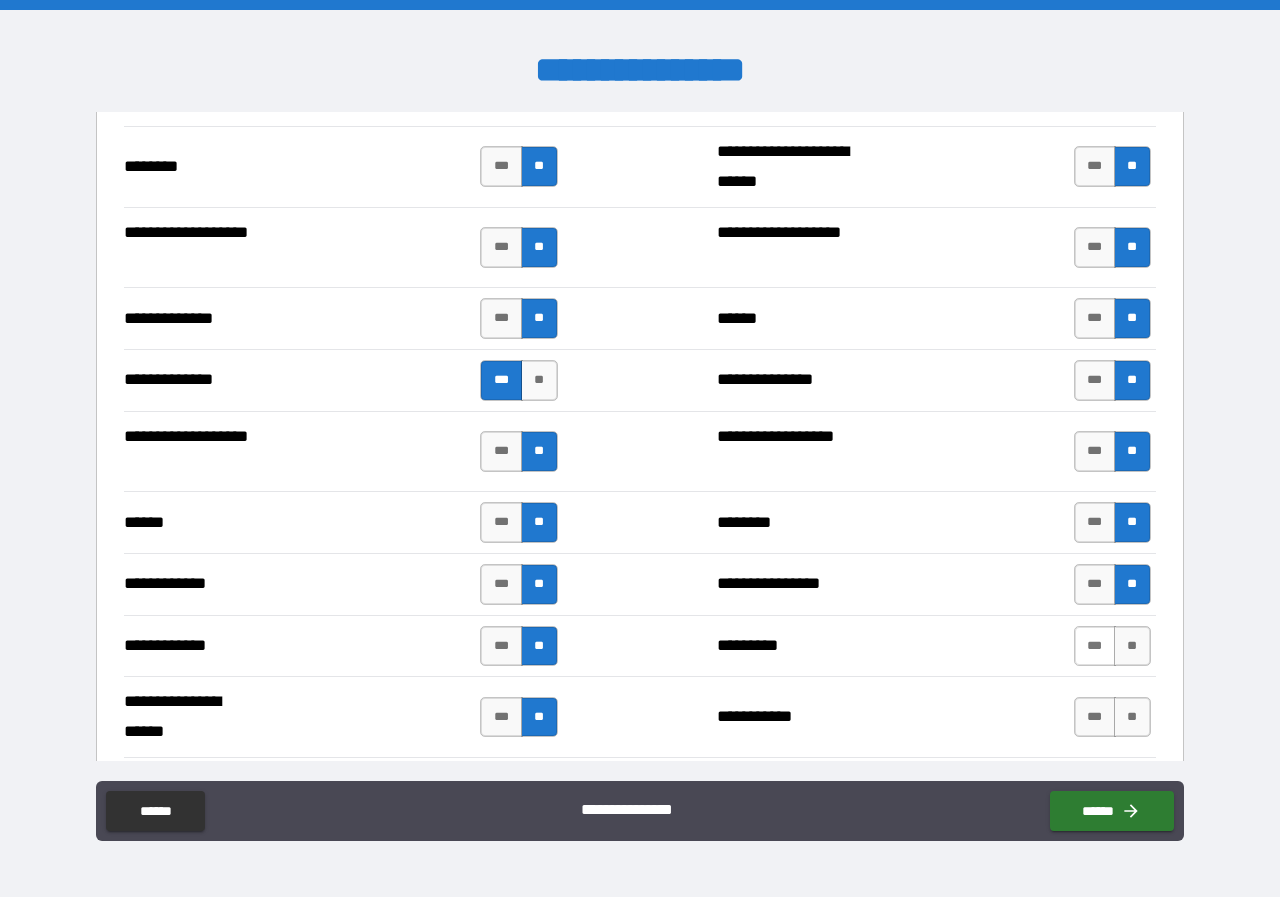 click on "***" at bounding box center (1095, 646) 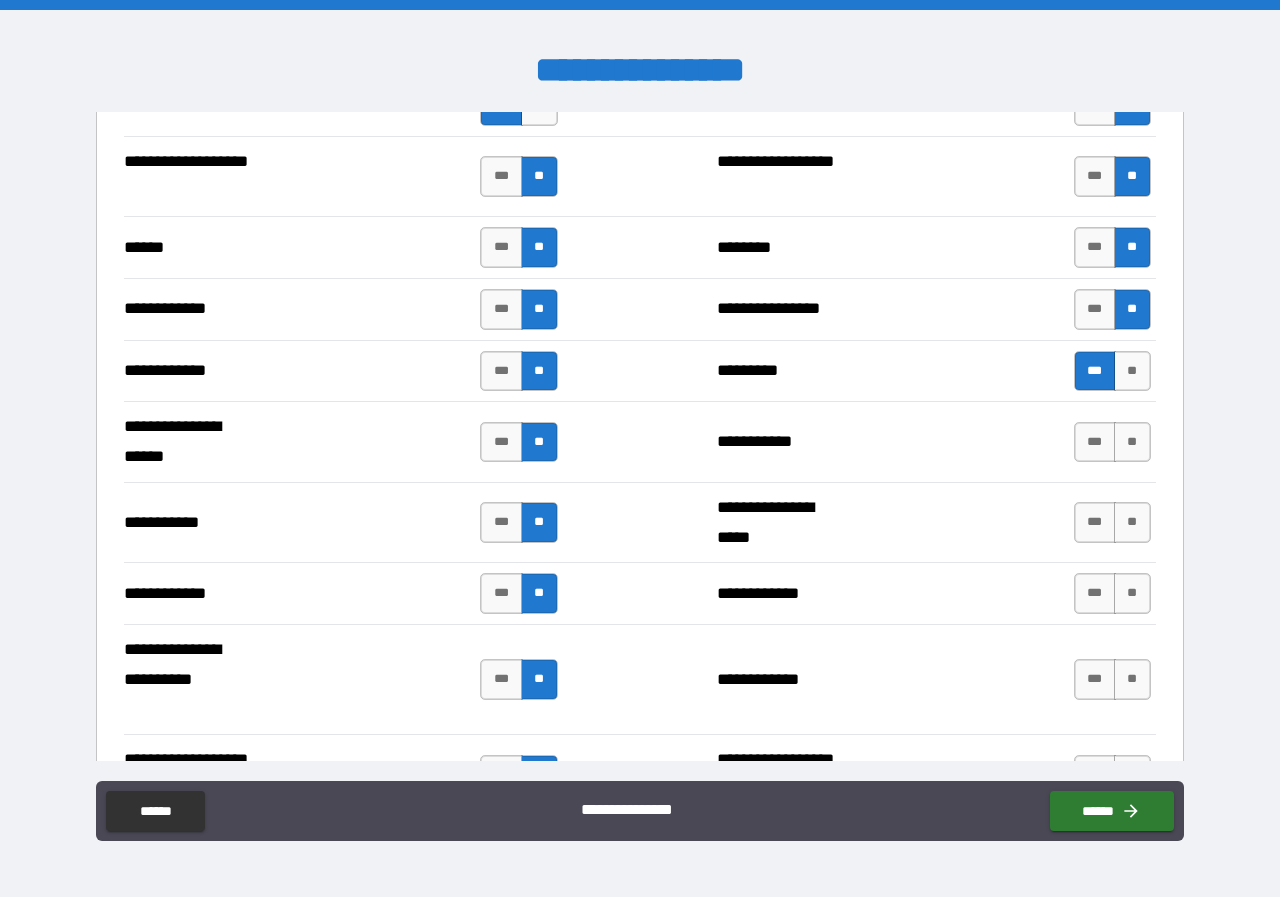 scroll, scrollTop: 3700, scrollLeft: 0, axis: vertical 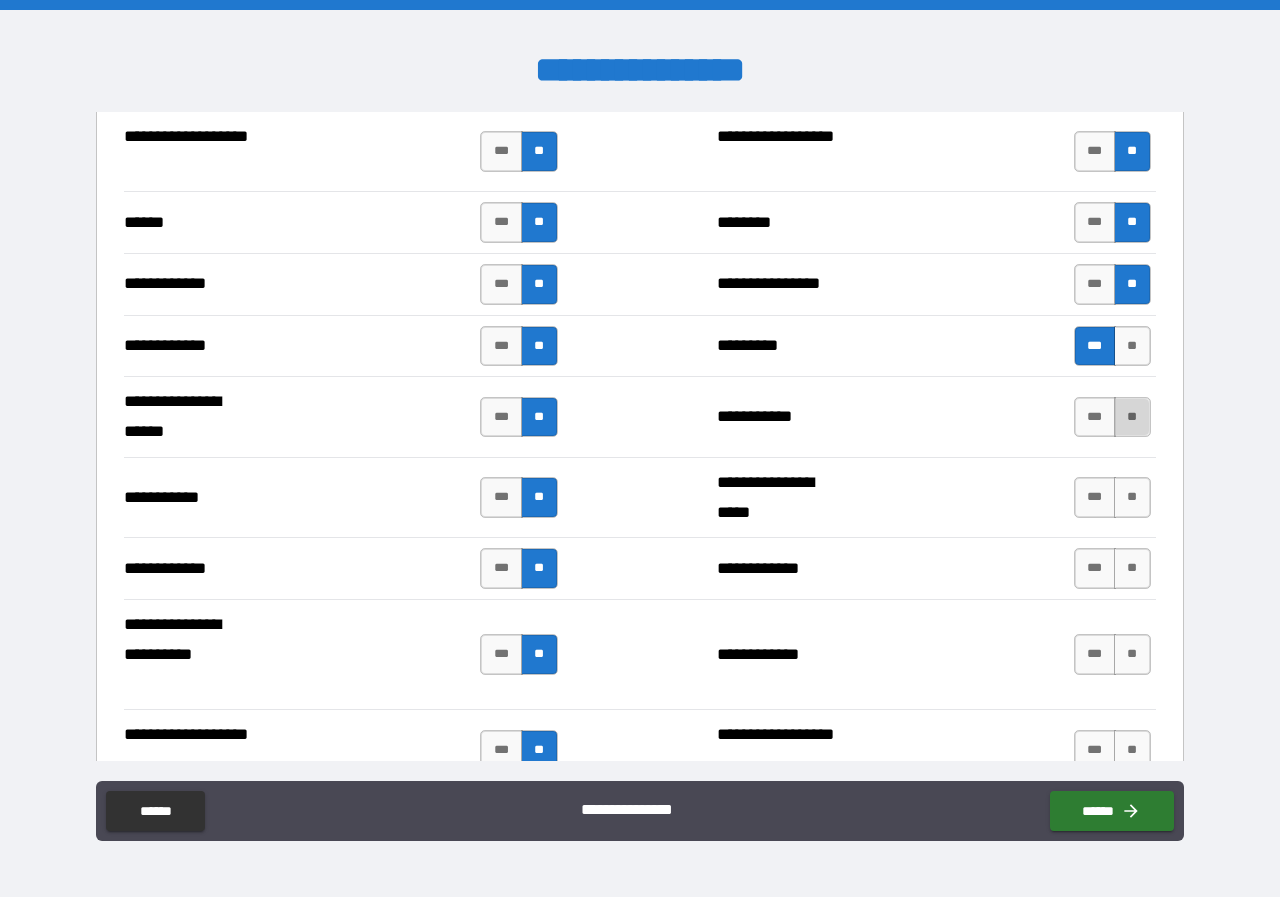 click on "**" at bounding box center [1132, 417] 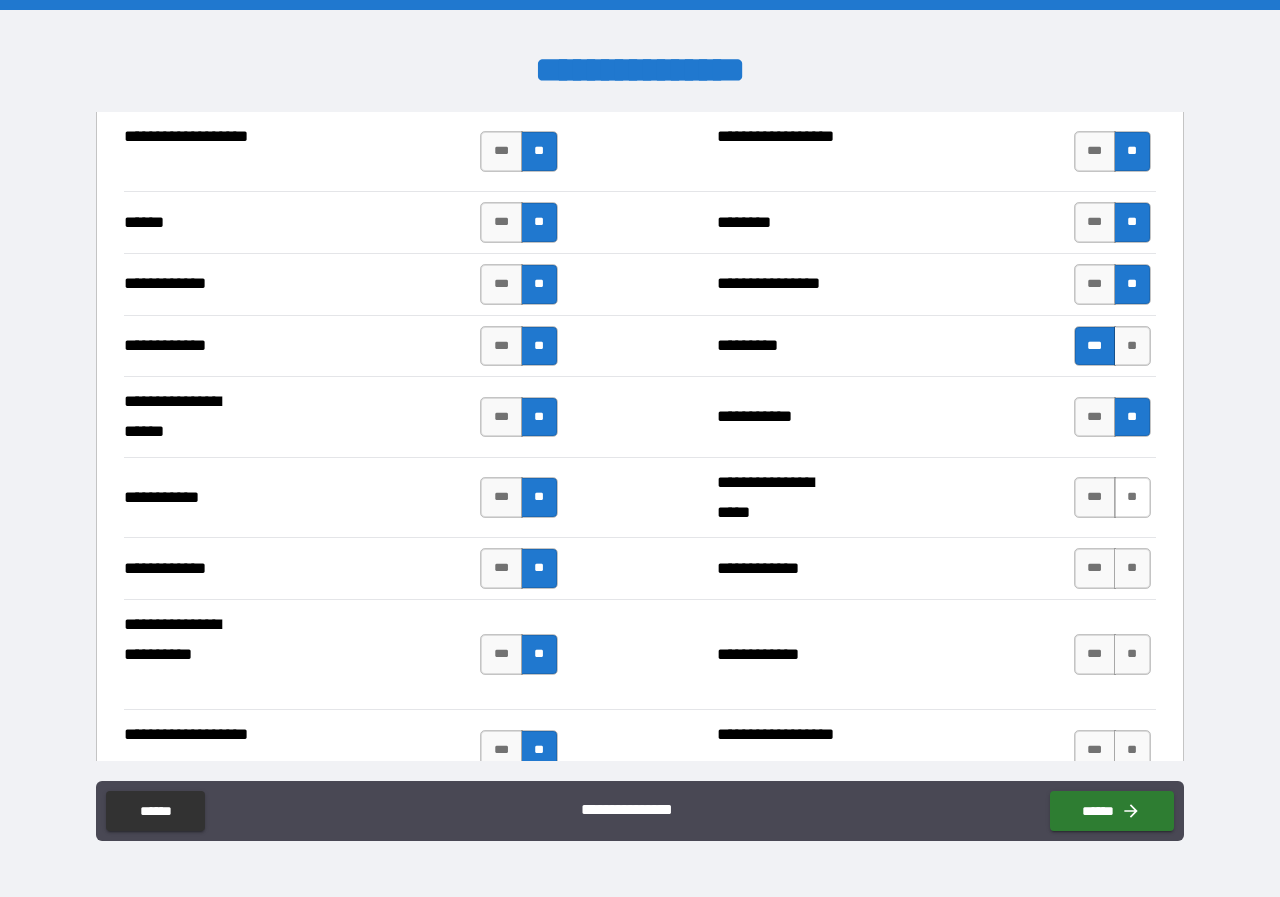 click on "**" at bounding box center [1132, 497] 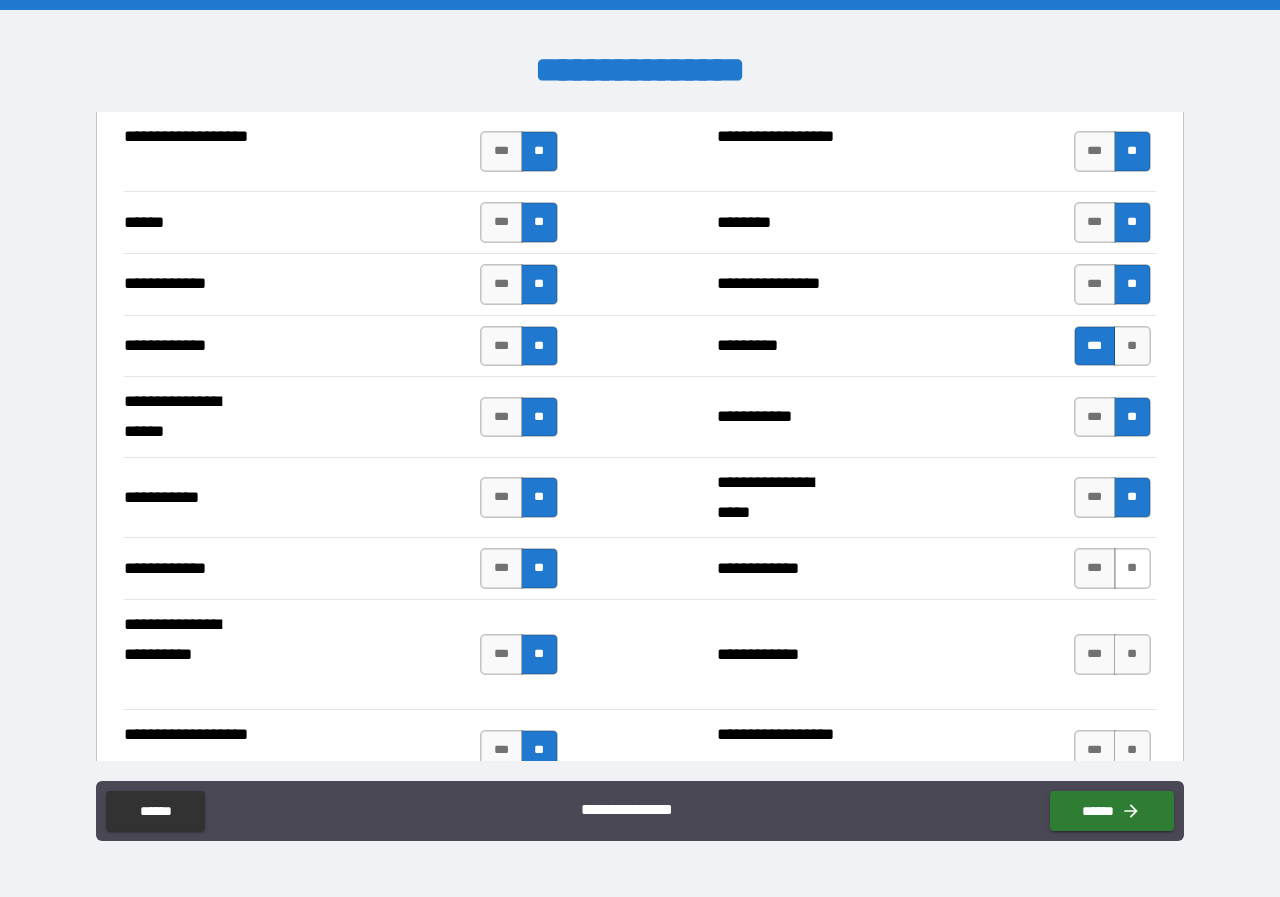 click on "**" at bounding box center [1132, 568] 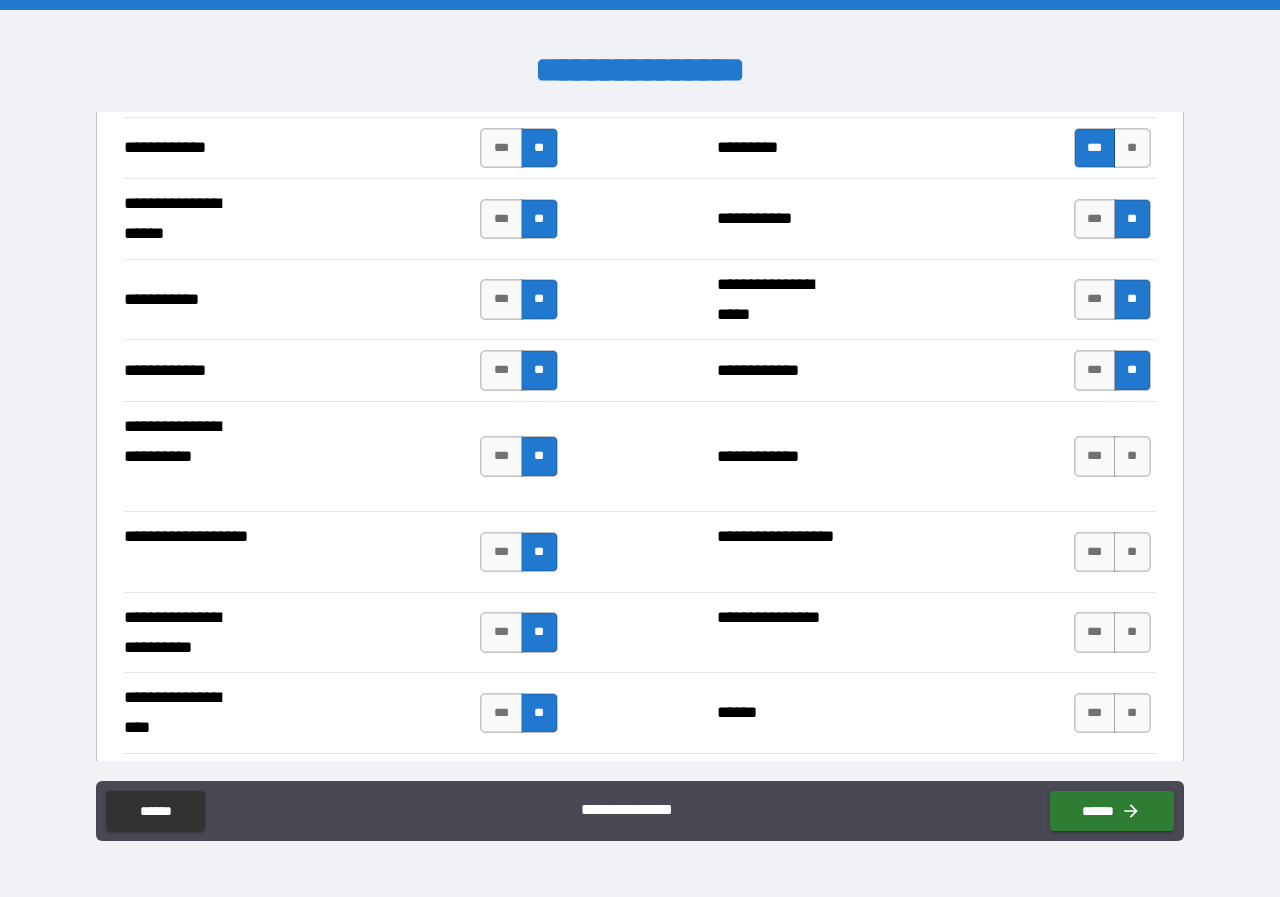 scroll, scrollTop: 3900, scrollLeft: 0, axis: vertical 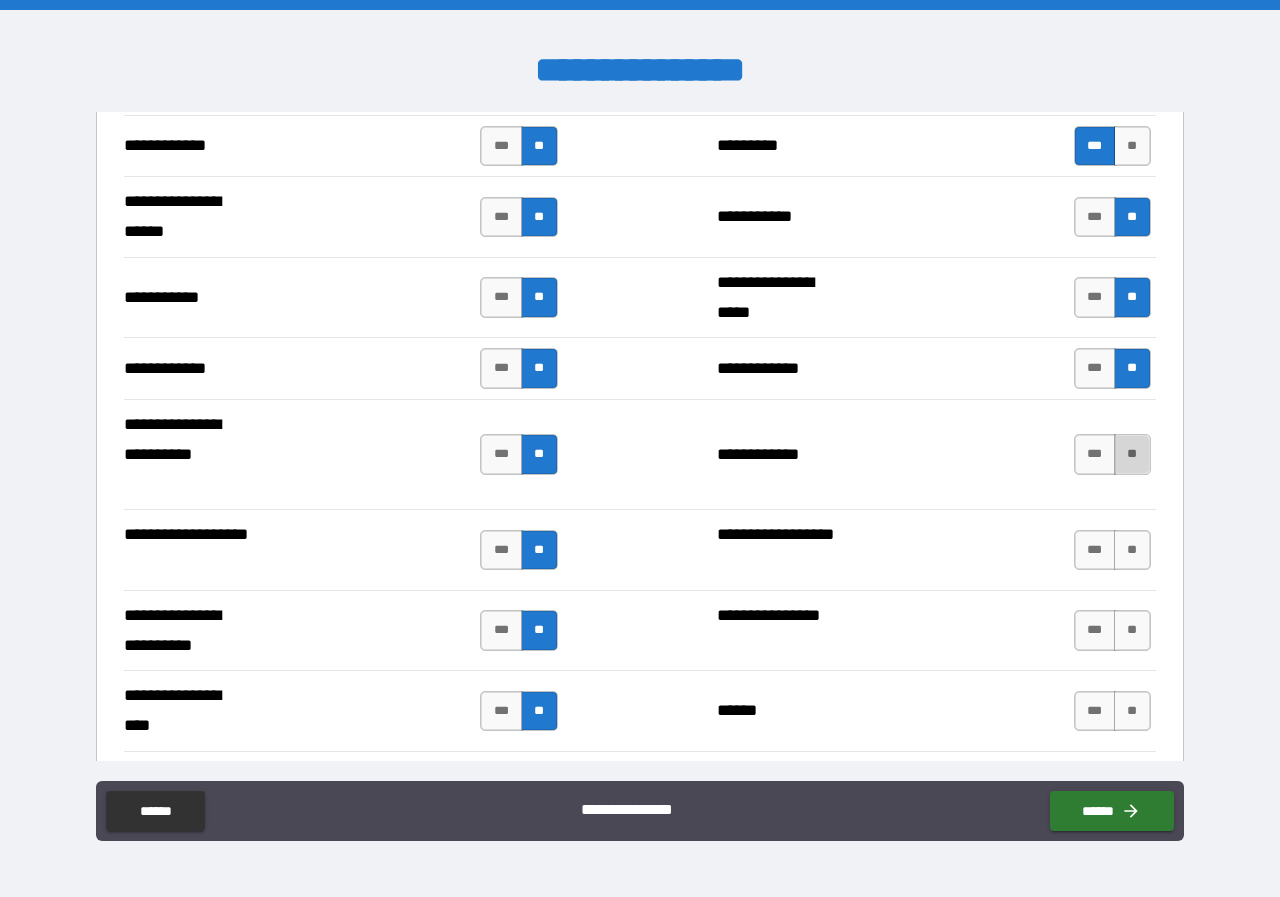 click on "**" at bounding box center (1132, 454) 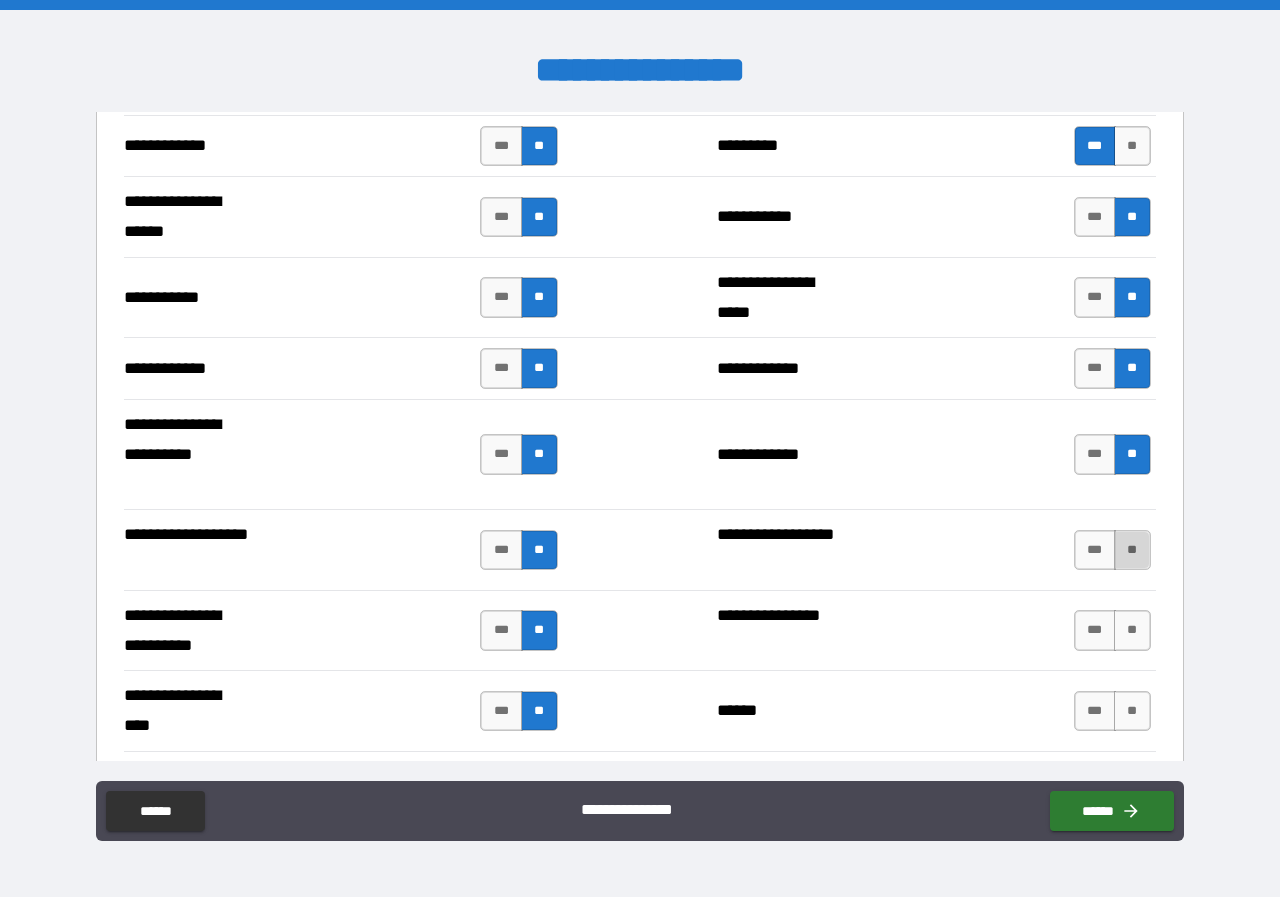 click on "**" at bounding box center (1132, 550) 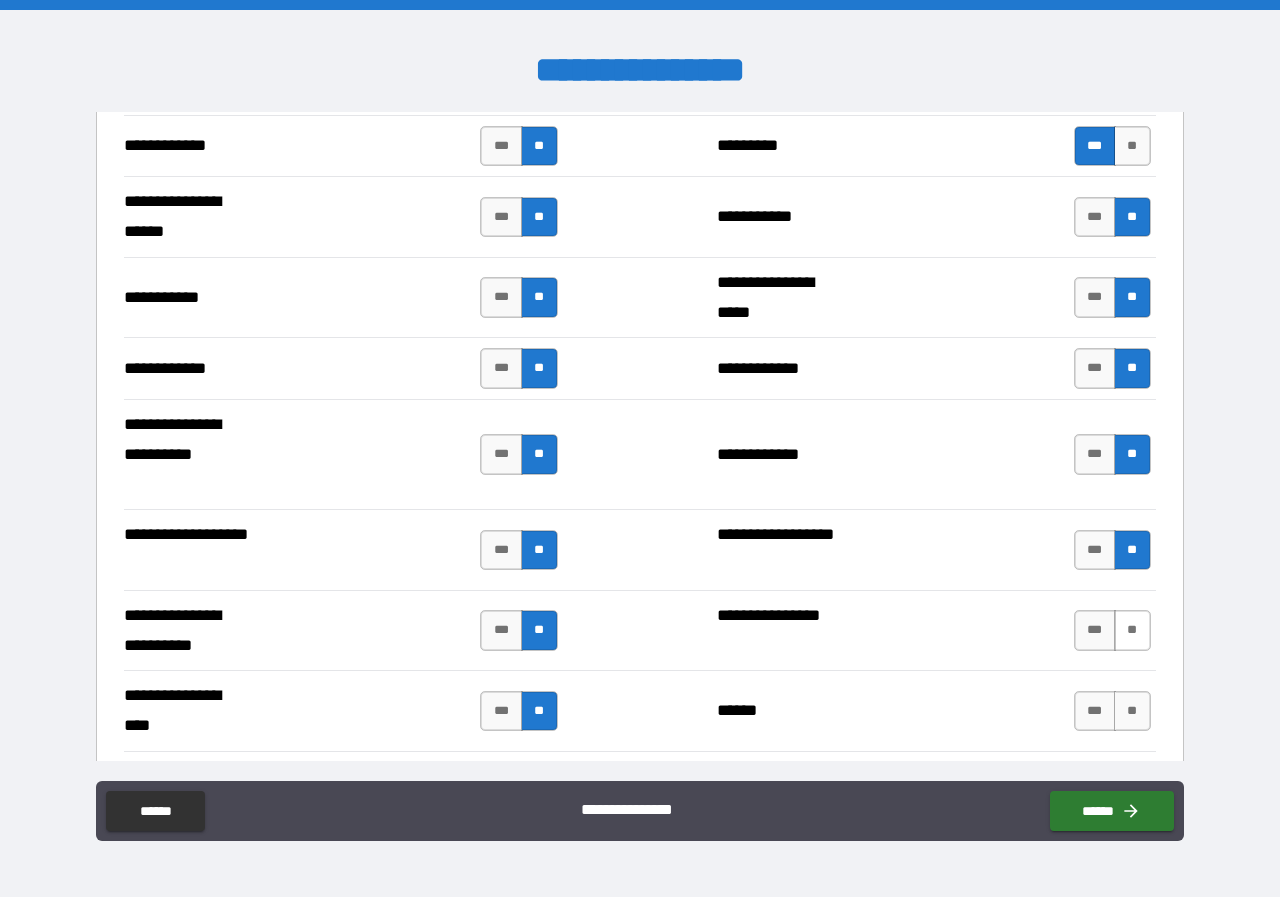 click on "**" at bounding box center (1132, 630) 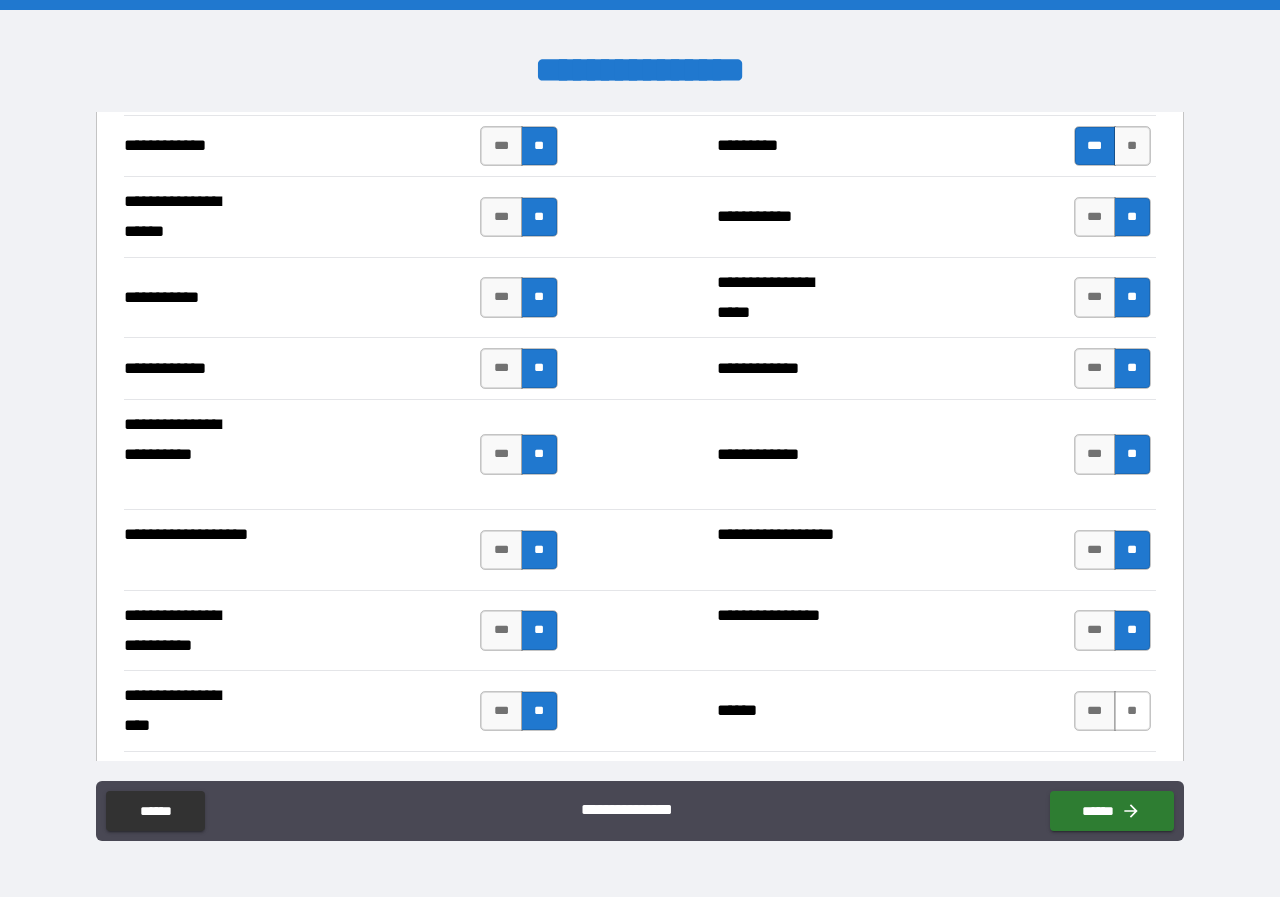 click on "**" at bounding box center (1132, 711) 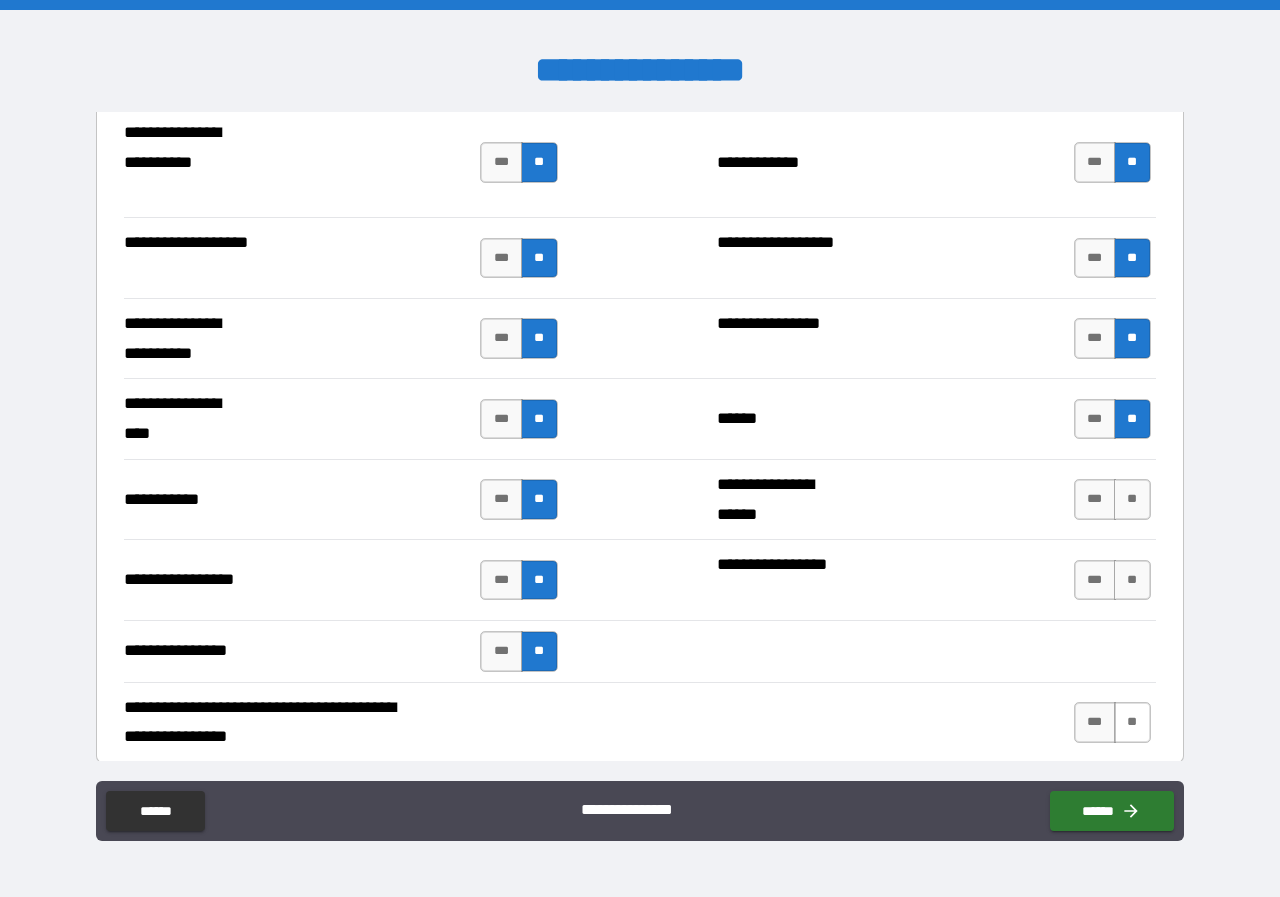 scroll, scrollTop: 4200, scrollLeft: 0, axis: vertical 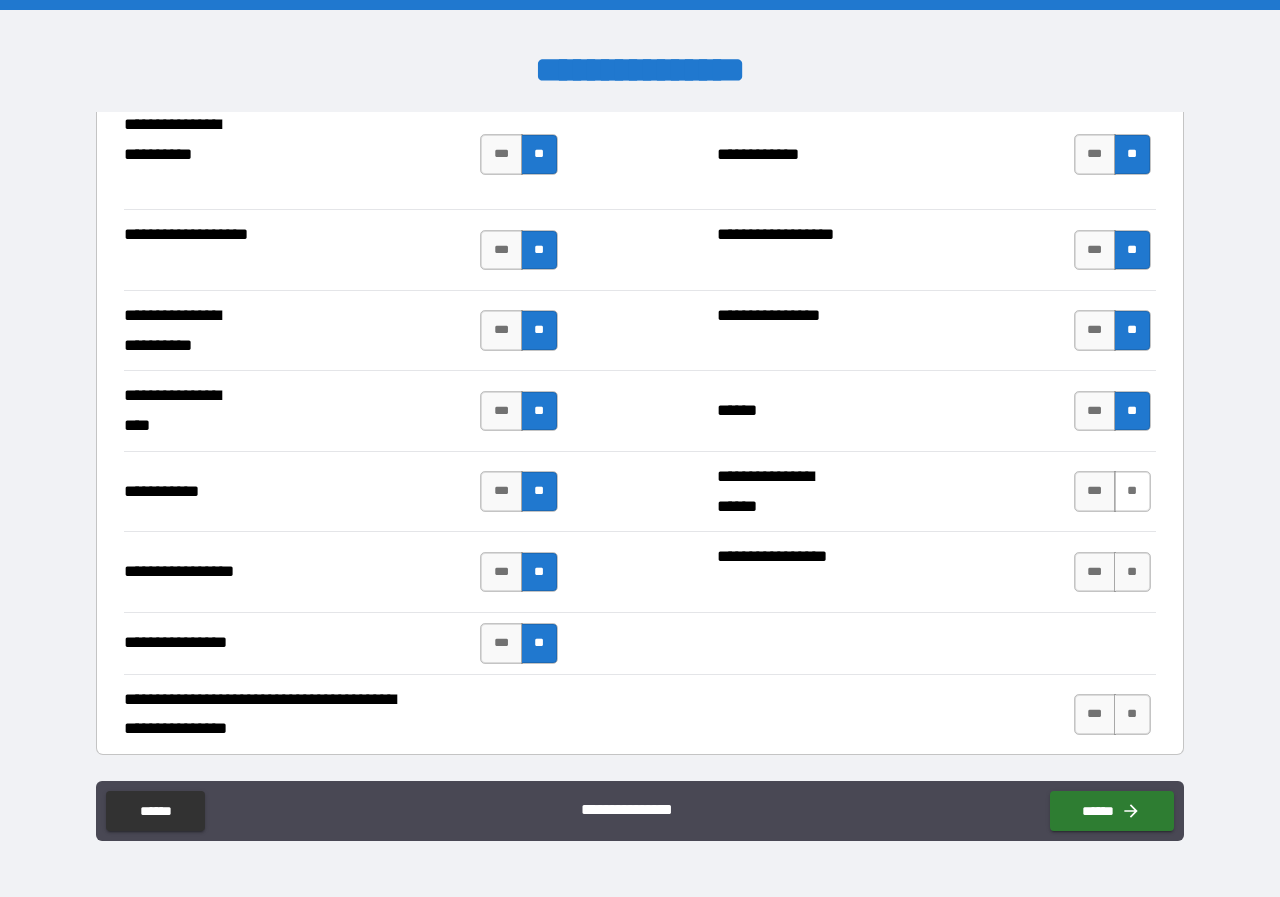 click on "**" at bounding box center (1132, 491) 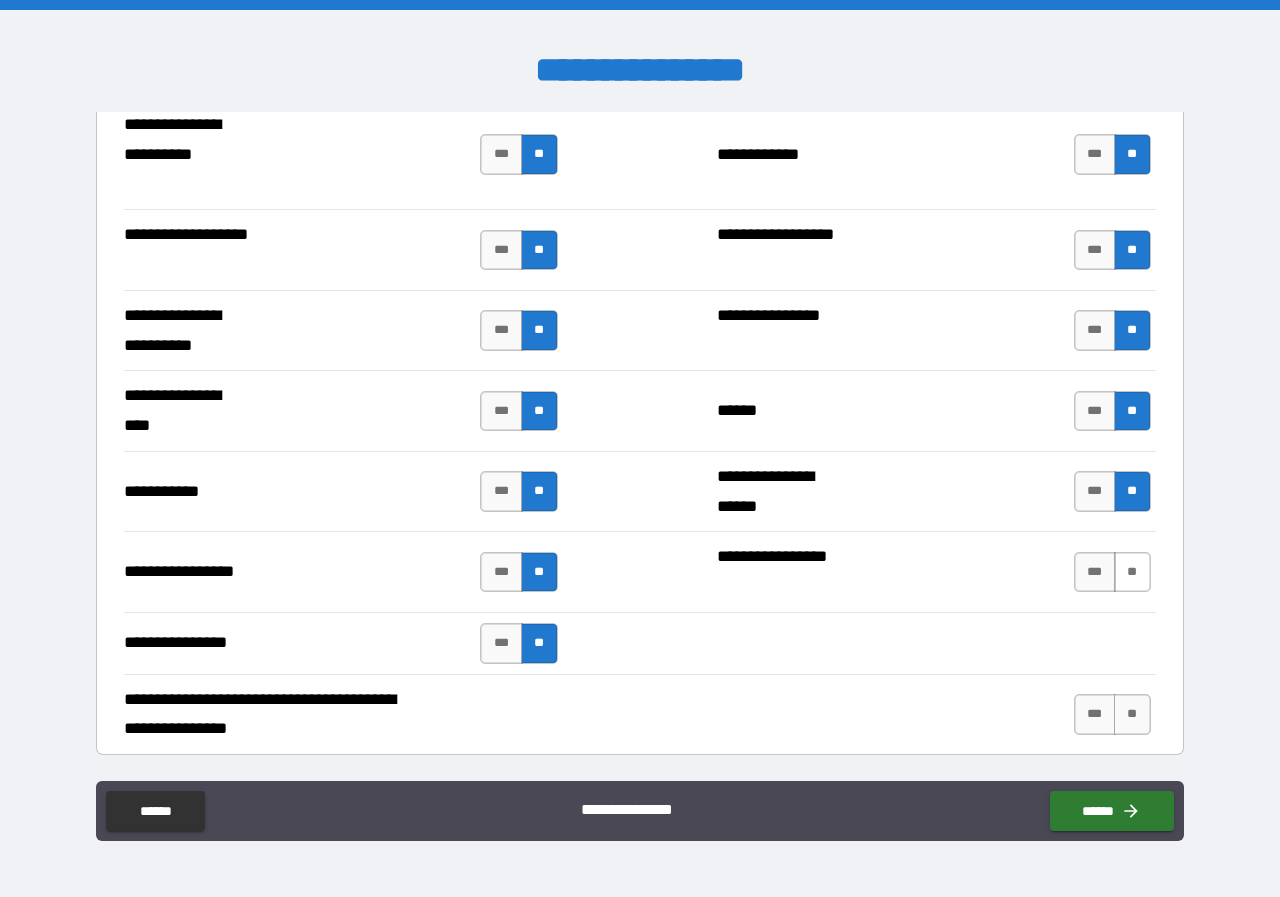 click on "**" at bounding box center [1132, 572] 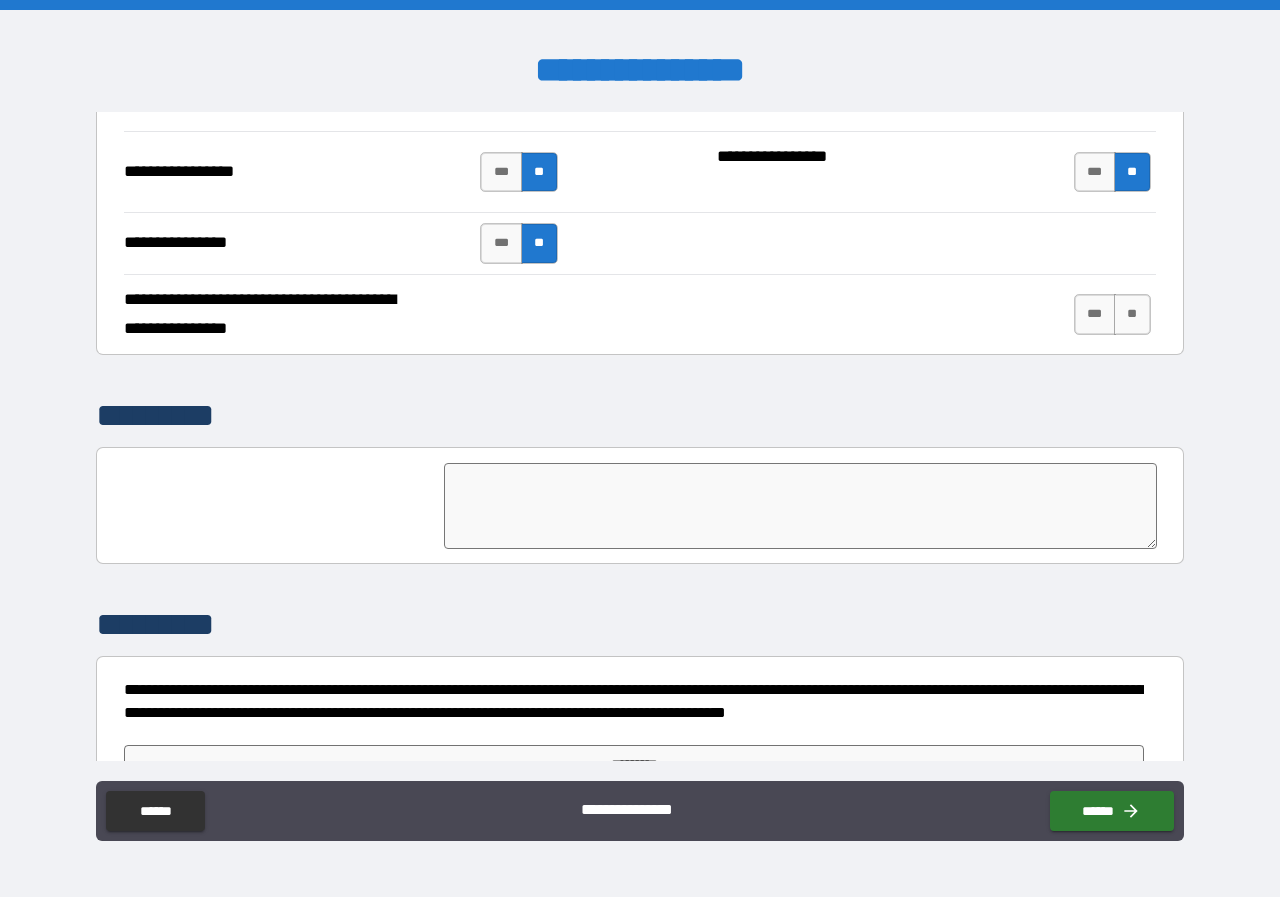 scroll, scrollTop: 4655, scrollLeft: 0, axis: vertical 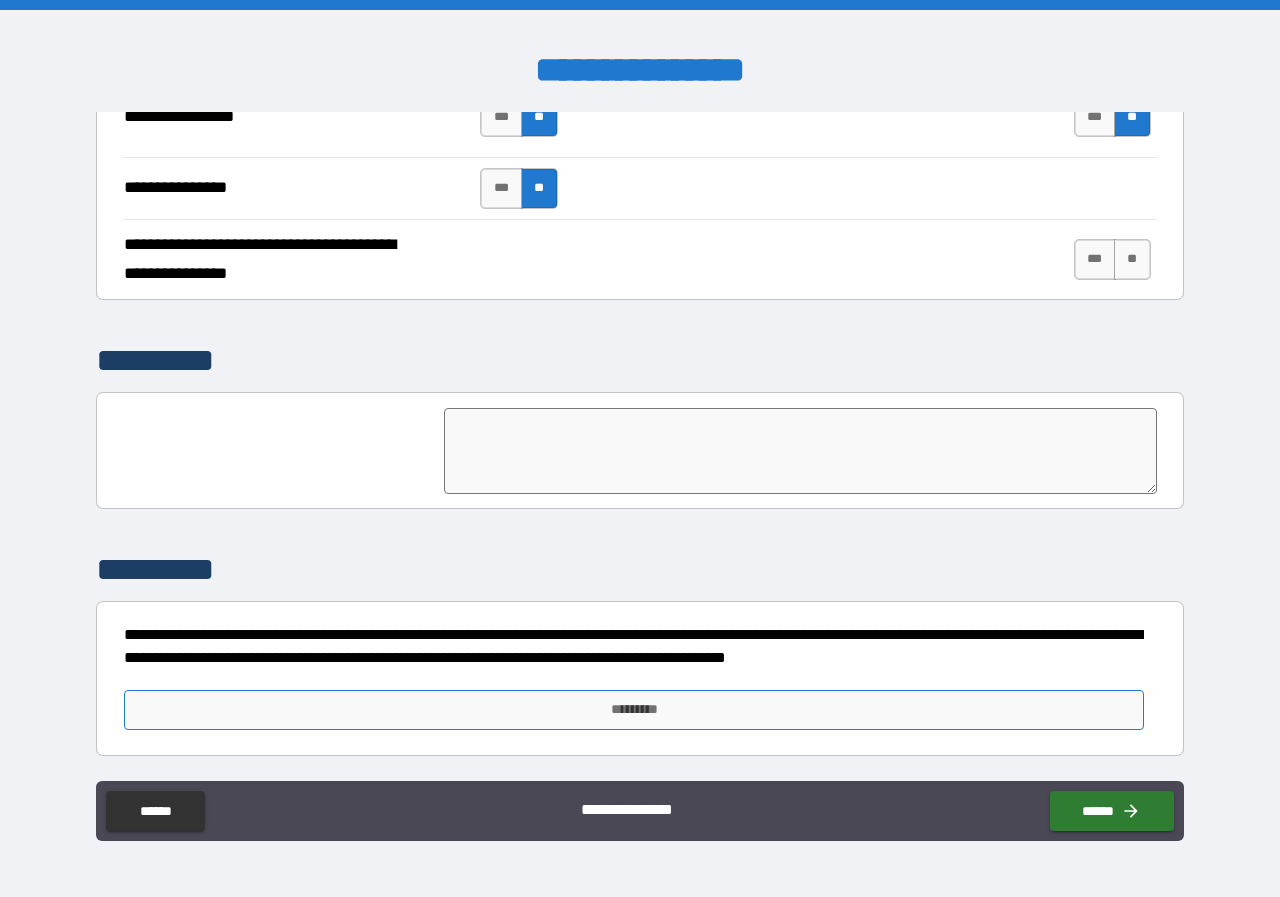 click on "*********" at bounding box center (634, 710) 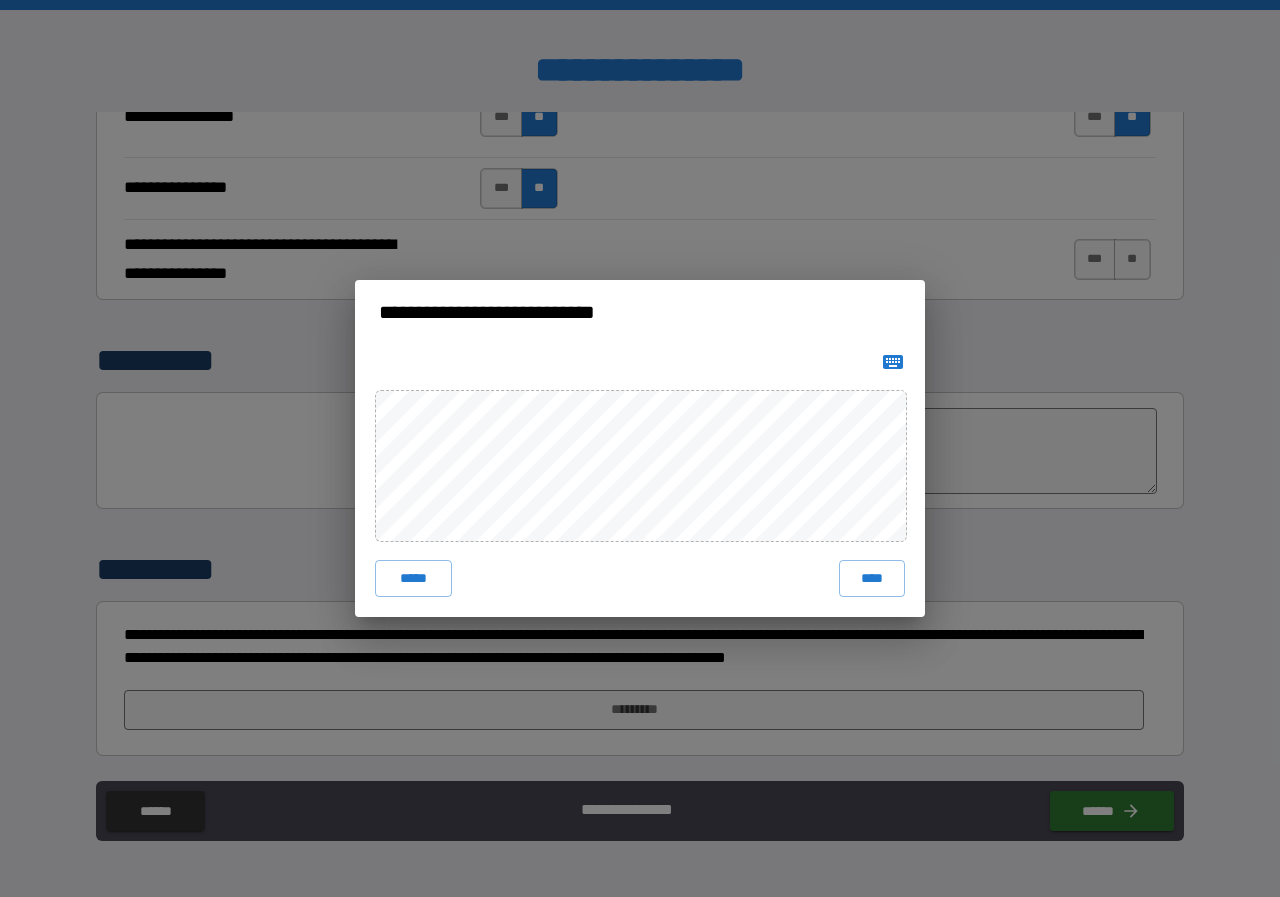 click on "***** ****" at bounding box center [640, 480] 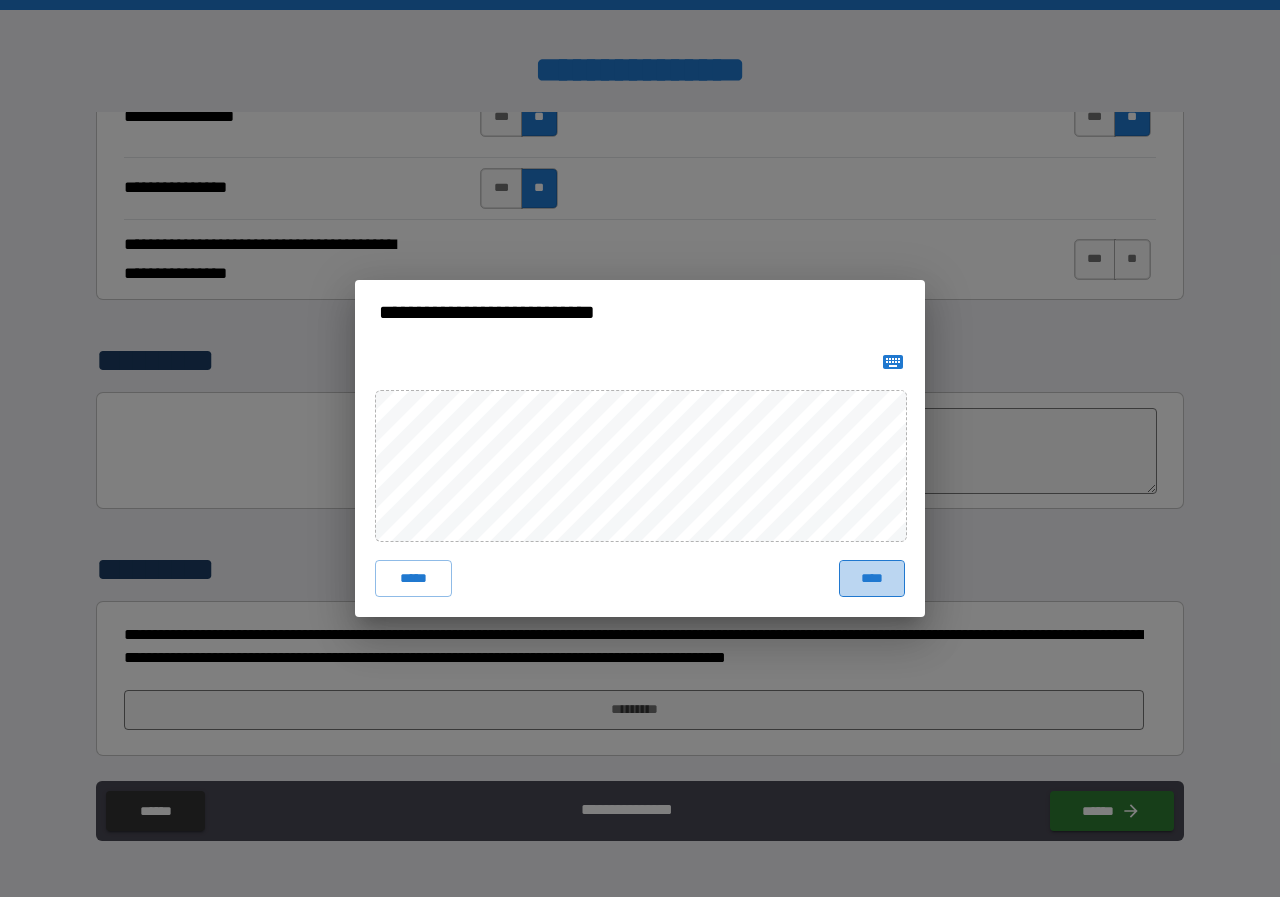 click on "****" at bounding box center (872, 578) 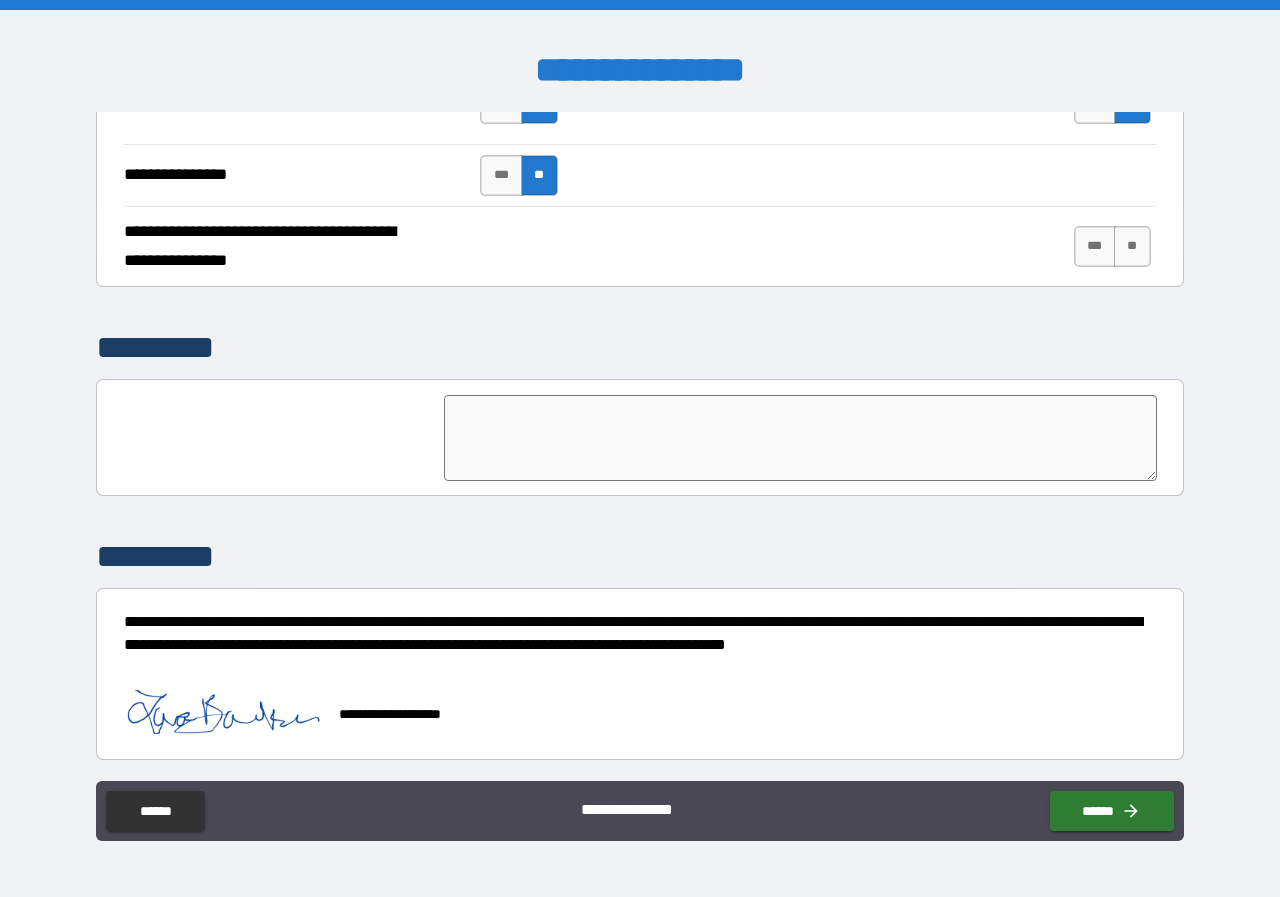 scroll, scrollTop: 4672, scrollLeft: 0, axis: vertical 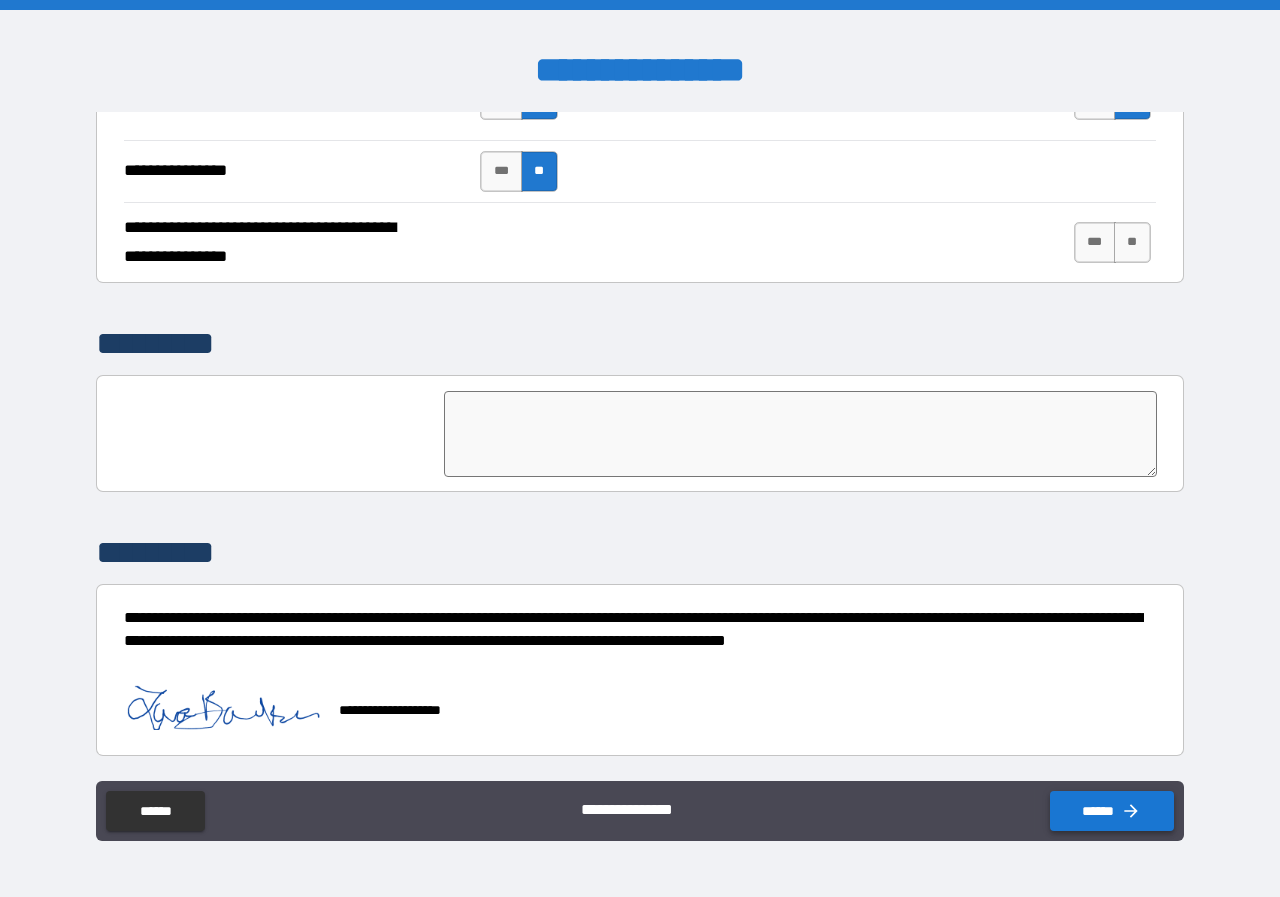 click on "******" at bounding box center [1112, 811] 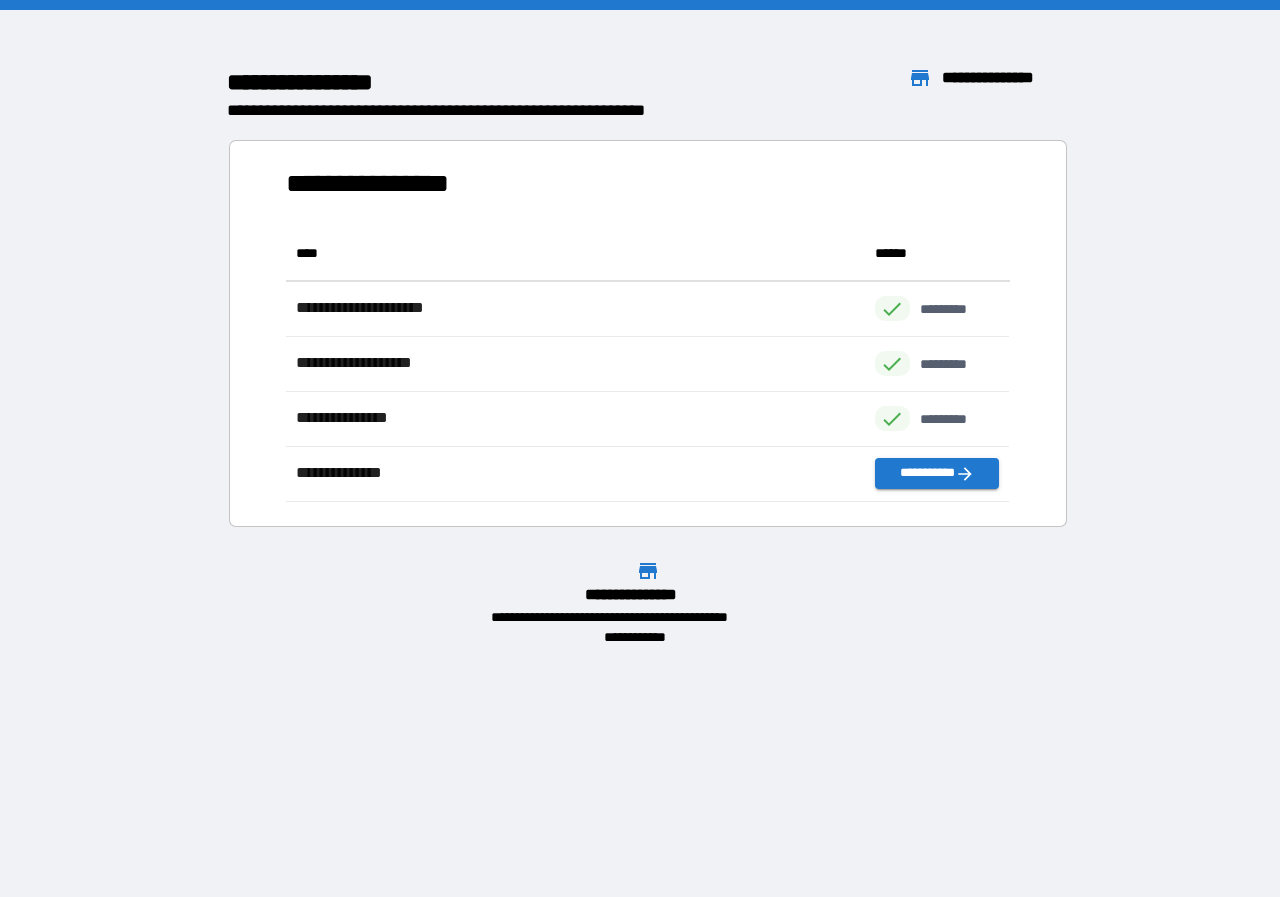 scroll, scrollTop: 16, scrollLeft: 16, axis: both 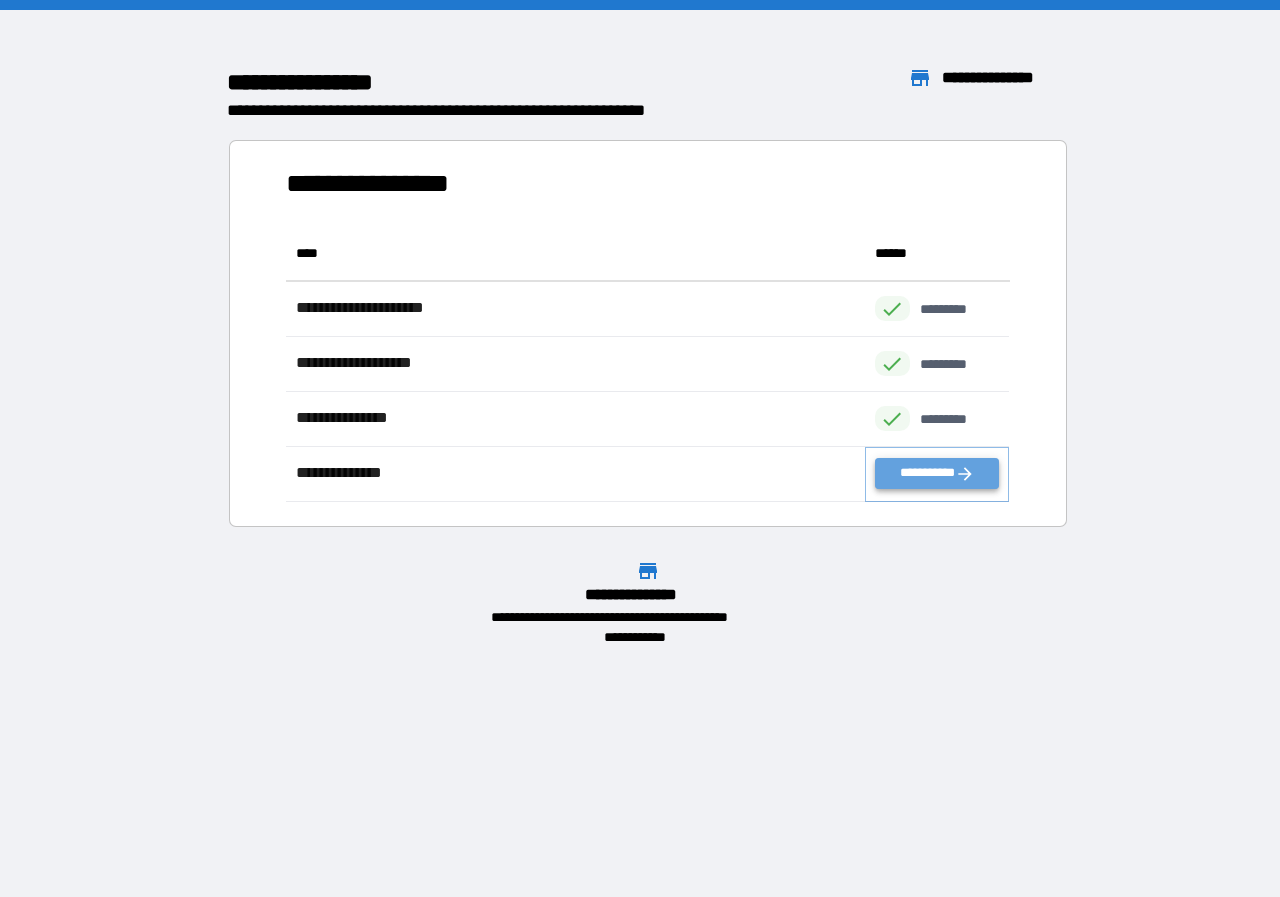 click on "**********" at bounding box center [937, 473] 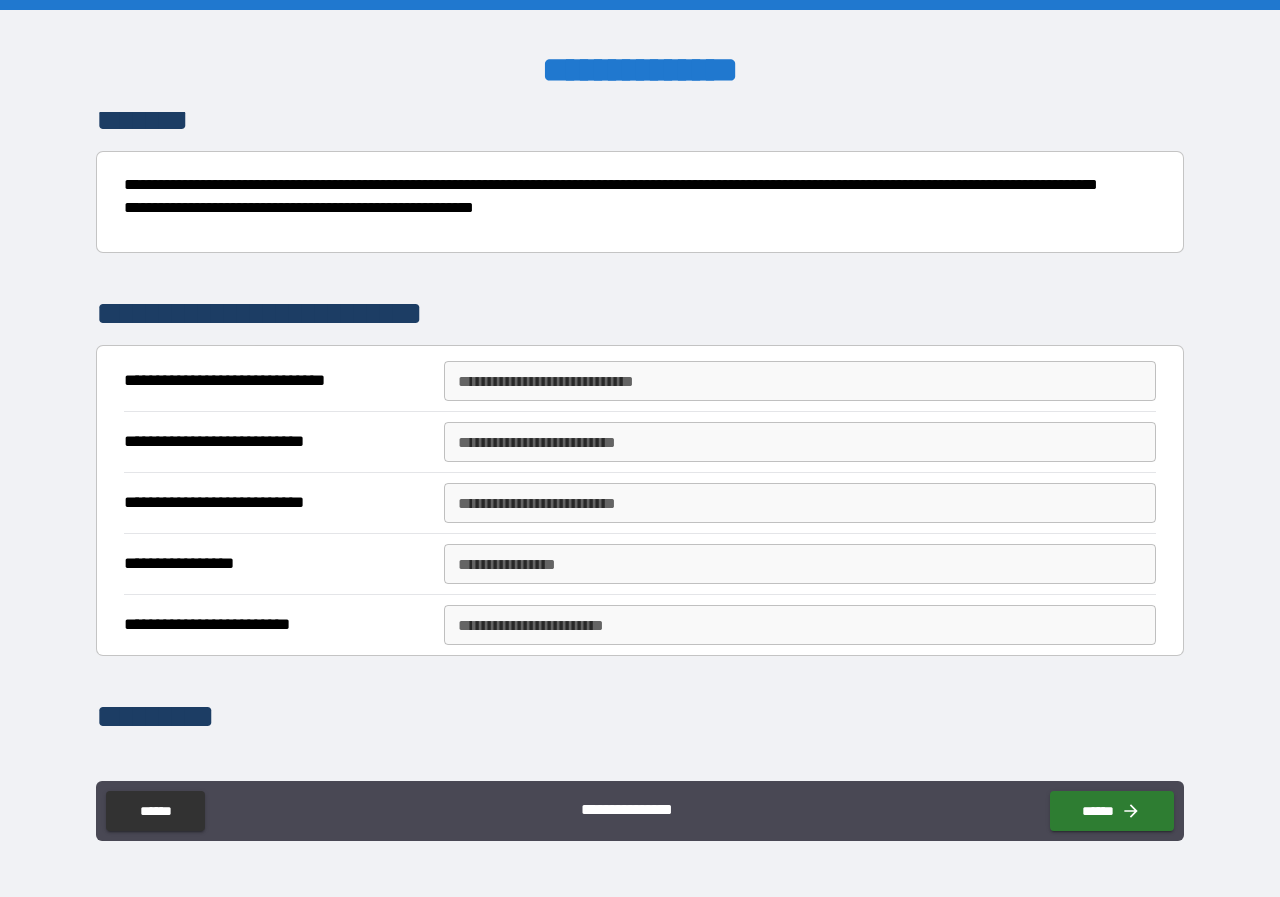 scroll, scrollTop: 200, scrollLeft: 0, axis: vertical 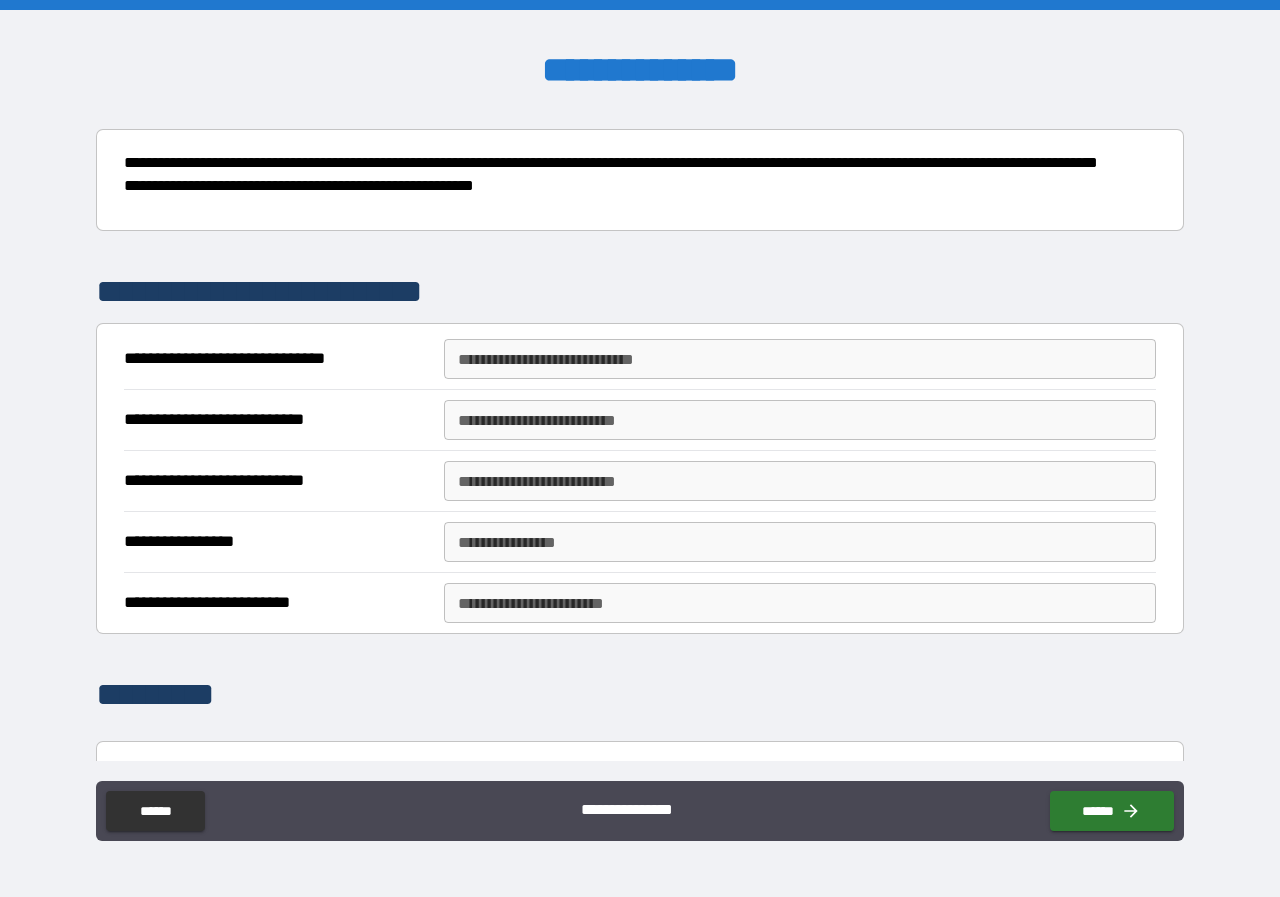 click on "**********" at bounding box center [800, 359] 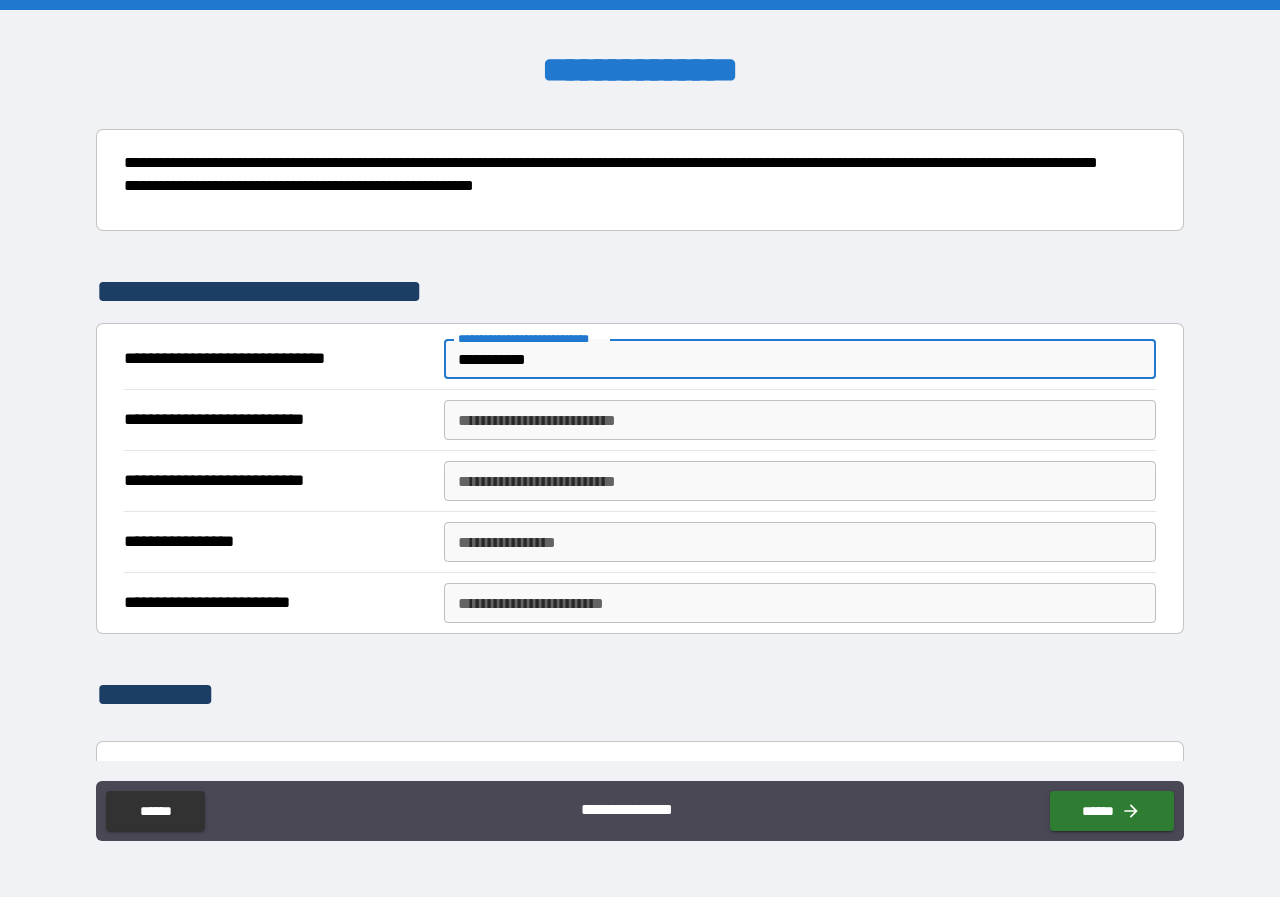 type on "**********" 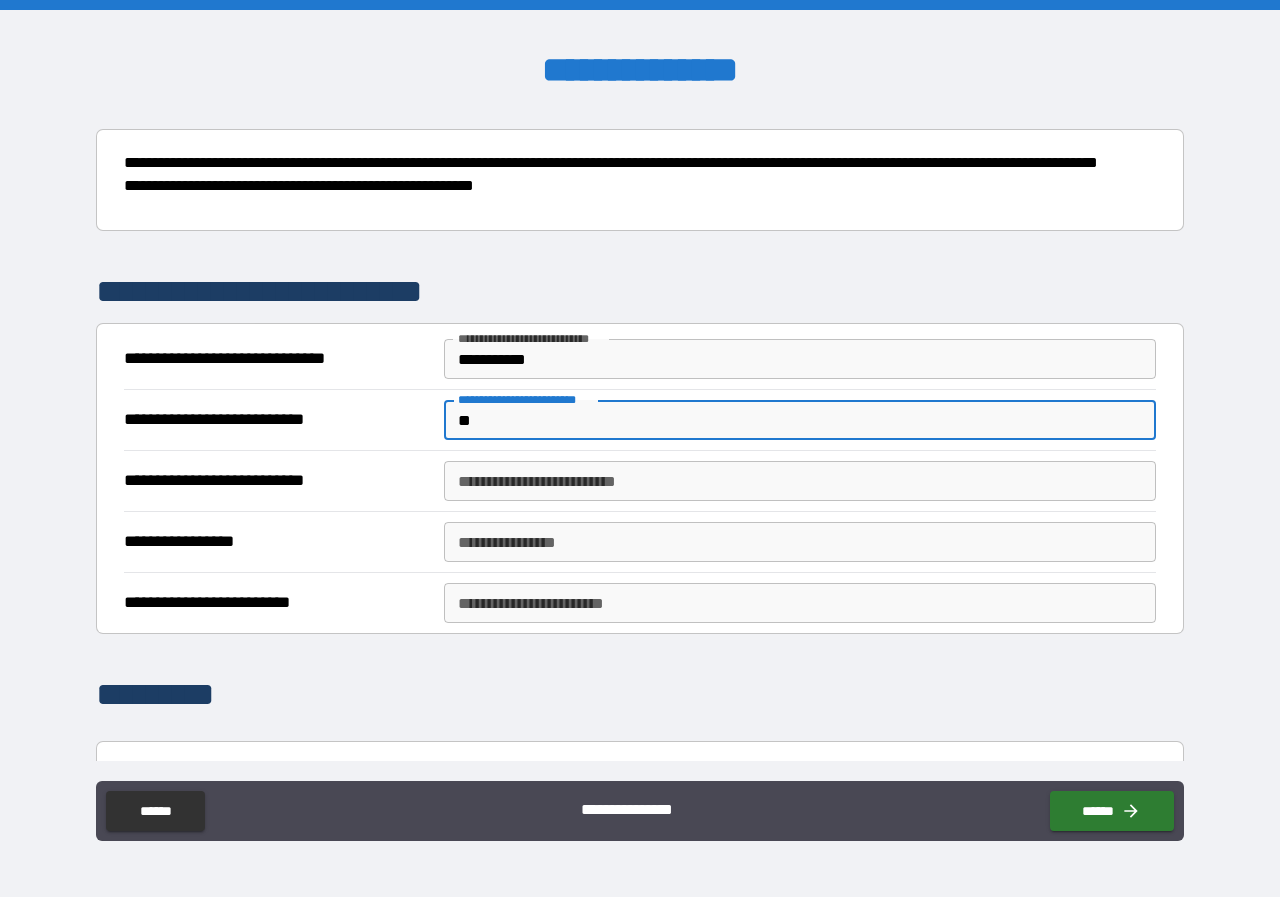 type on "*" 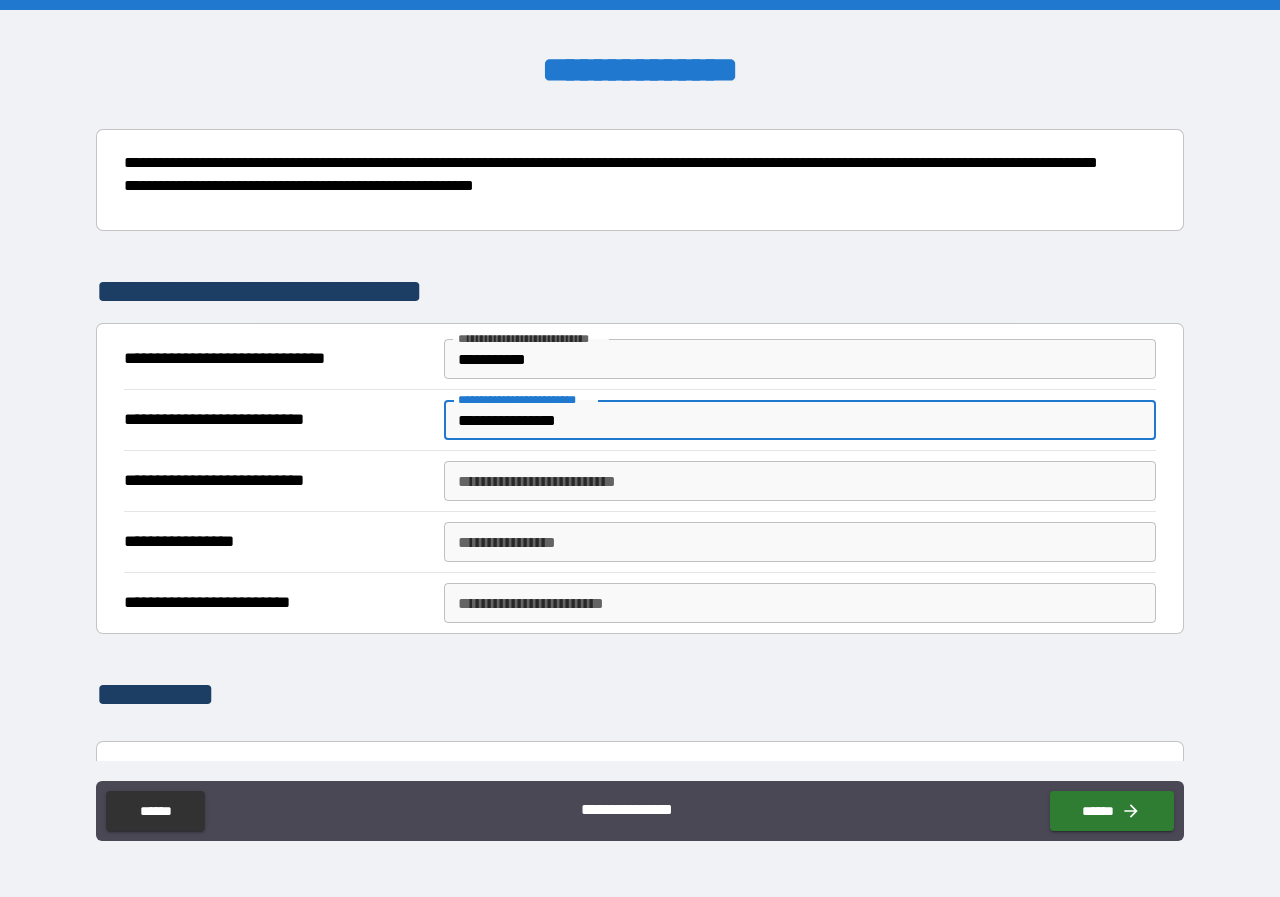 type on "**********" 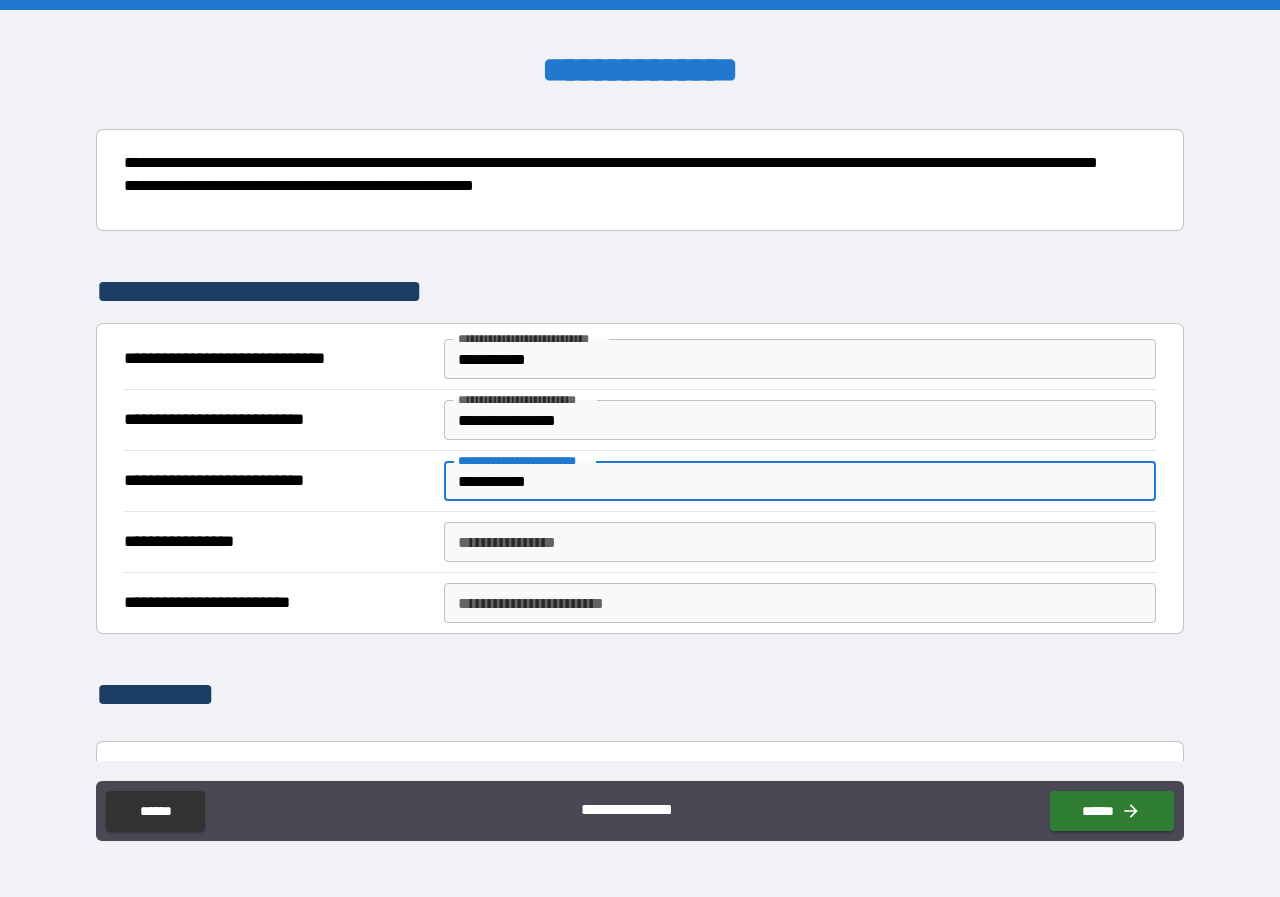 type on "**********" 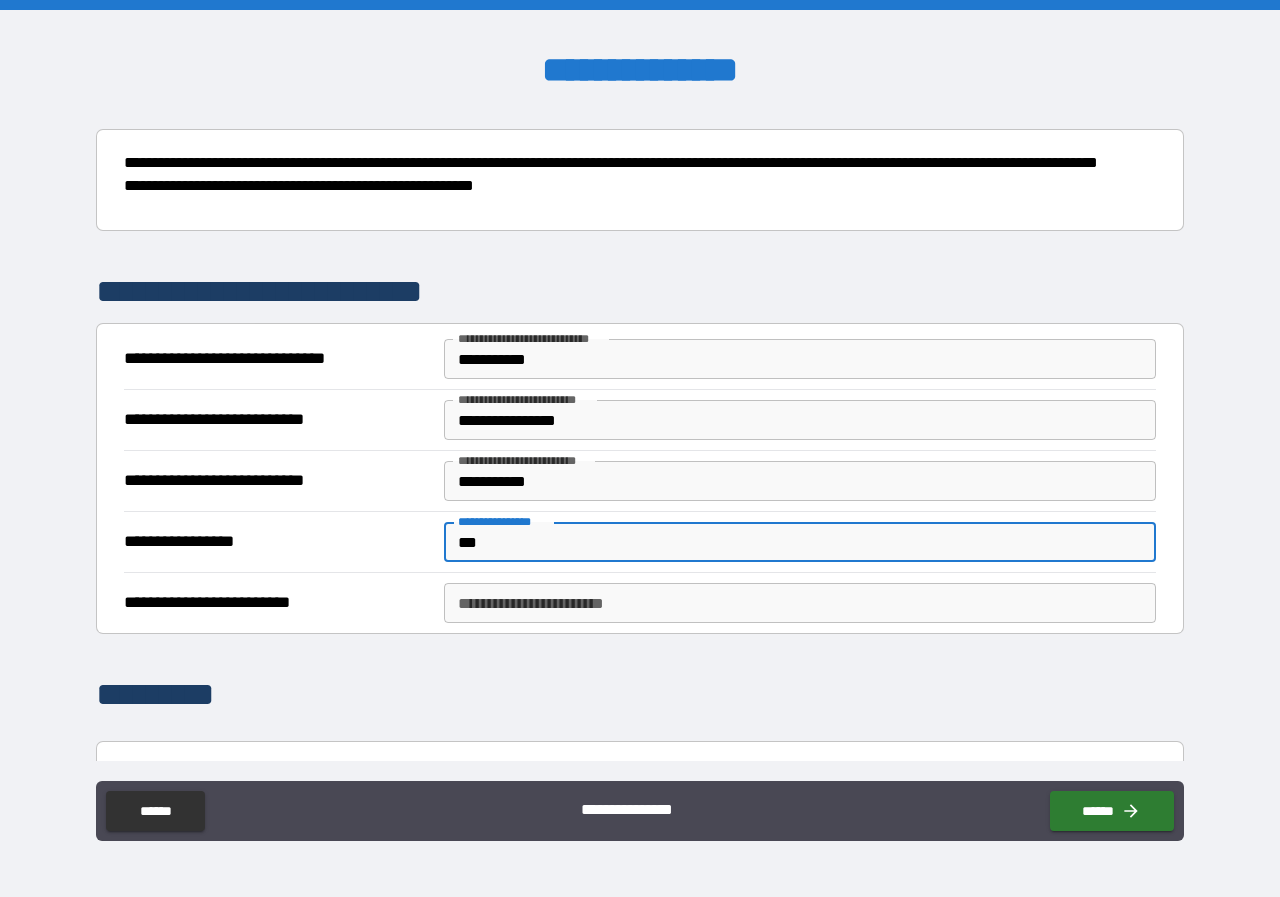 type on "**" 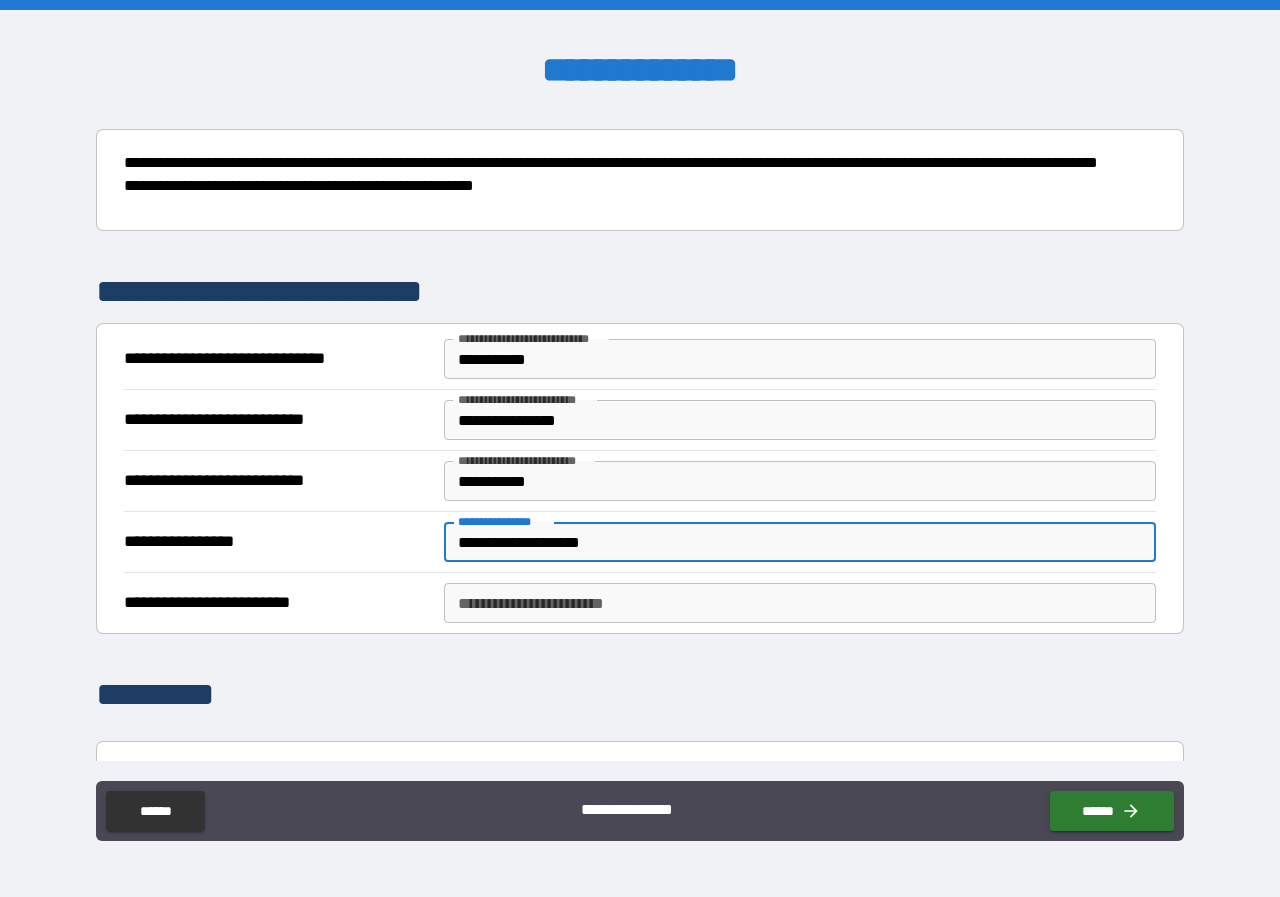 type on "**********" 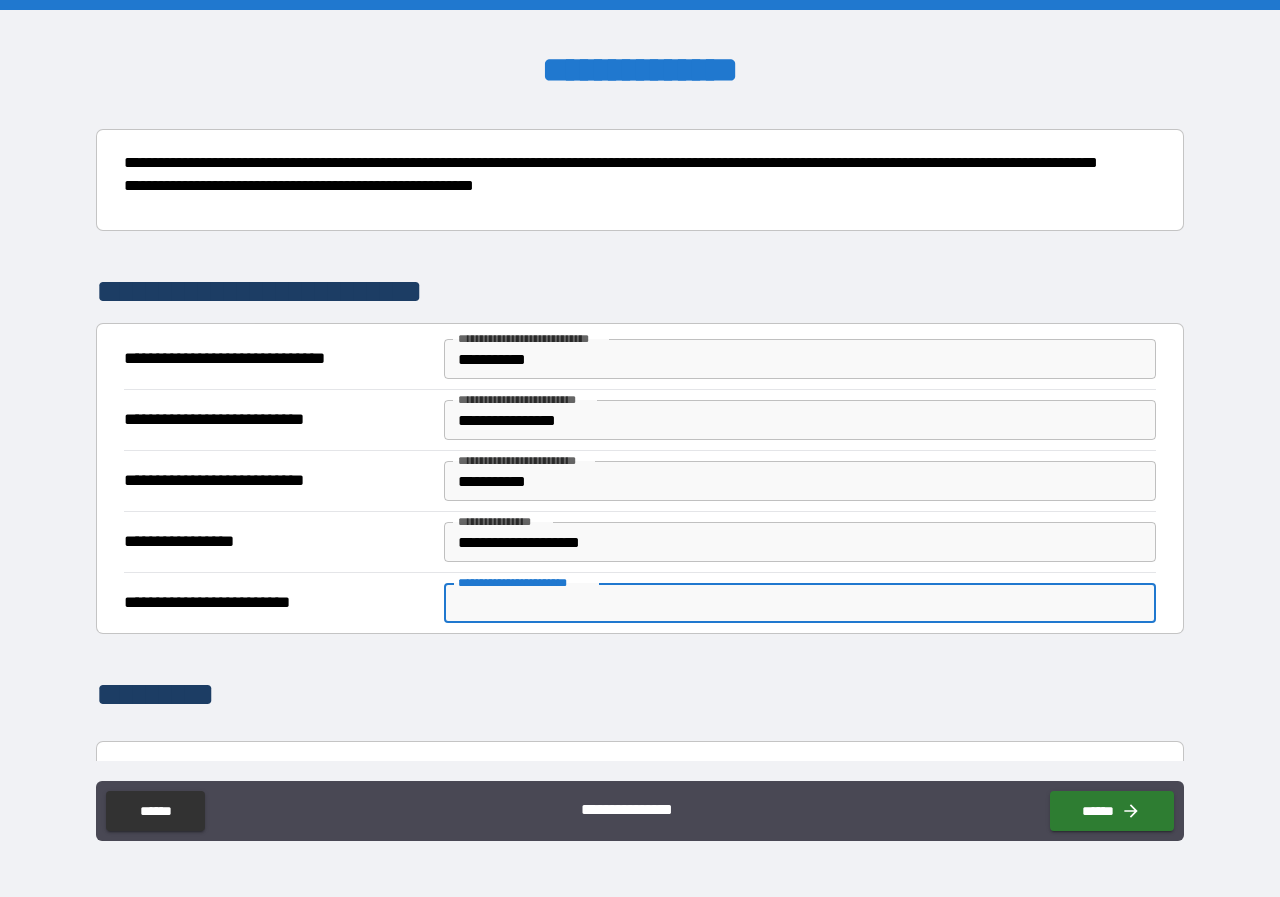 click on "**********" at bounding box center [800, 603] 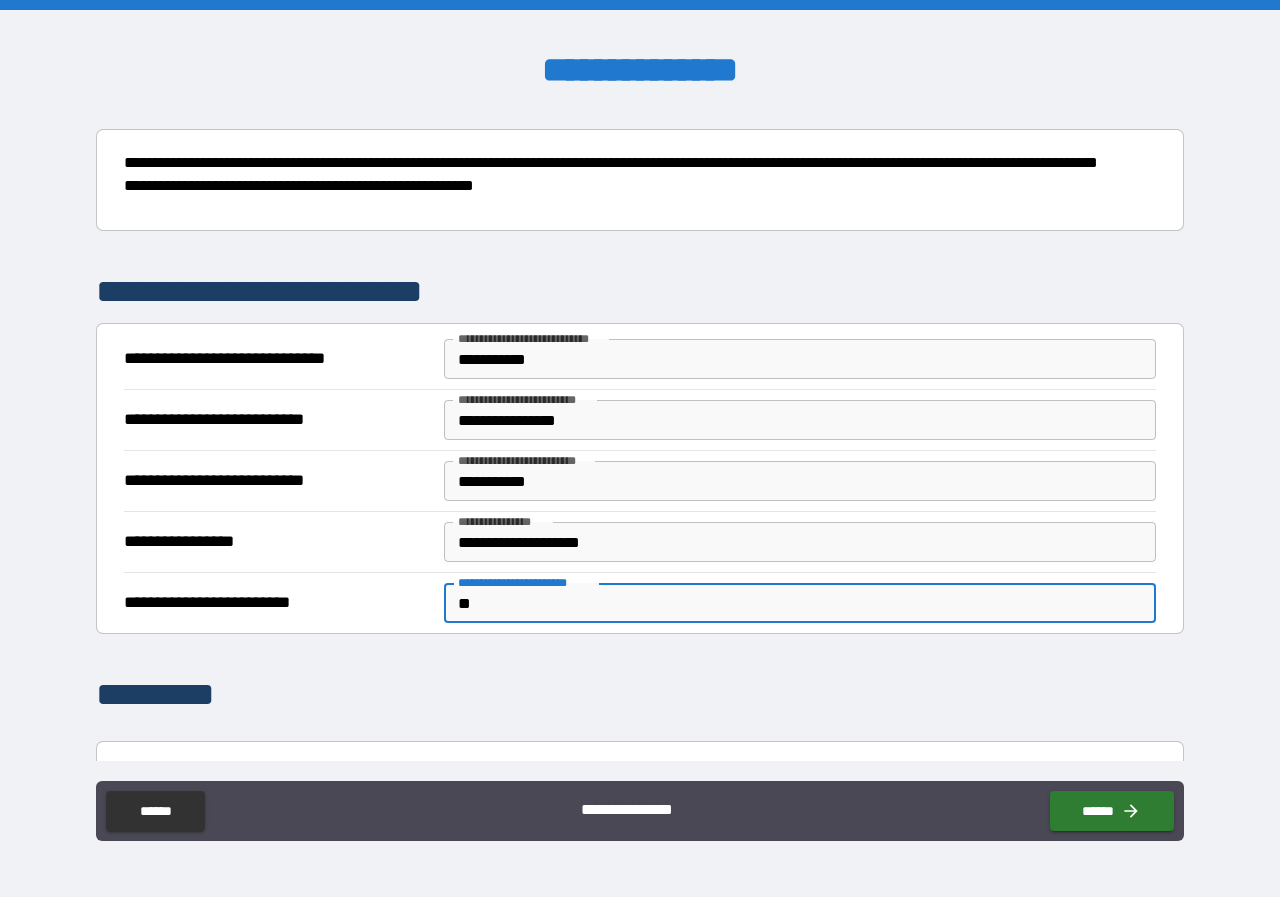 type on "*" 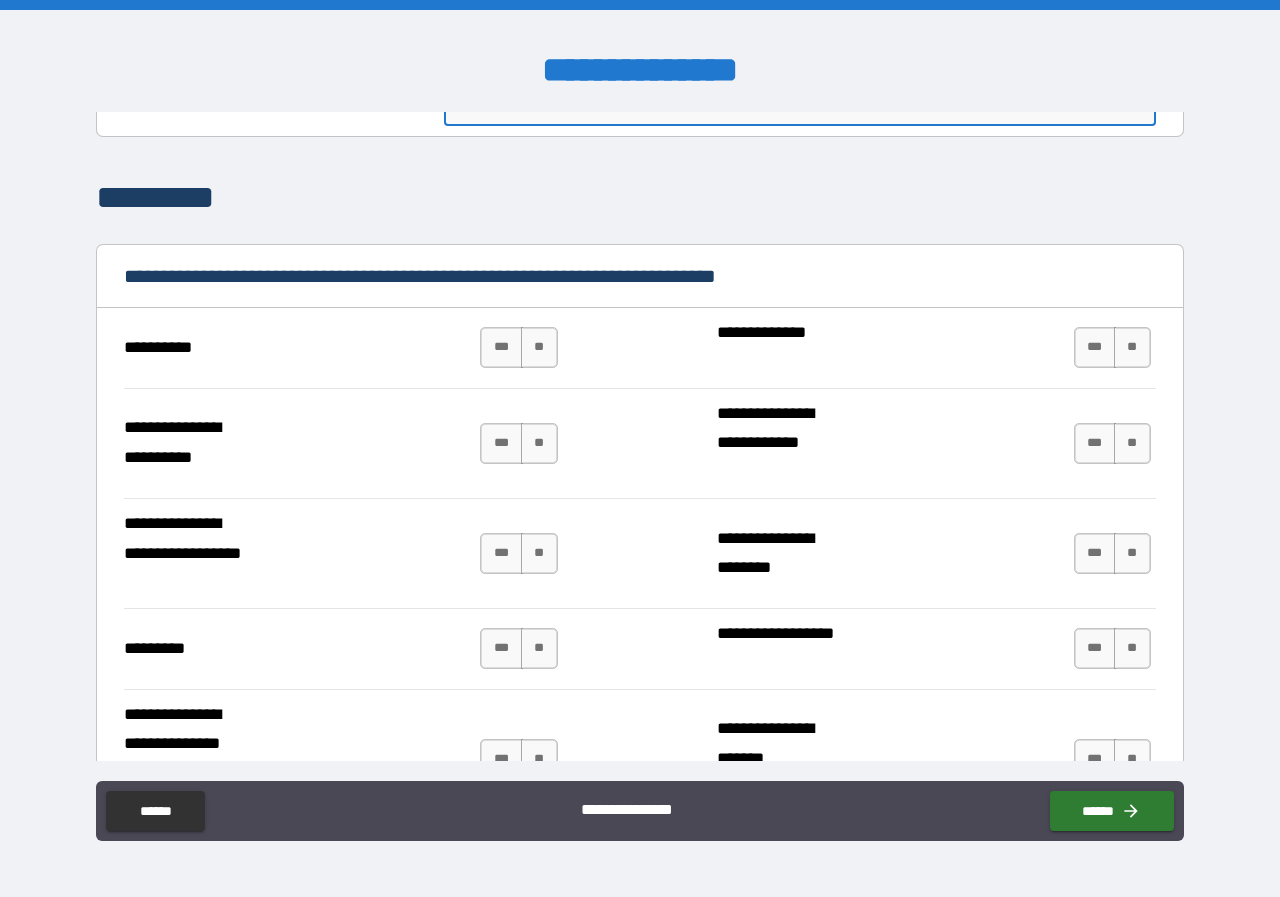 scroll, scrollTop: 800, scrollLeft: 0, axis: vertical 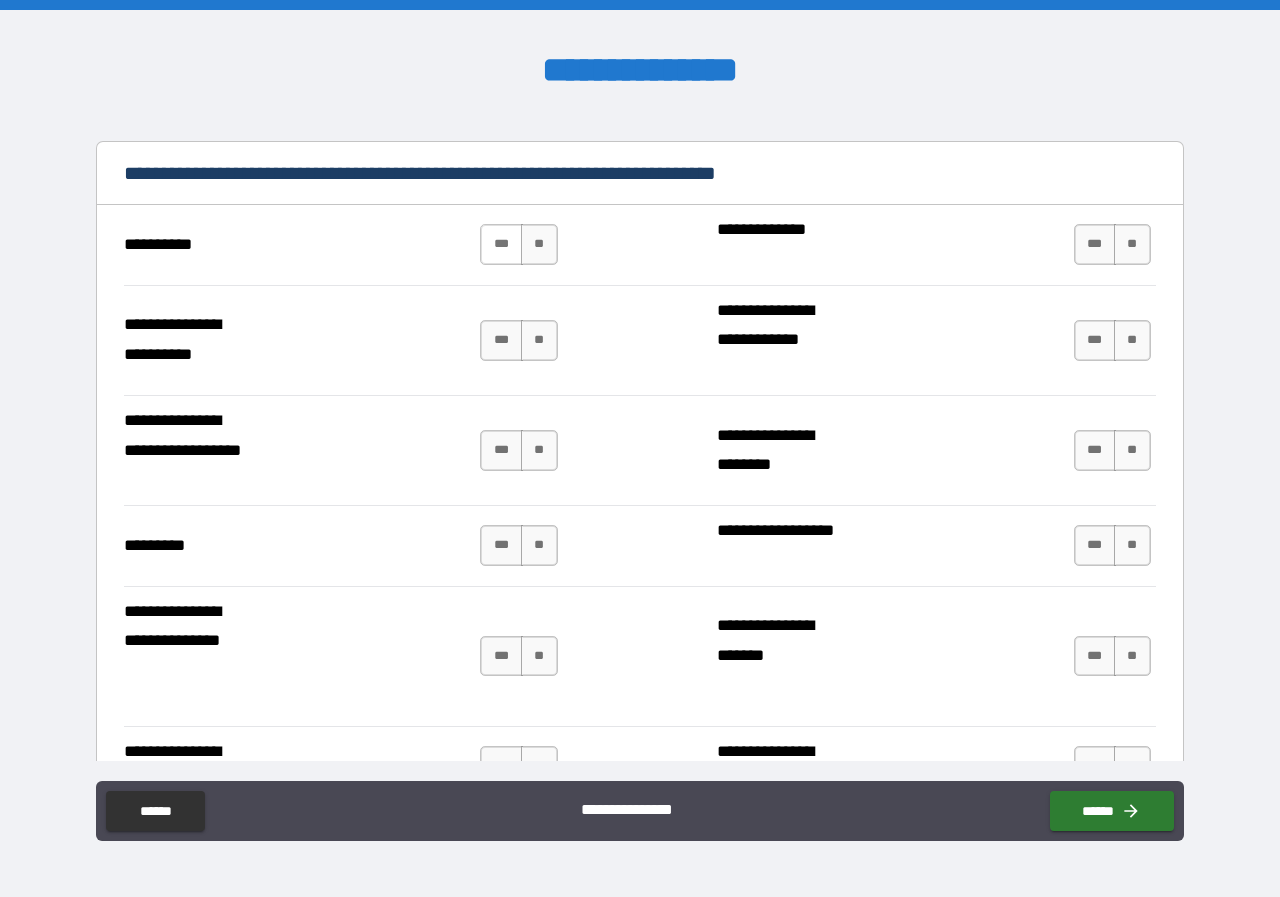 type on "**********" 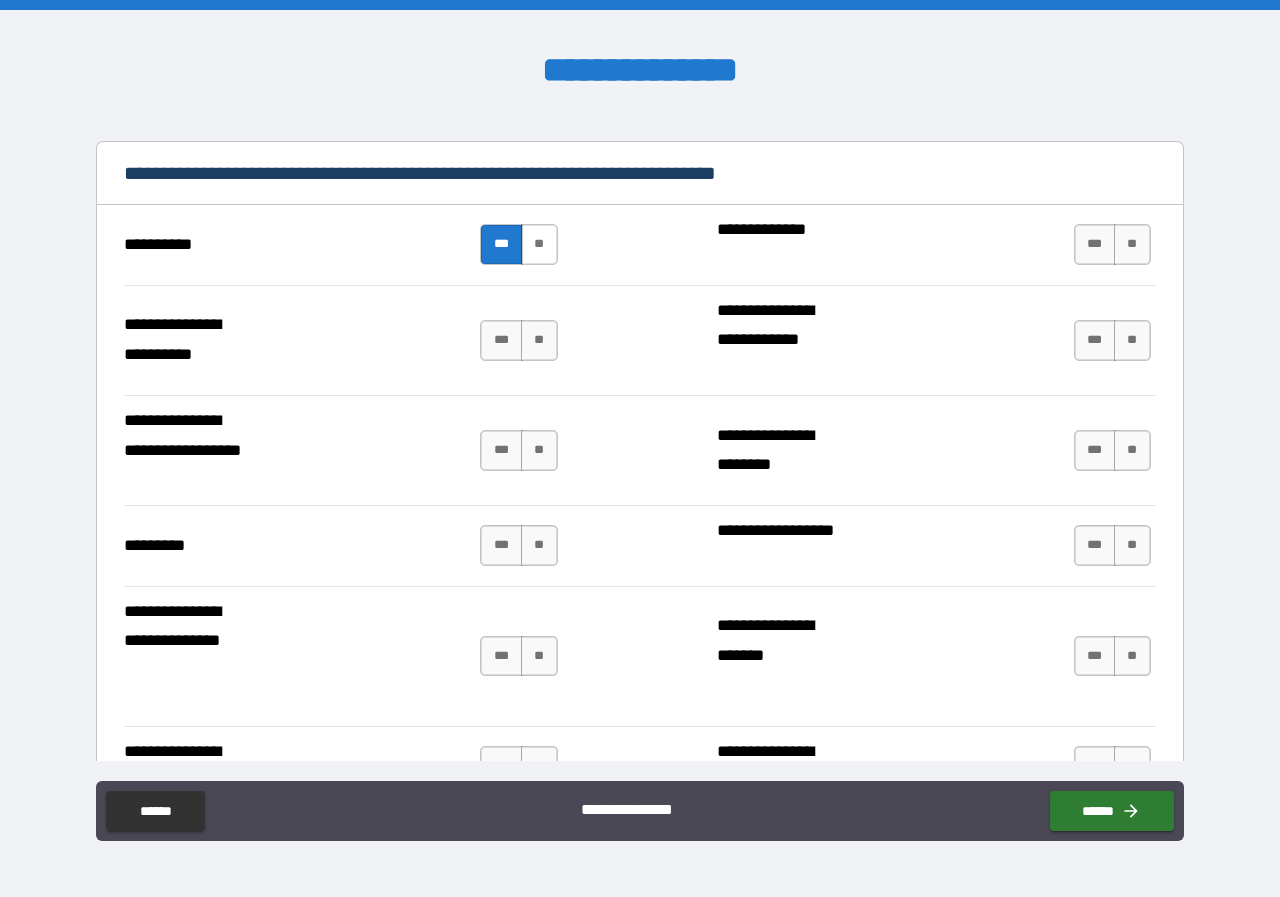 click on "**" at bounding box center [539, 244] 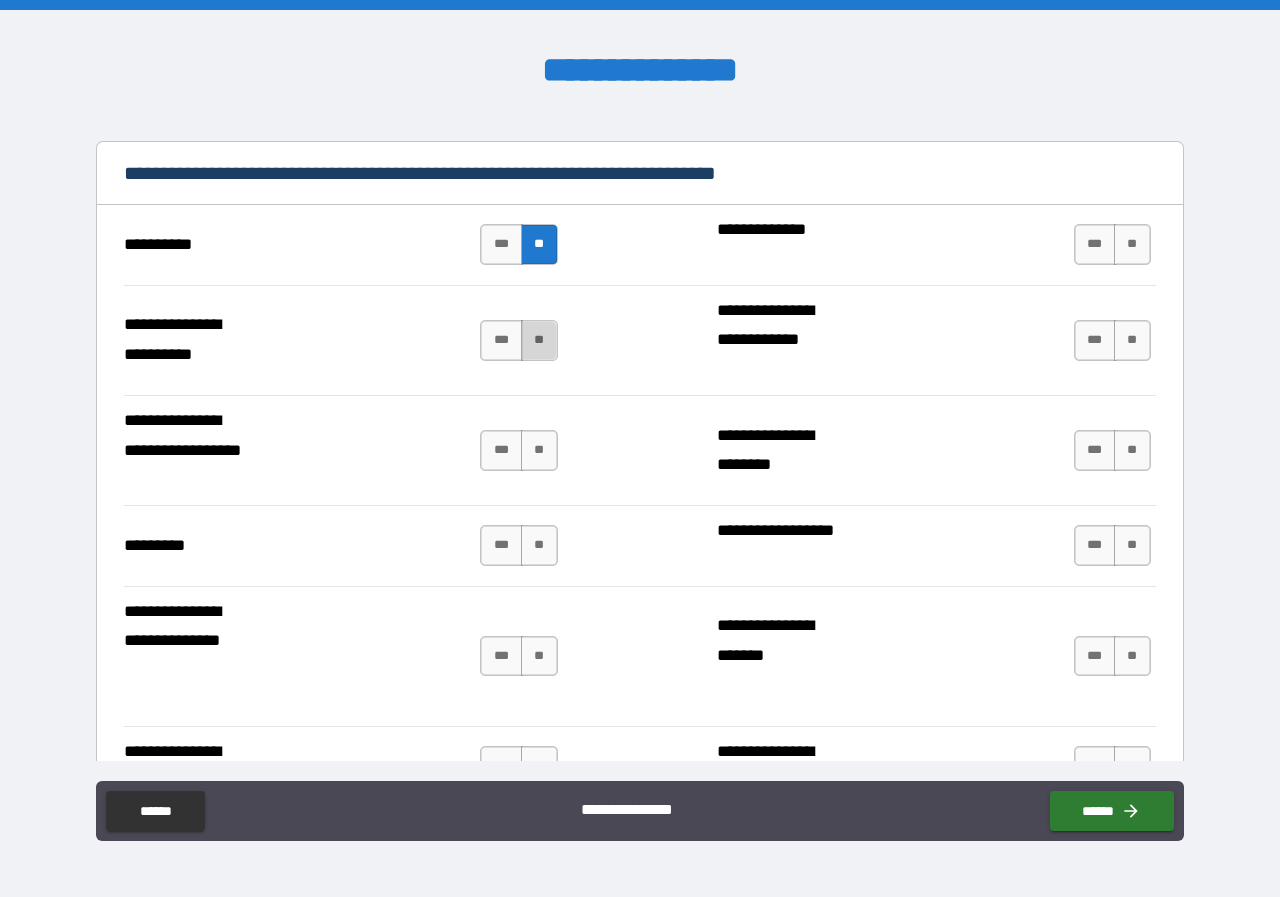 click on "**" at bounding box center (539, 340) 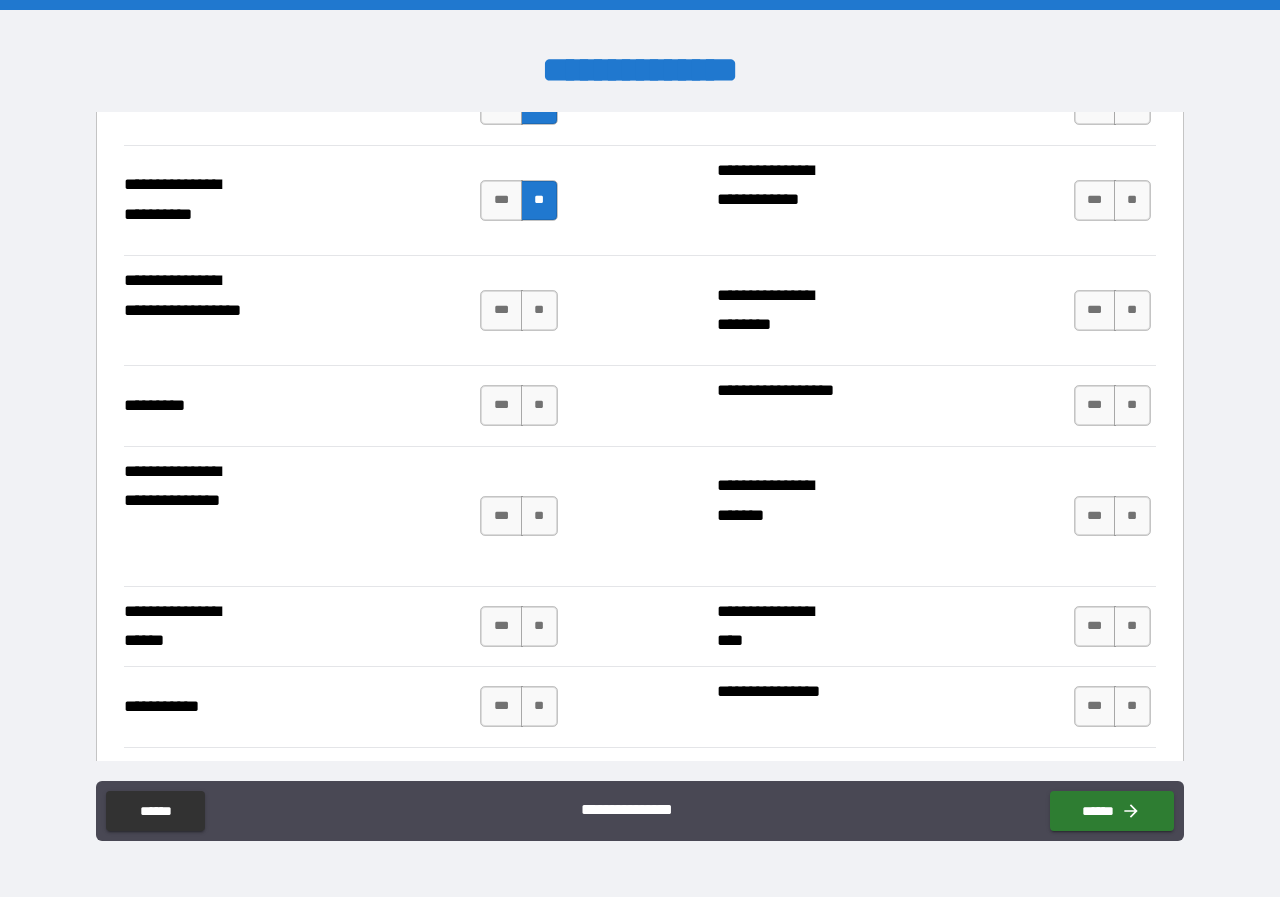 scroll, scrollTop: 1000, scrollLeft: 0, axis: vertical 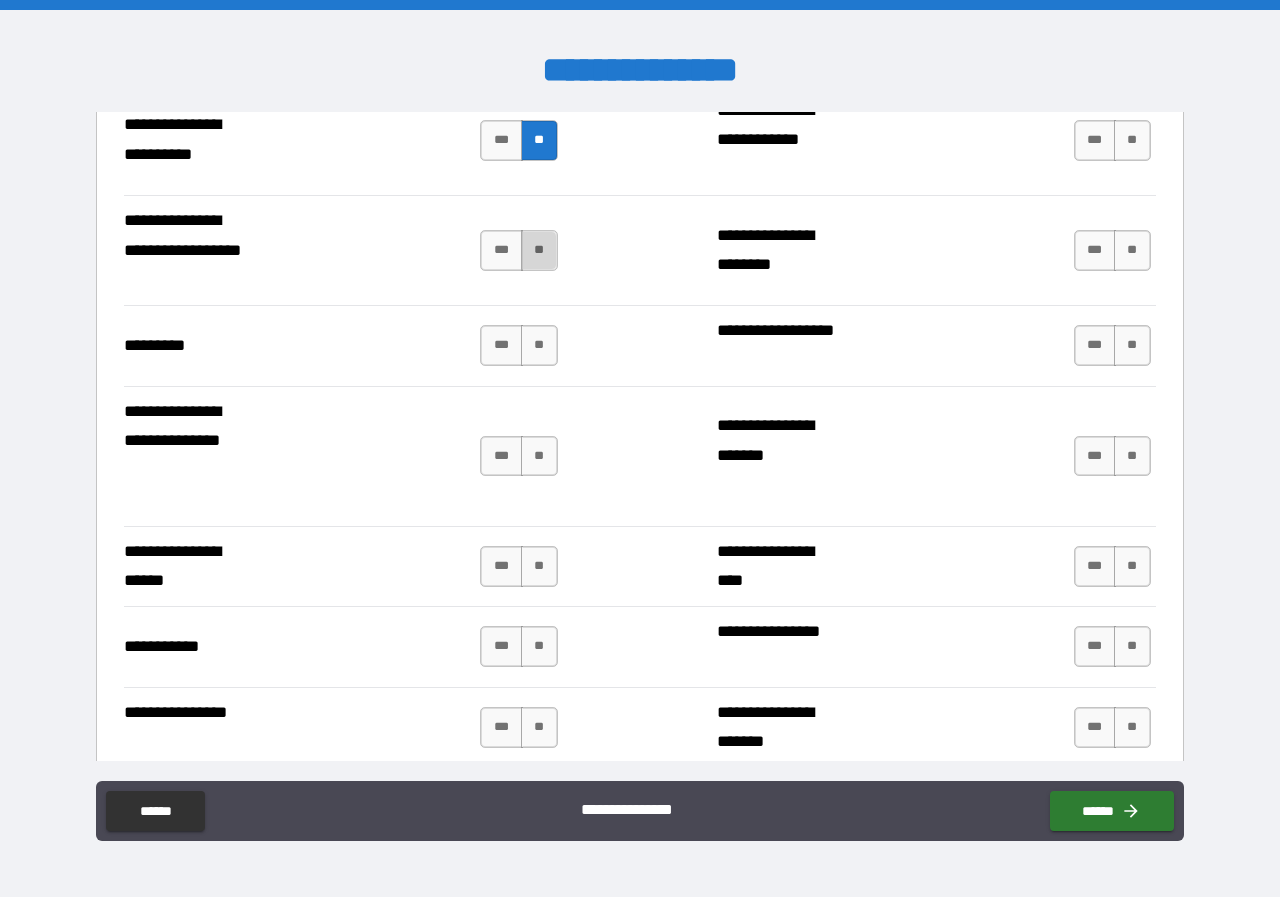 click on "**" at bounding box center [539, 250] 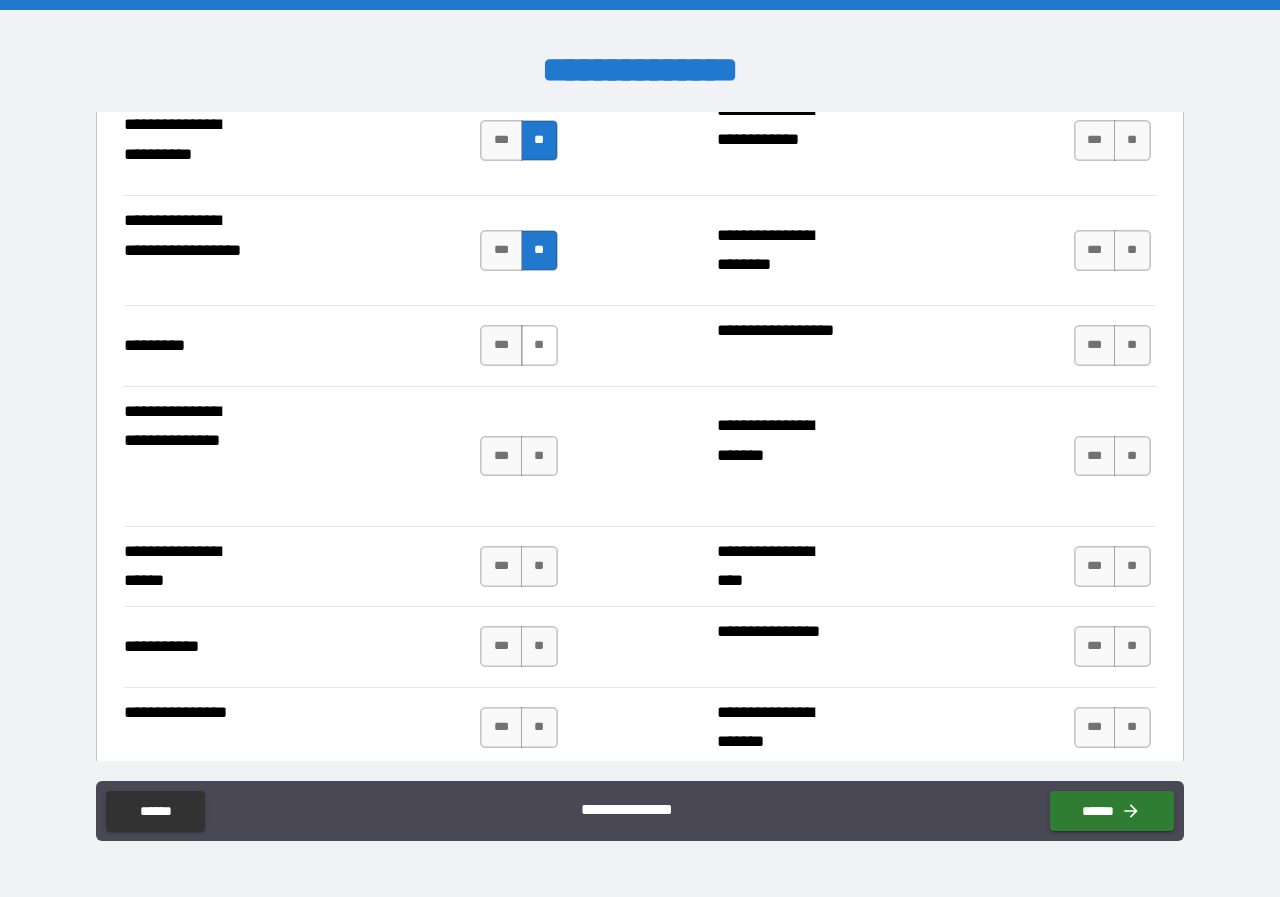 click on "**" at bounding box center (539, 345) 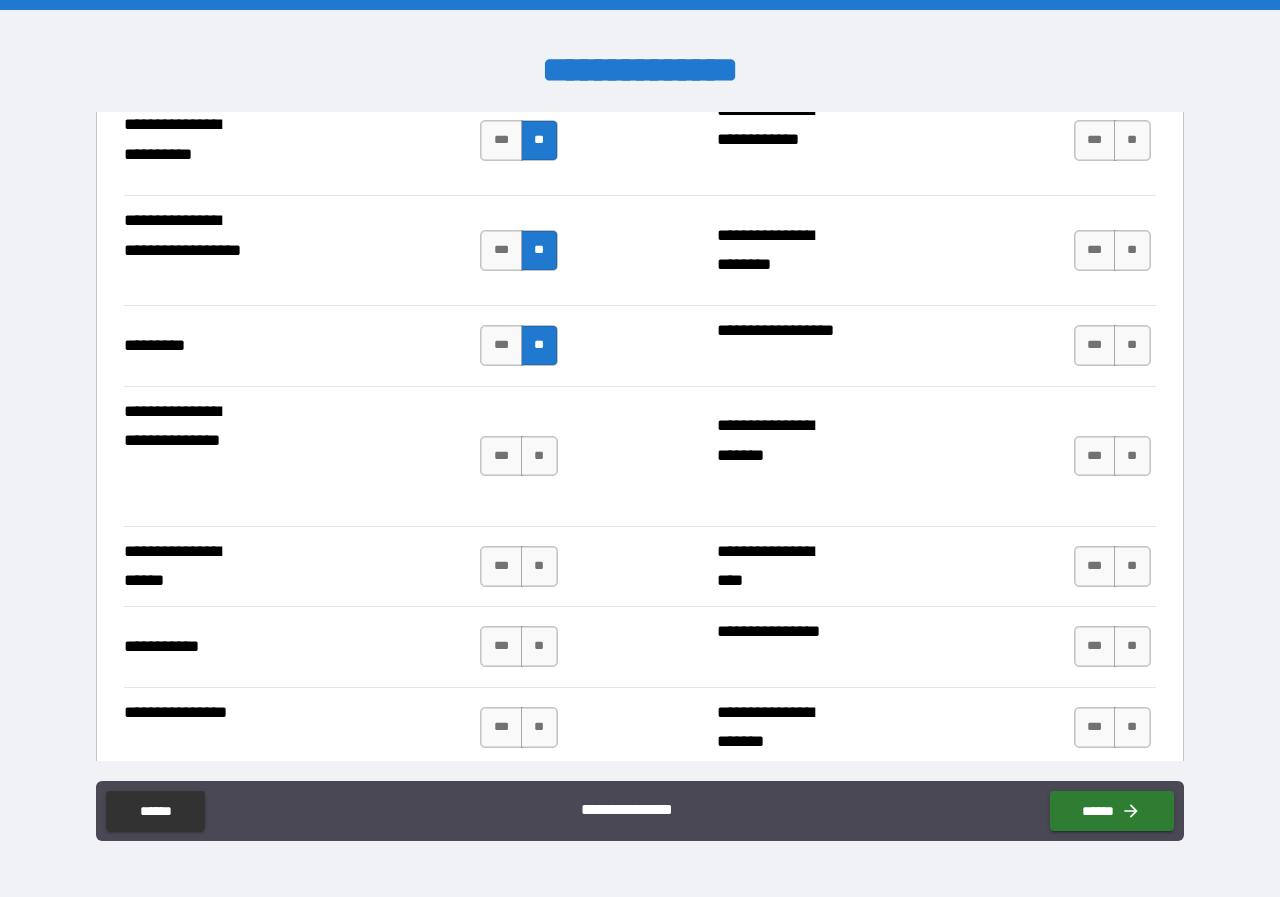 scroll, scrollTop: 1100, scrollLeft: 0, axis: vertical 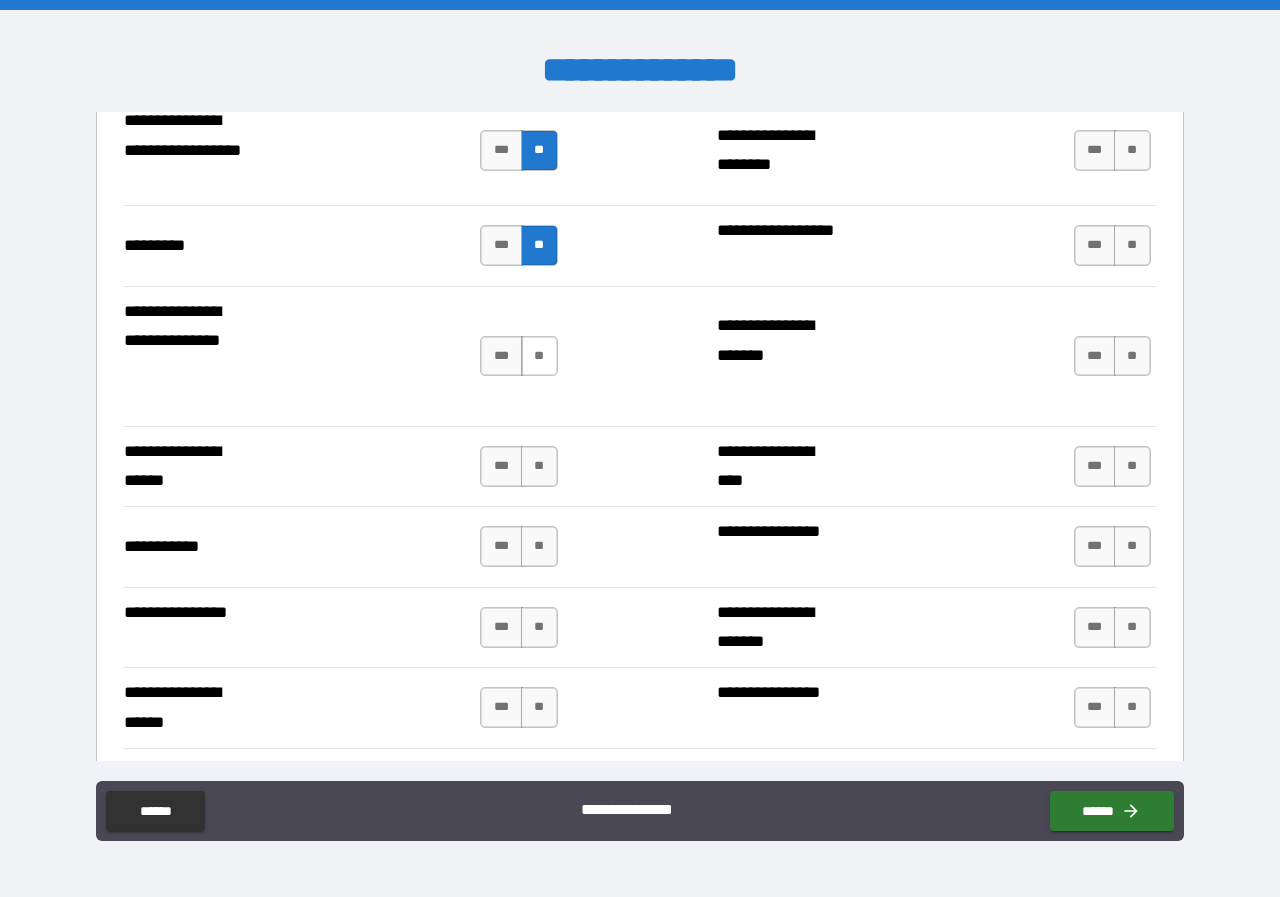 click on "**" at bounding box center (539, 356) 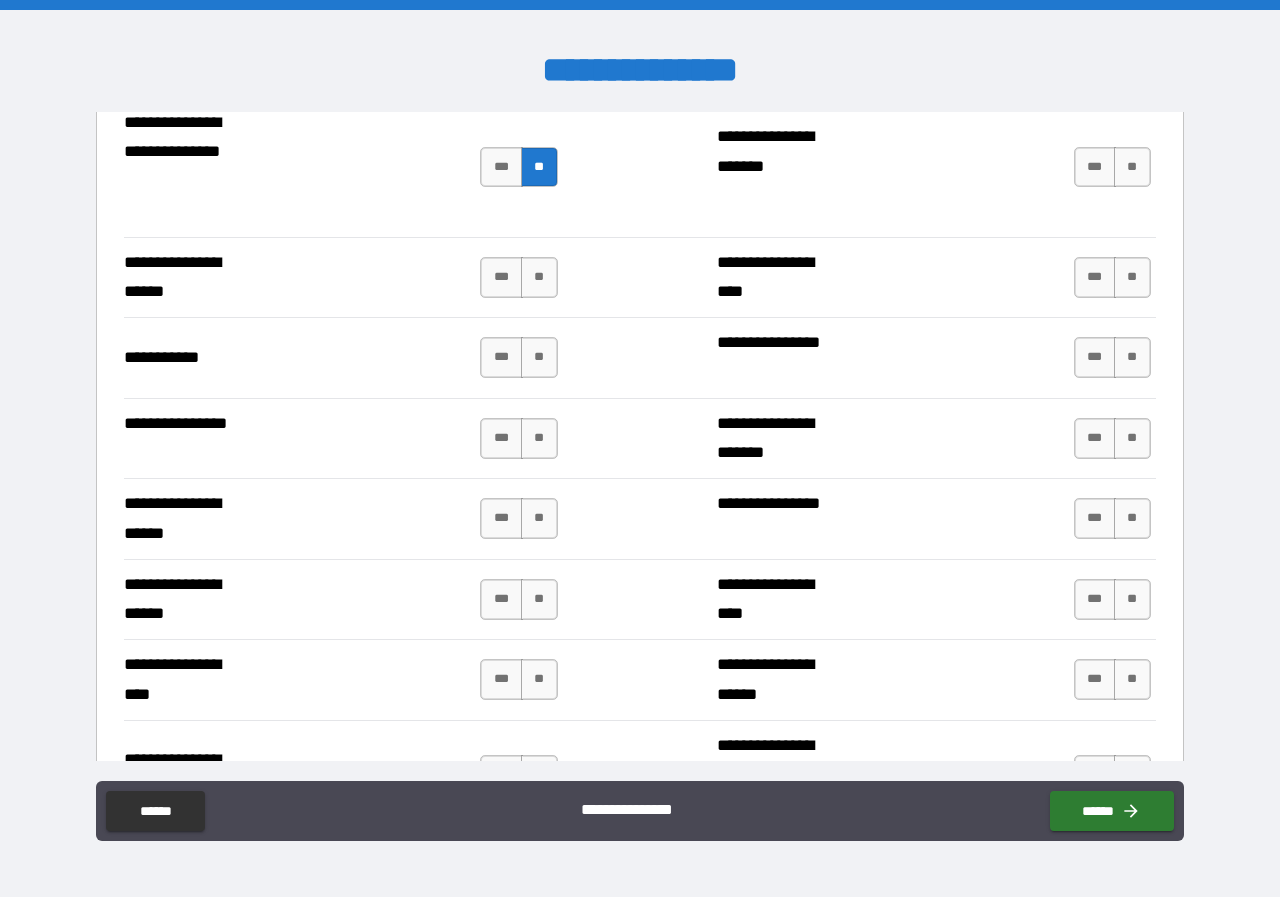 scroll, scrollTop: 1300, scrollLeft: 0, axis: vertical 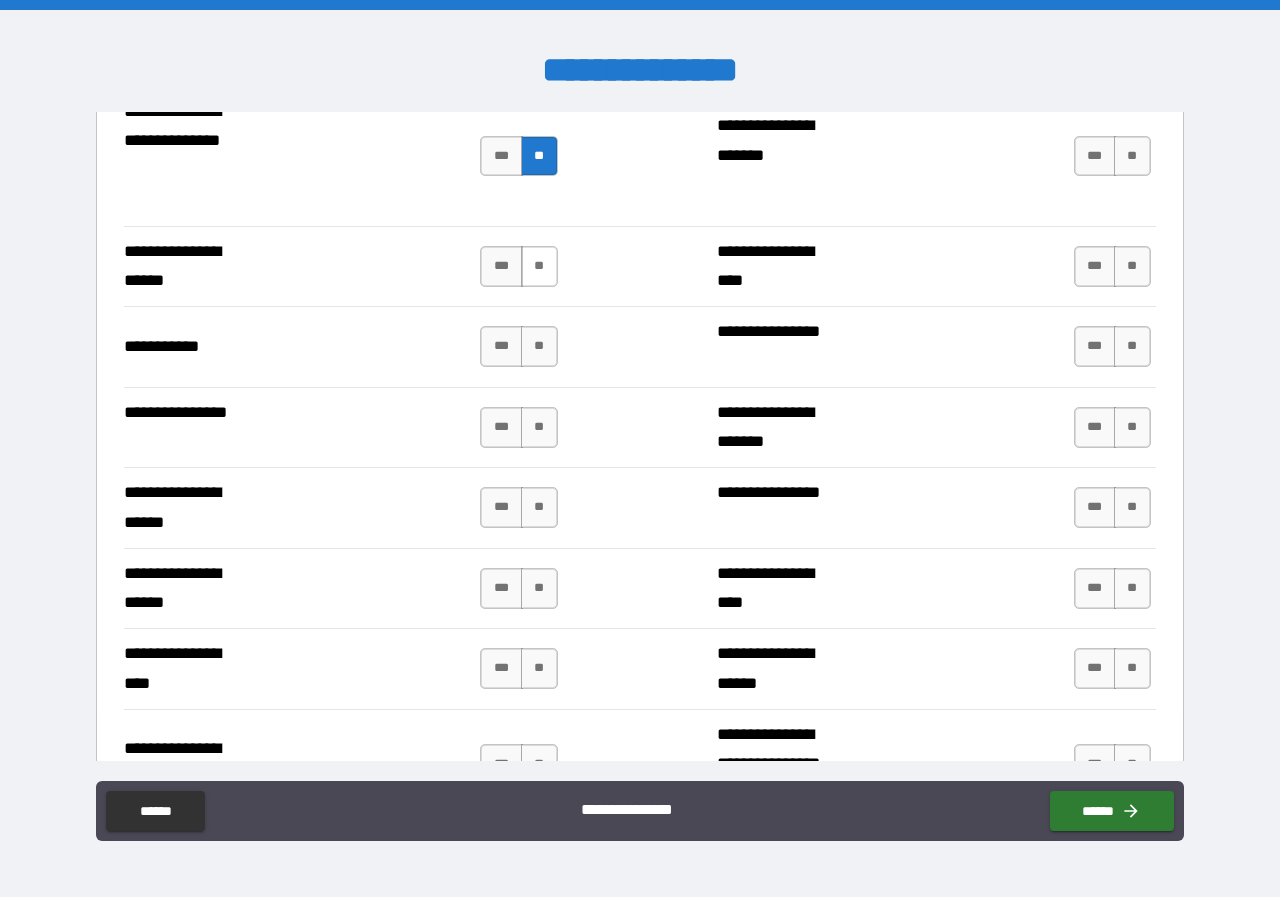 click on "**" at bounding box center (539, 266) 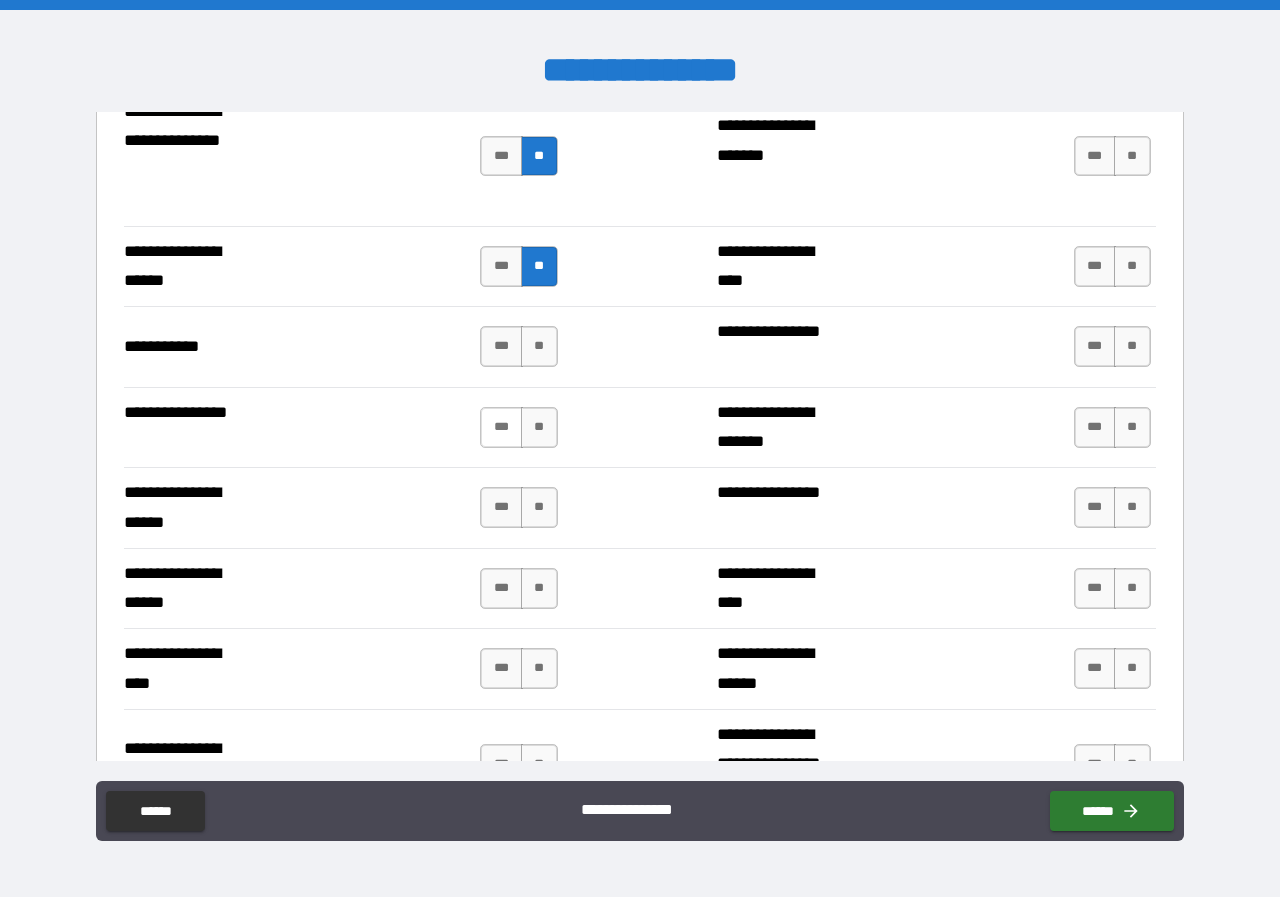 click on "***" at bounding box center [501, 427] 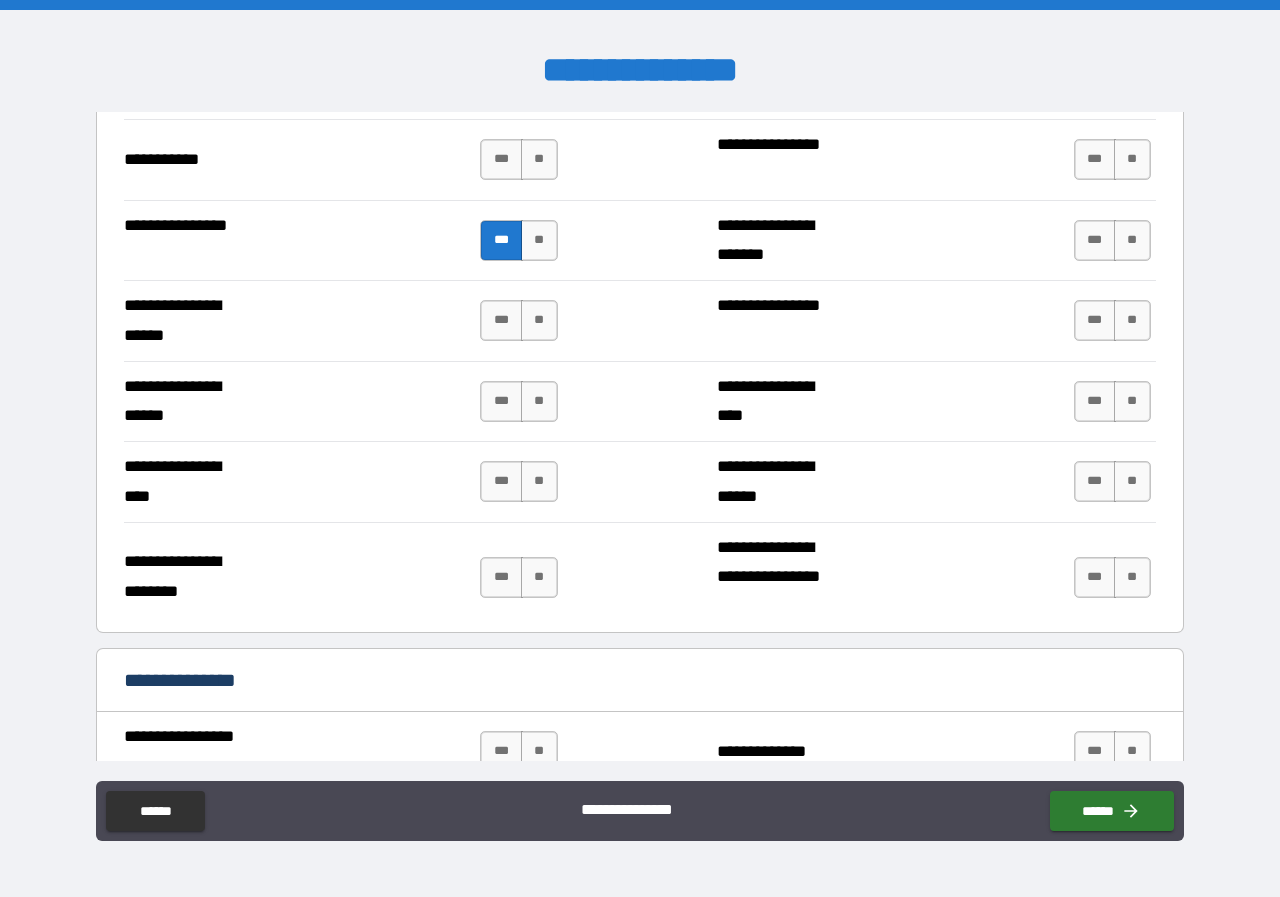 scroll, scrollTop: 1500, scrollLeft: 0, axis: vertical 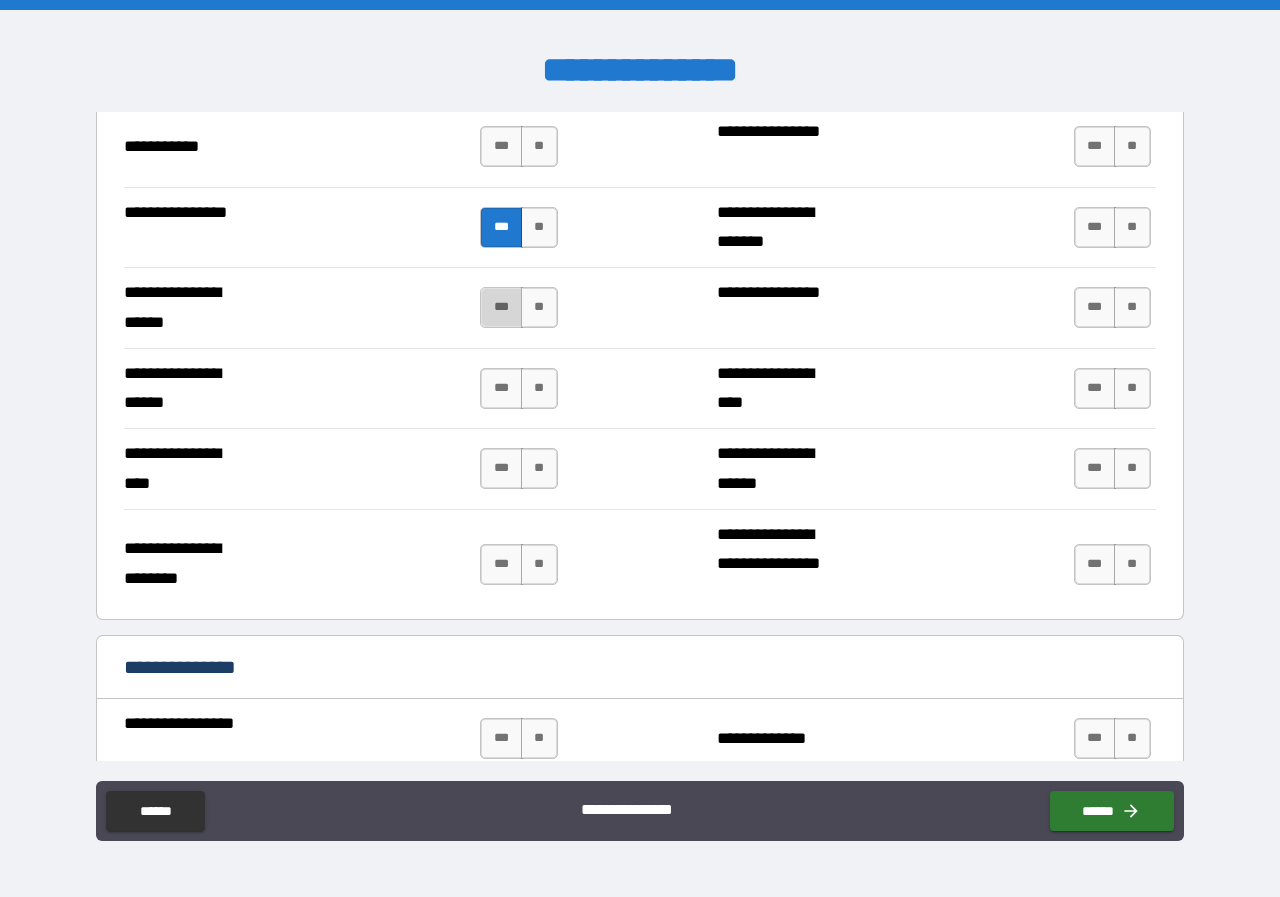 click on "***" at bounding box center [501, 307] 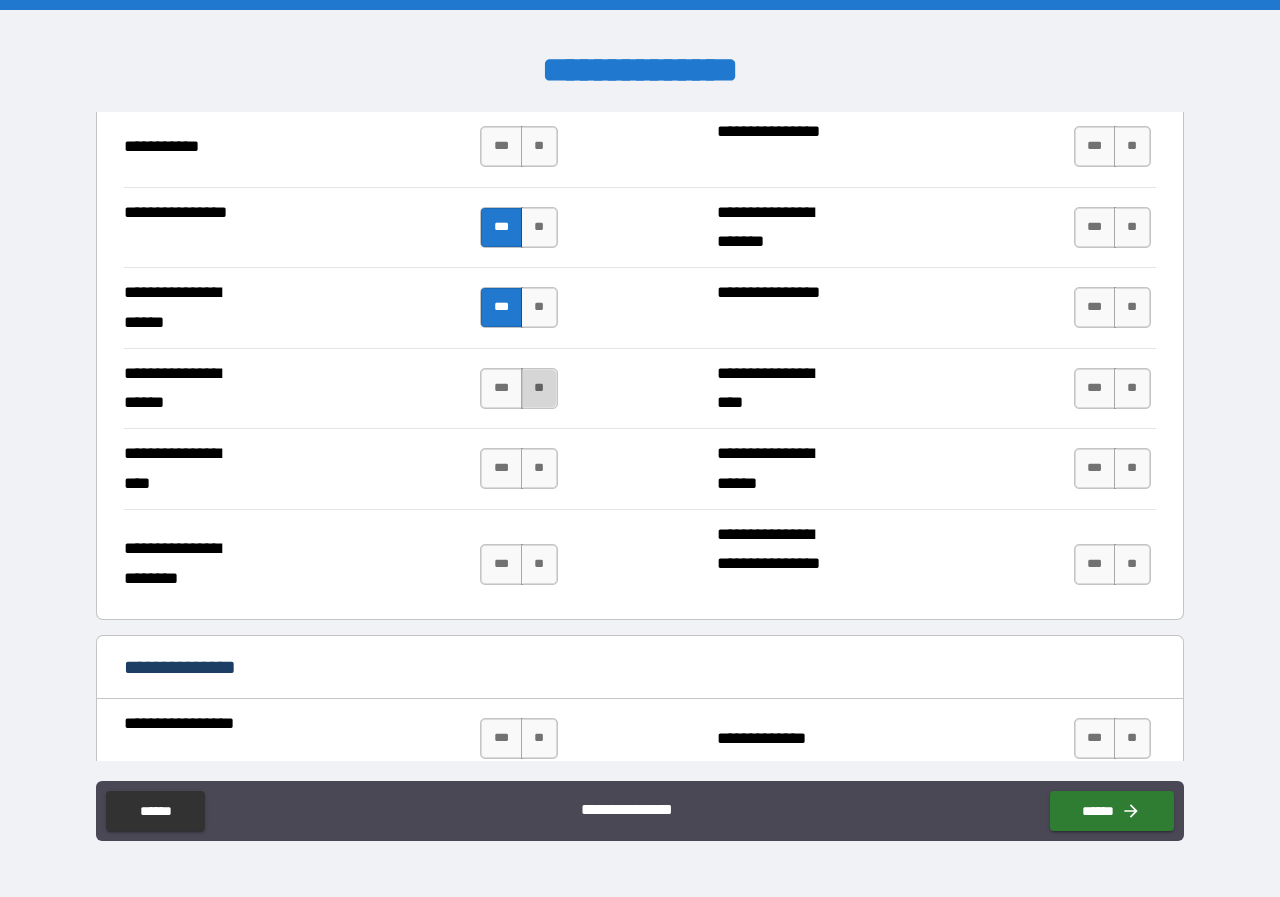 click on "**" at bounding box center (539, 388) 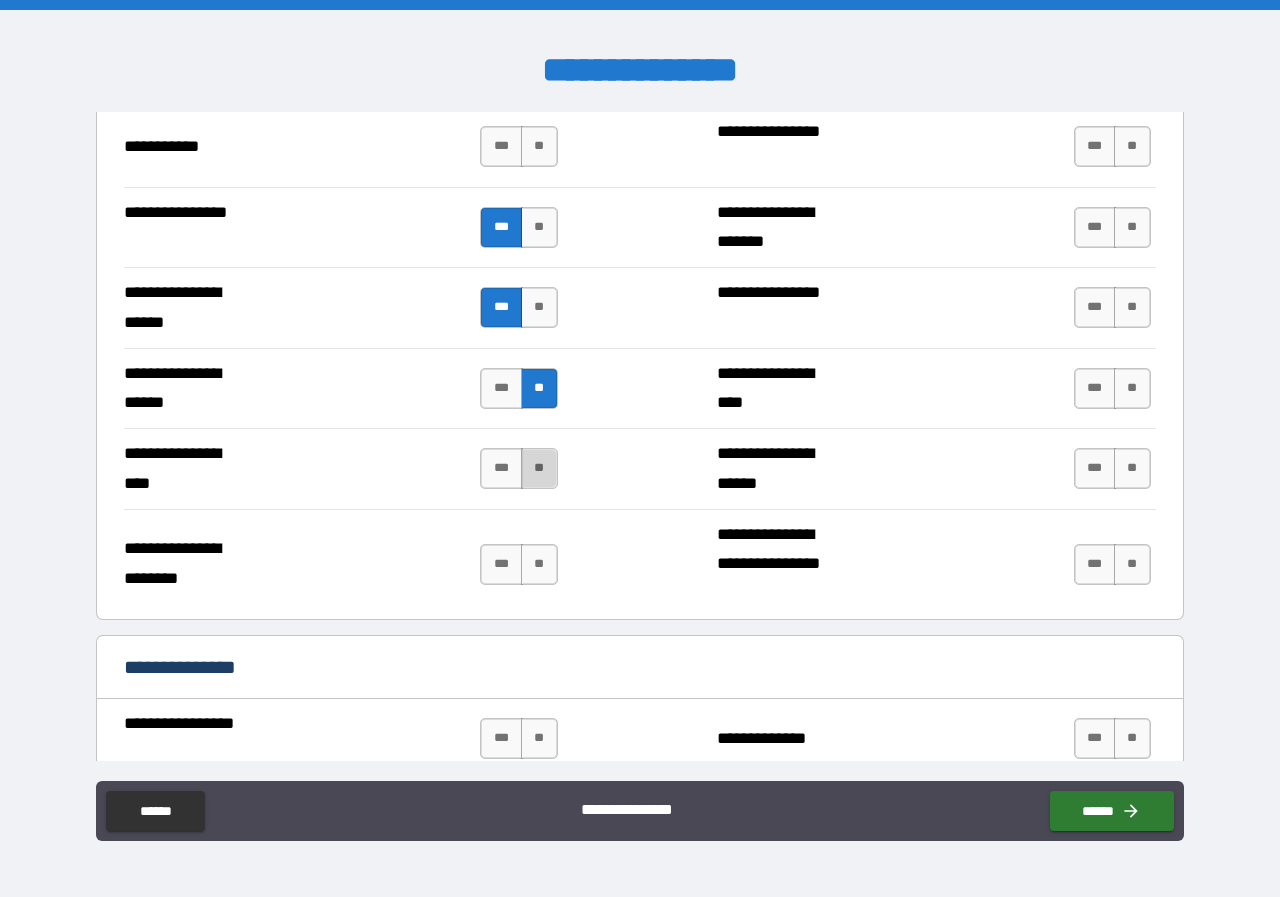 click on "**" at bounding box center [539, 468] 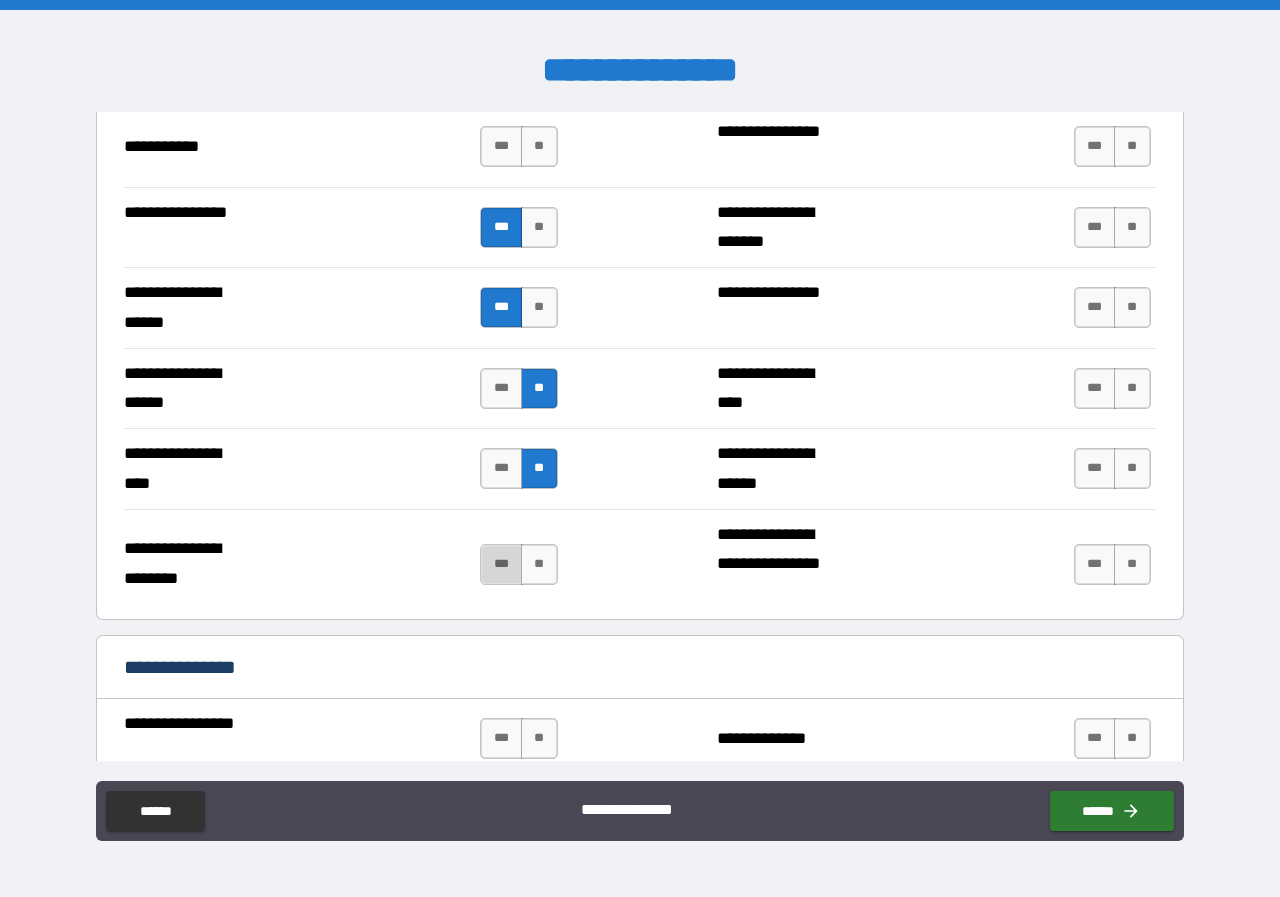 click on "***" at bounding box center (501, 564) 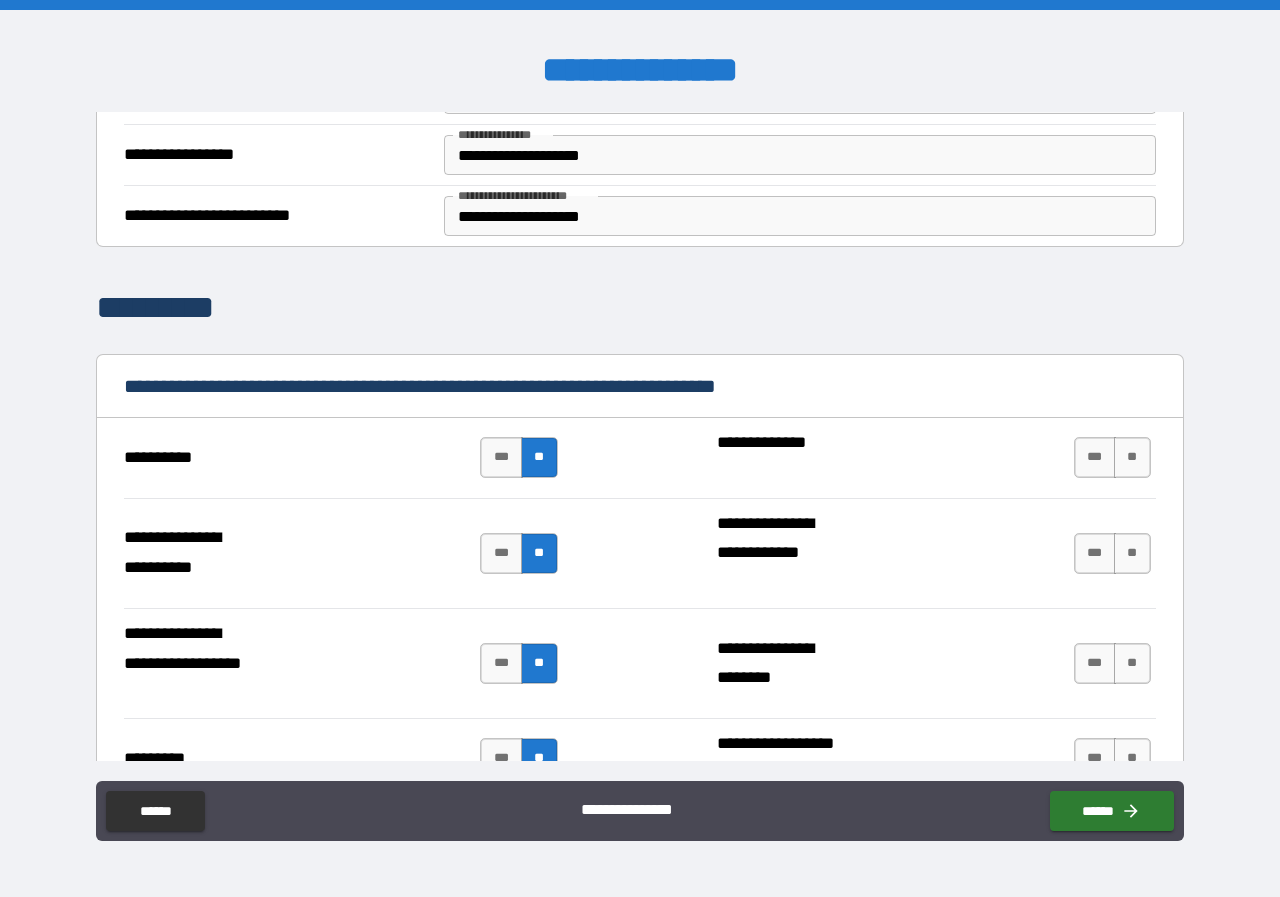 scroll, scrollTop: 700, scrollLeft: 0, axis: vertical 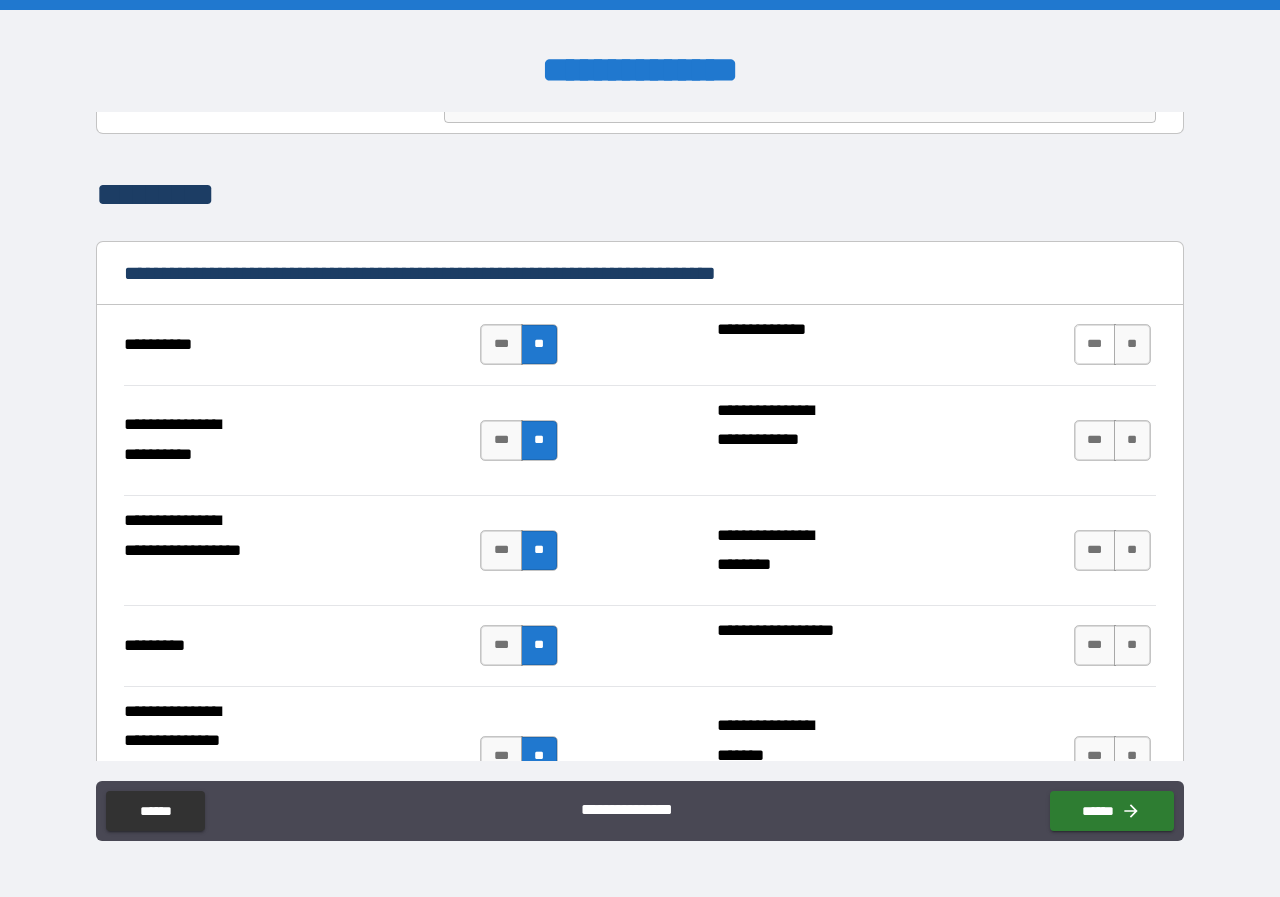 click on "***" at bounding box center (1095, 344) 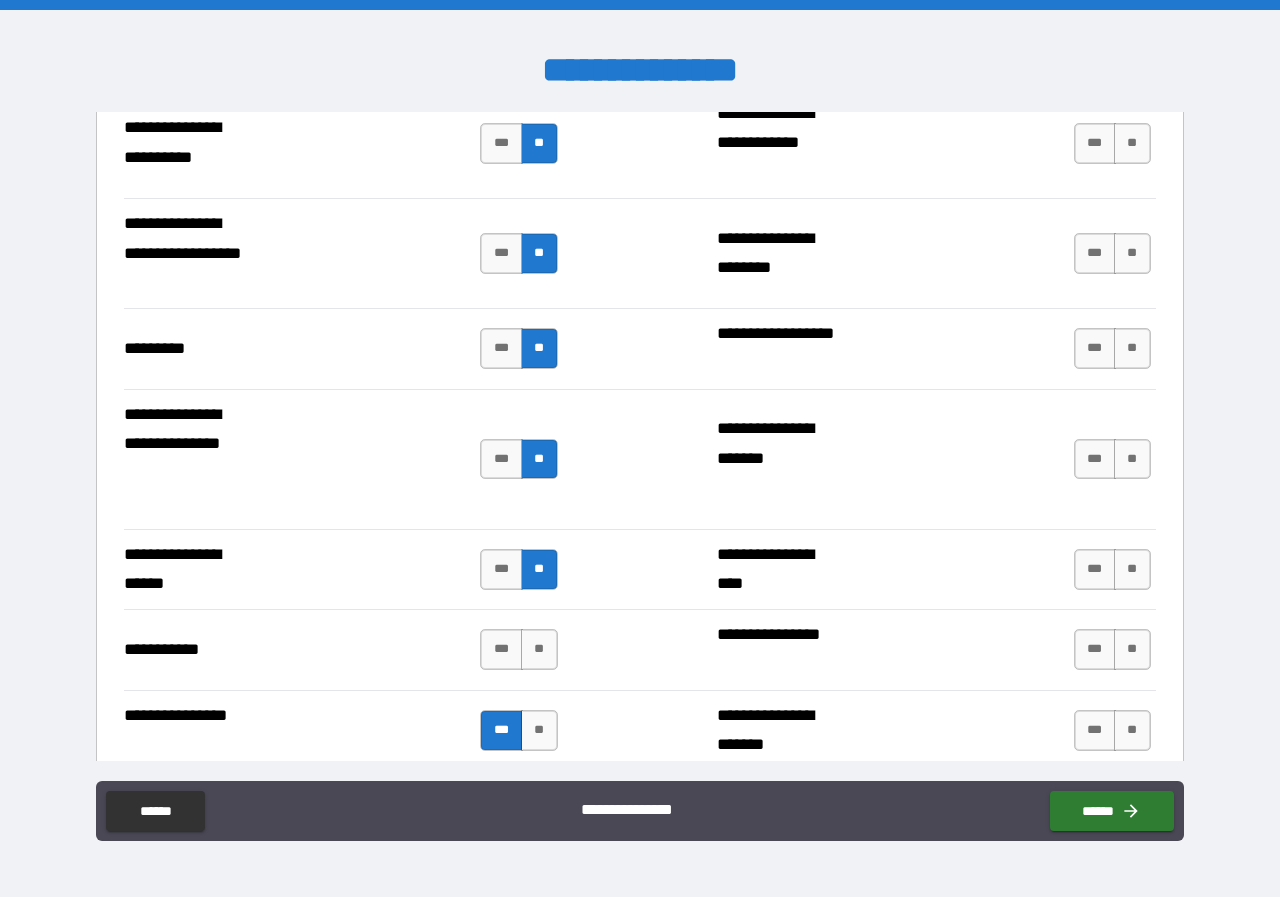 scroll, scrollTop: 1000, scrollLeft: 0, axis: vertical 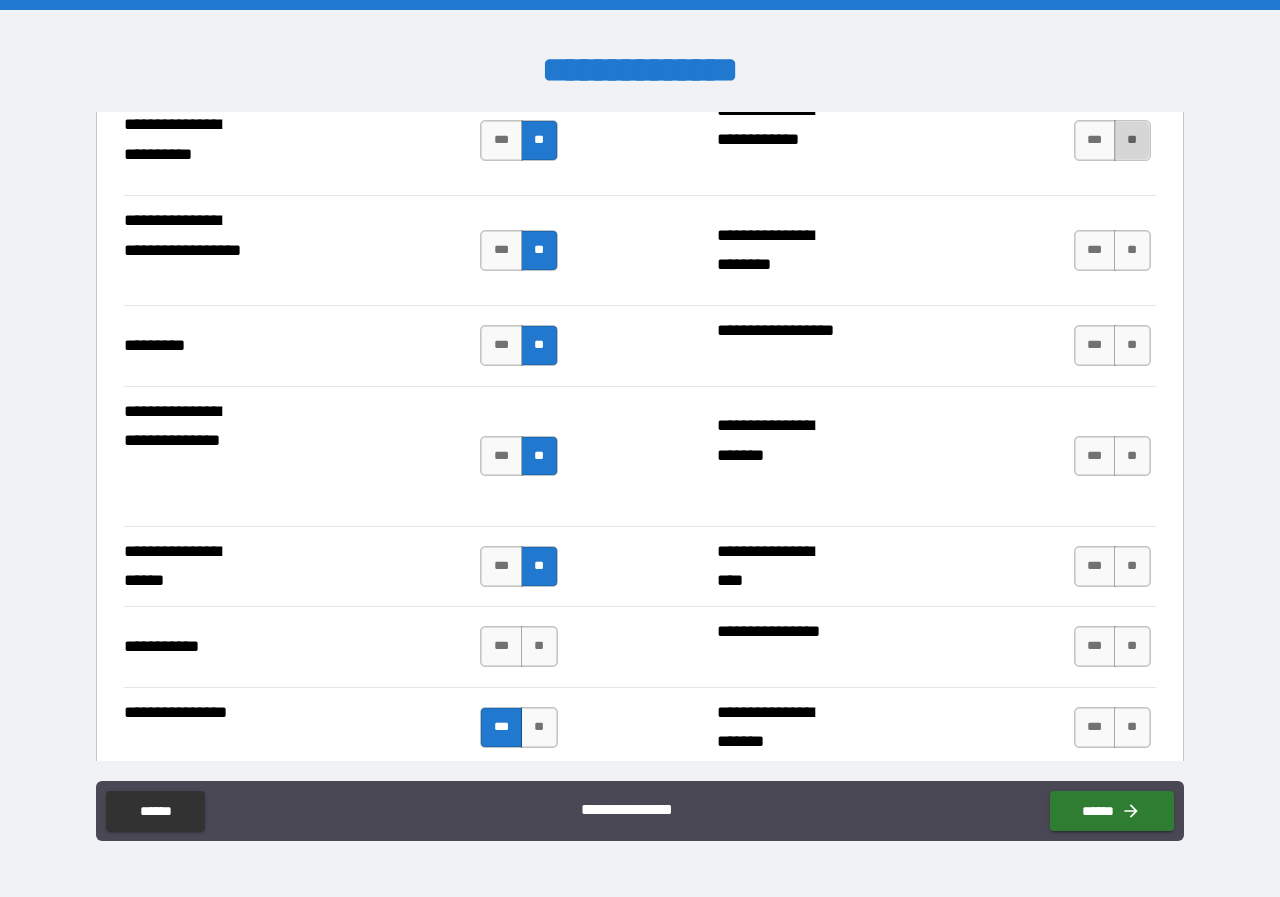 click on "**" at bounding box center [1132, 140] 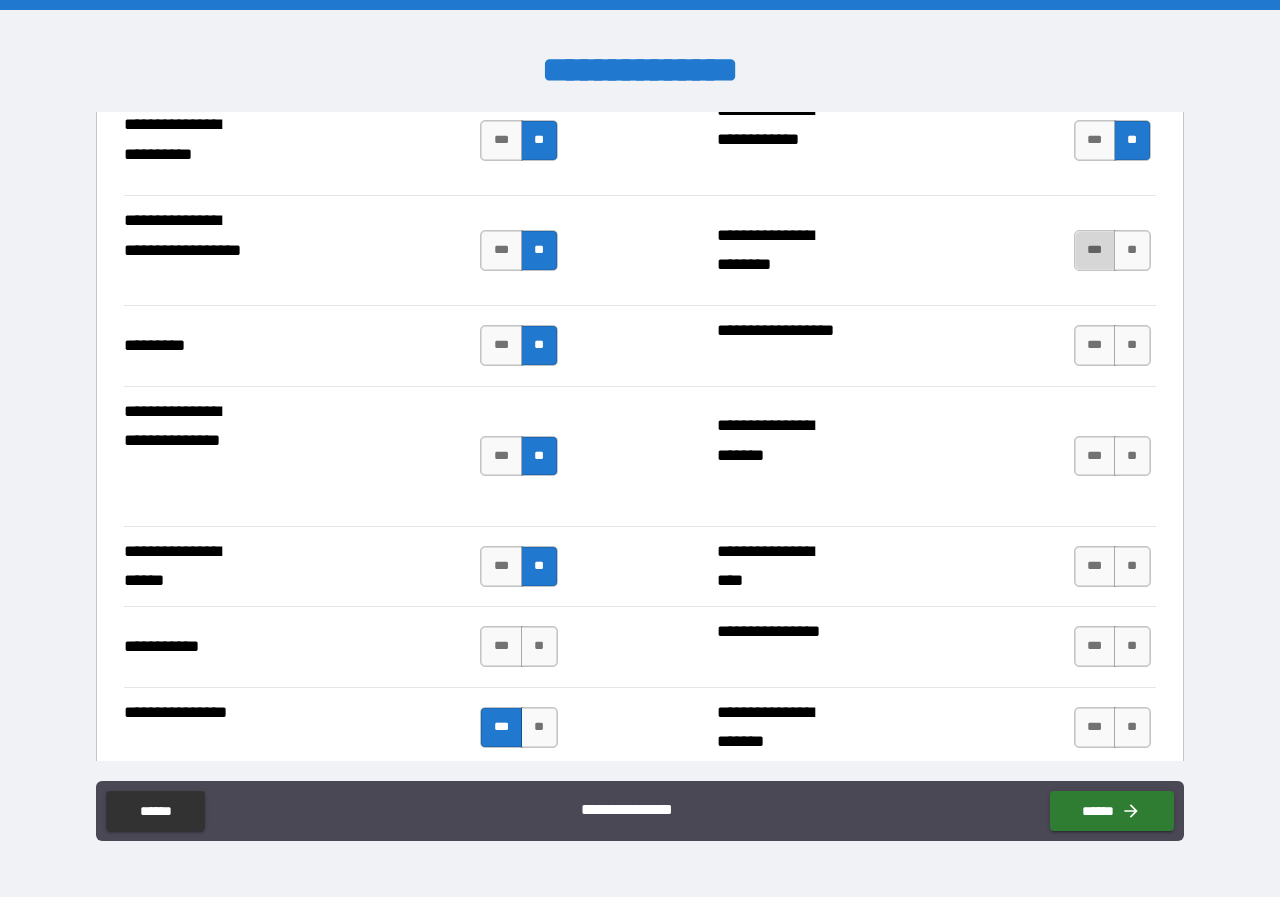 click on "***" at bounding box center [1095, 250] 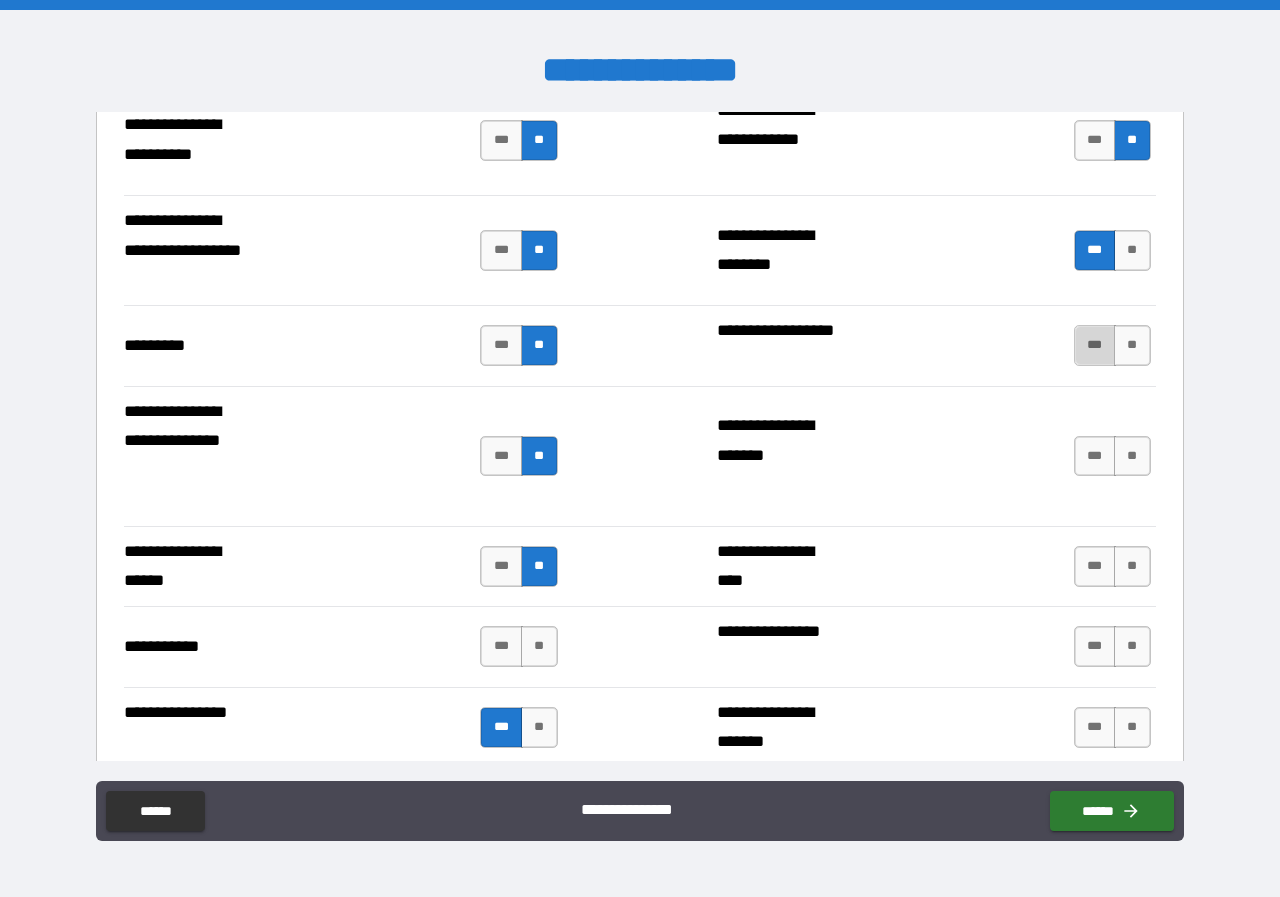 click on "***" at bounding box center [1095, 345] 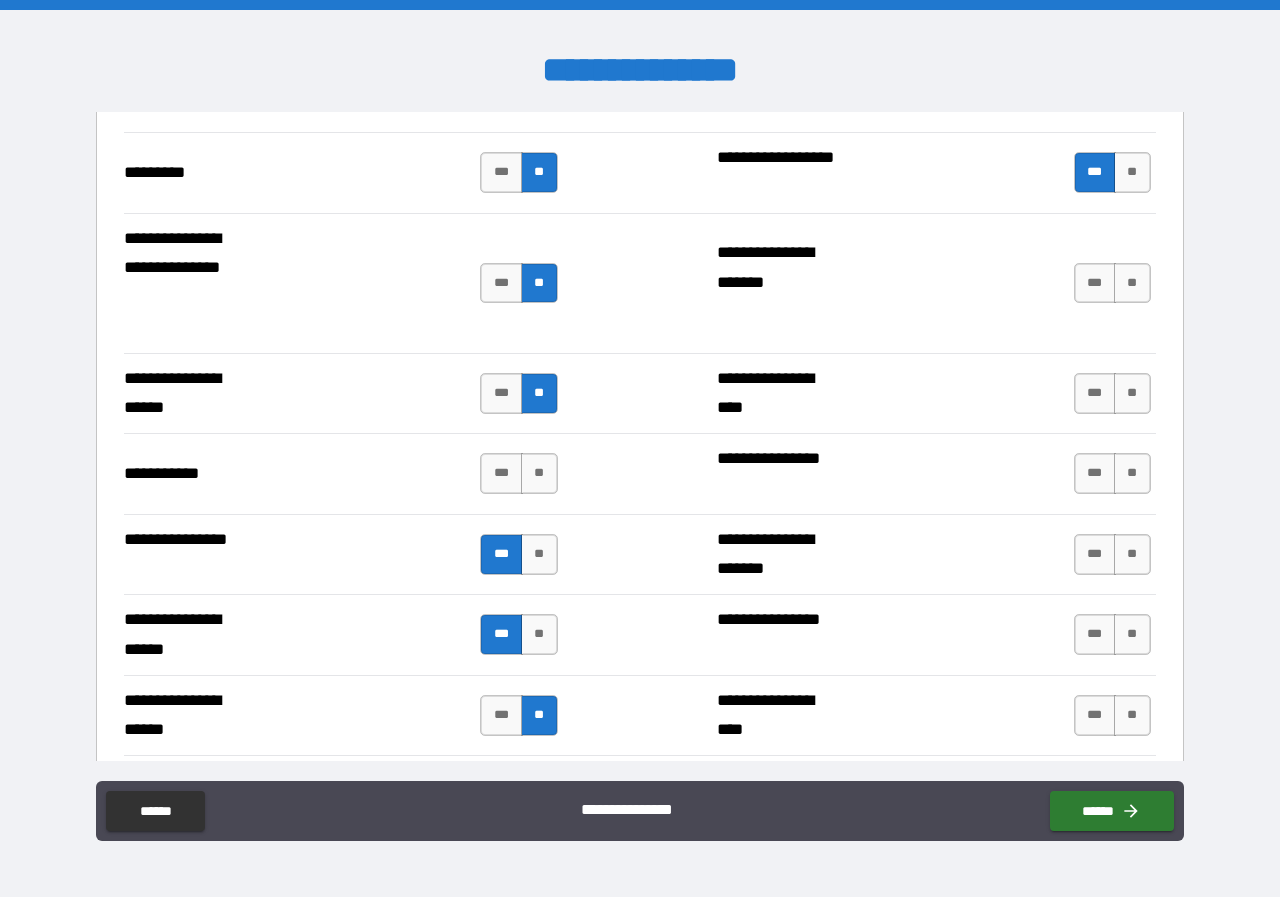 scroll, scrollTop: 1200, scrollLeft: 0, axis: vertical 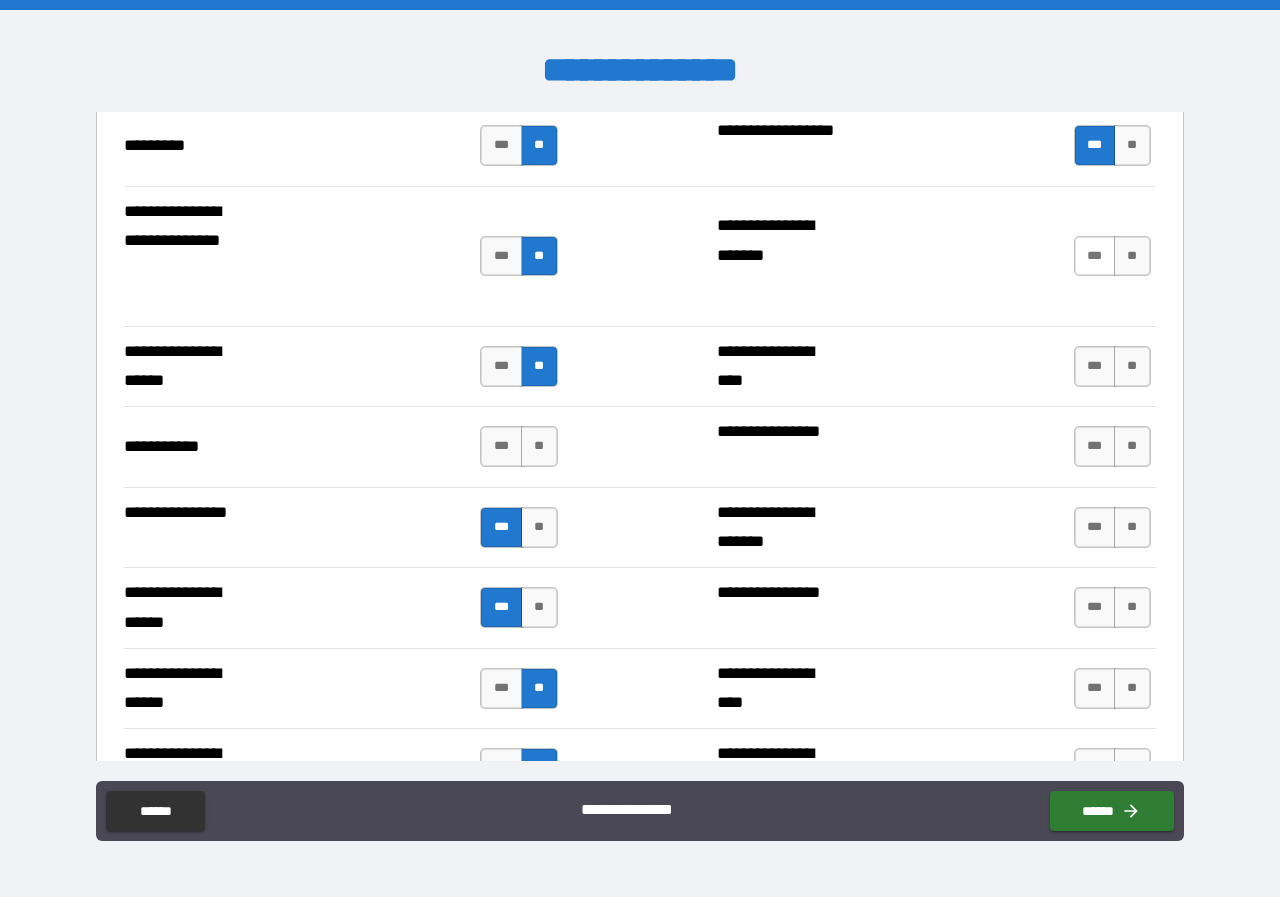 click on "***" at bounding box center [1095, 256] 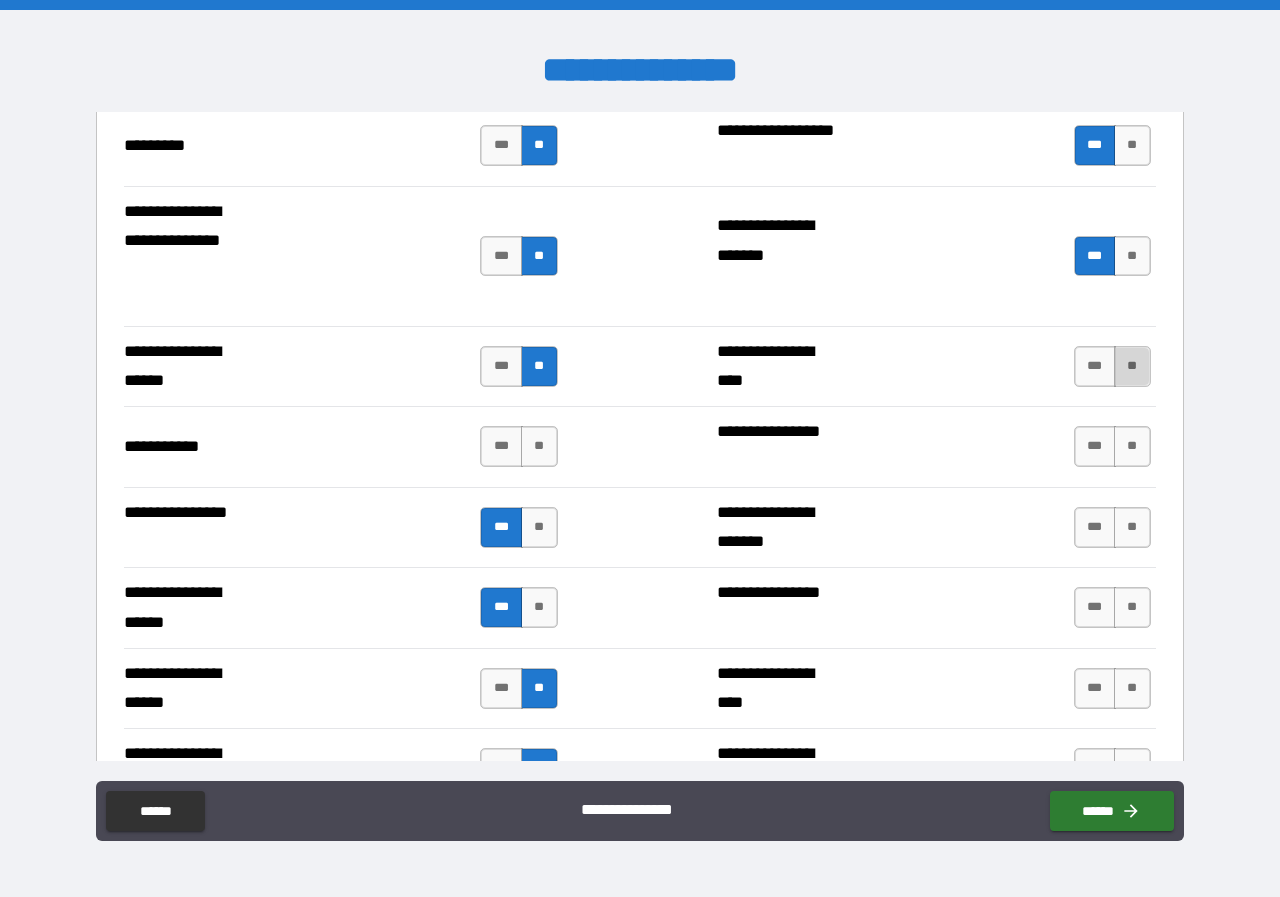 click on "**" at bounding box center [1132, 366] 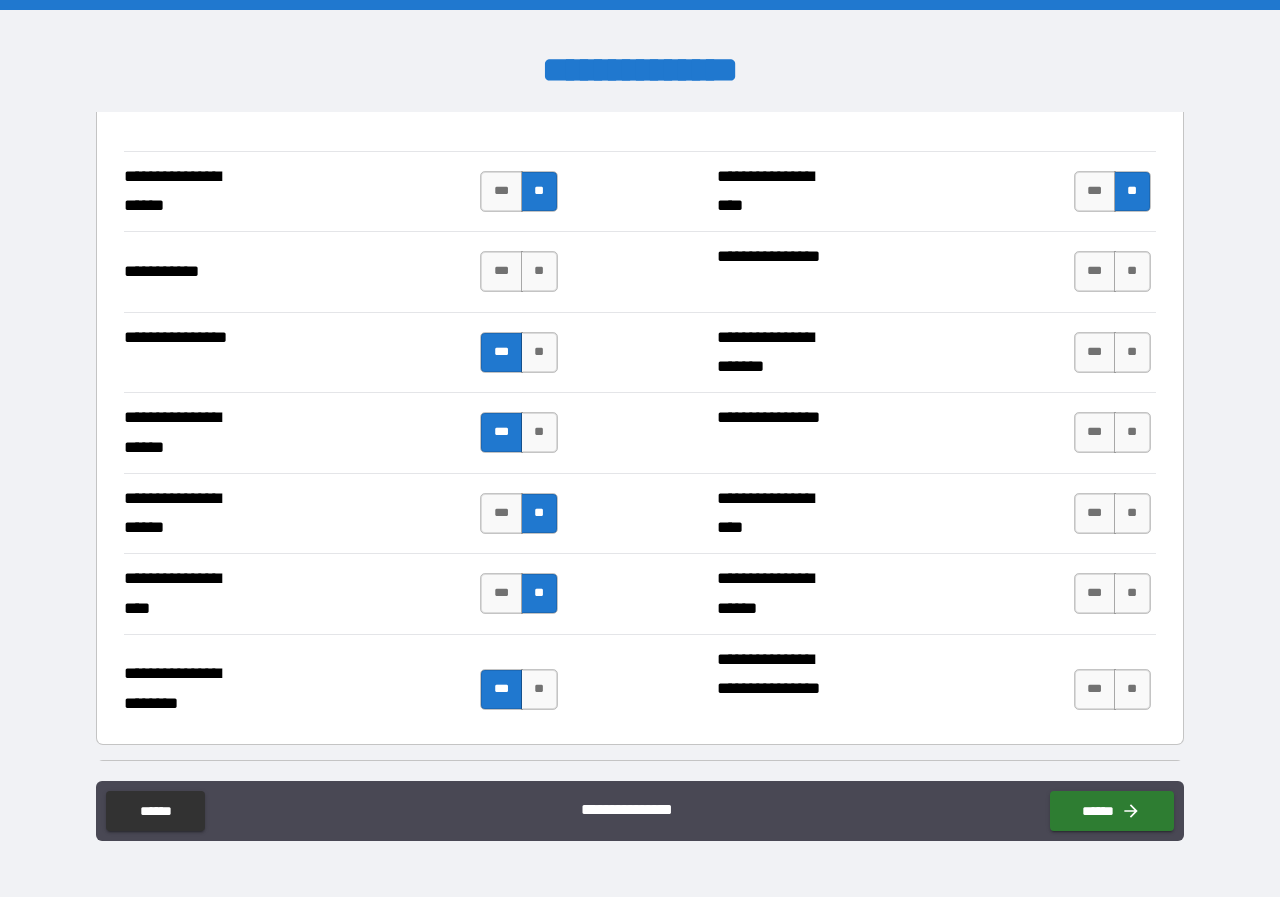 scroll, scrollTop: 1400, scrollLeft: 0, axis: vertical 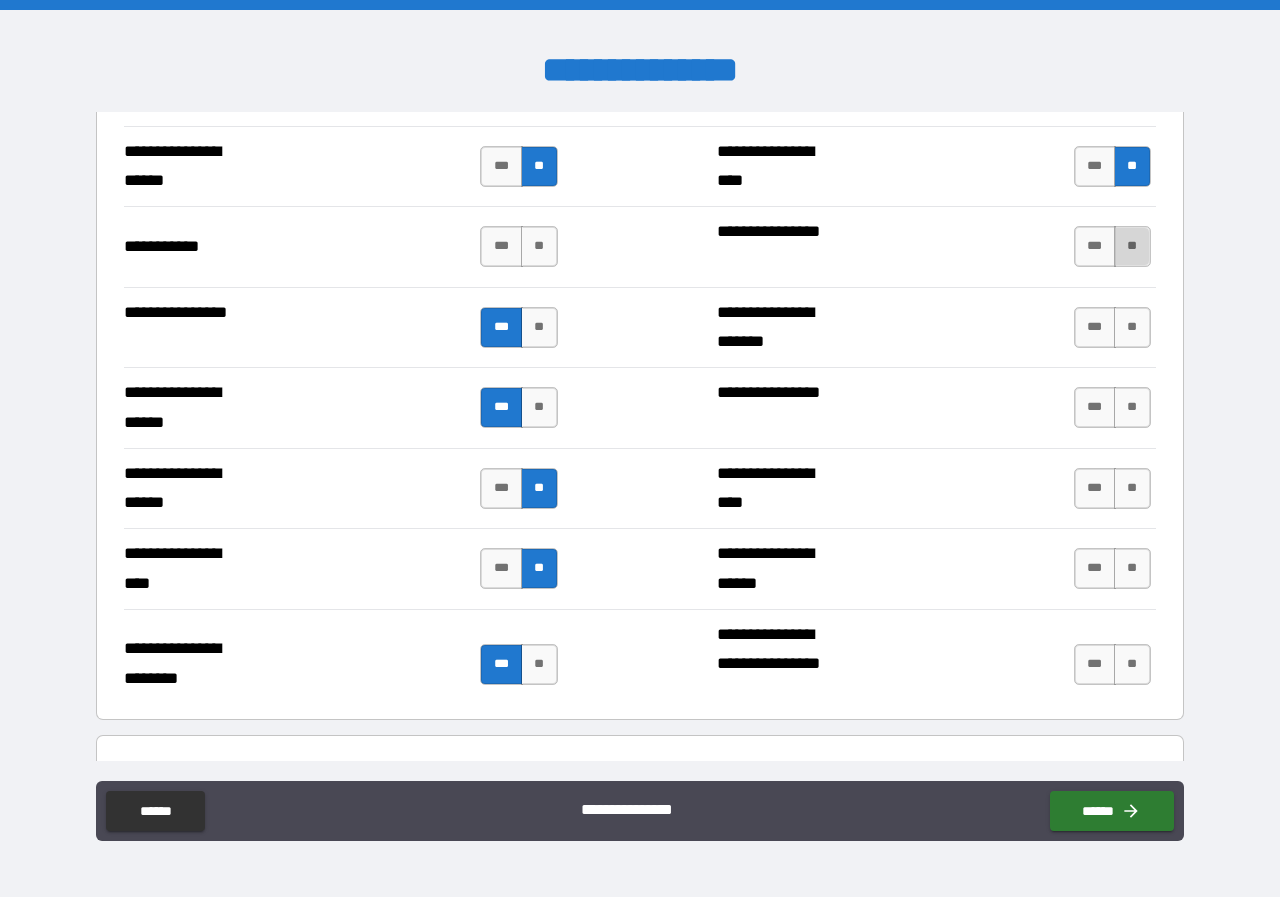 click on "**" at bounding box center [1132, 246] 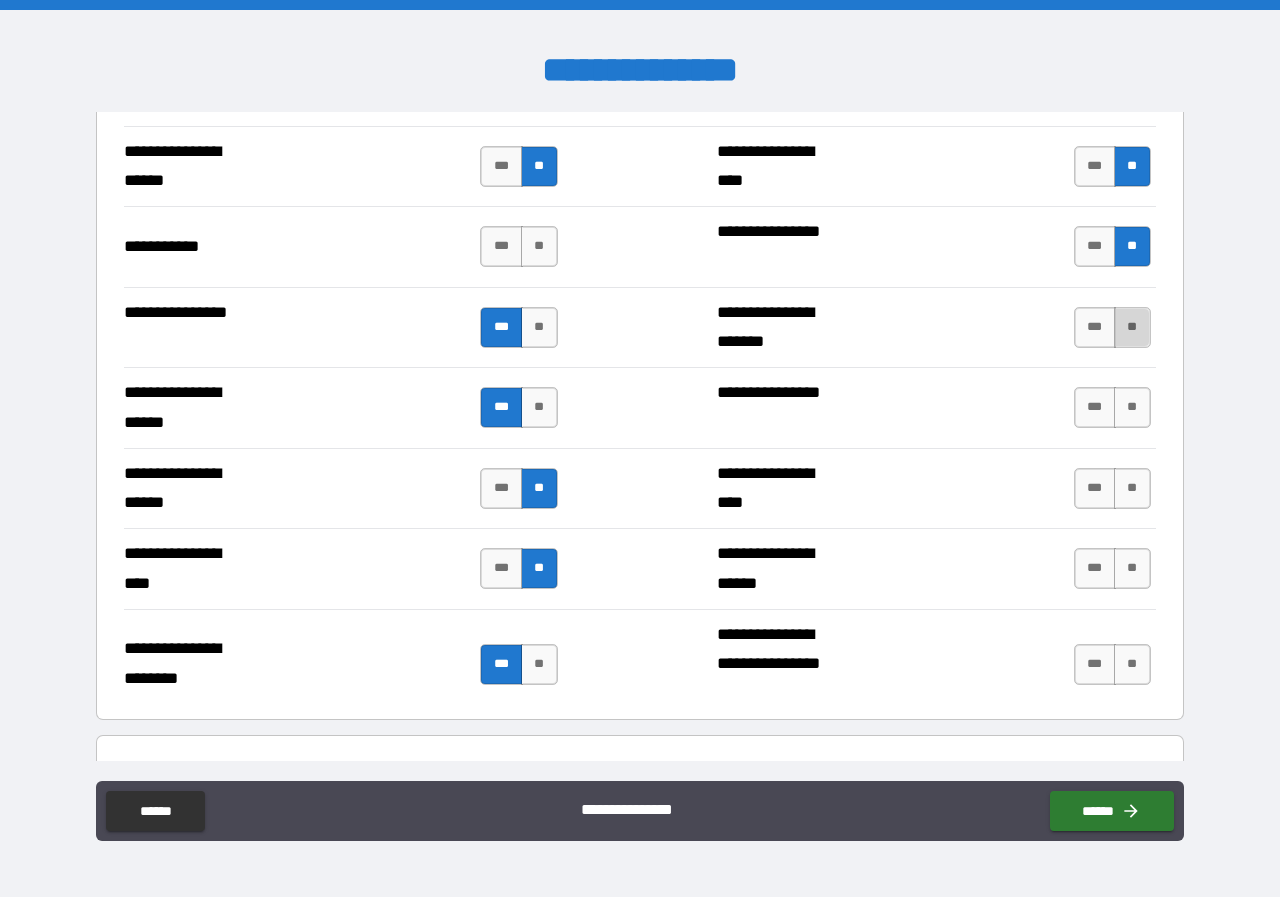 click on "**" at bounding box center (1132, 327) 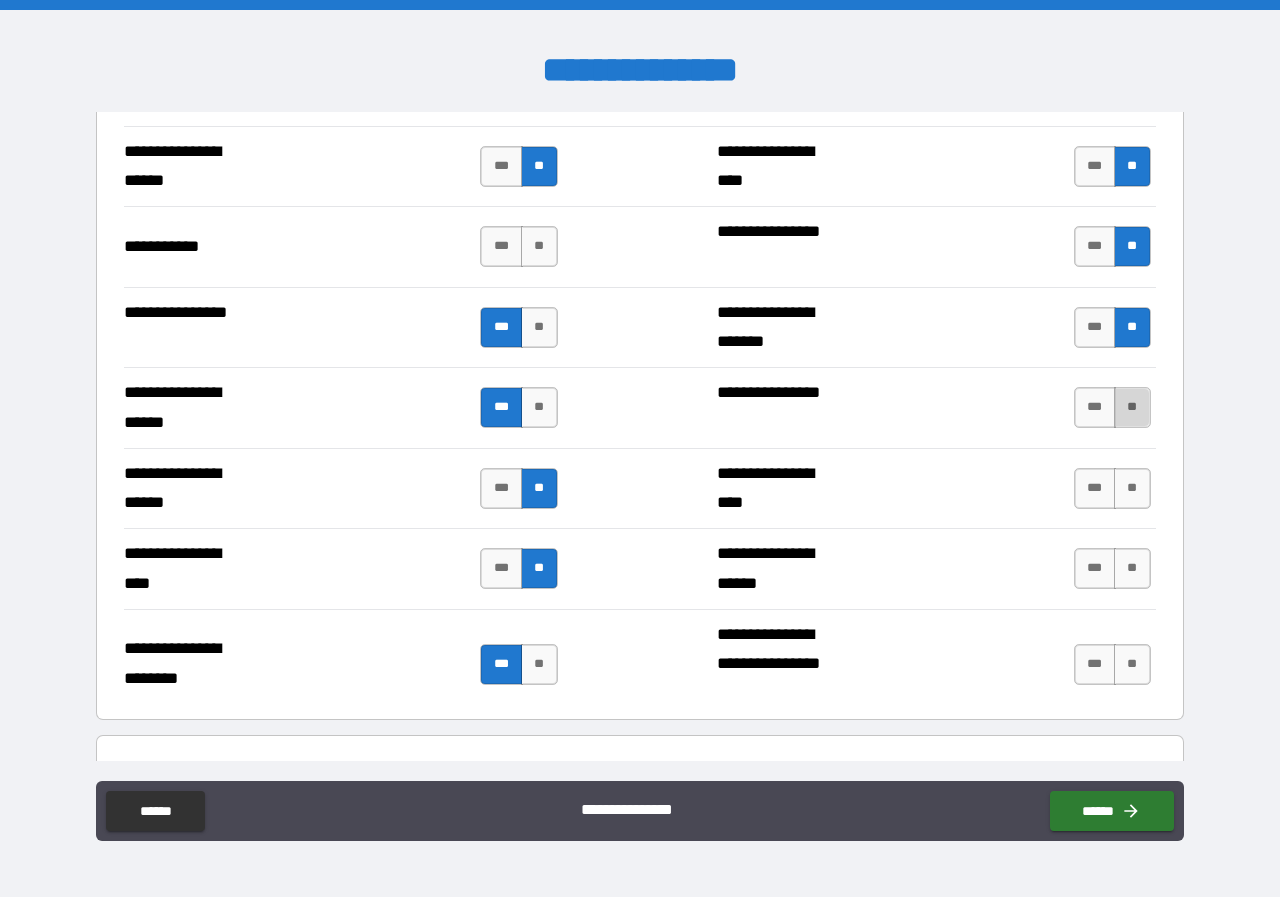 click on "**" at bounding box center (1132, 407) 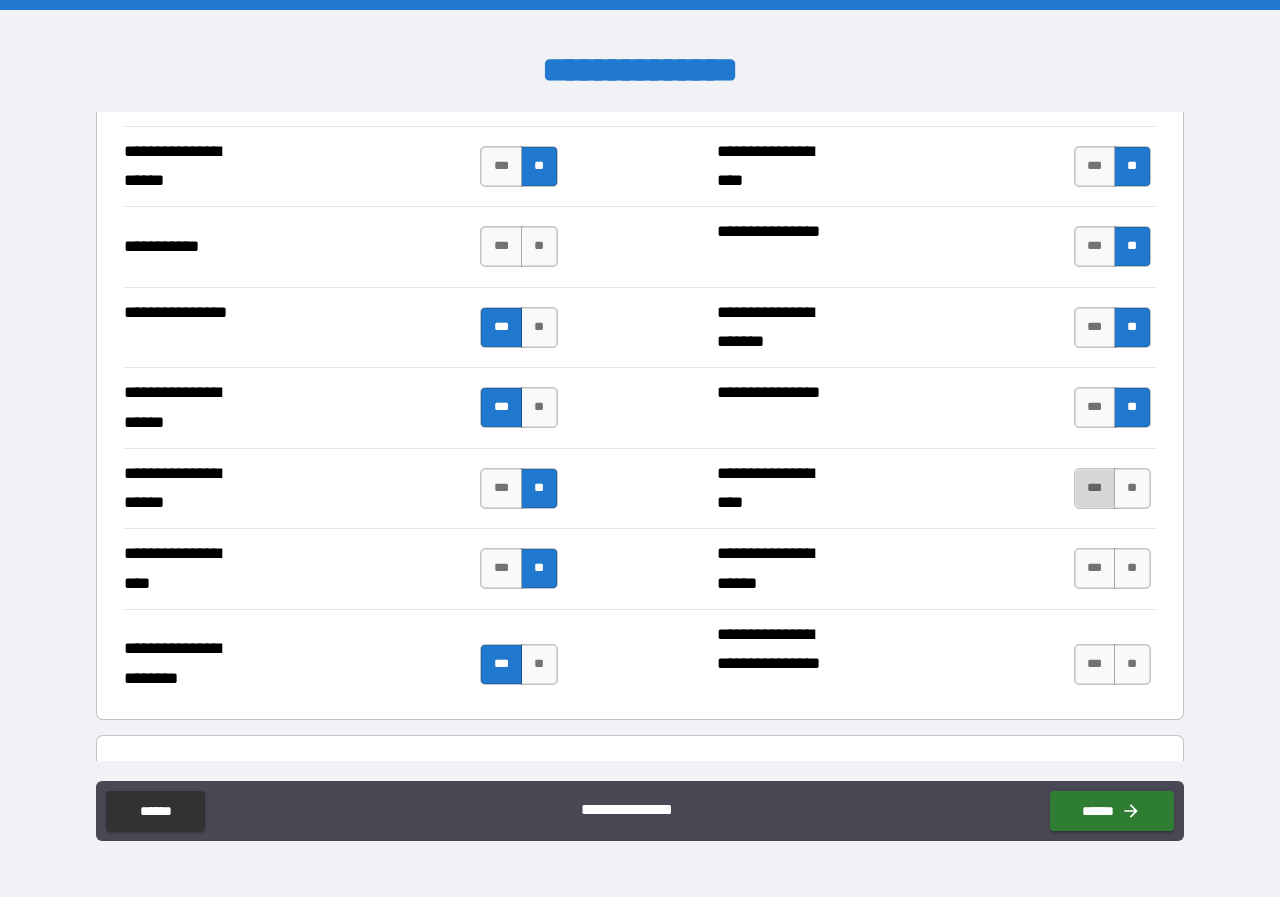 click on "***" at bounding box center (1095, 488) 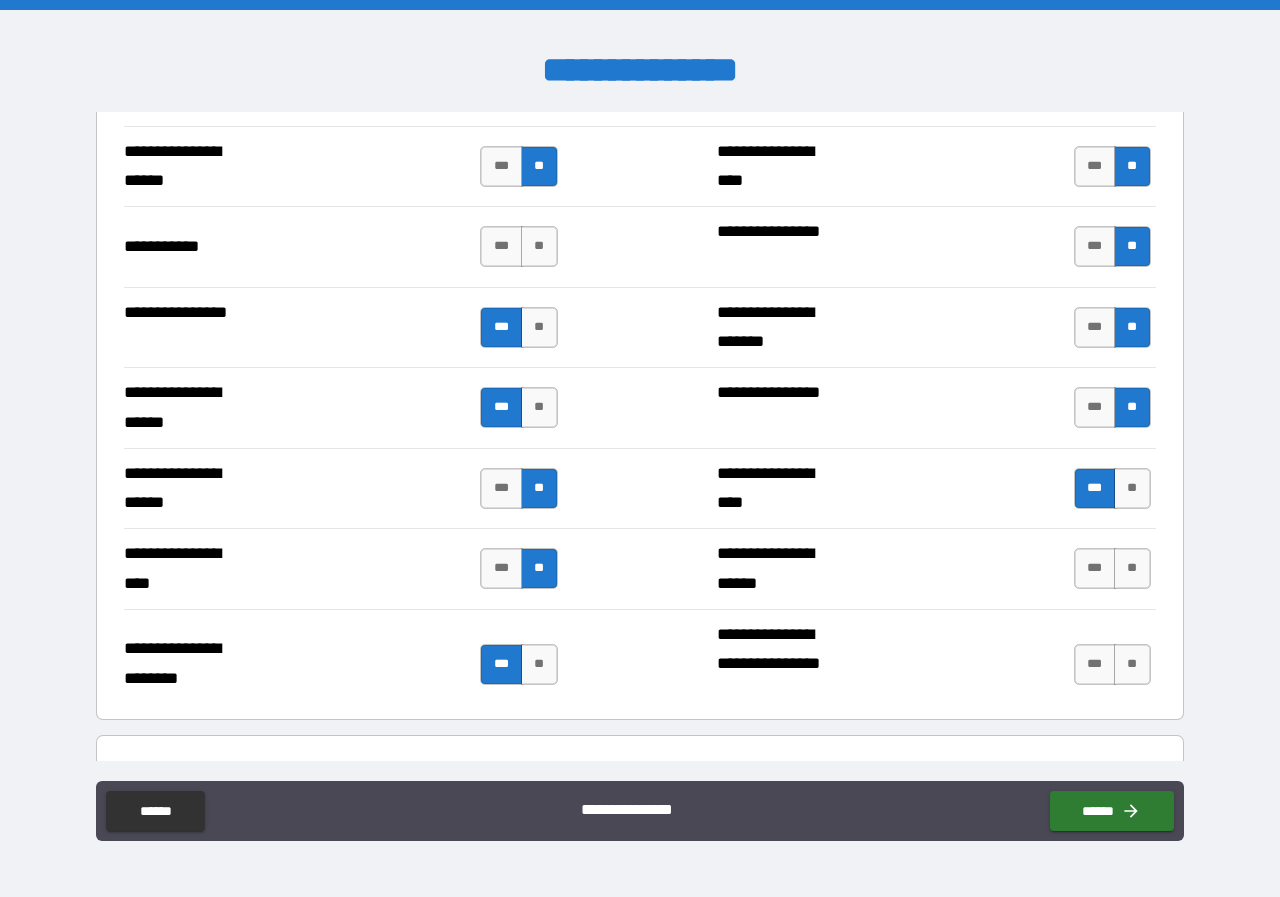 scroll, scrollTop: 1500, scrollLeft: 0, axis: vertical 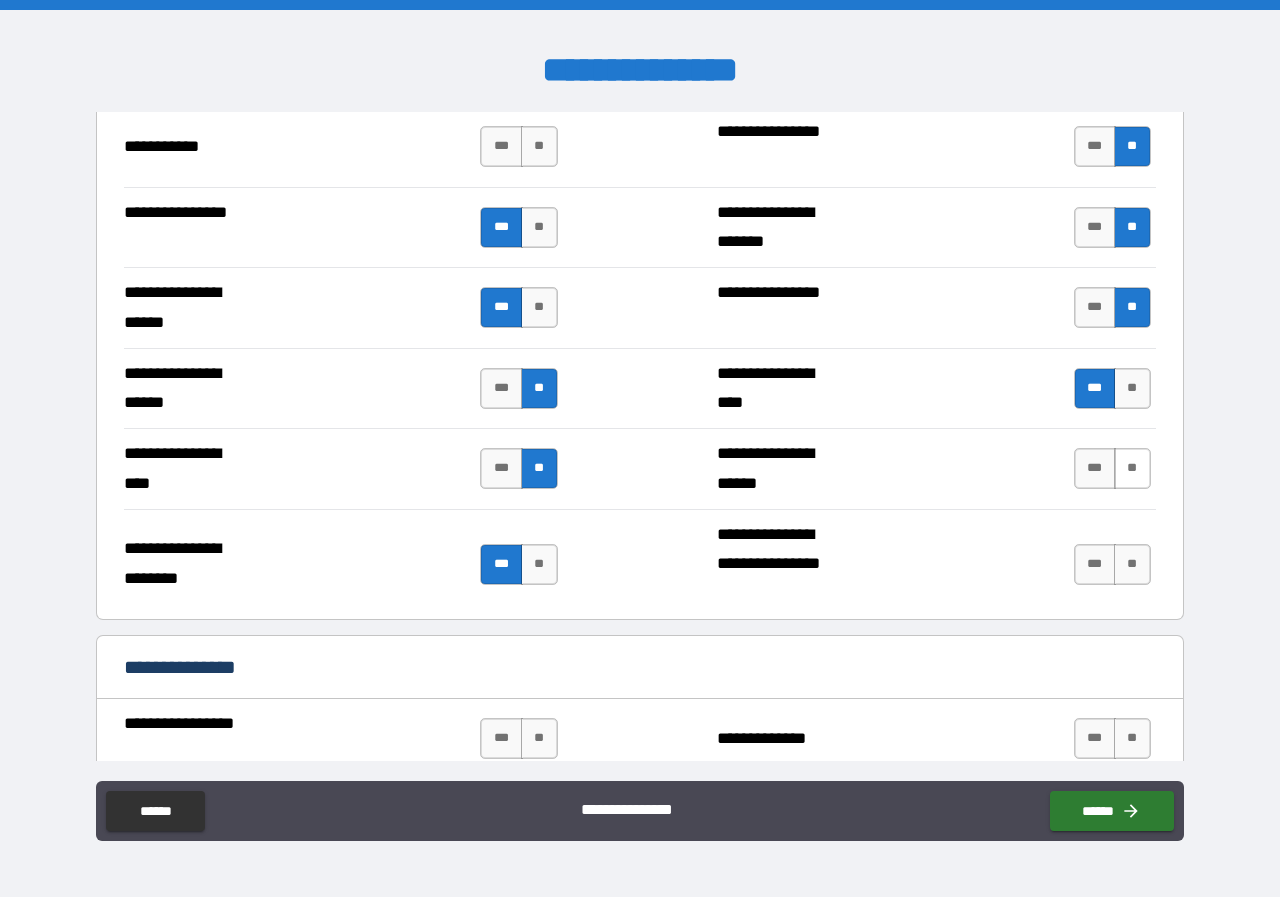 click on "**" at bounding box center (1132, 468) 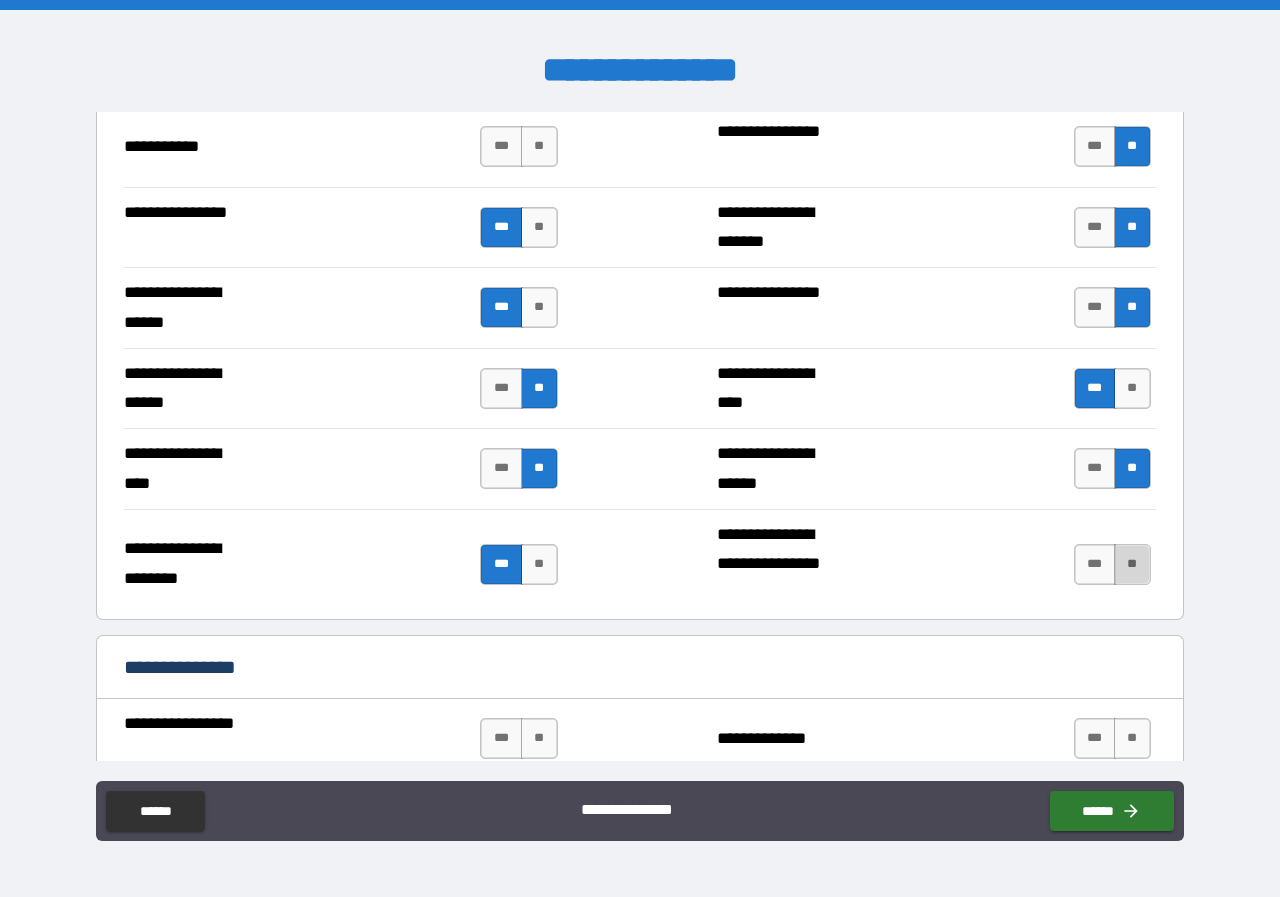 click on "**" at bounding box center (1132, 564) 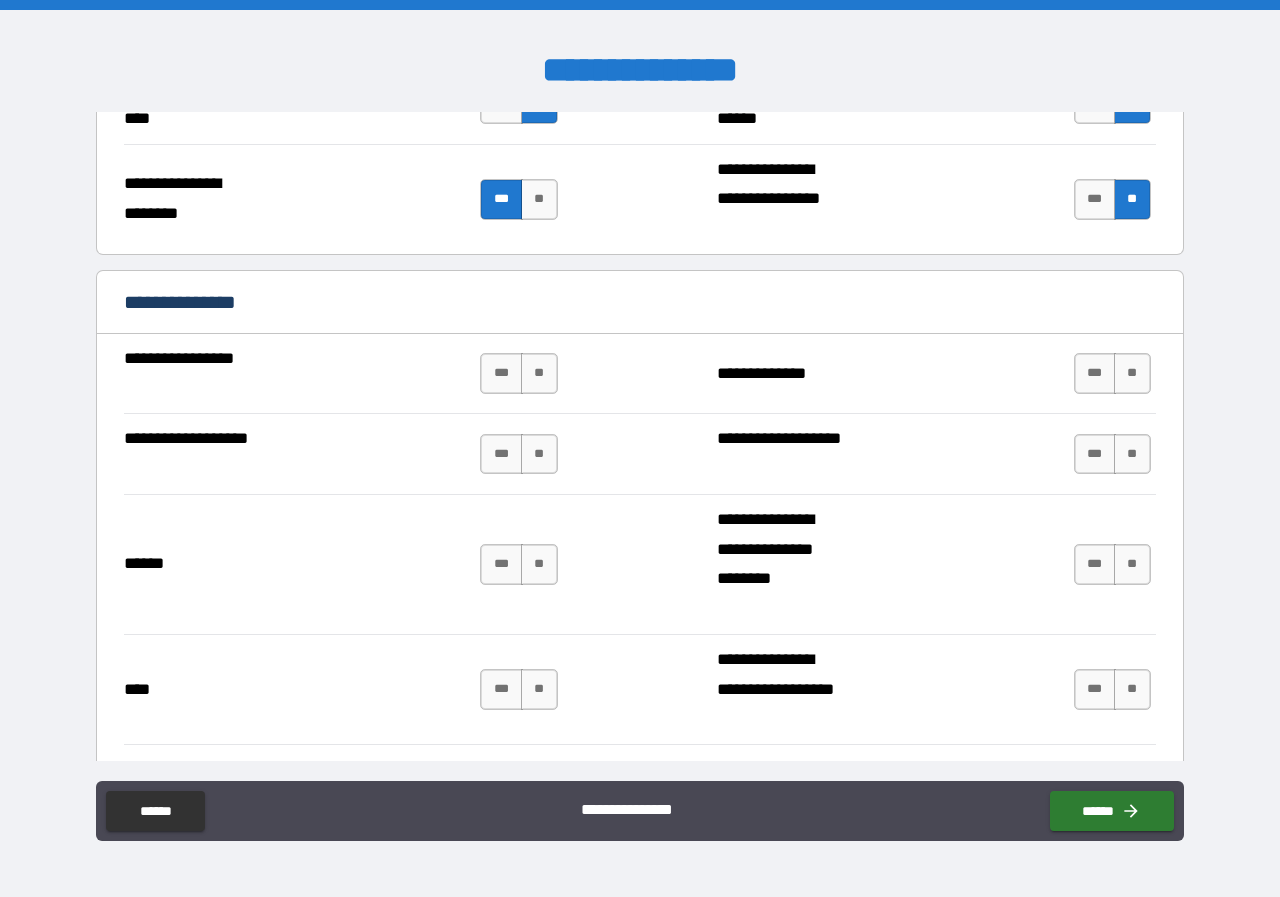 scroll, scrollTop: 1900, scrollLeft: 0, axis: vertical 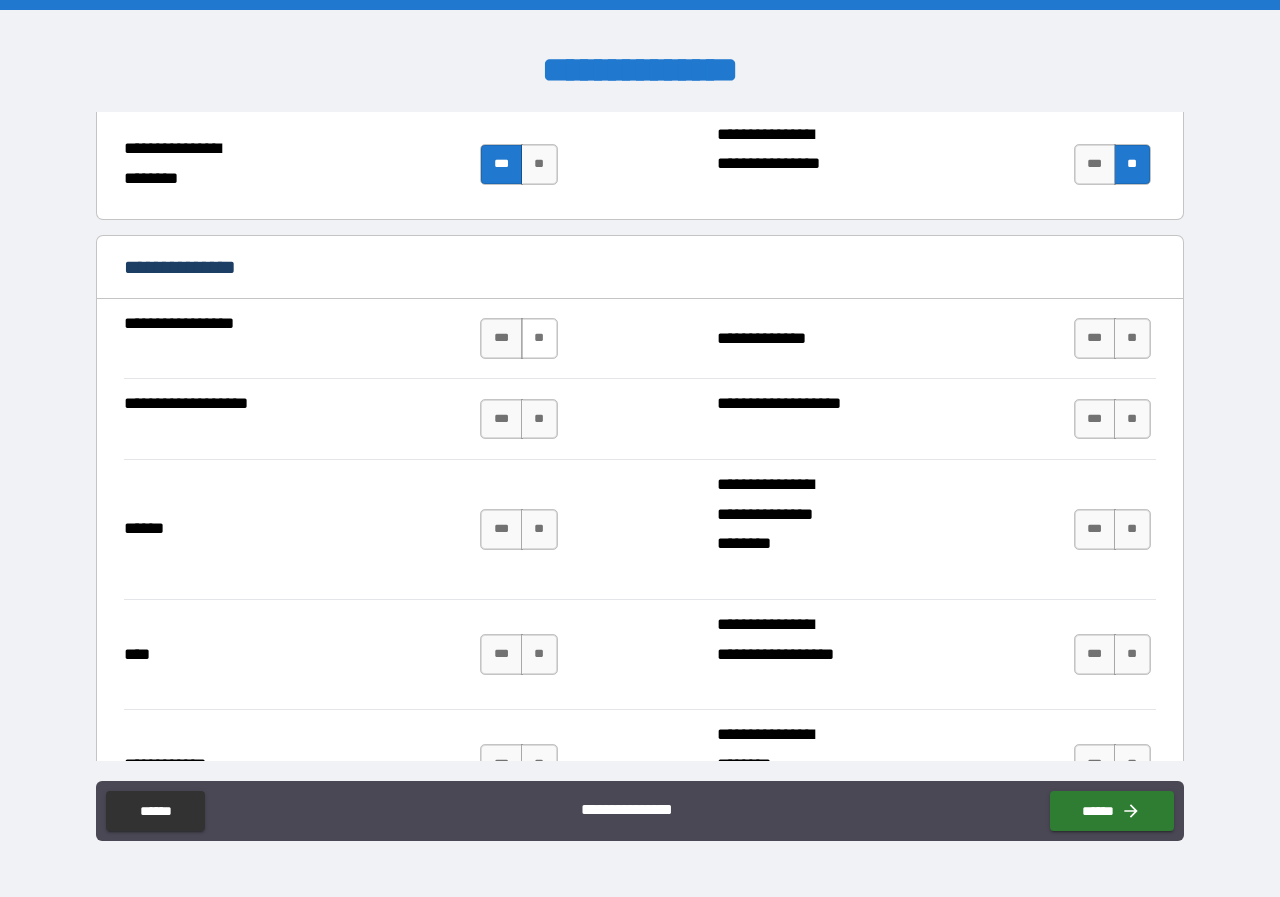 click on "**" at bounding box center (539, 338) 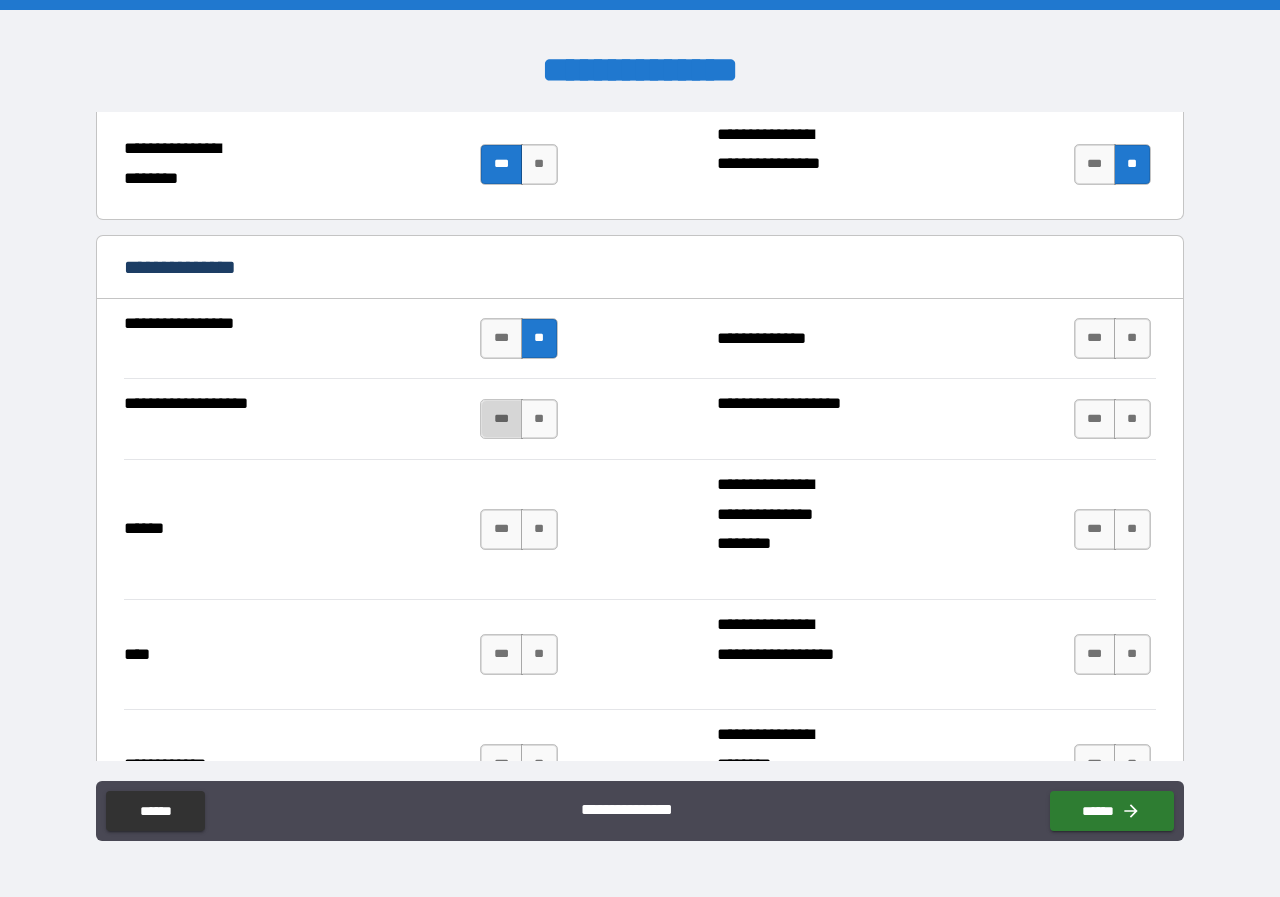 click on "***" at bounding box center [501, 419] 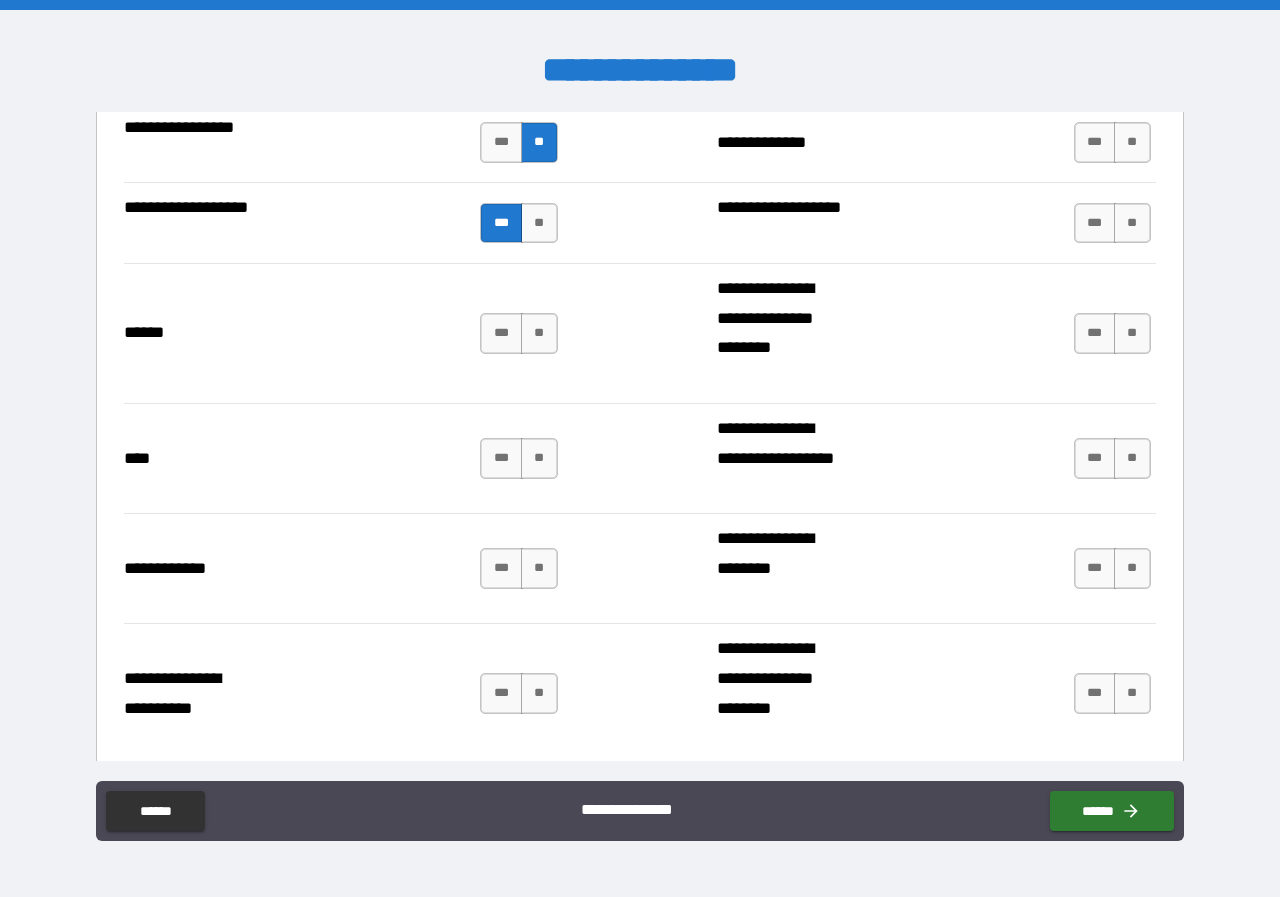 scroll, scrollTop: 2100, scrollLeft: 0, axis: vertical 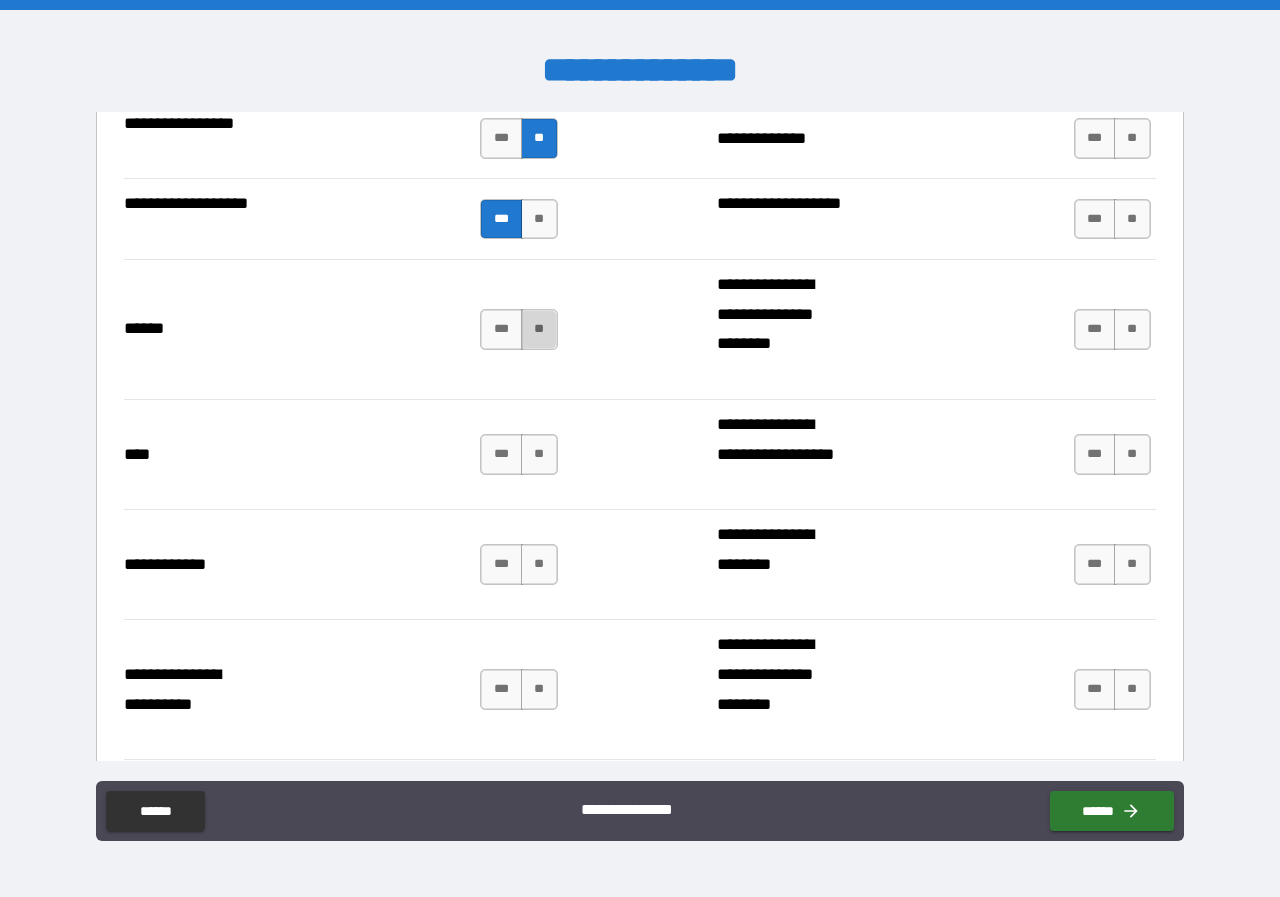 click on "**" at bounding box center [539, 329] 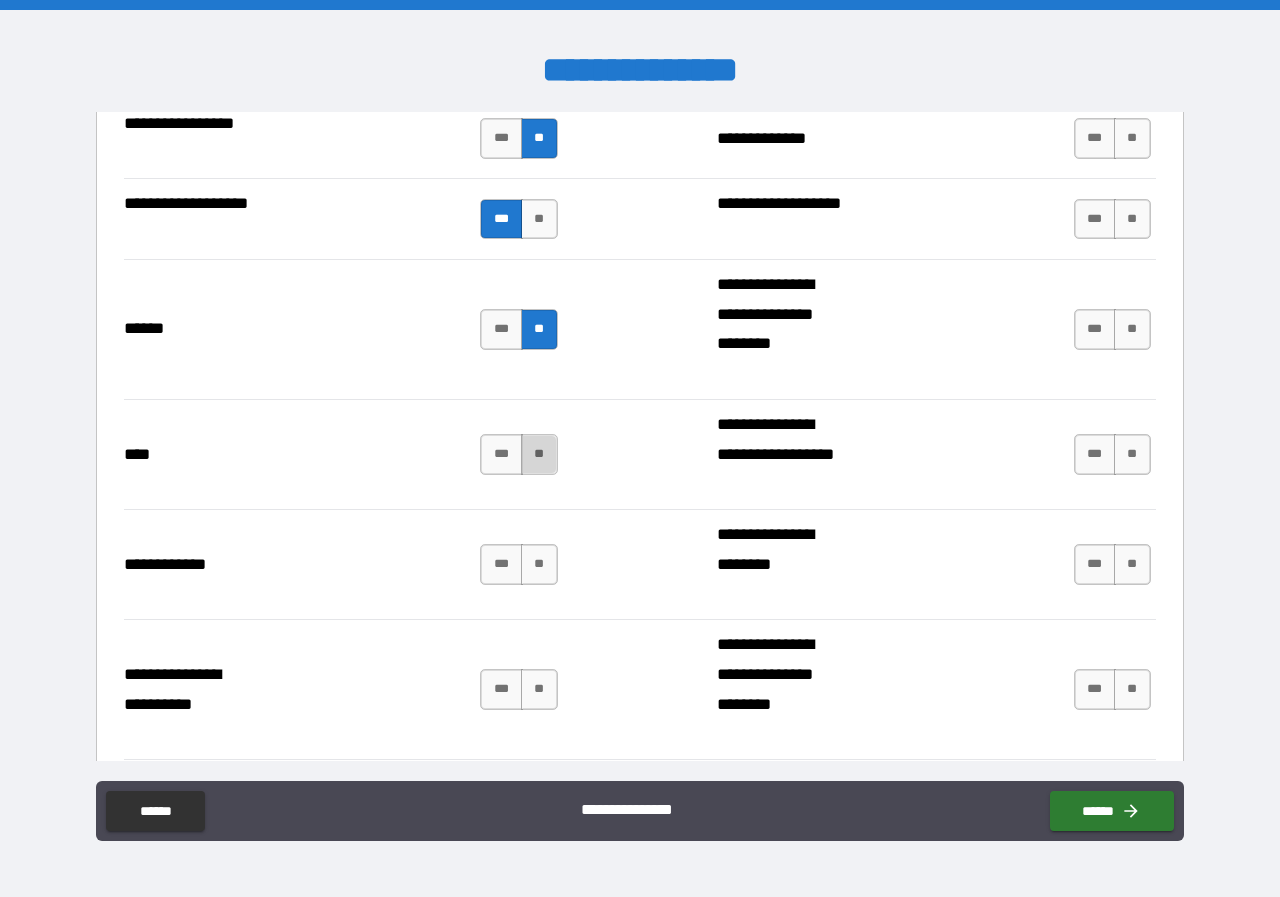 click on "**" at bounding box center [539, 454] 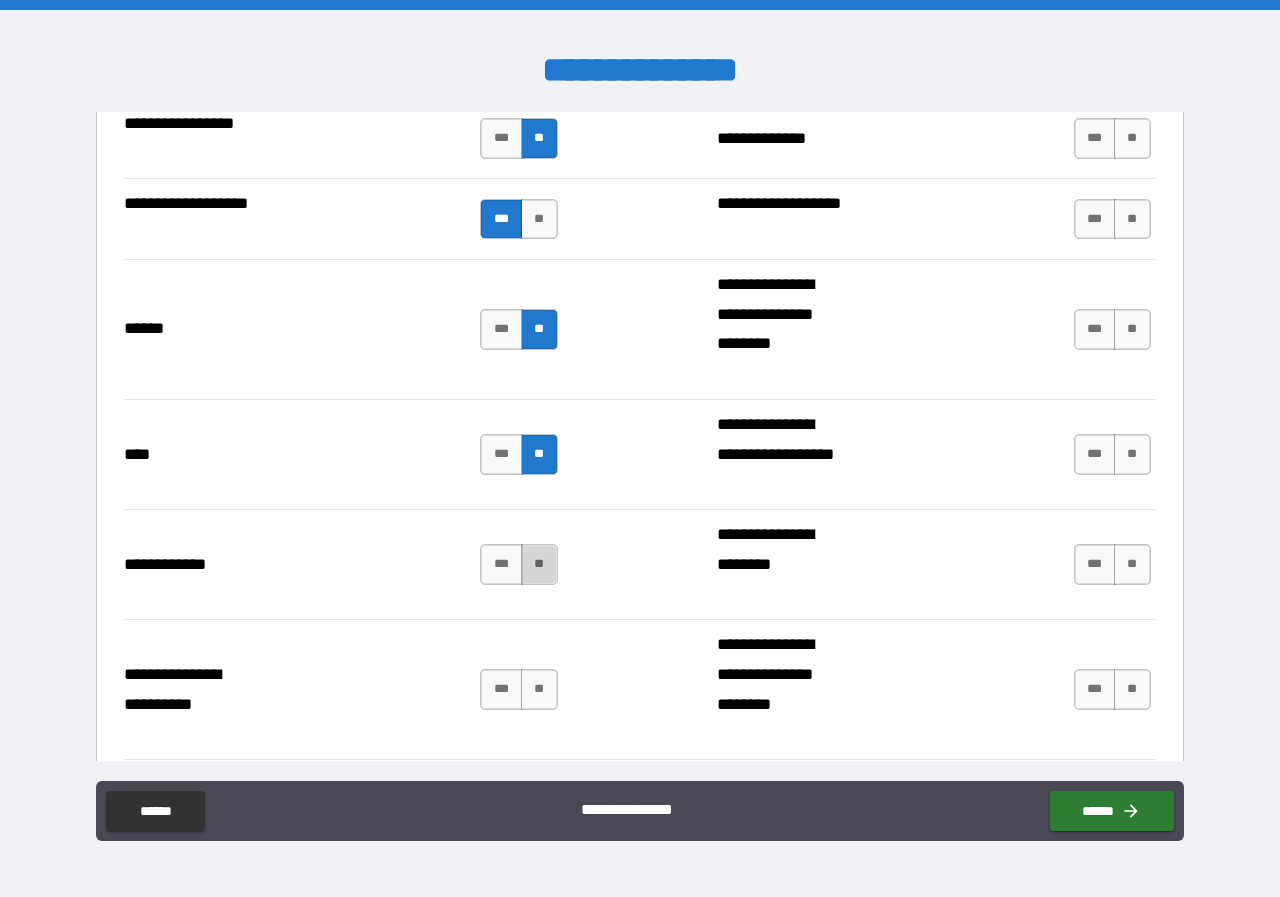 click on "**" at bounding box center [539, 564] 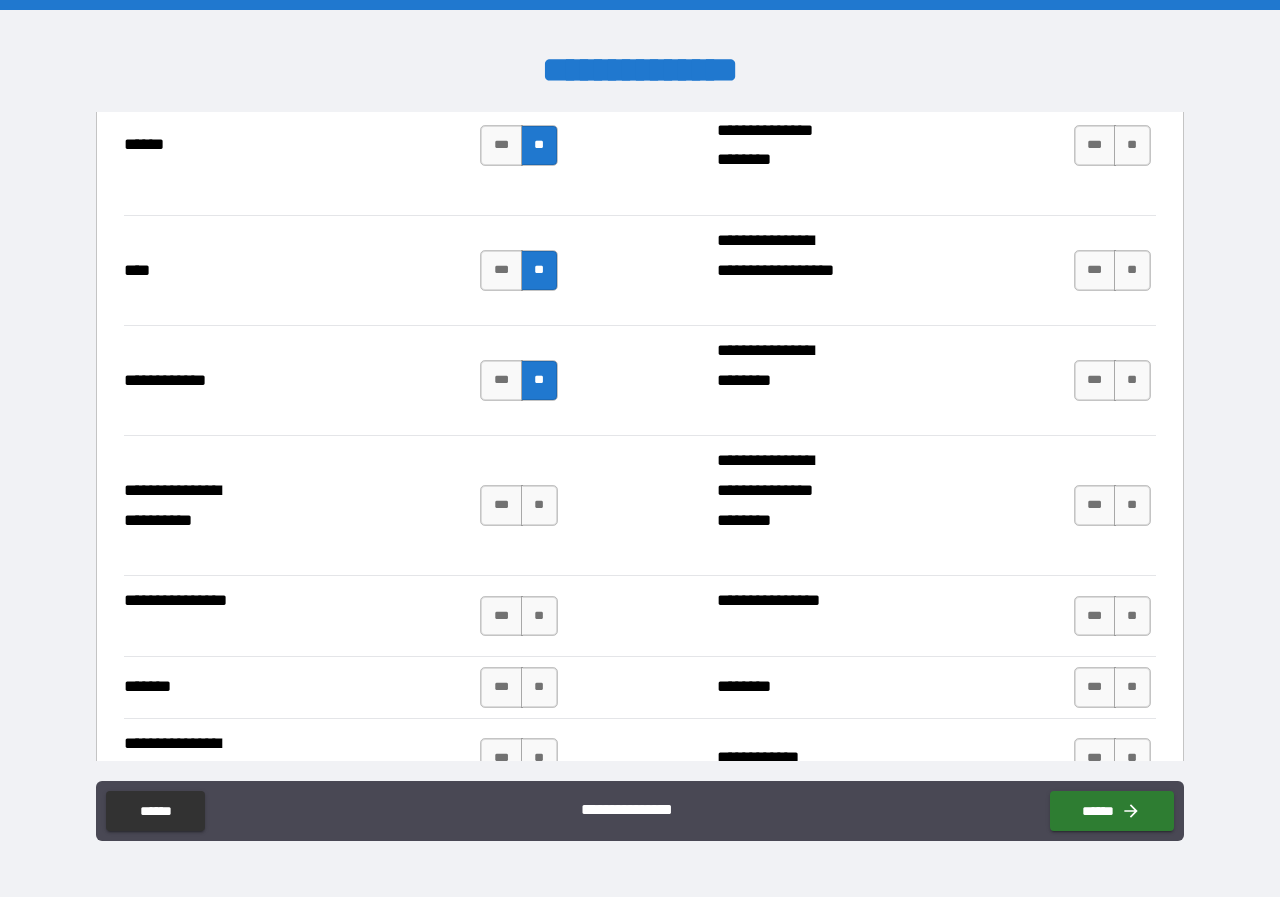 scroll, scrollTop: 2300, scrollLeft: 0, axis: vertical 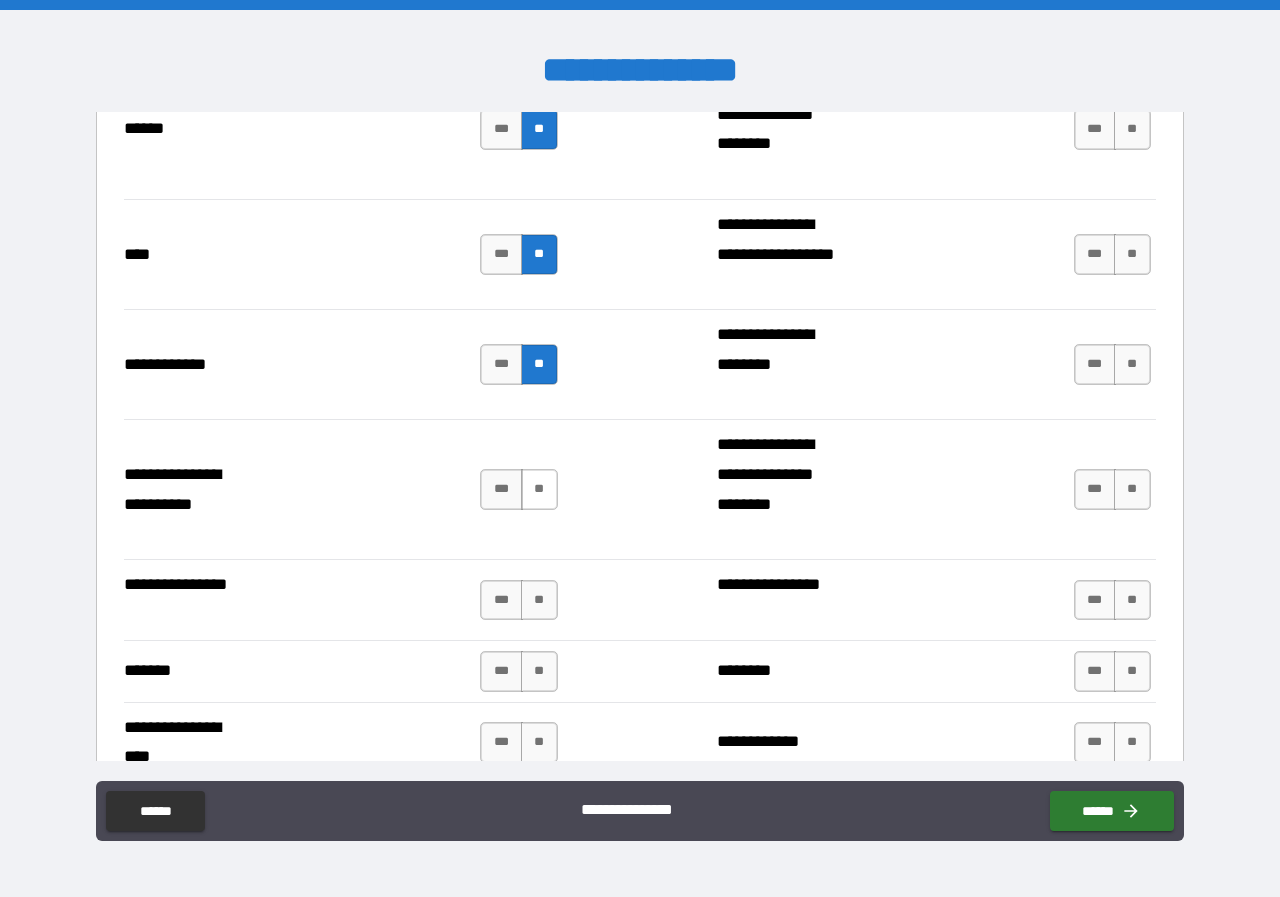 click on "**" at bounding box center [539, 489] 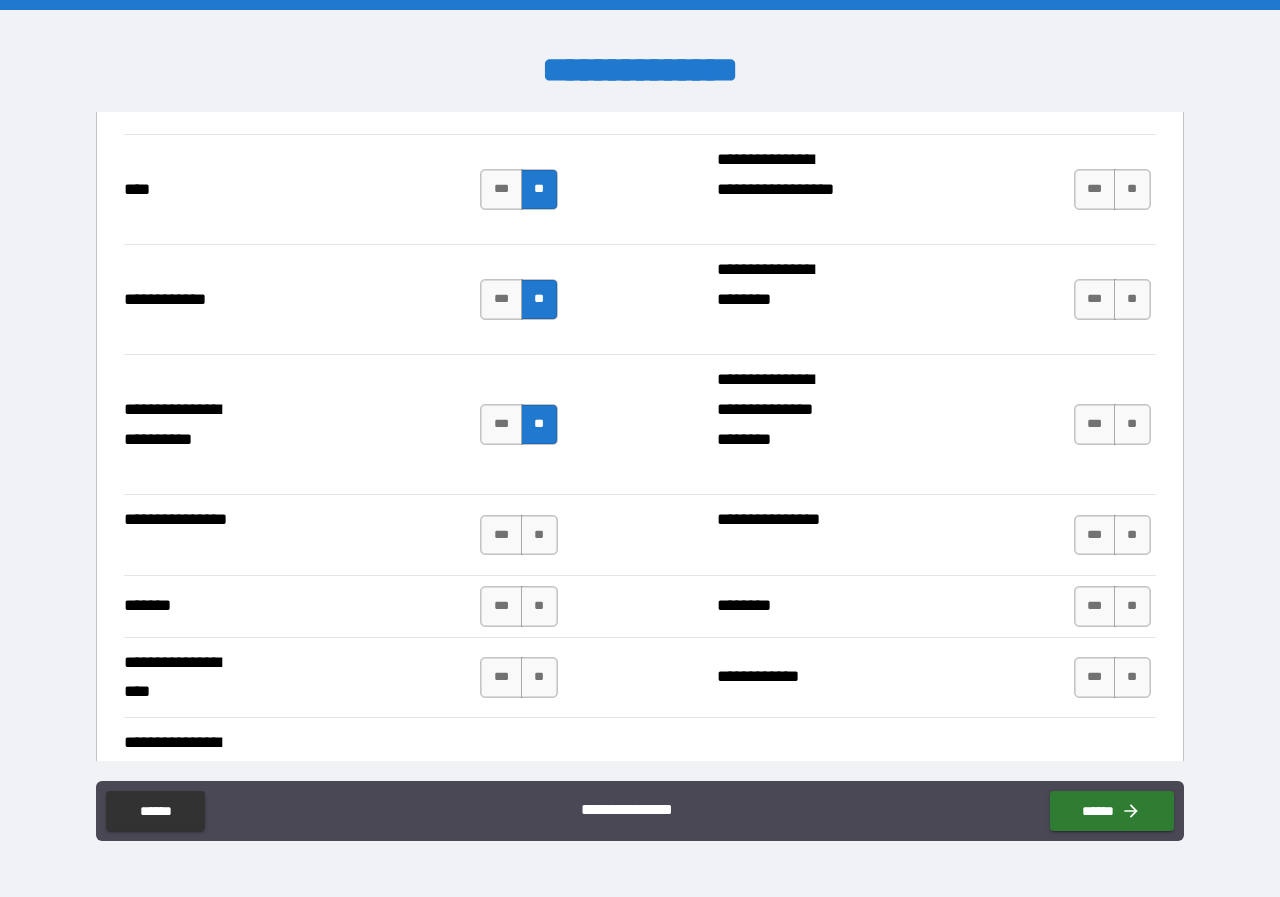 scroll, scrollTop: 2400, scrollLeft: 0, axis: vertical 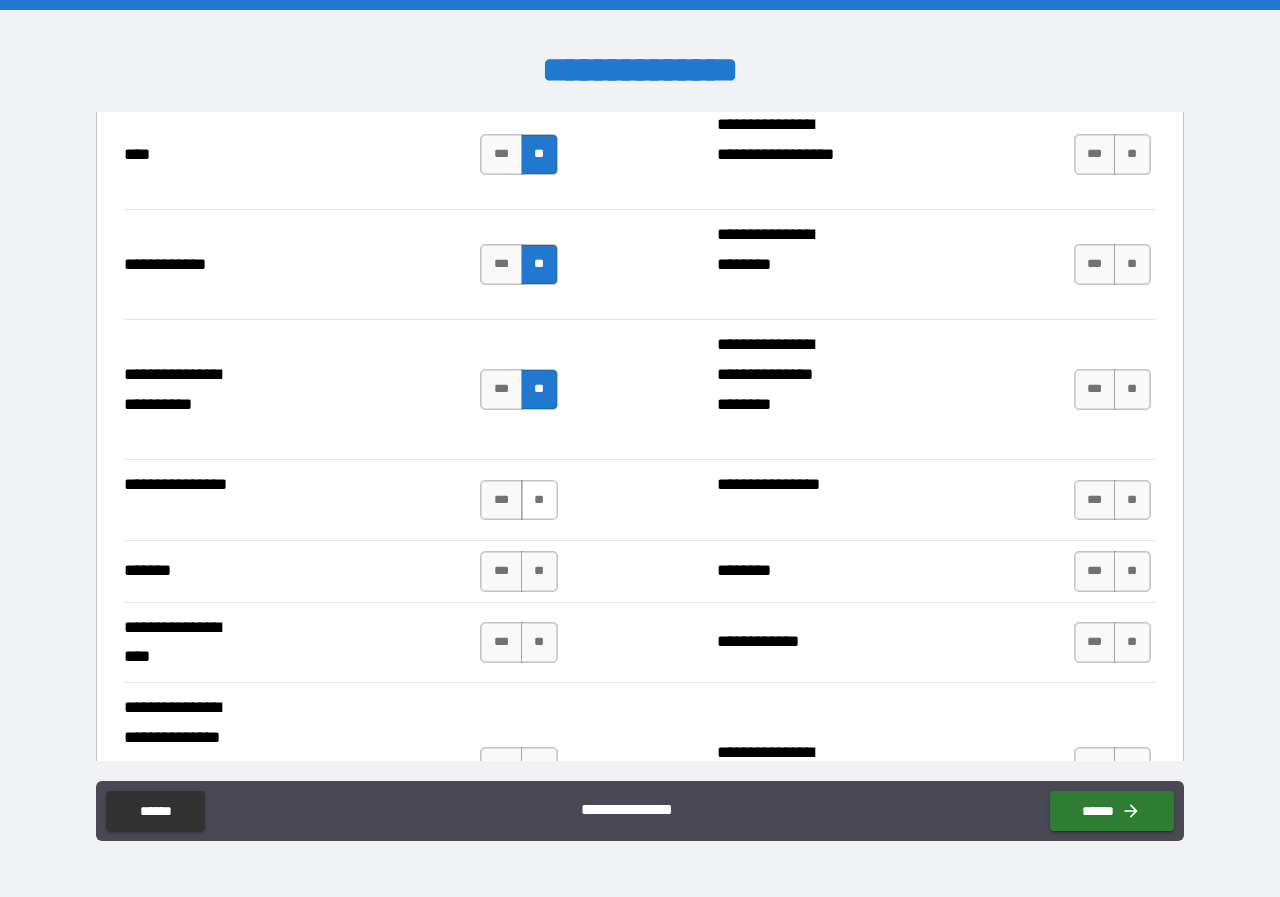 click on "**" at bounding box center [539, 500] 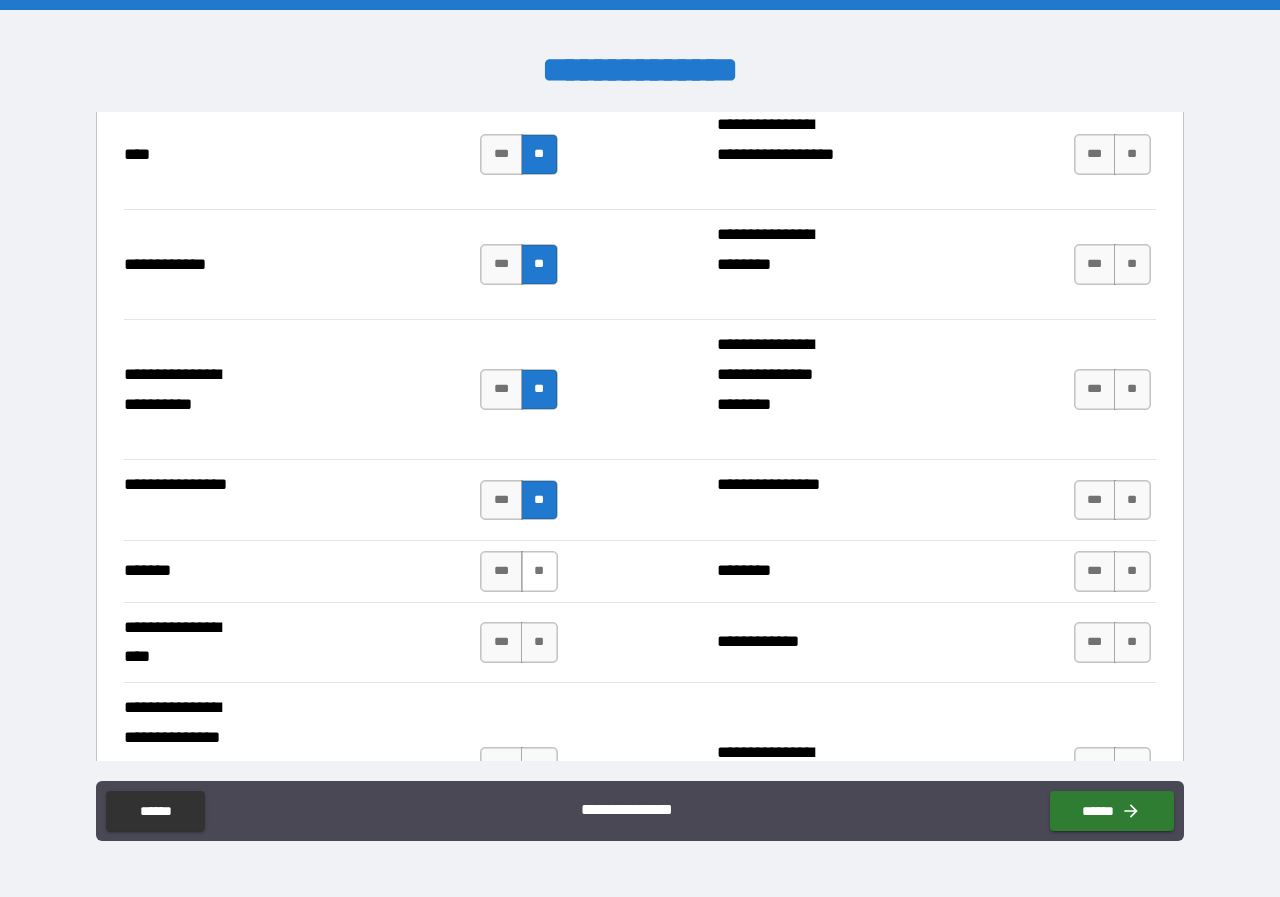 click on "**" at bounding box center [539, 571] 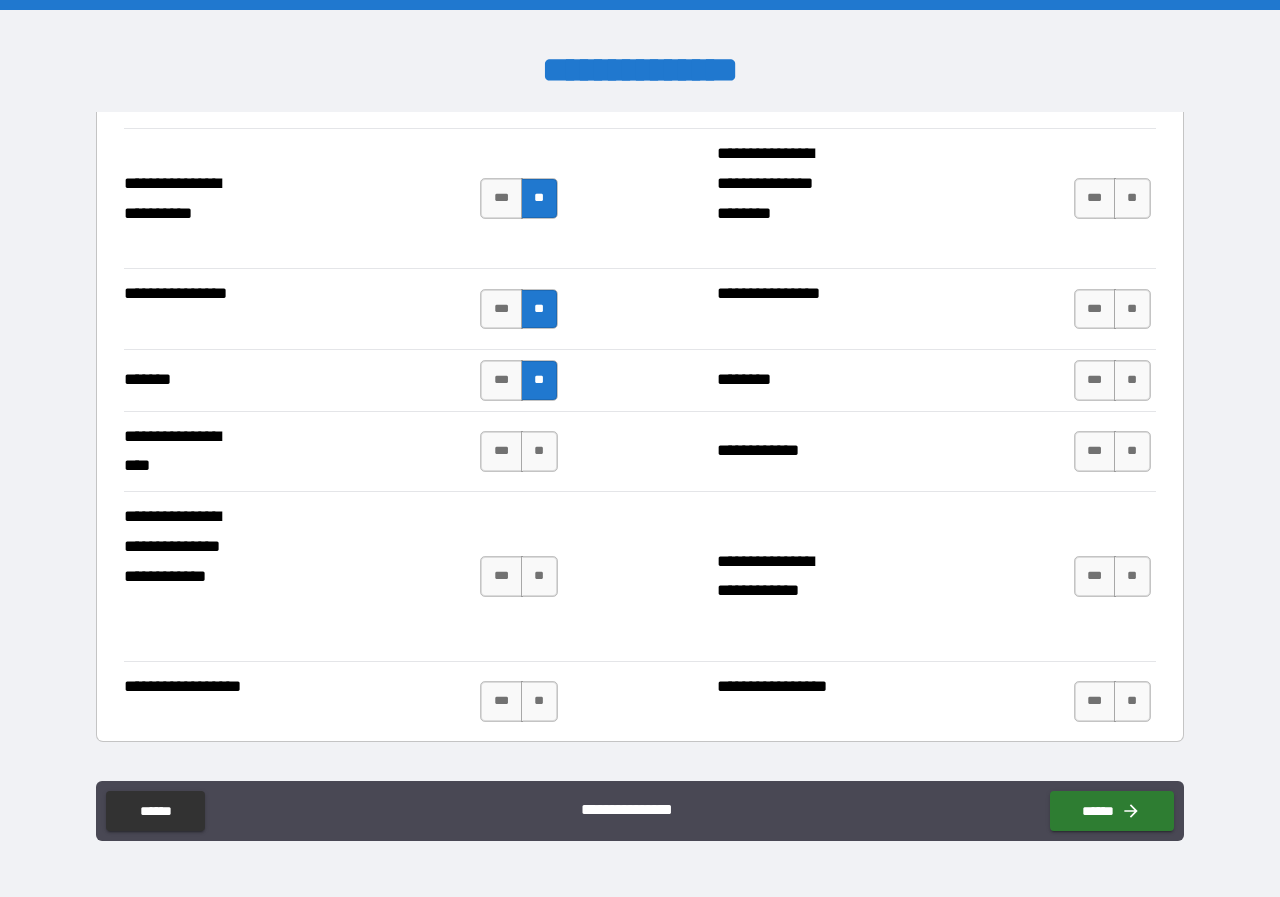 scroll, scrollTop: 2600, scrollLeft: 0, axis: vertical 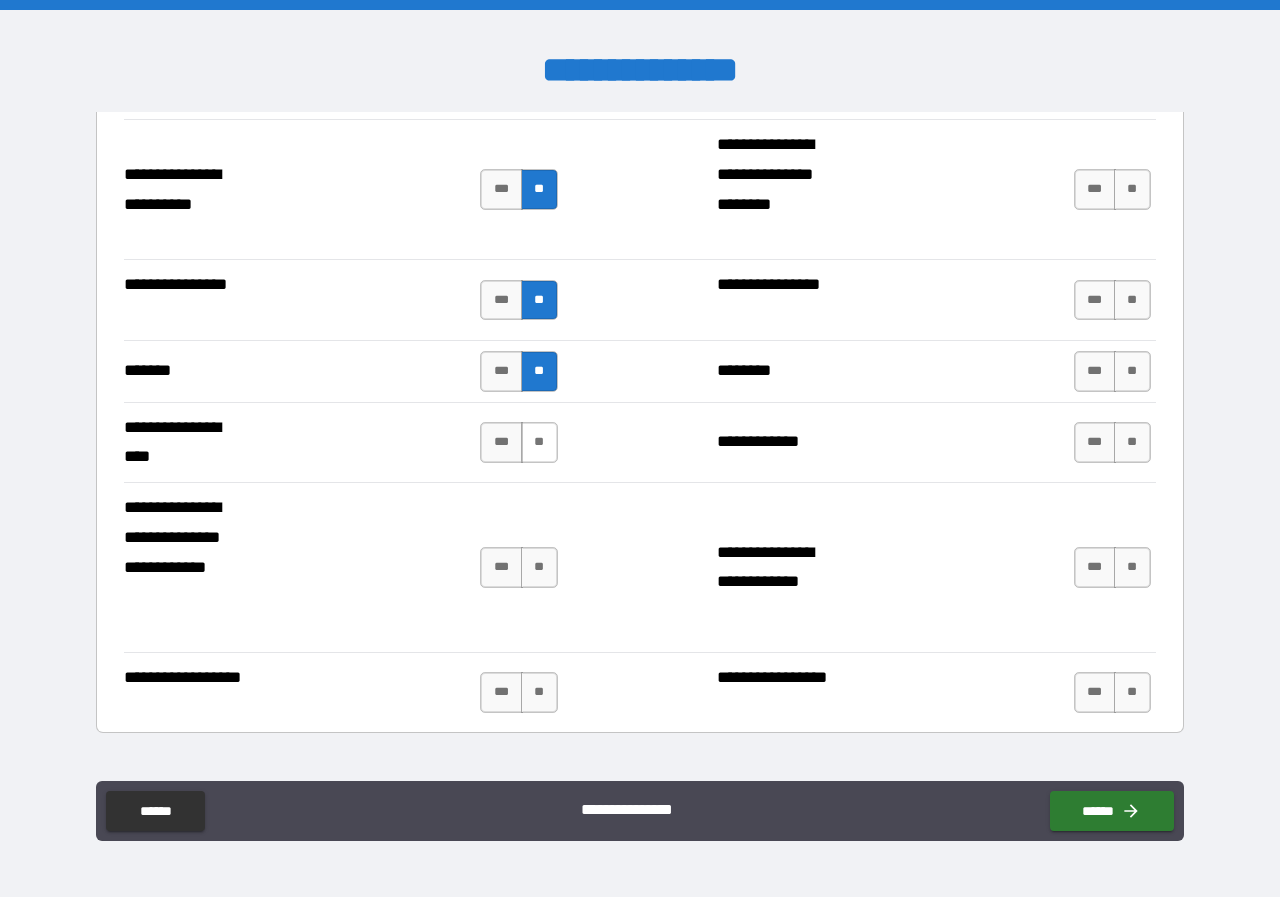 click on "**" at bounding box center (539, 442) 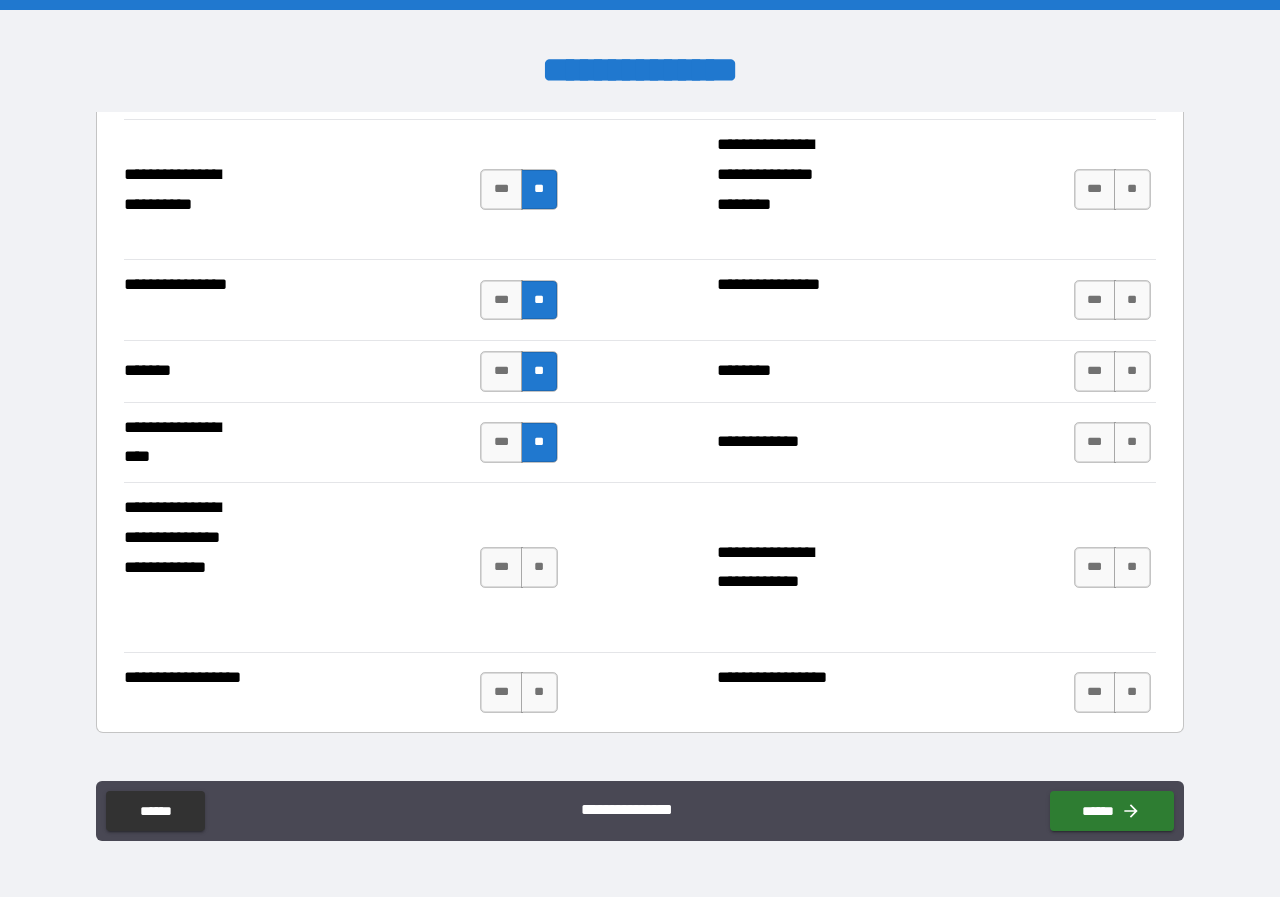 scroll, scrollTop: 2700, scrollLeft: 0, axis: vertical 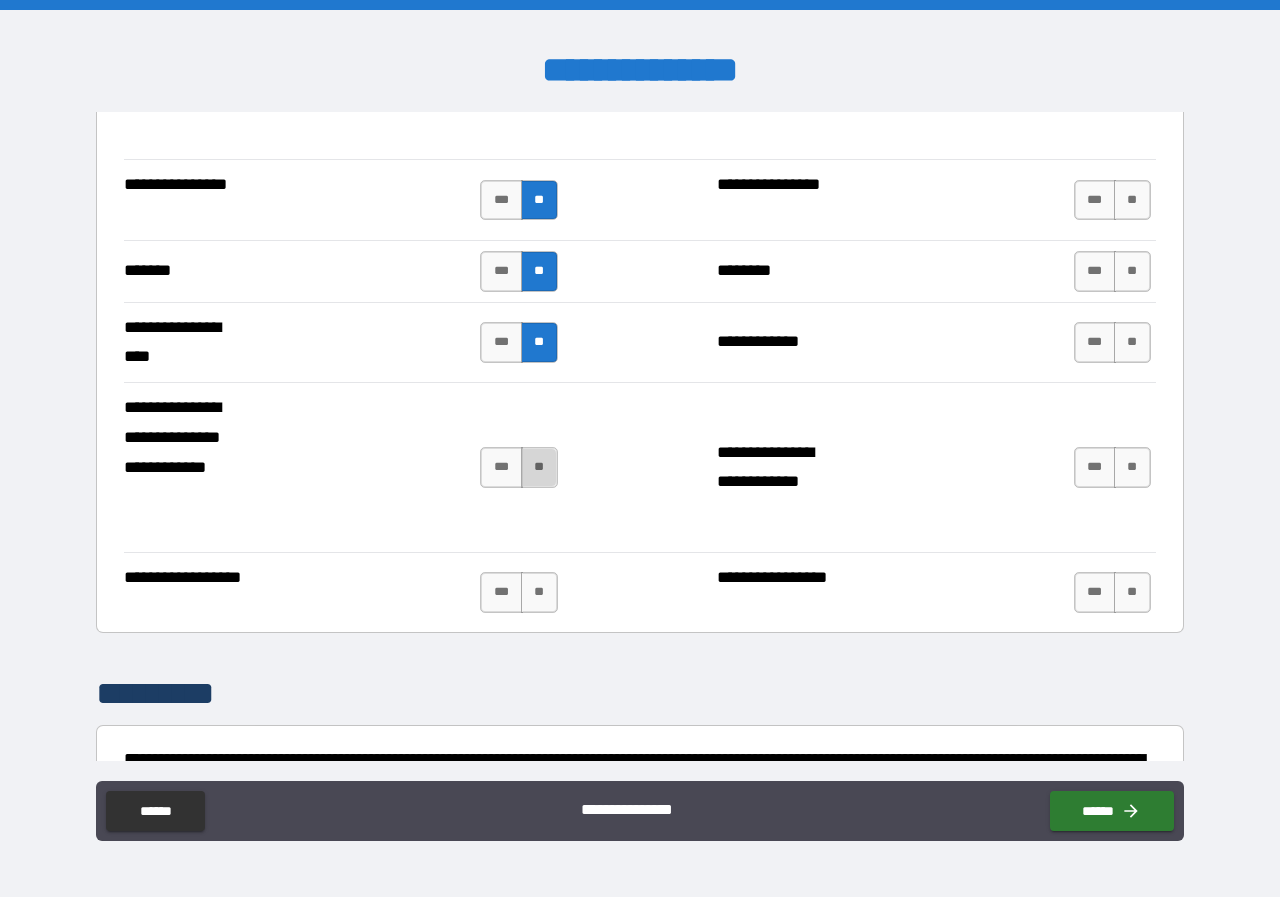 click on "**" at bounding box center [539, 467] 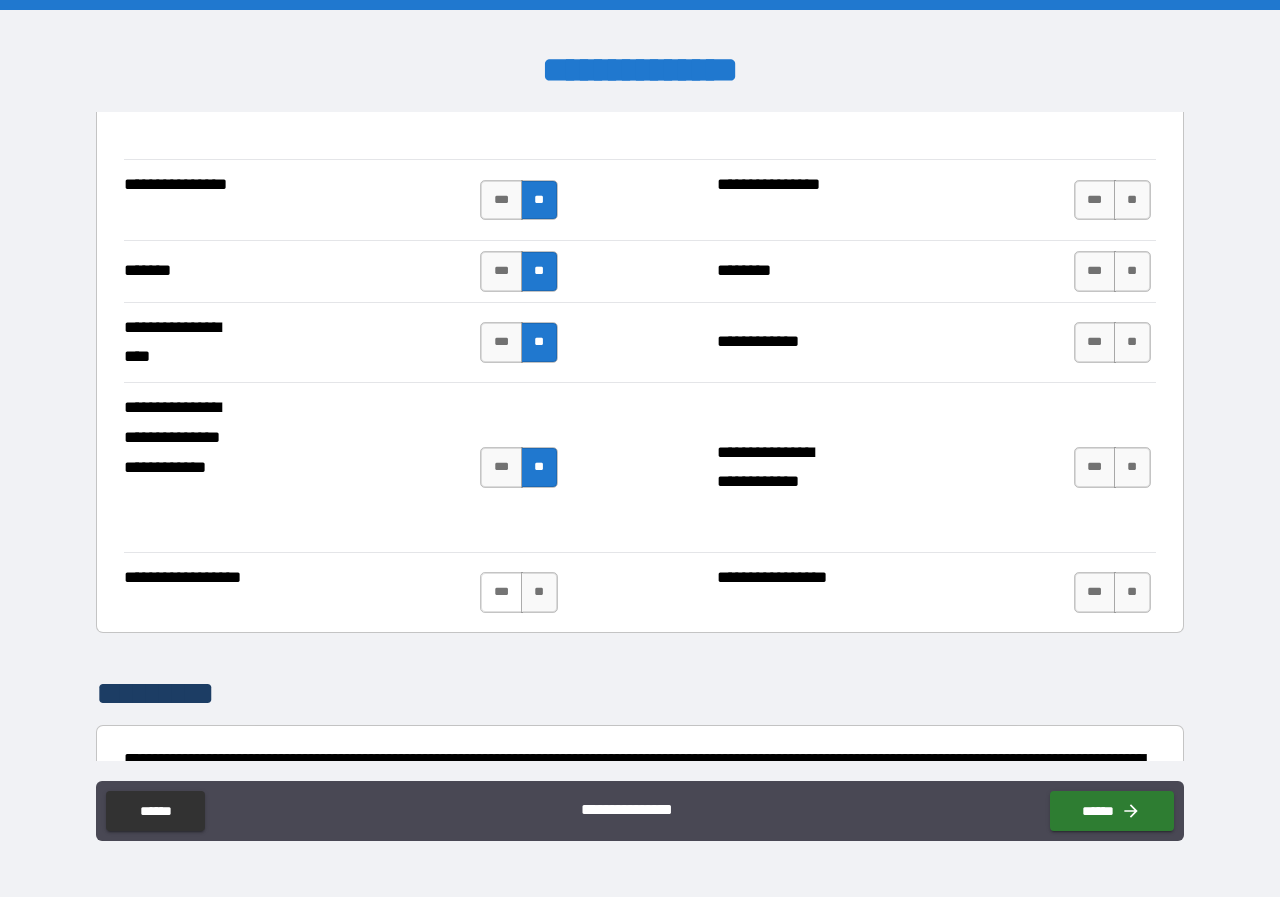 click on "***" at bounding box center [501, 592] 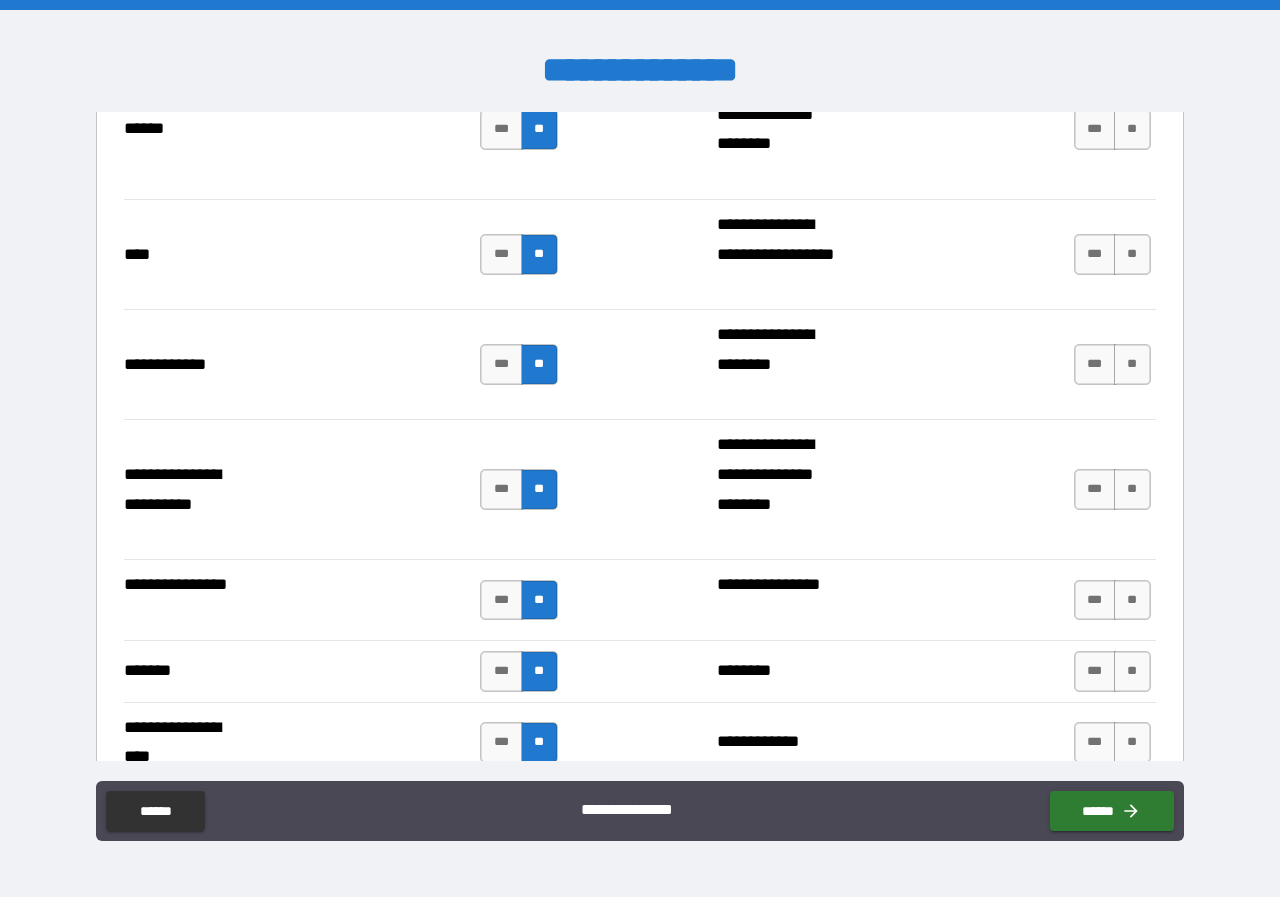 scroll, scrollTop: 2000, scrollLeft: 0, axis: vertical 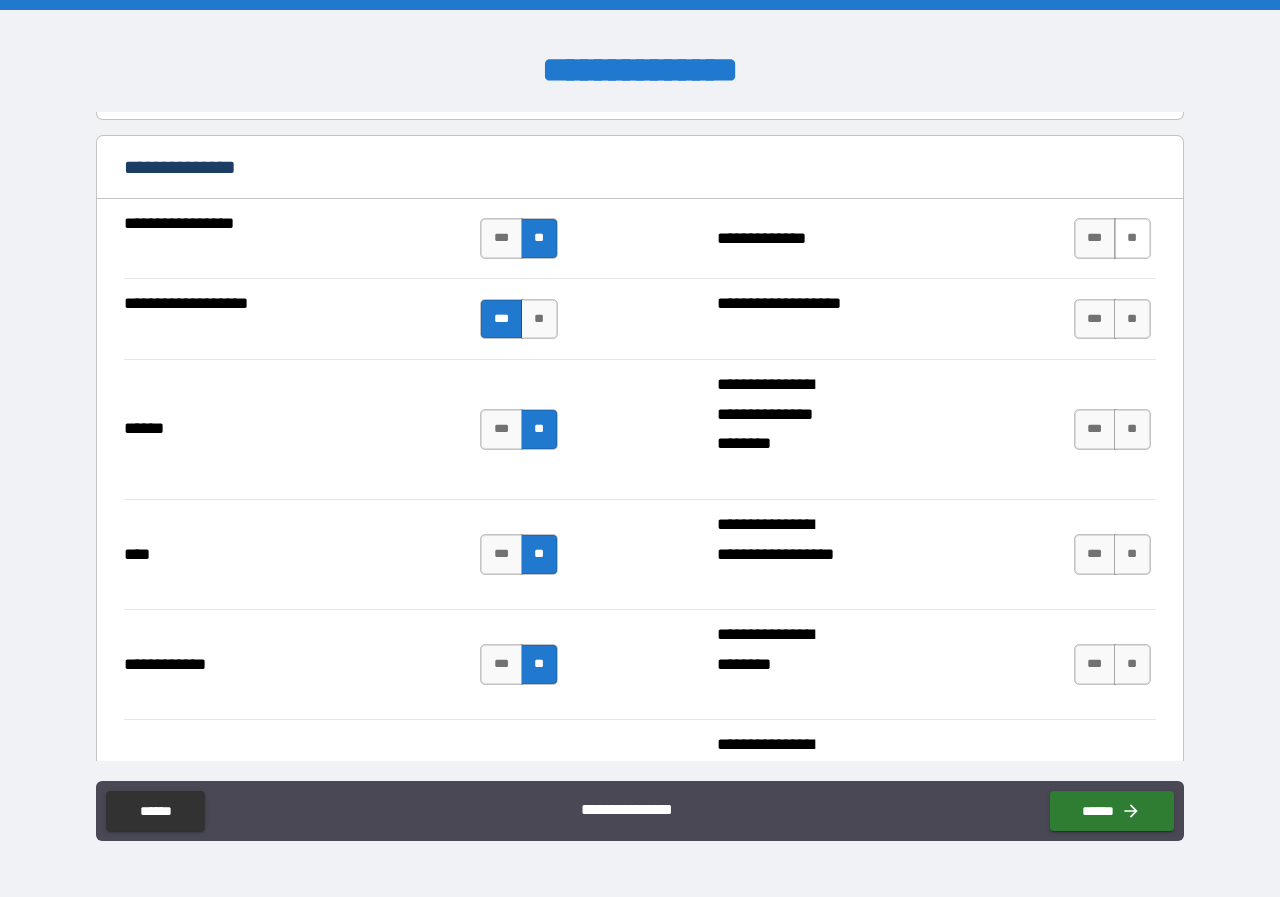 click on "**" at bounding box center (1132, 238) 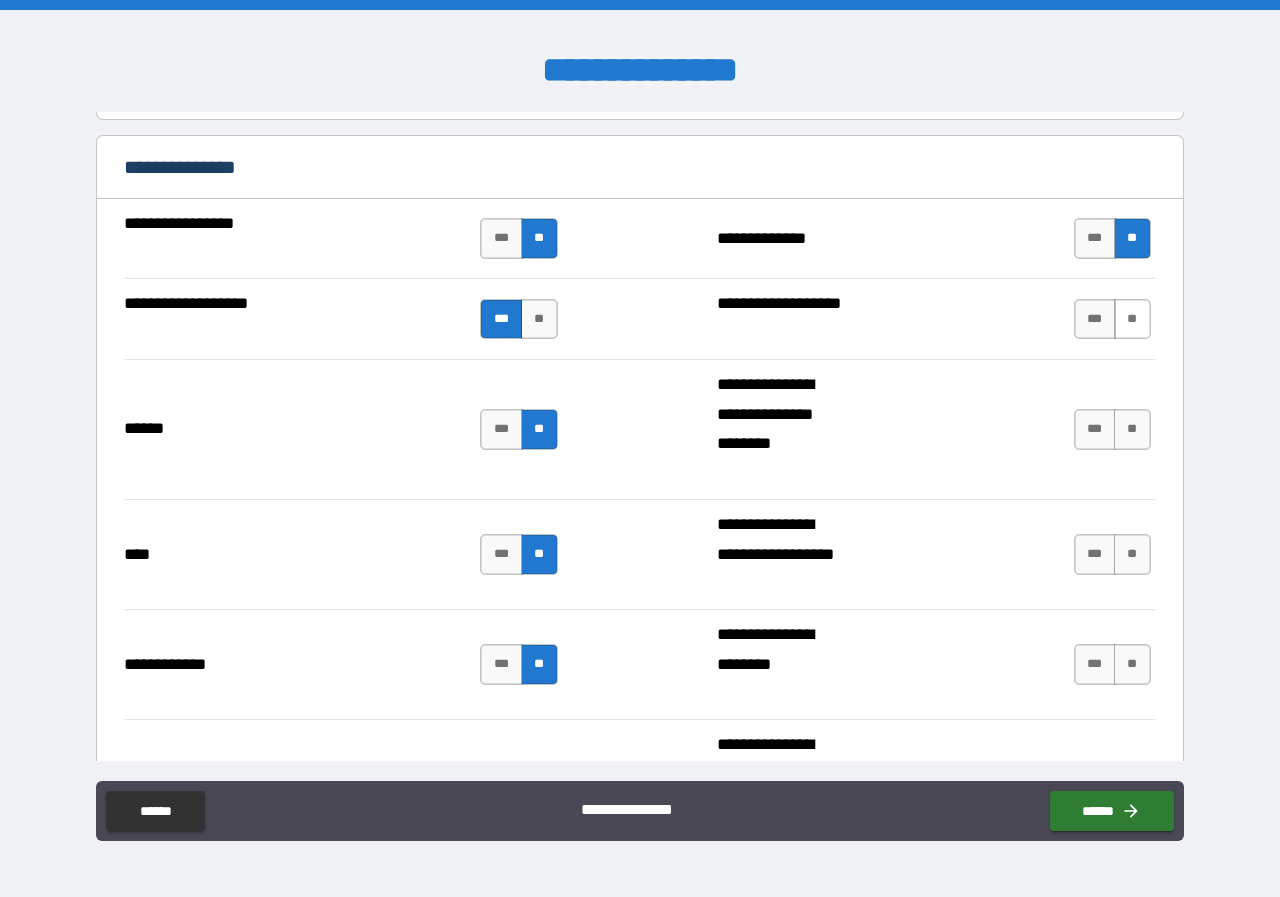 click on "**" at bounding box center [1132, 319] 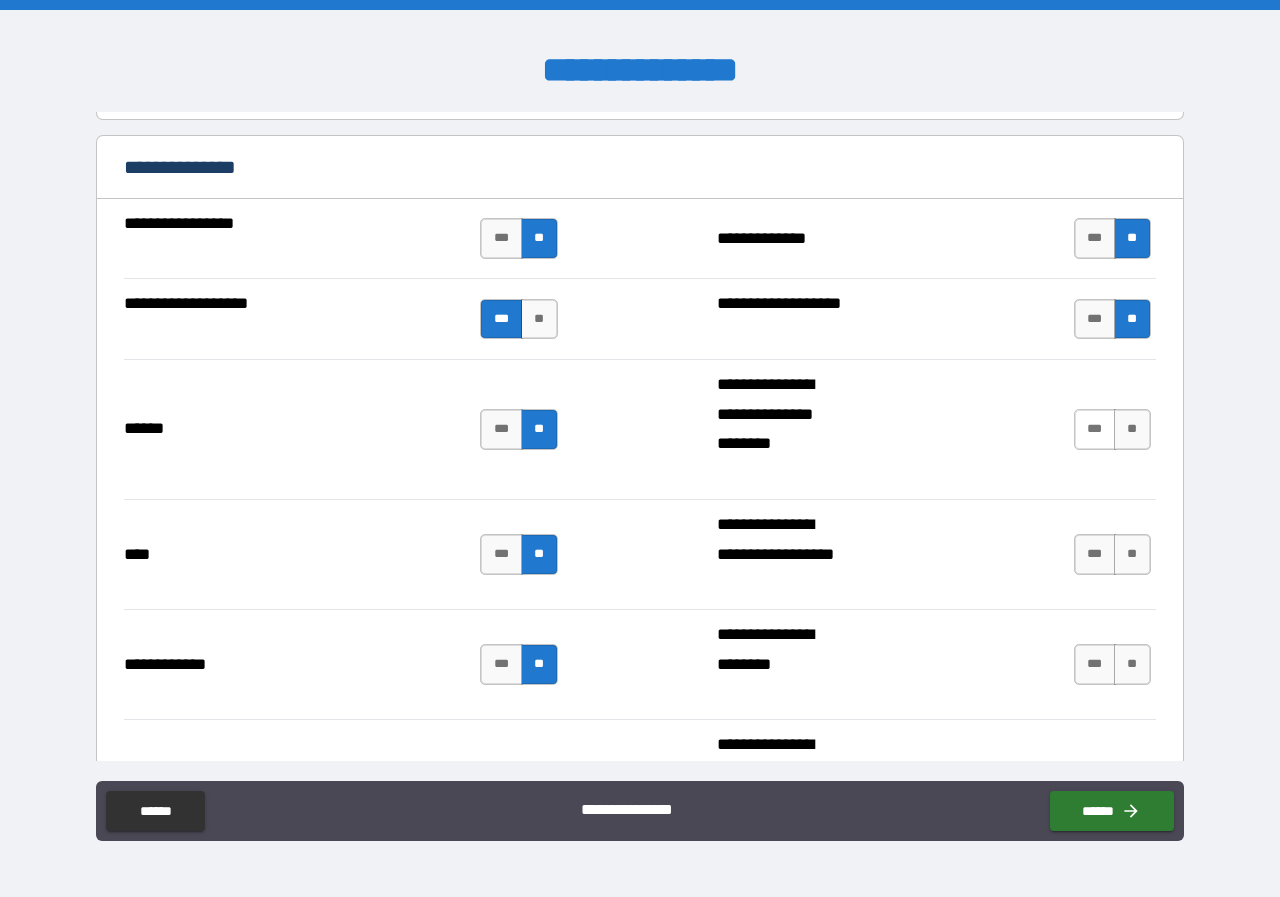 click on "***" at bounding box center [1095, 429] 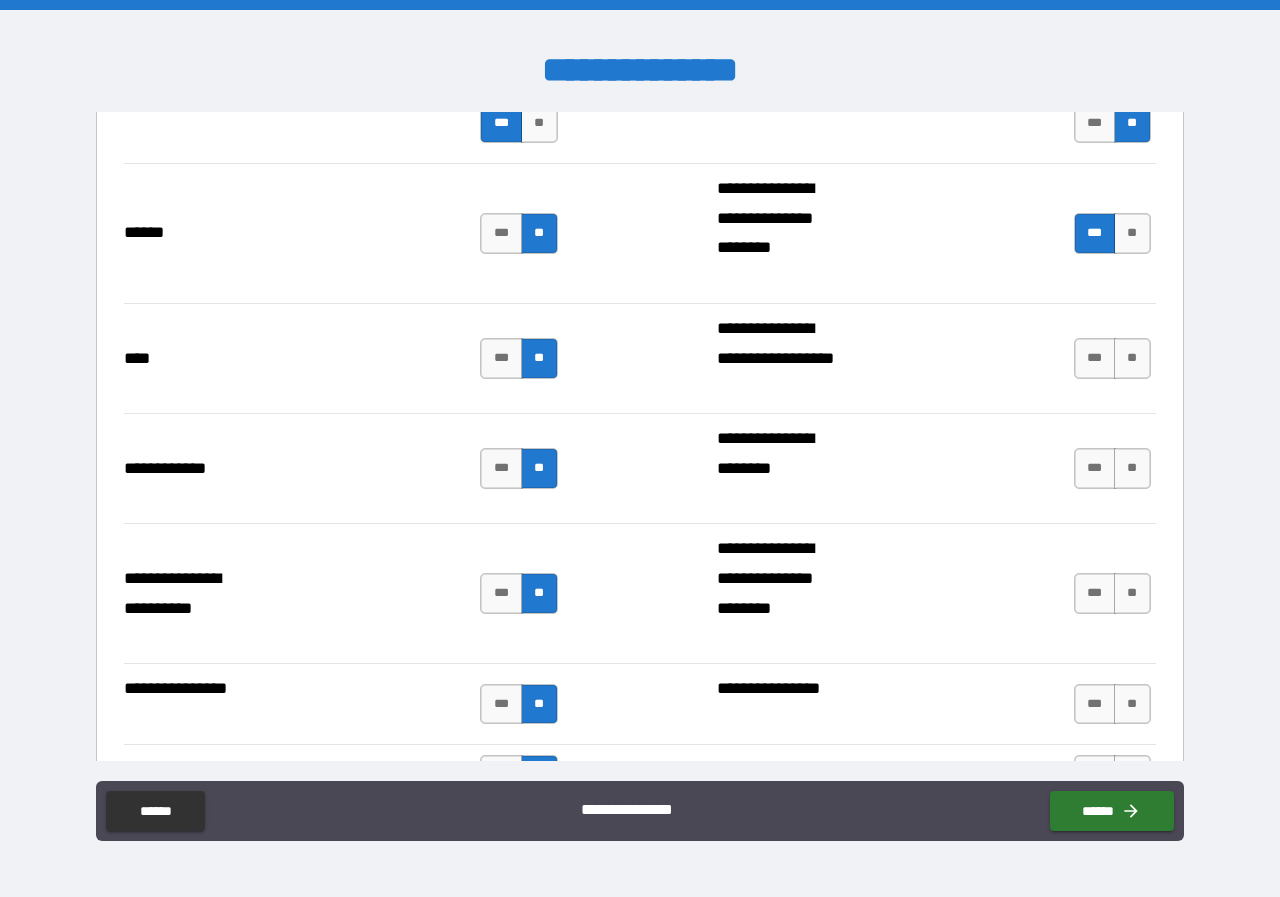 scroll, scrollTop: 2200, scrollLeft: 0, axis: vertical 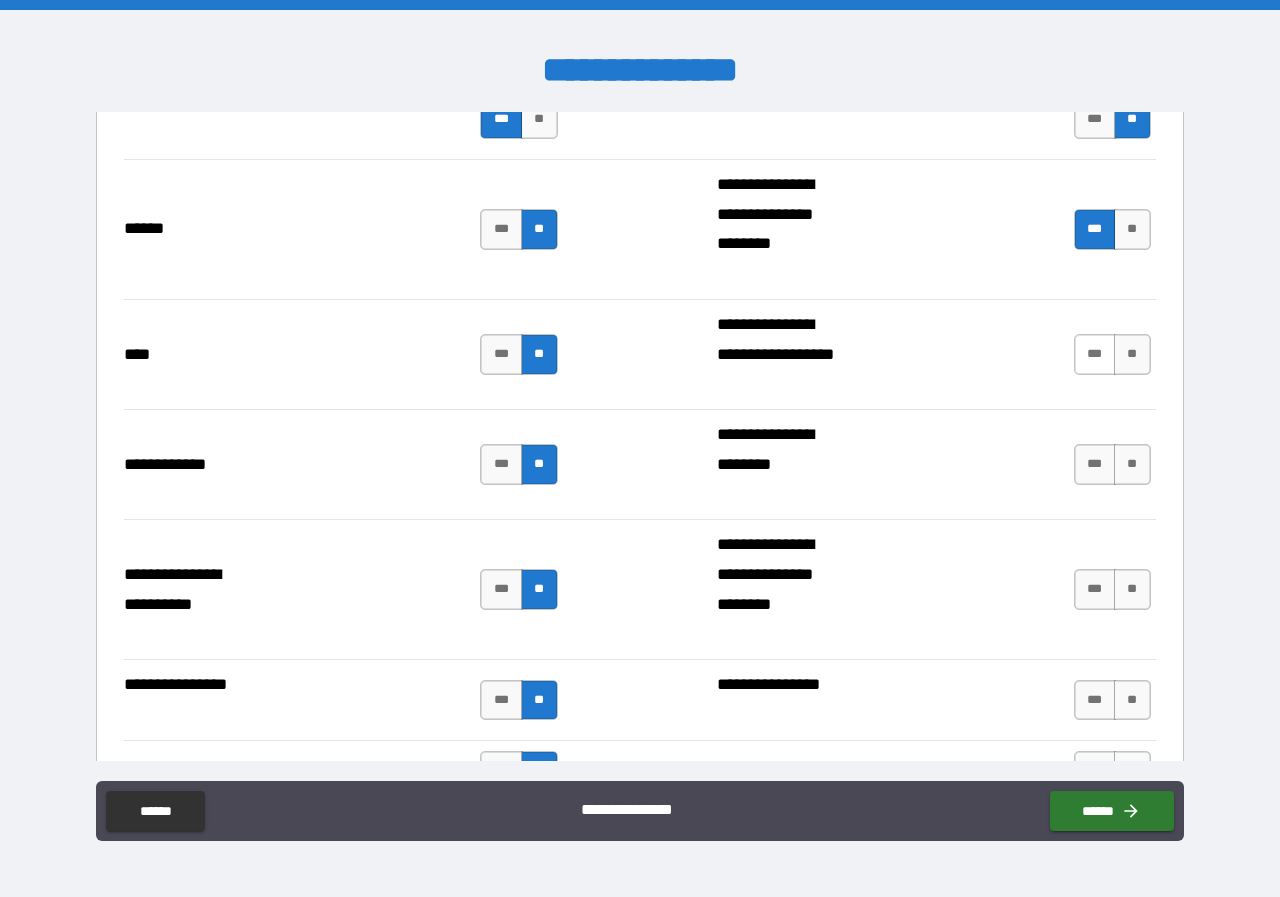 click on "***" at bounding box center (1095, 354) 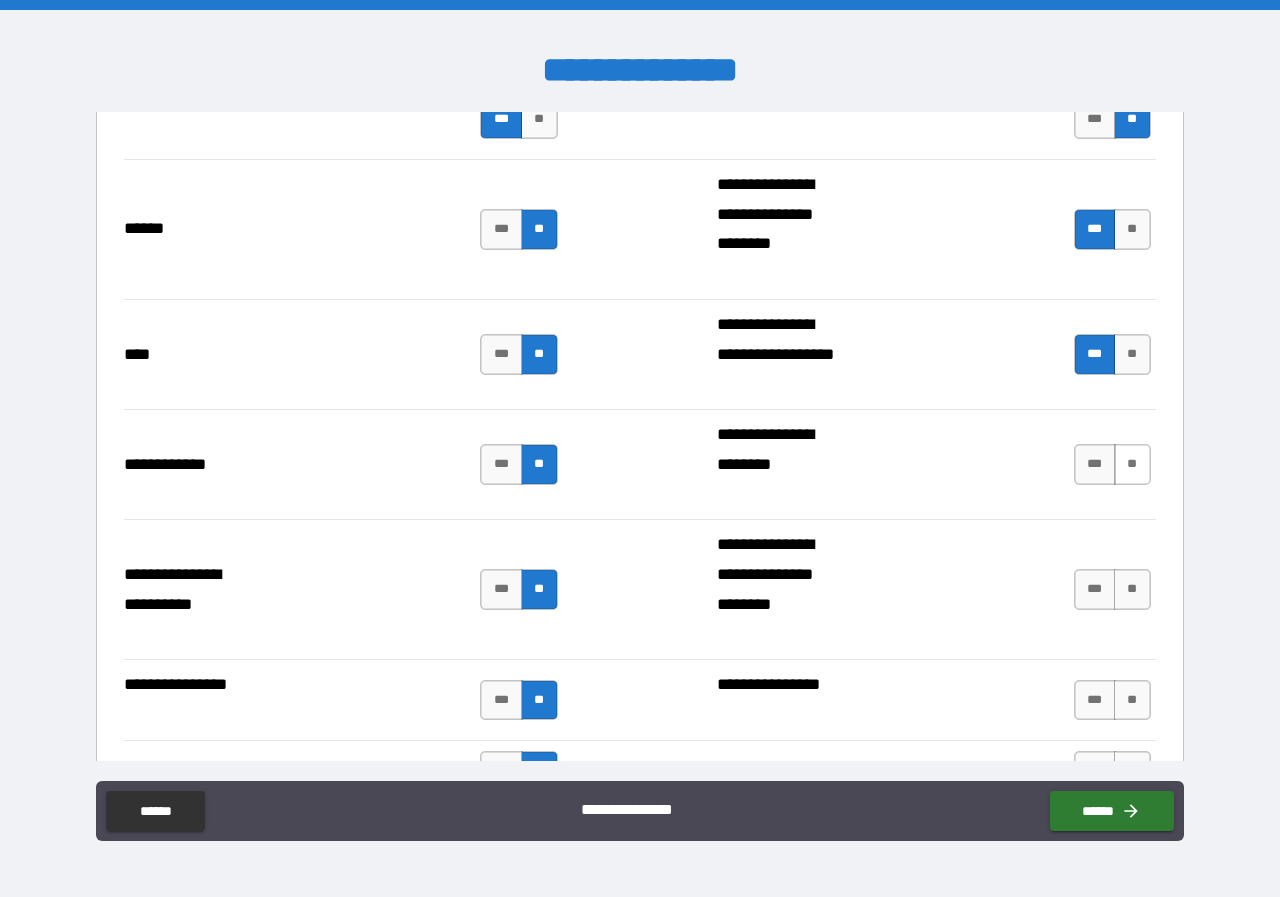 click on "**" at bounding box center (1132, 464) 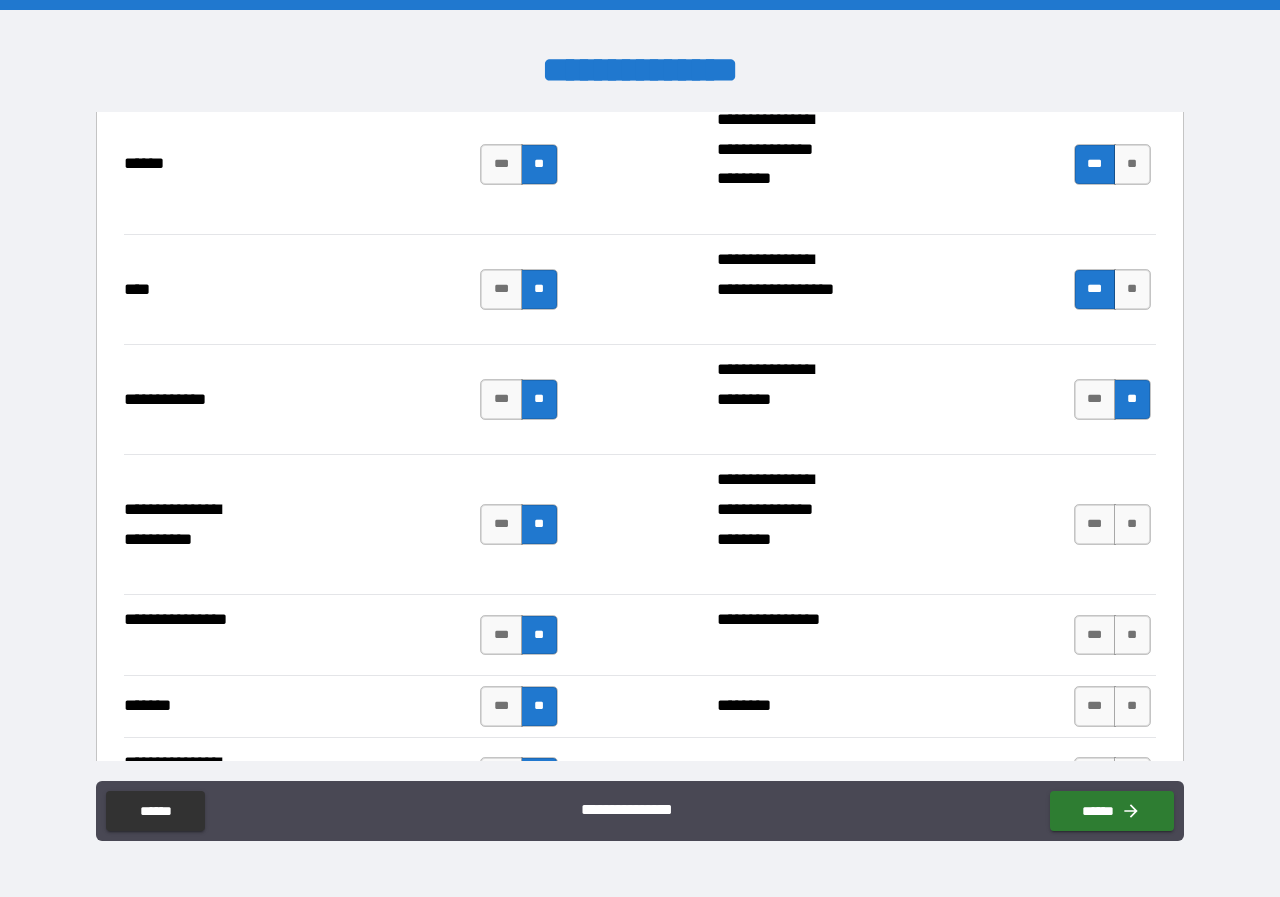 scroll, scrollTop: 2400, scrollLeft: 0, axis: vertical 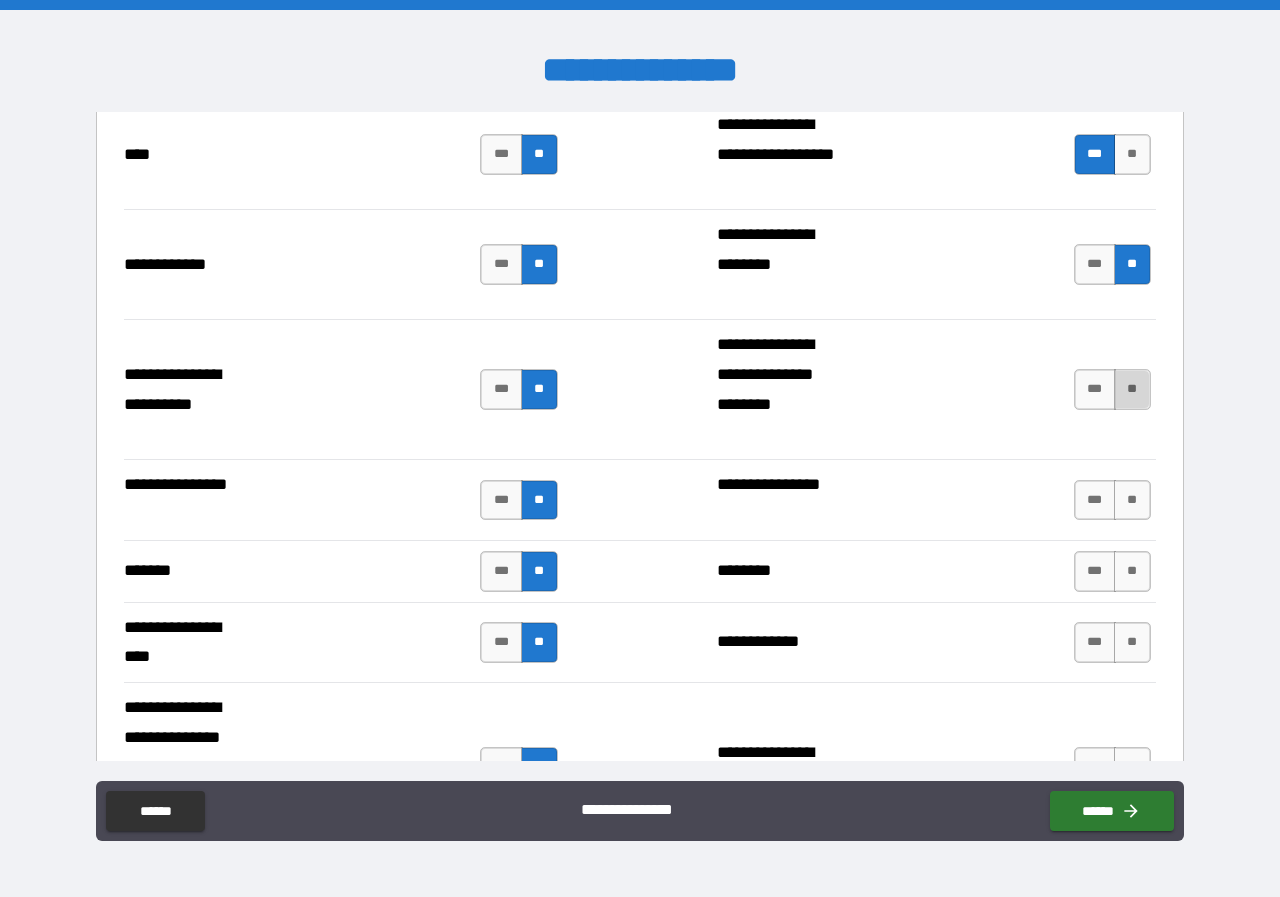 click on "**" at bounding box center (1132, 389) 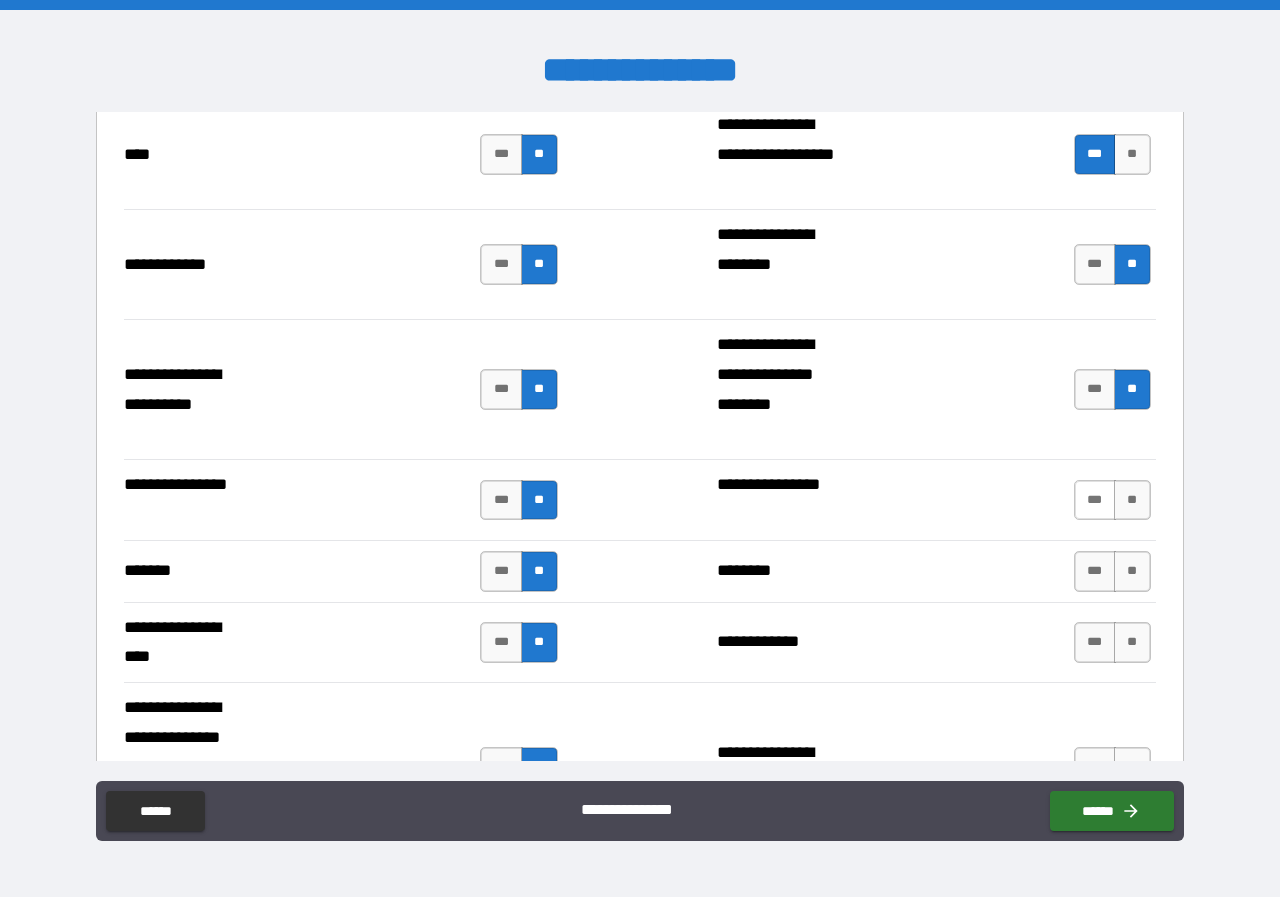 click on "***" at bounding box center (1095, 500) 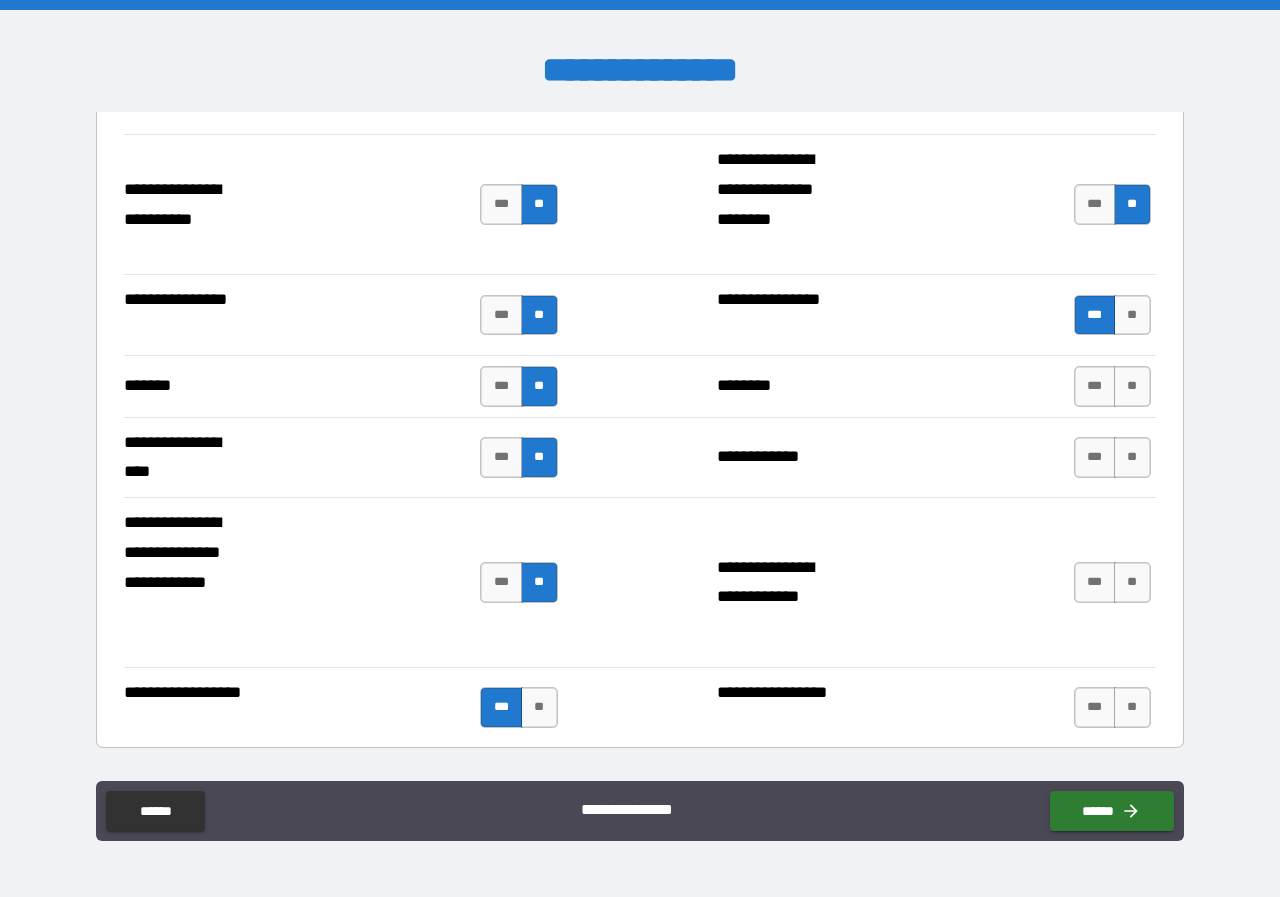 scroll, scrollTop: 2600, scrollLeft: 0, axis: vertical 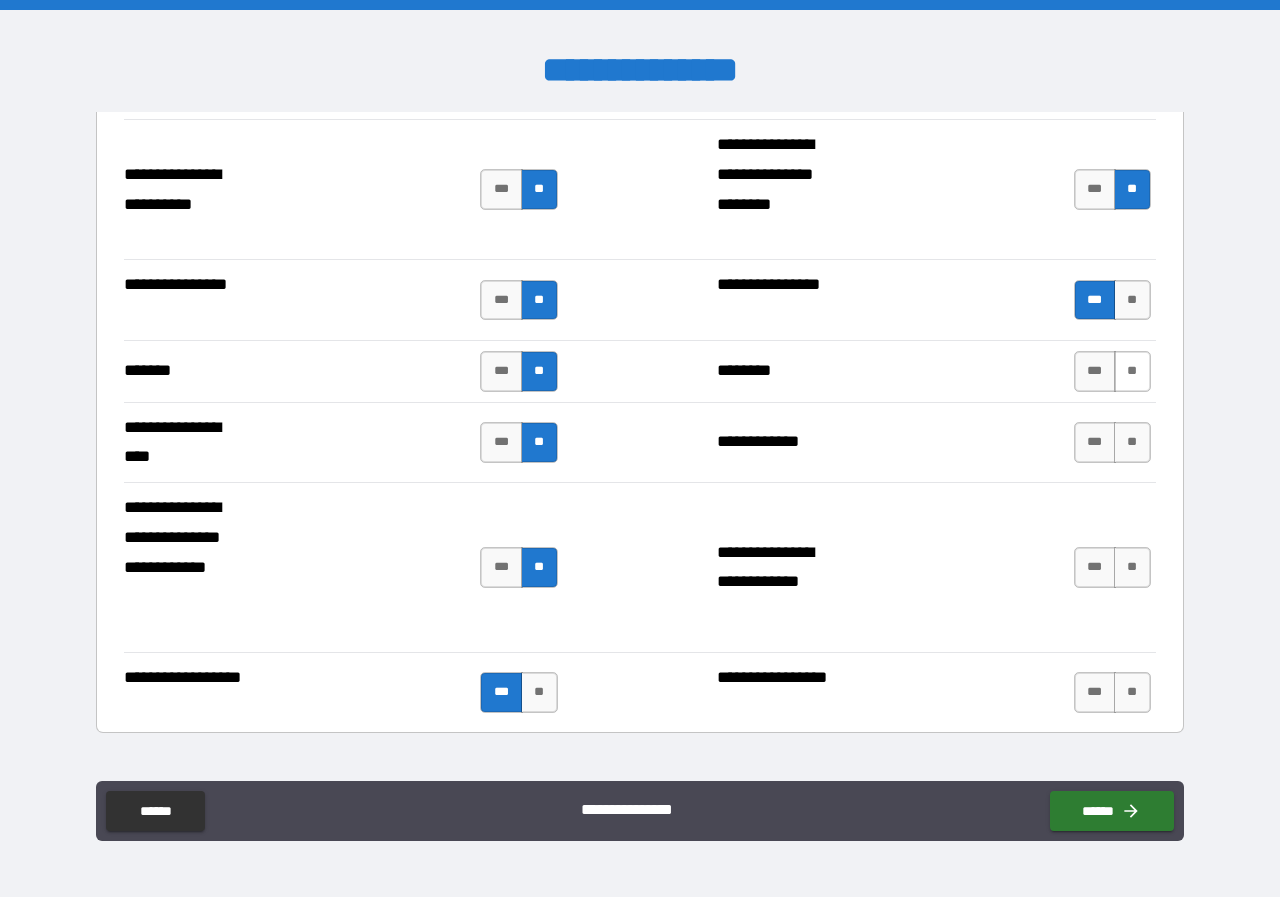 click on "**" at bounding box center (1132, 371) 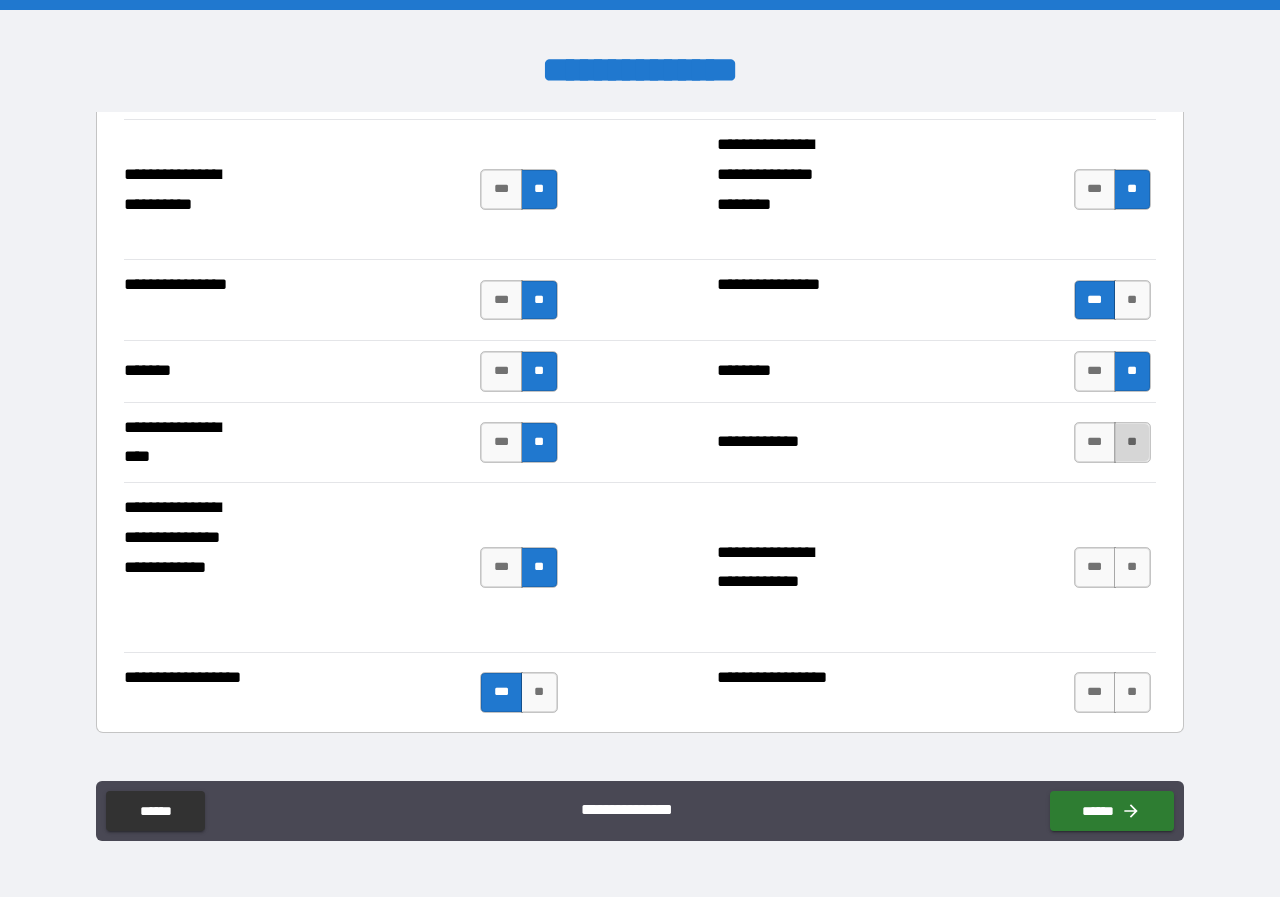 click on "**" at bounding box center (1132, 442) 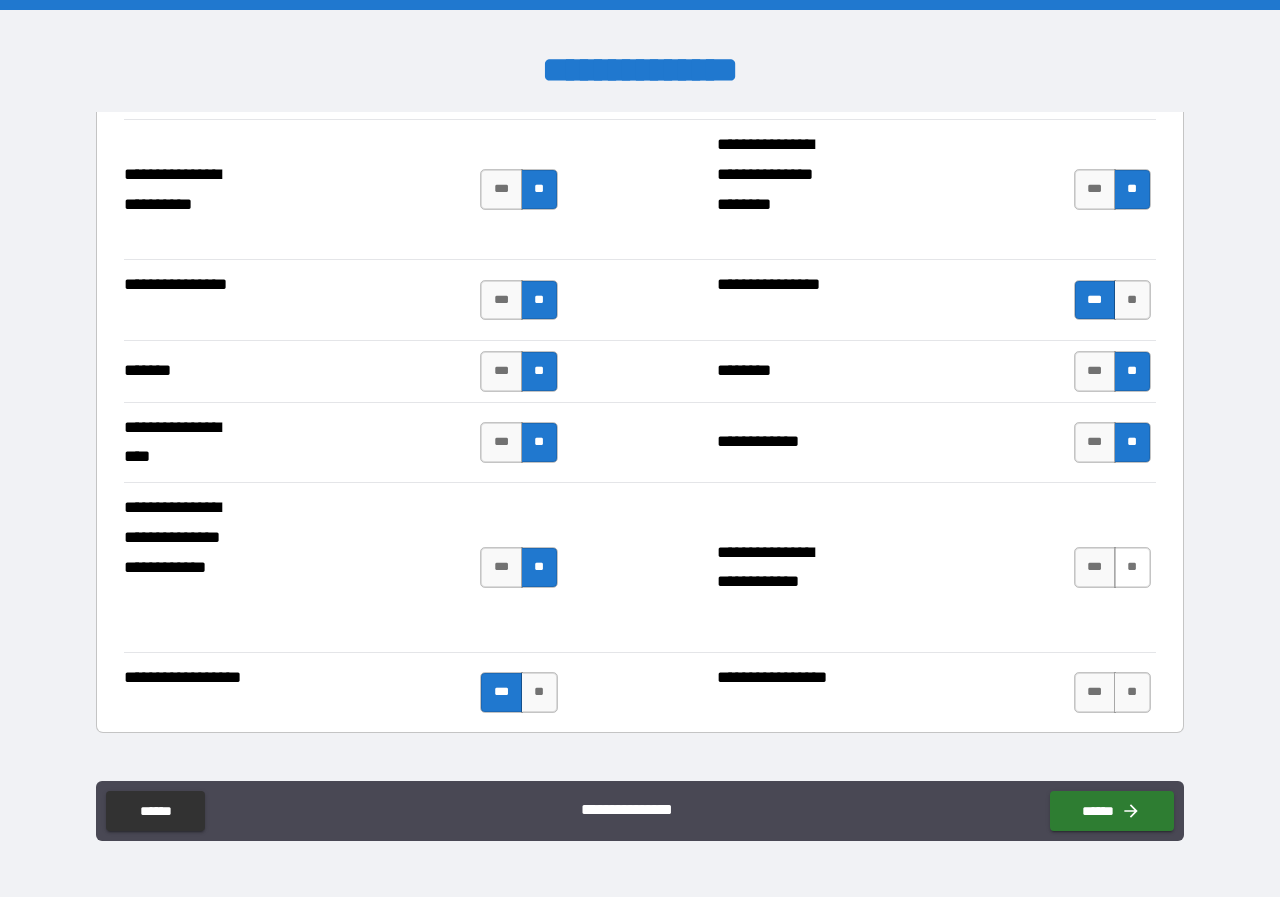 click on "**" at bounding box center (1132, 567) 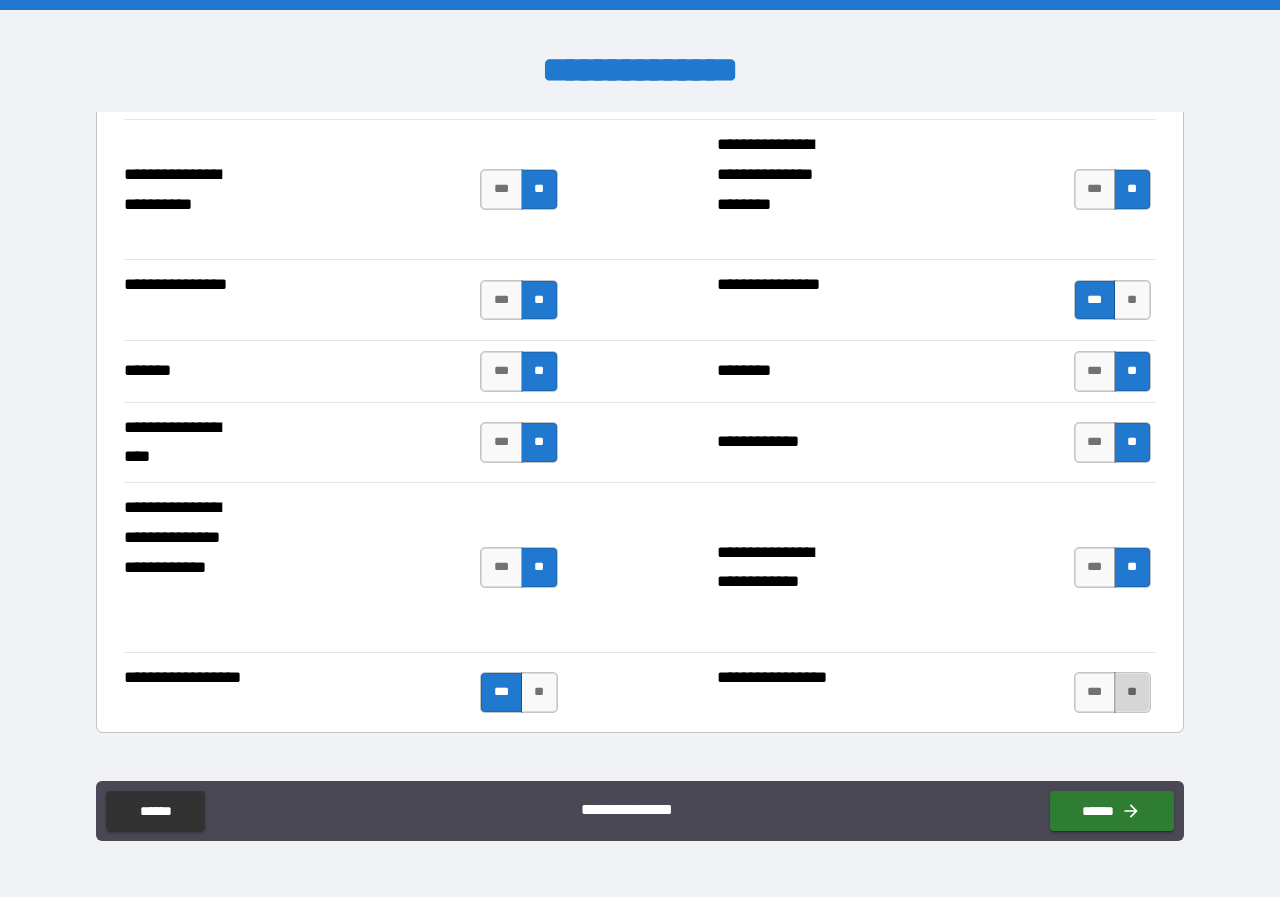 click on "**" at bounding box center (1132, 692) 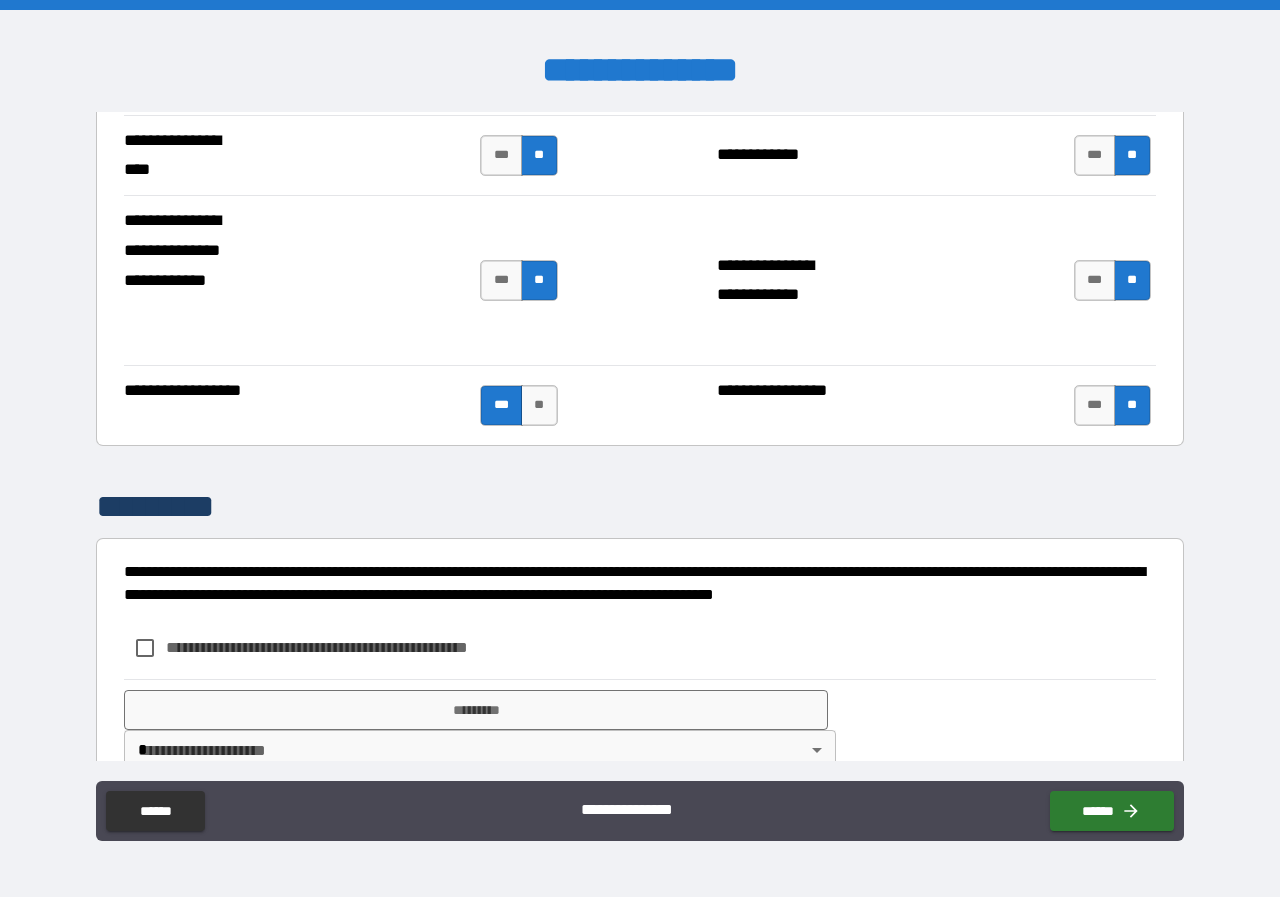scroll, scrollTop: 2927, scrollLeft: 0, axis: vertical 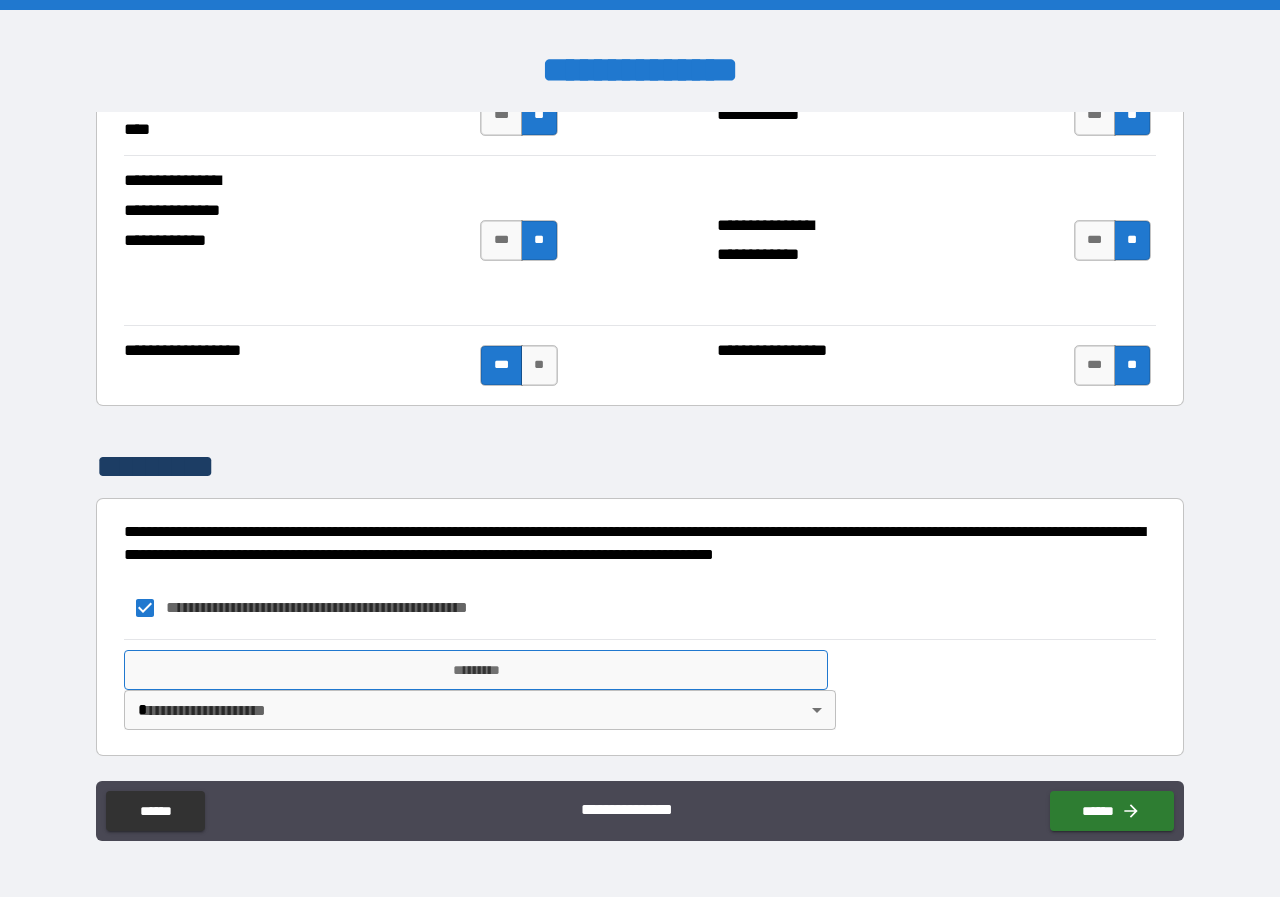 click on "*********" at bounding box center (476, 670) 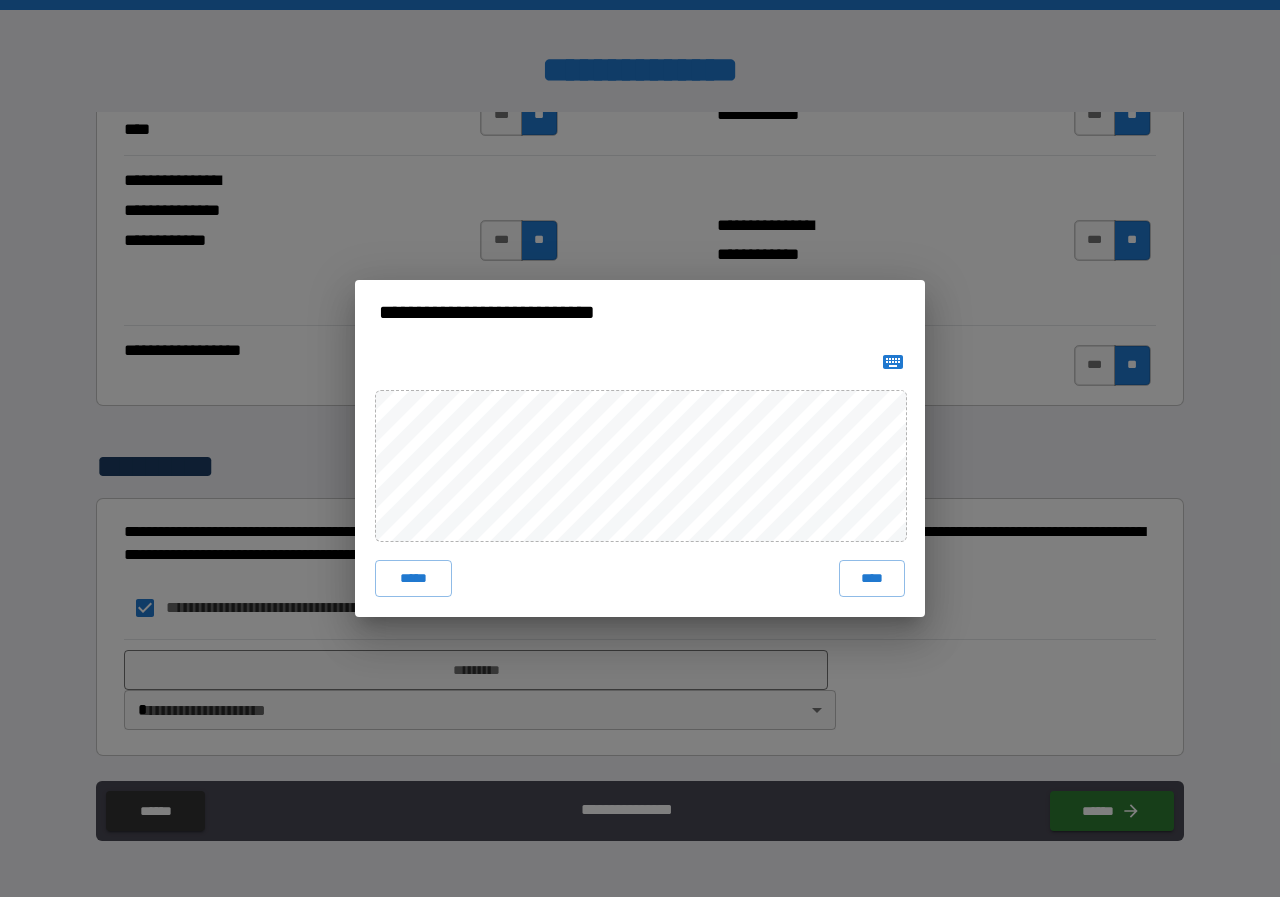 click on "***** ****" at bounding box center (640, 480) 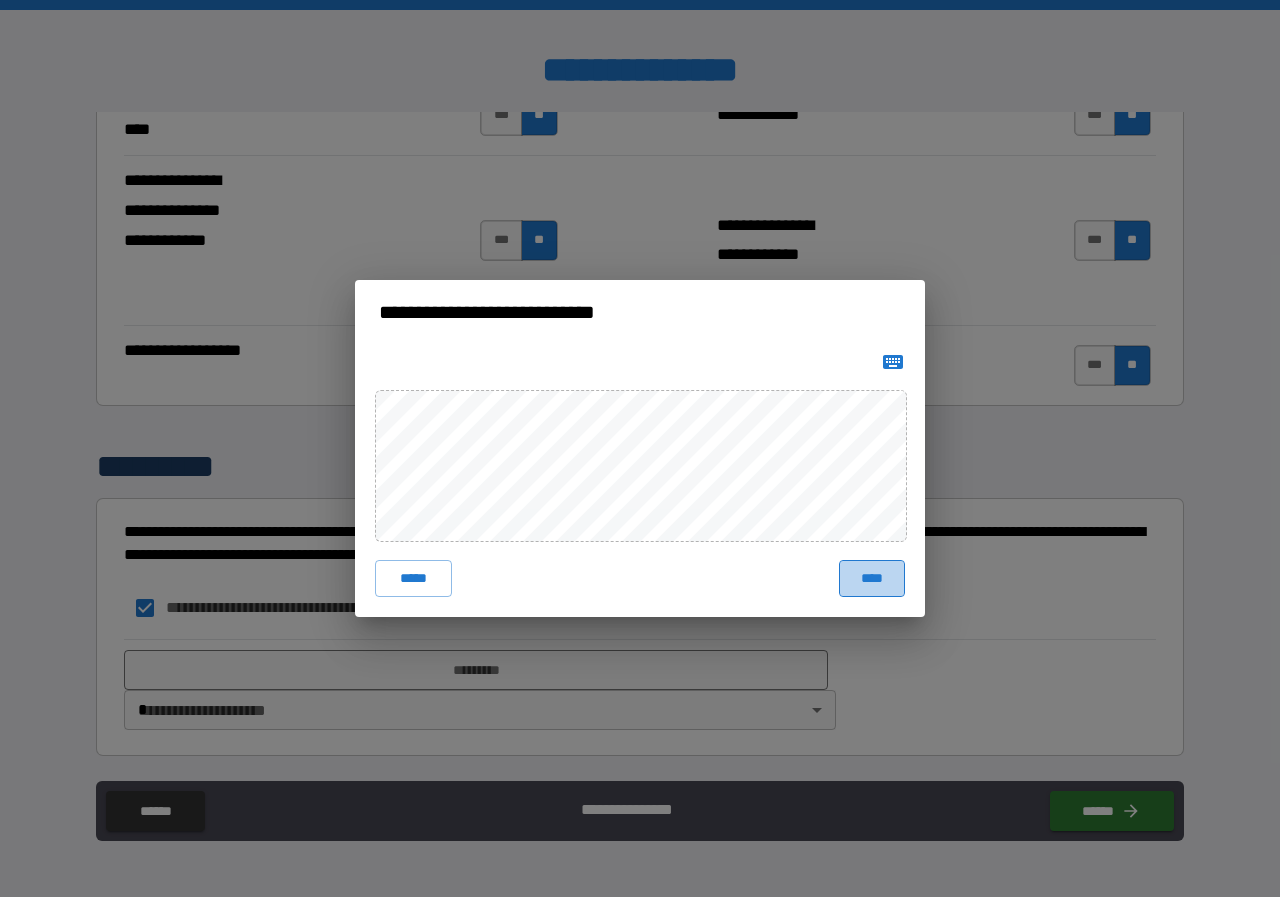 click on "****" at bounding box center (872, 578) 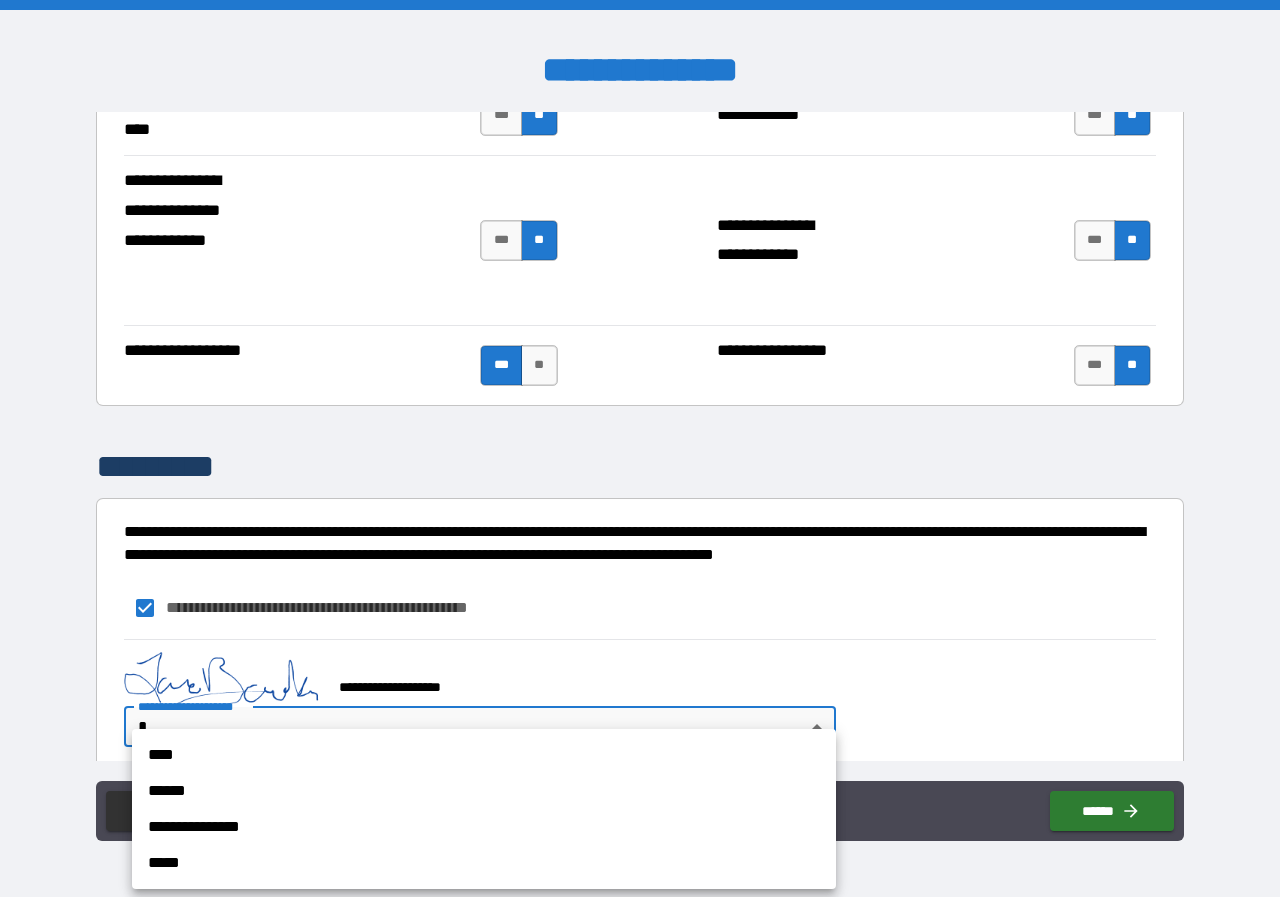 click on "**********" at bounding box center [640, 448] 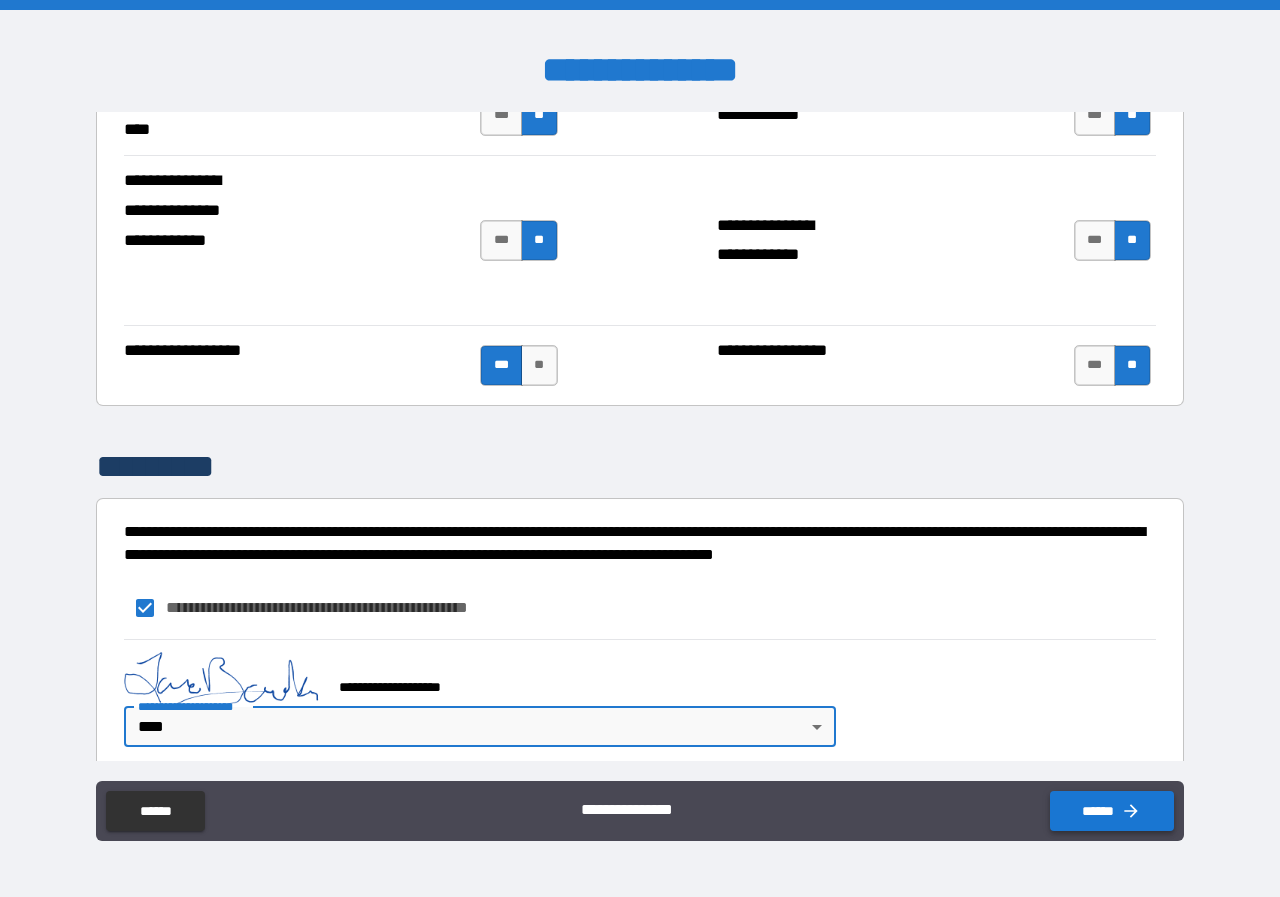 click on "******" at bounding box center (1112, 811) 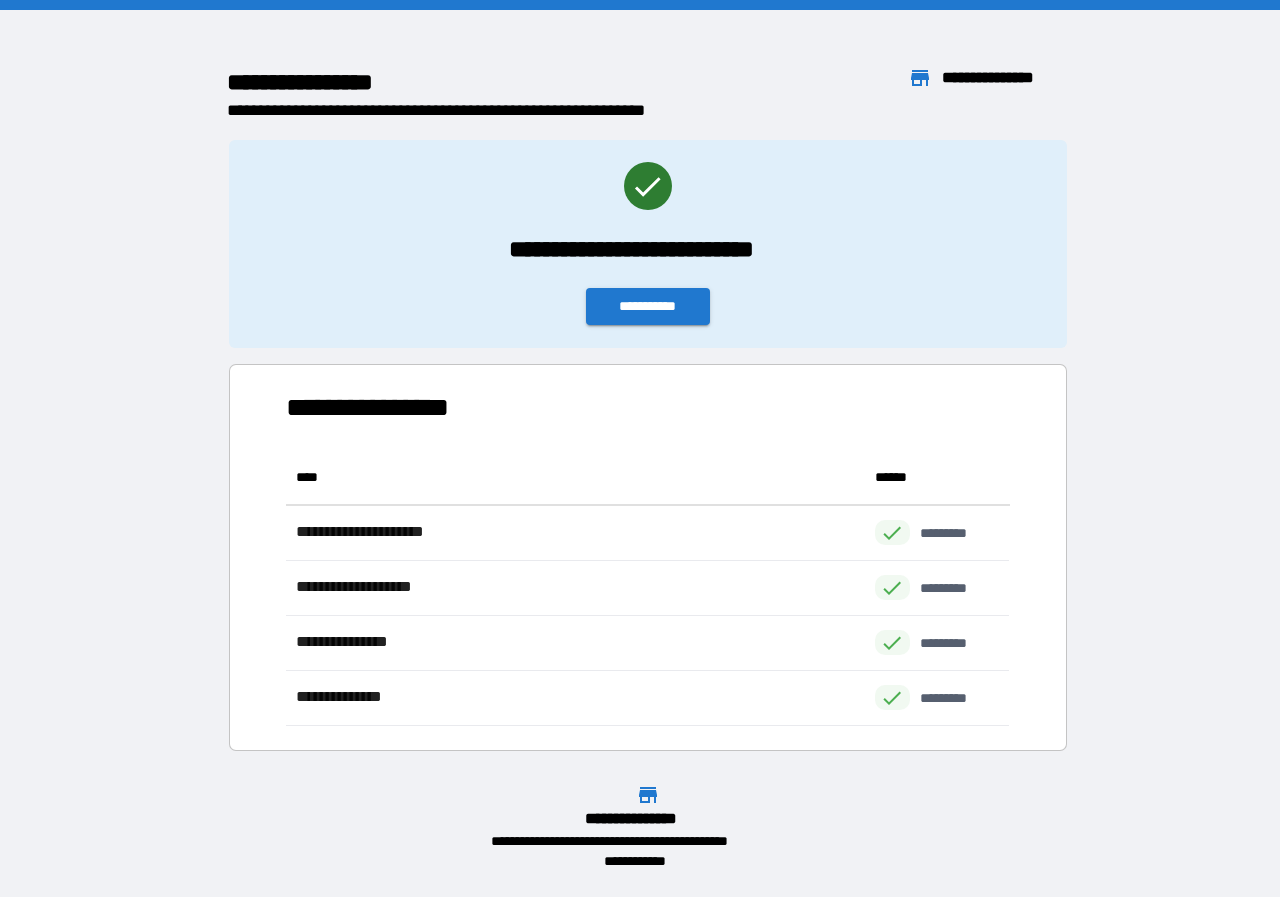 scroll, scrollTop: 16, scrollLeft: 16, axis: both 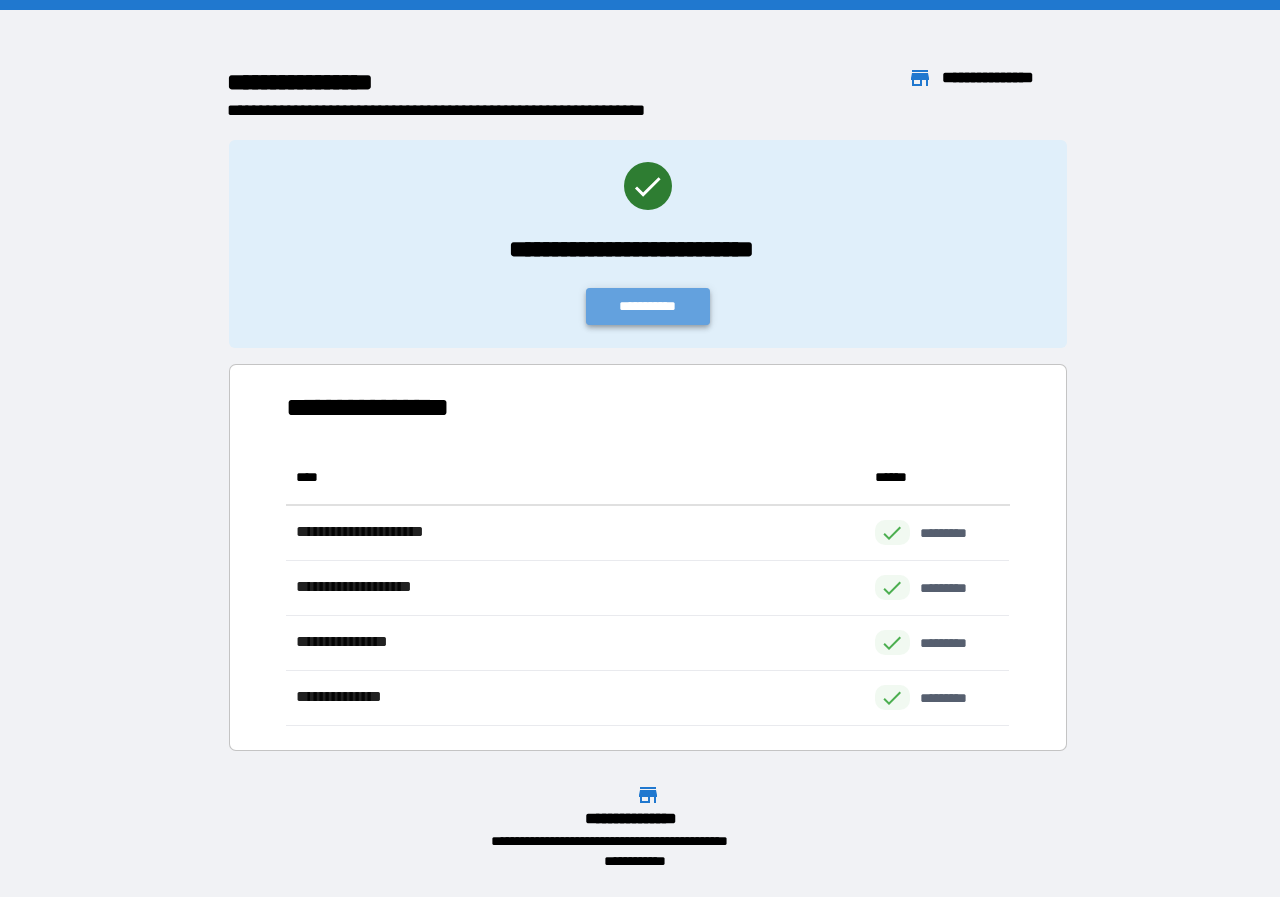 click on "**********" at bounding box center (648, 306) 